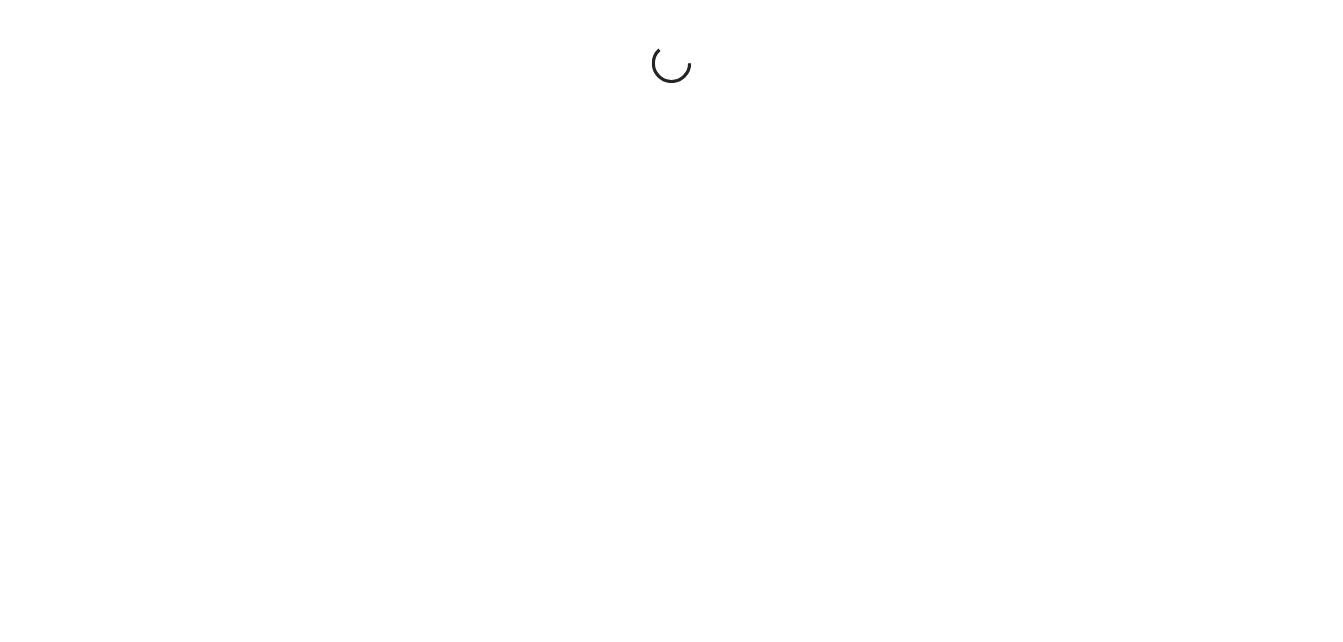 scroll, scrollTop: 0, scrollLeft: 0, axis: both 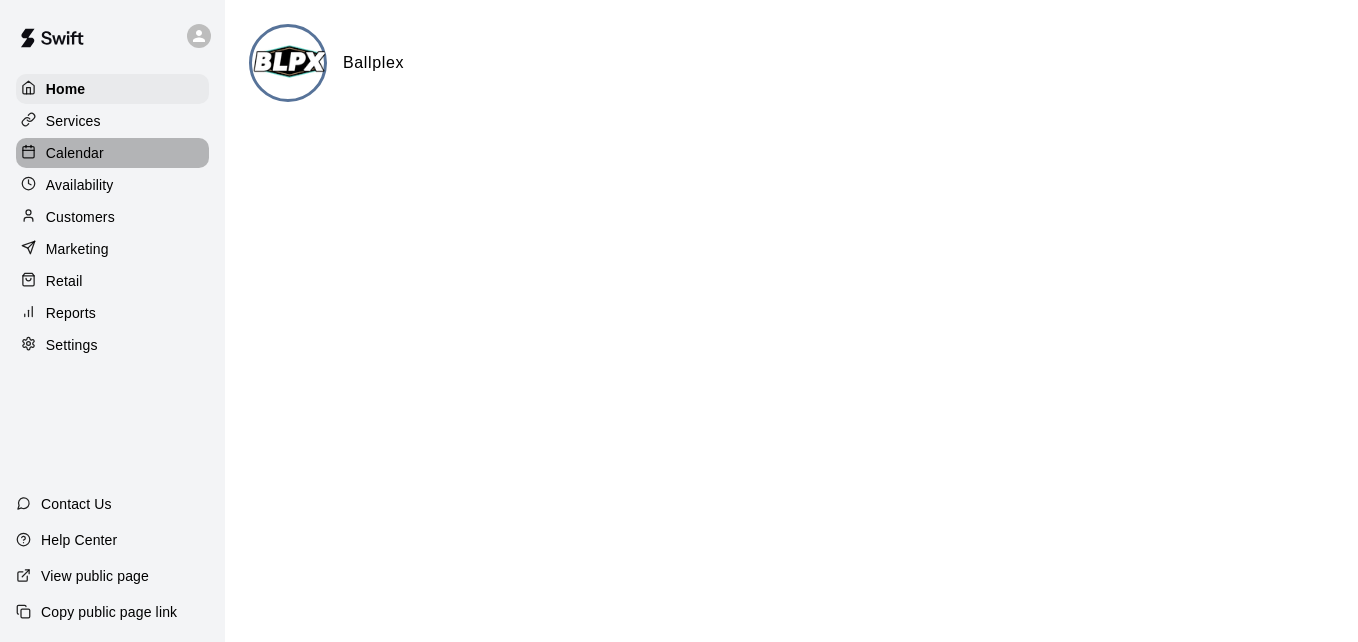 click on "Calendar" at bounding box center [112, 153] 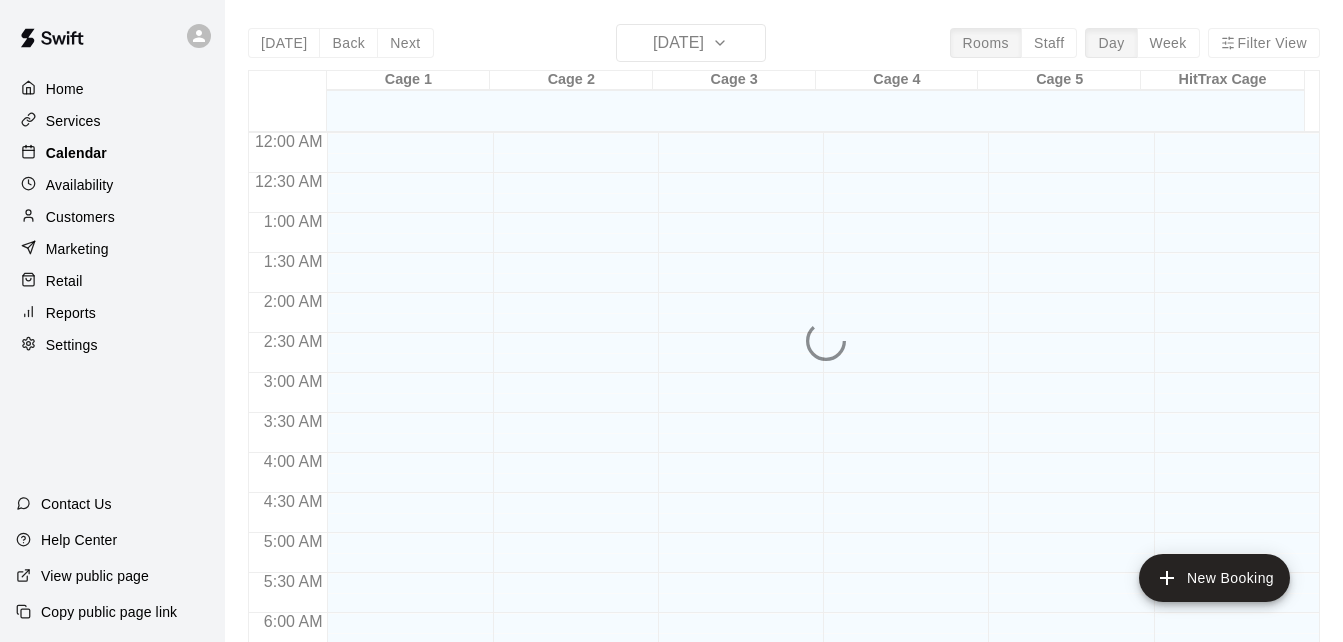 scroll, scrollTop: 1328, scrollLeft: 0, axis: vertical 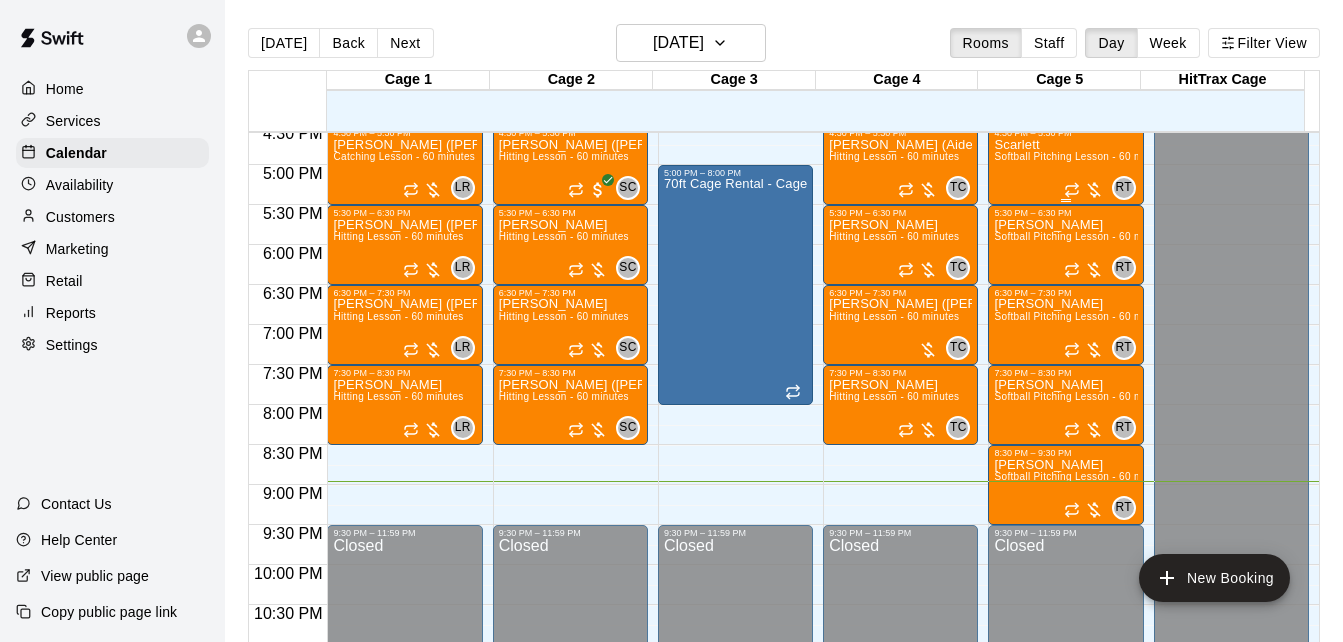 click on "Softball Pitching Lesson - 60 minutes" at bounding box center (1082, 156) 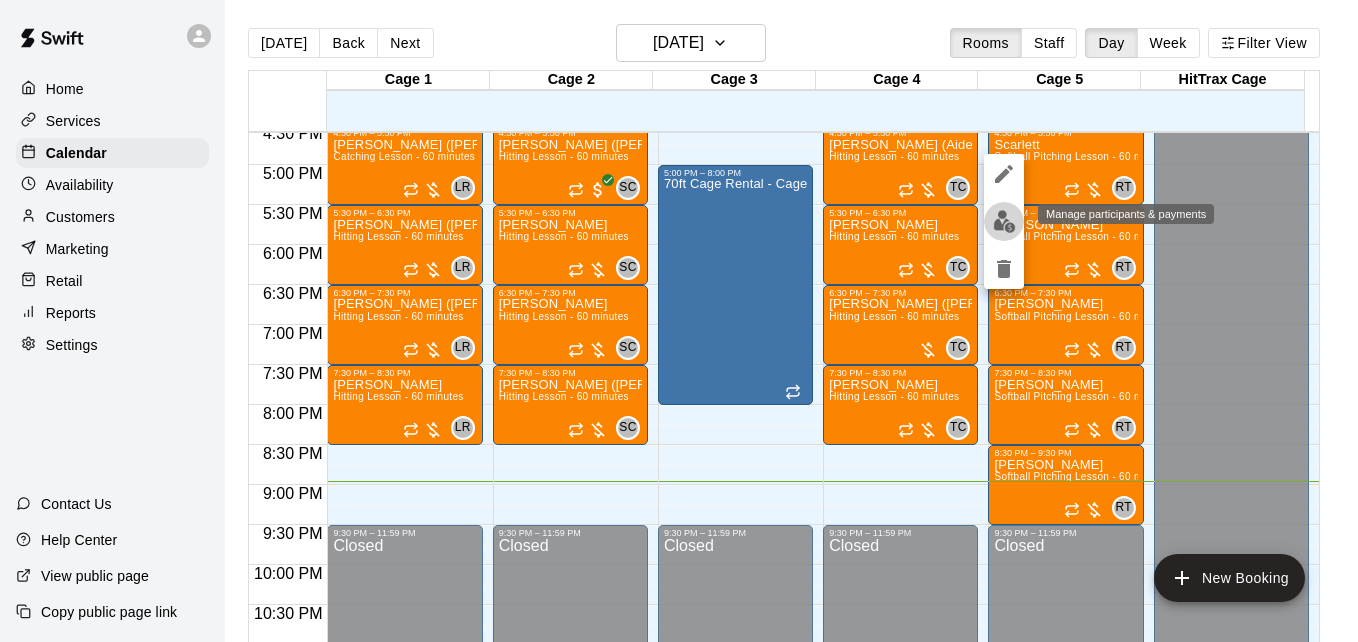 click at bounding box center [1004, 221] 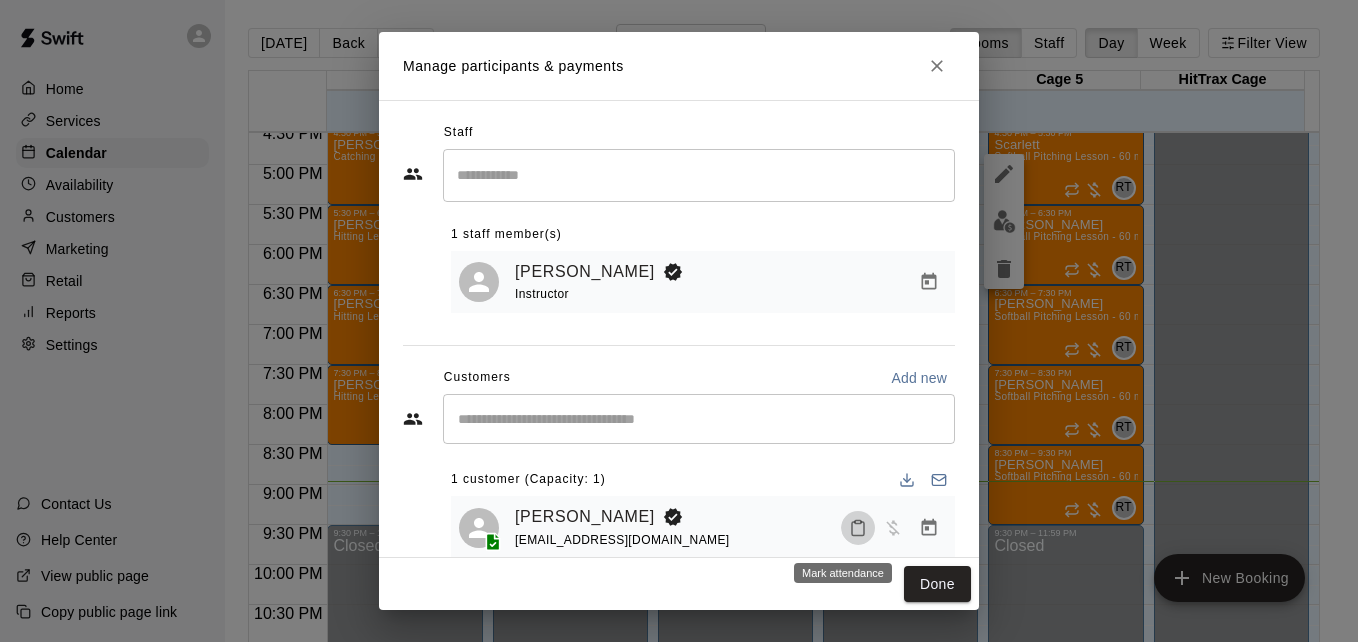 click 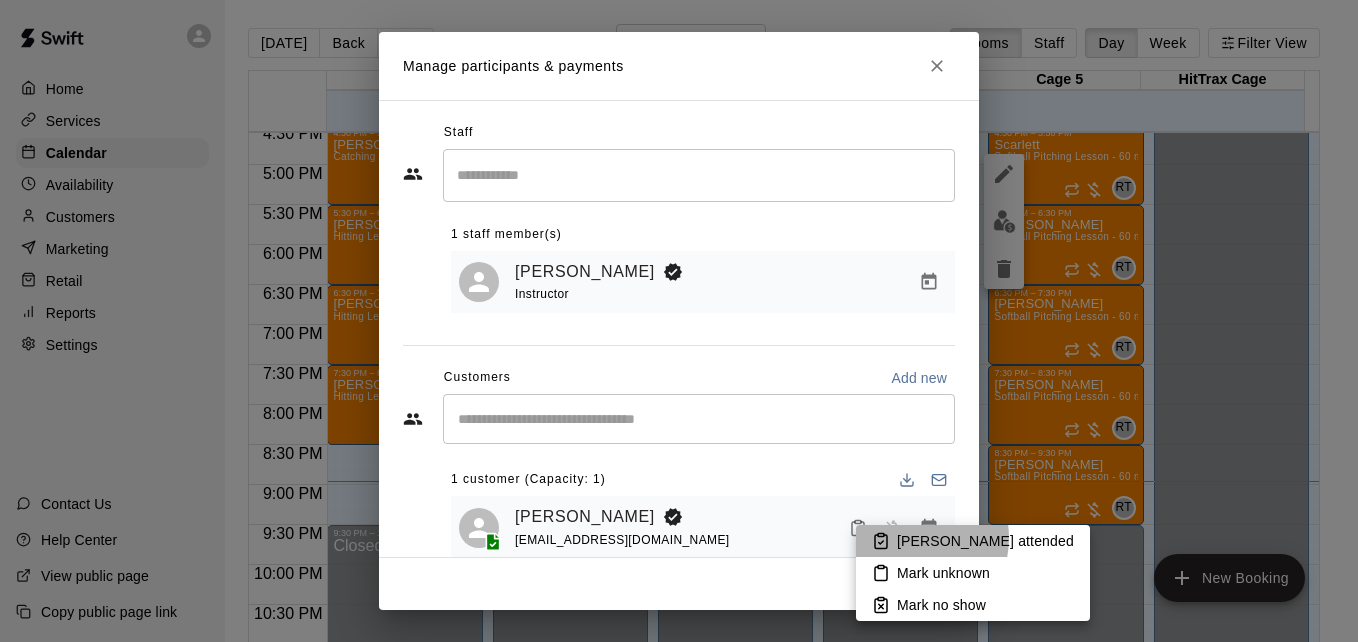 click on "[PERSON_NAME] attended" at bounding box center [985, 541] 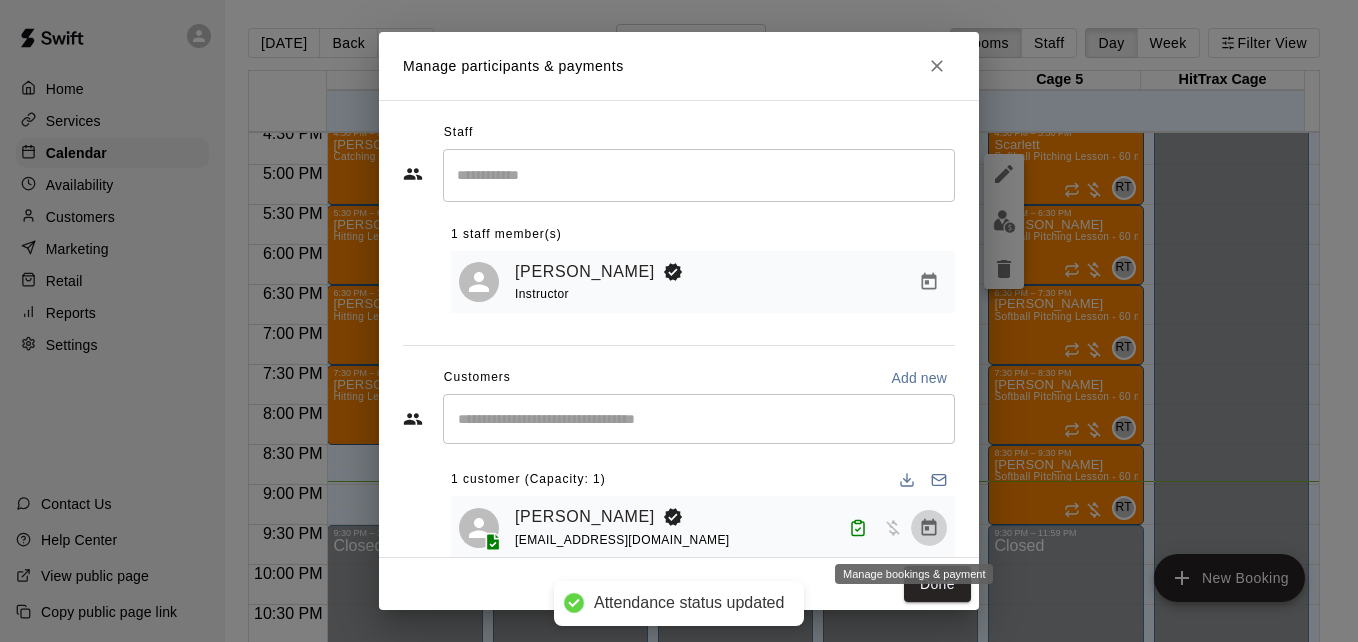 click 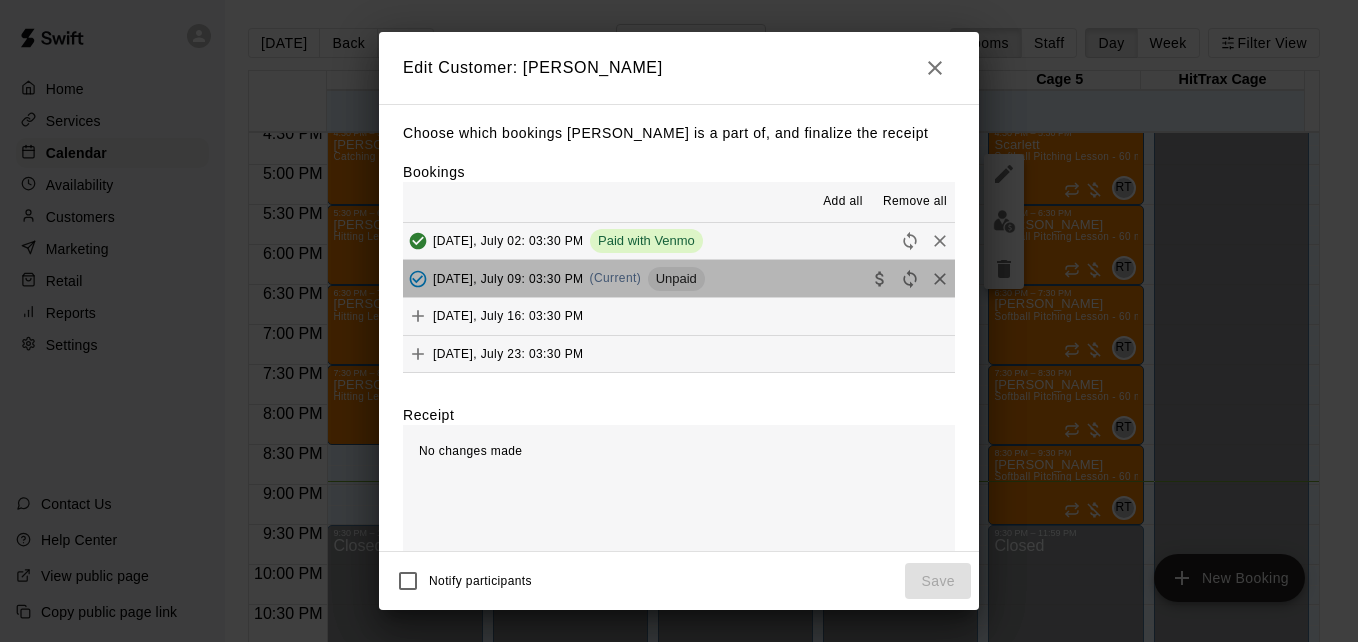 click on "[DATE], July 09: 03:30 PM (Current) Unpaid" at bounding box center [679, 278] 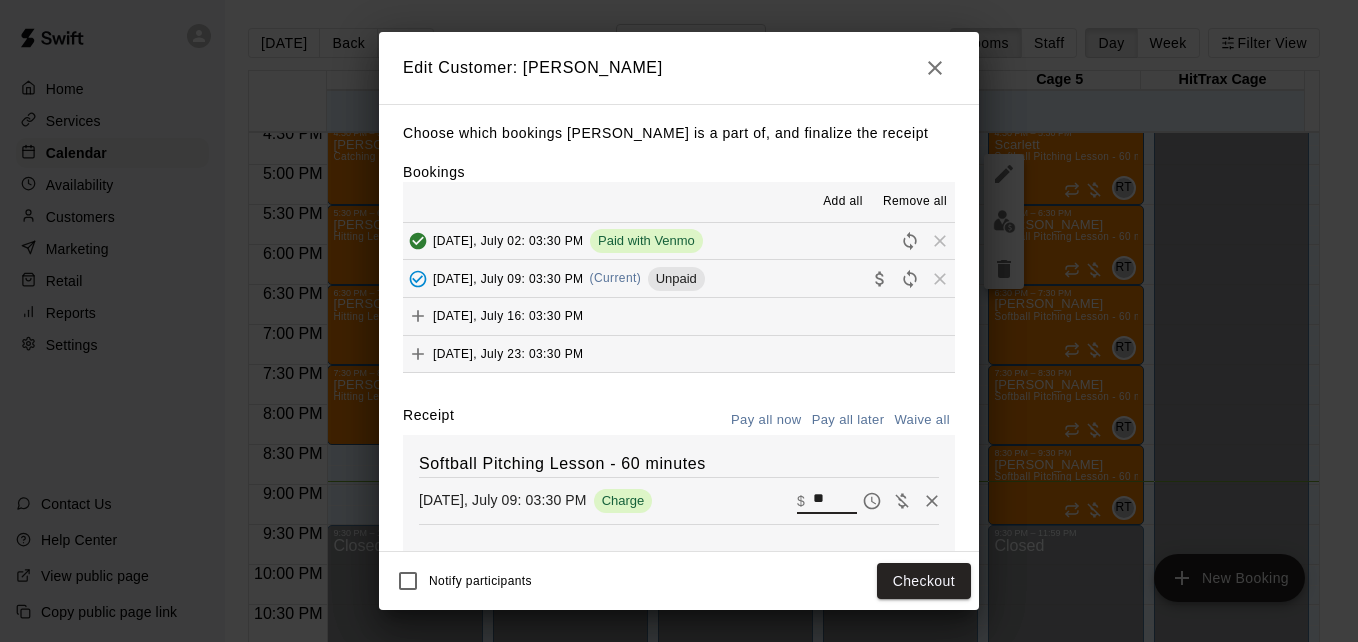 click on "**" at bounding box center (835, 501) 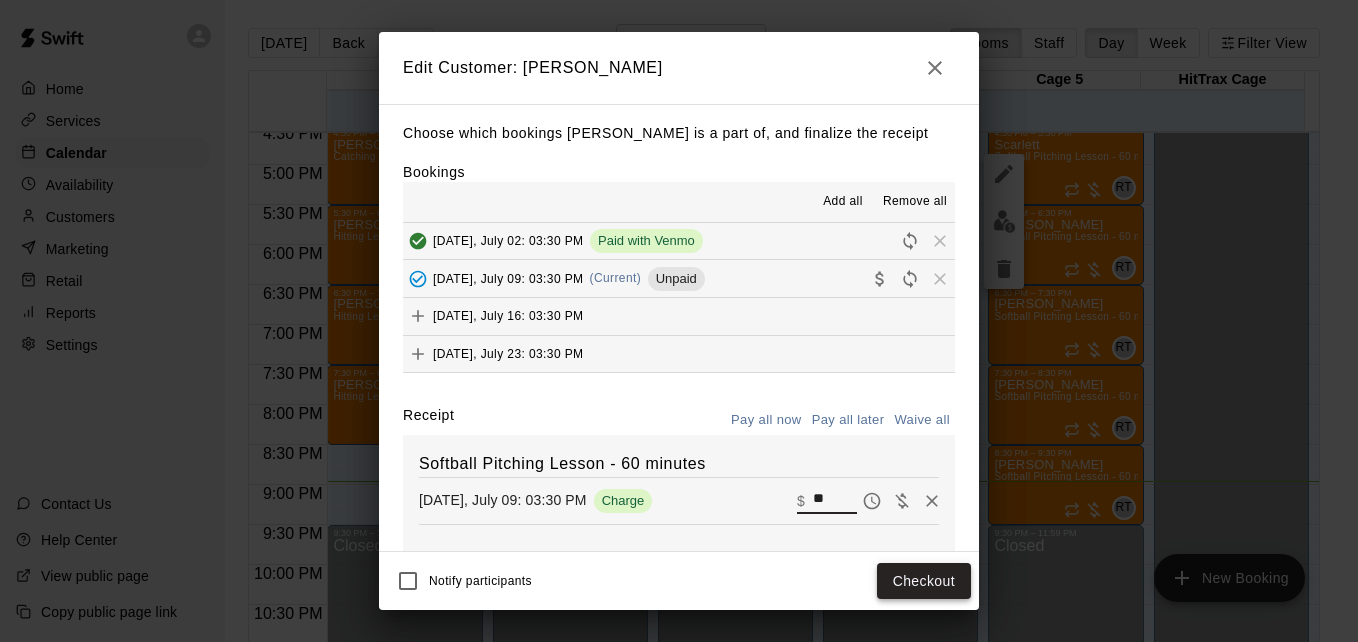 type on "**" 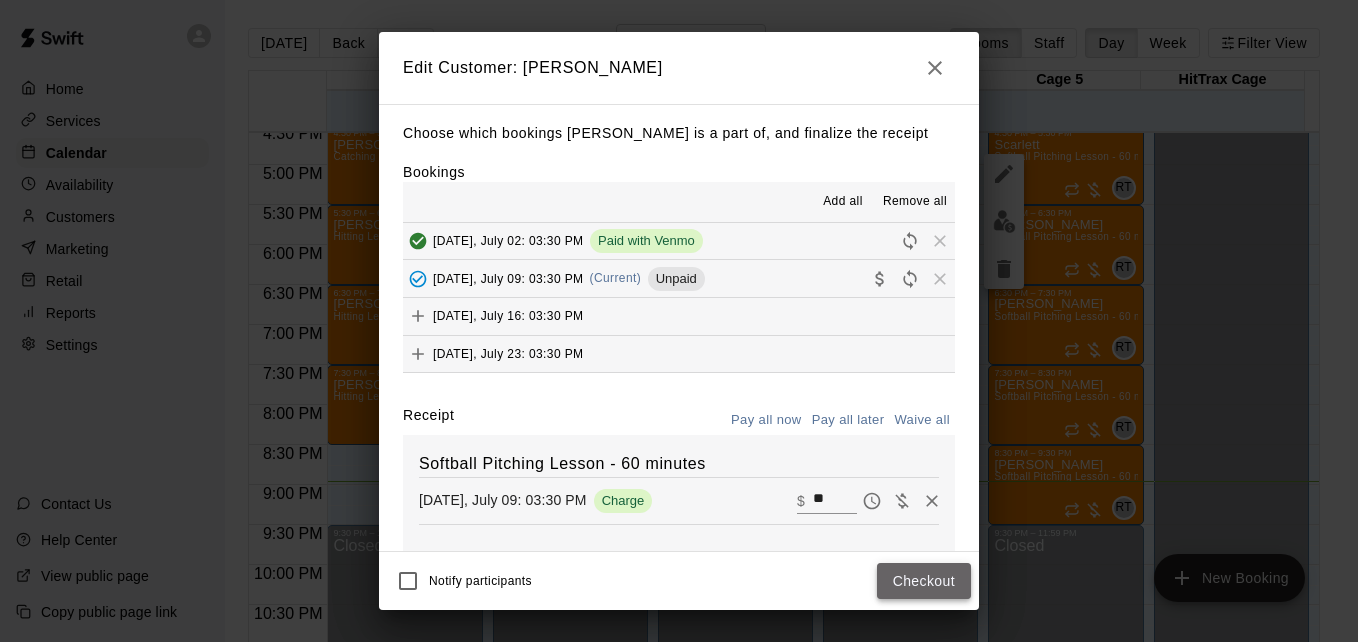 click on "Checkout" at bounding box center (924, 581) 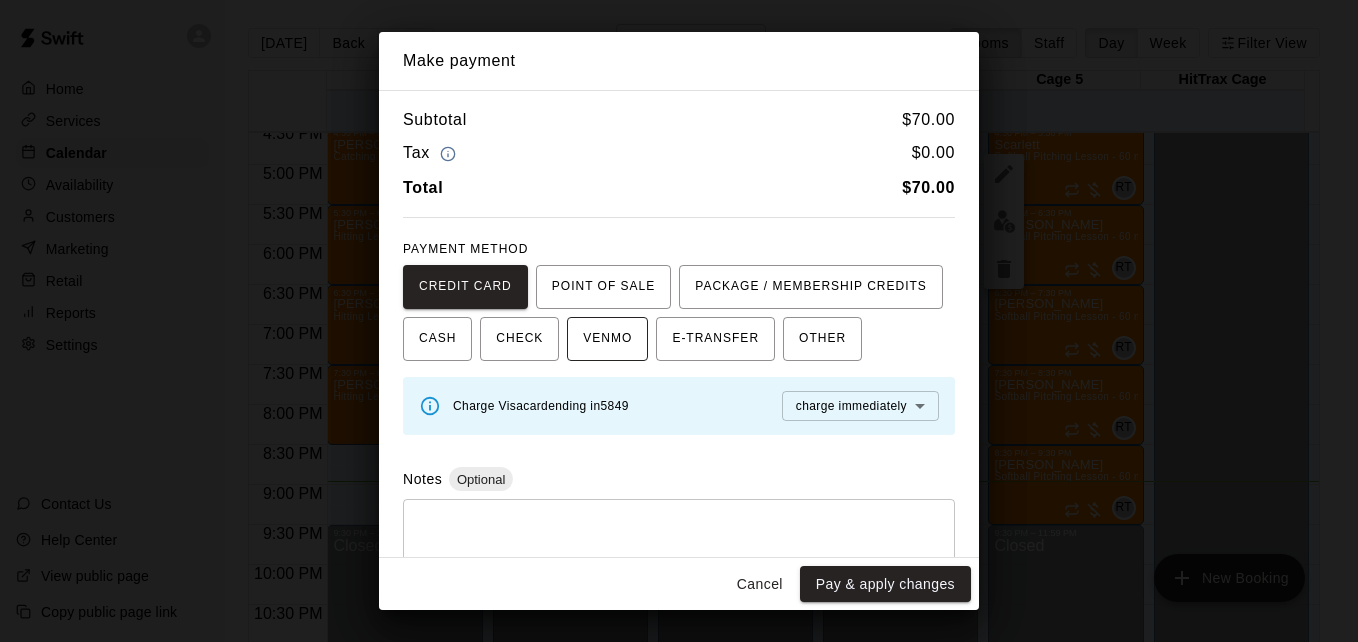 click on "VENMO" at bounding box center [607, 339] 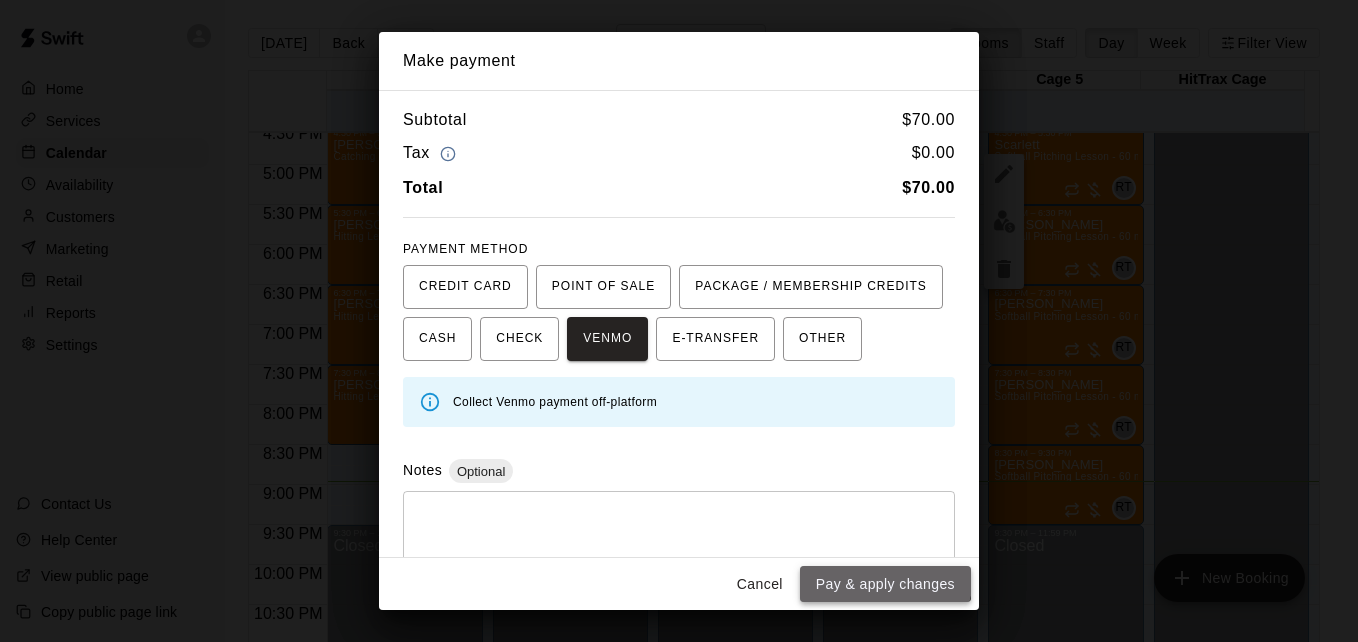 click on "Pay & apply changes" at bounding box center [885, 584] 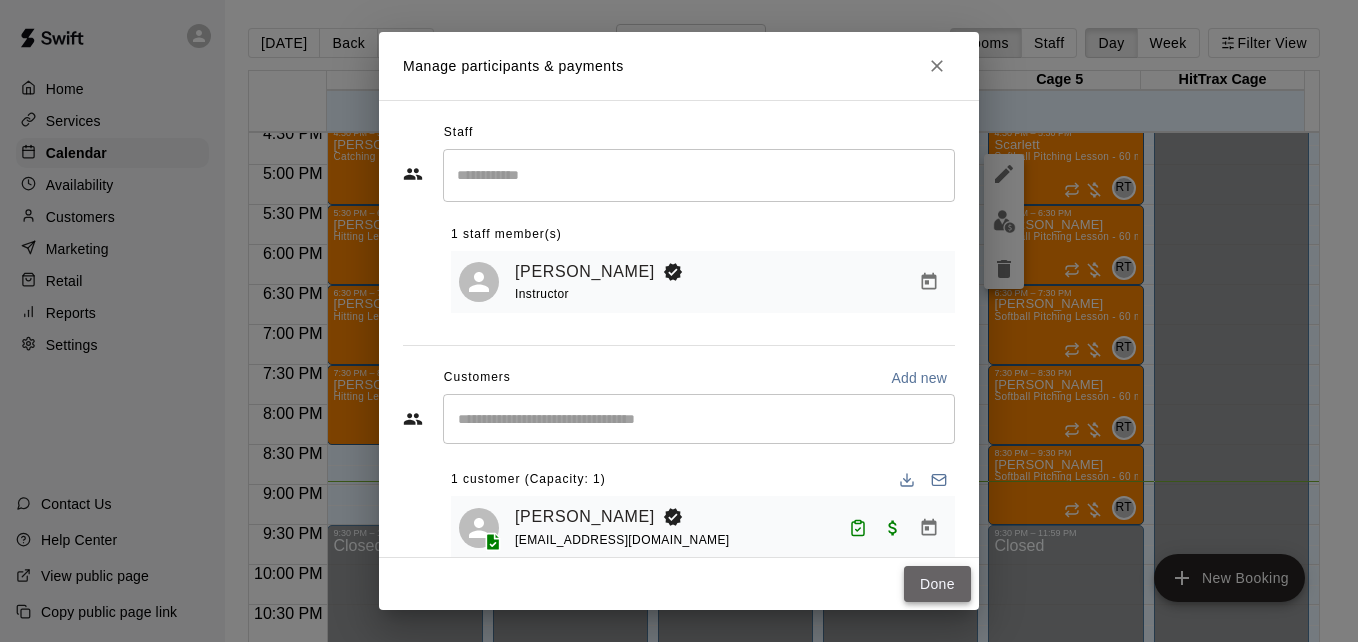 click on "Done" at bounding box center [937, 584] 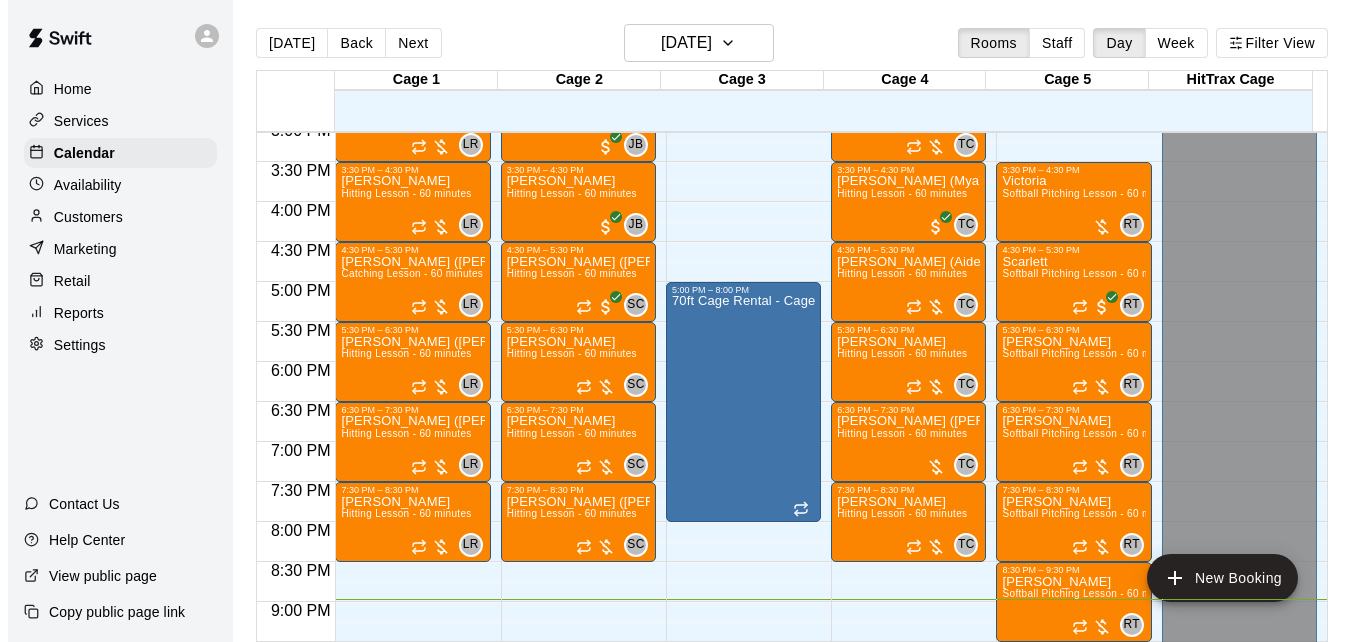 scroll, scrollTop: 1208, scrollLeft: 0, axis: vertical 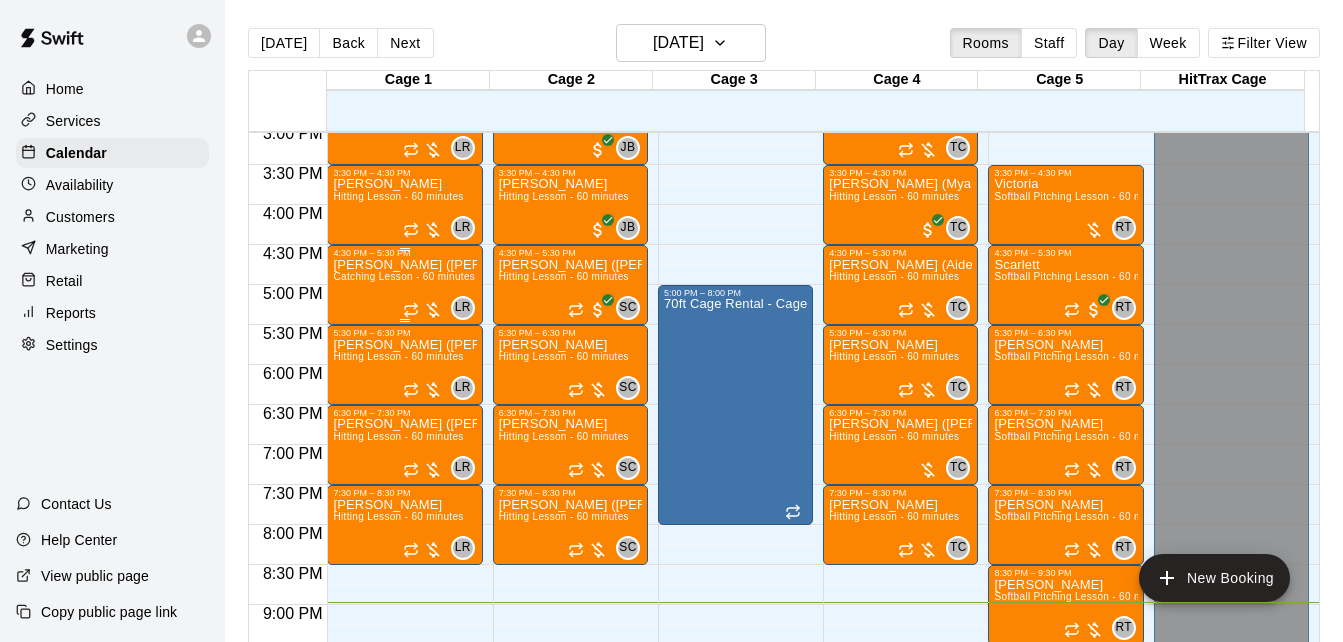 click on "[PERSON_NAME] ([PERSON_NAME]) [PERSON_NAME]" at bounding box center [404, 265] 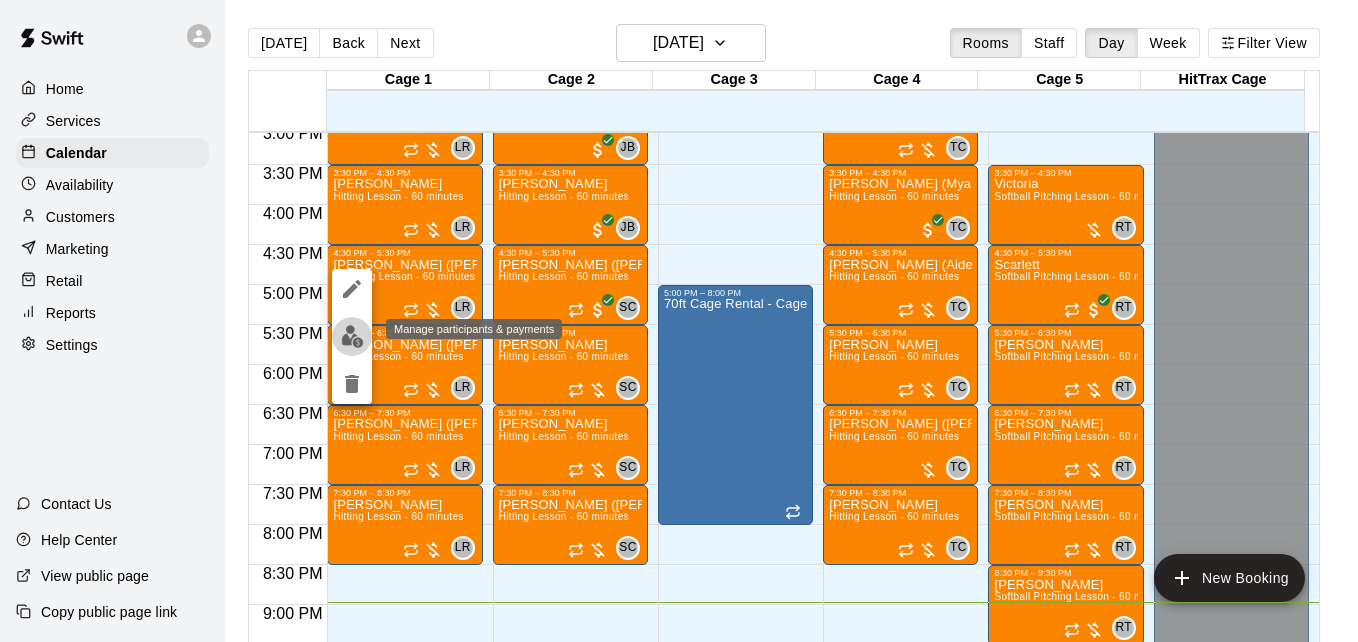 click at bounding box center [352, 336] 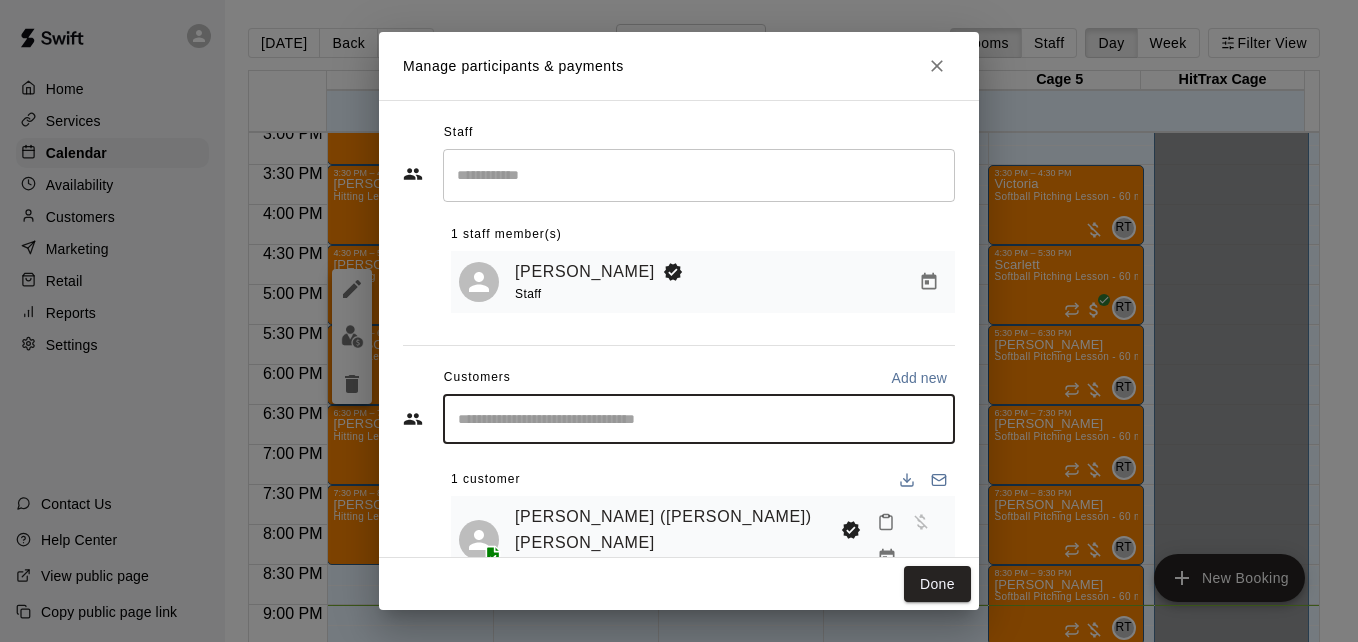 click at bounding box center (699, 419) 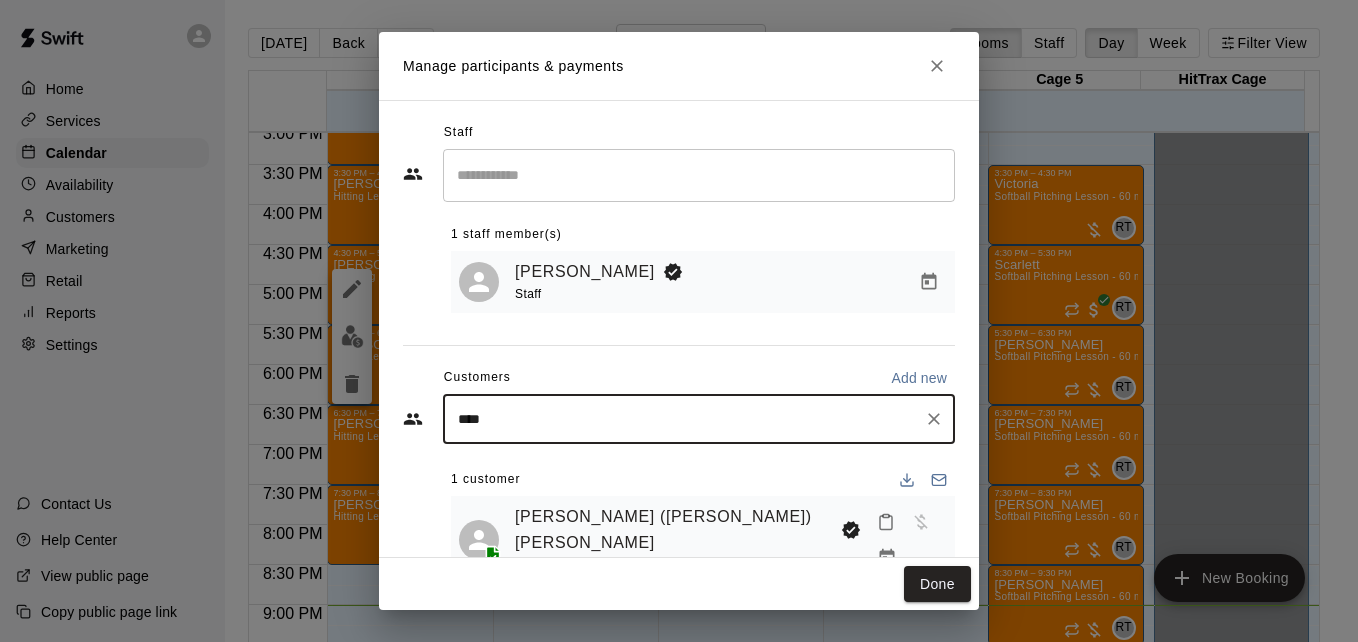 type on "*****" 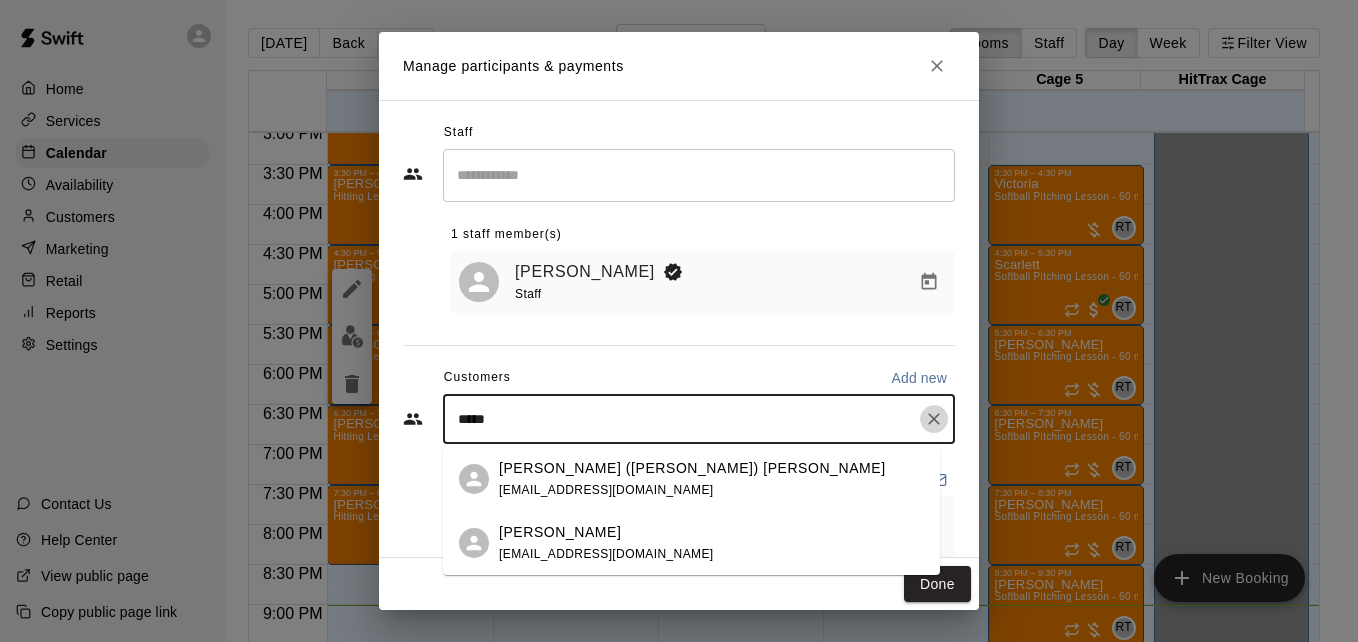 click 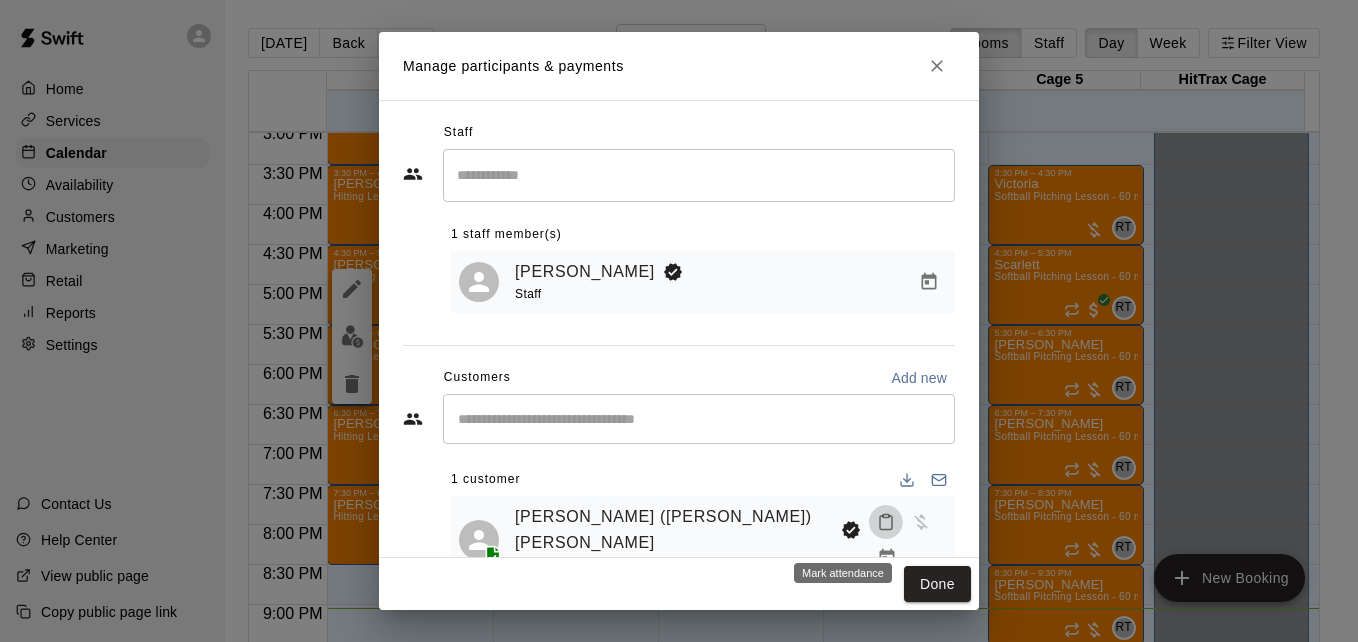 click 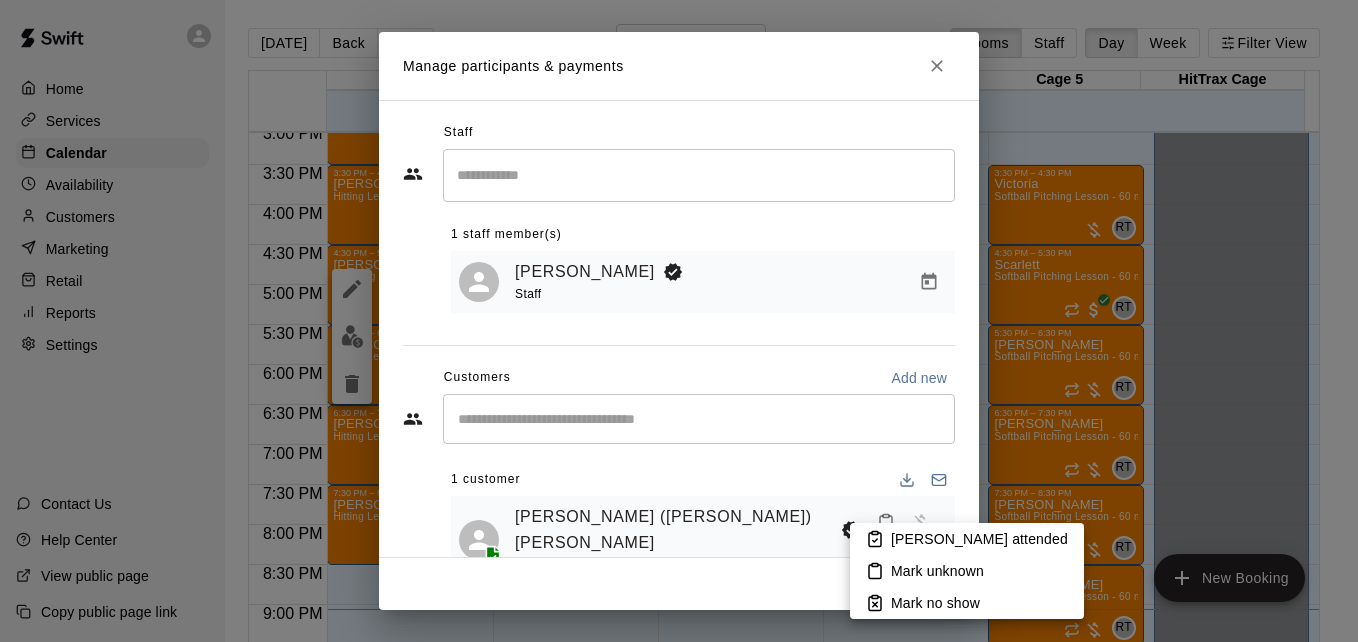 click on "[PERSON_NAME] attended" at bounding box center (979, 539) 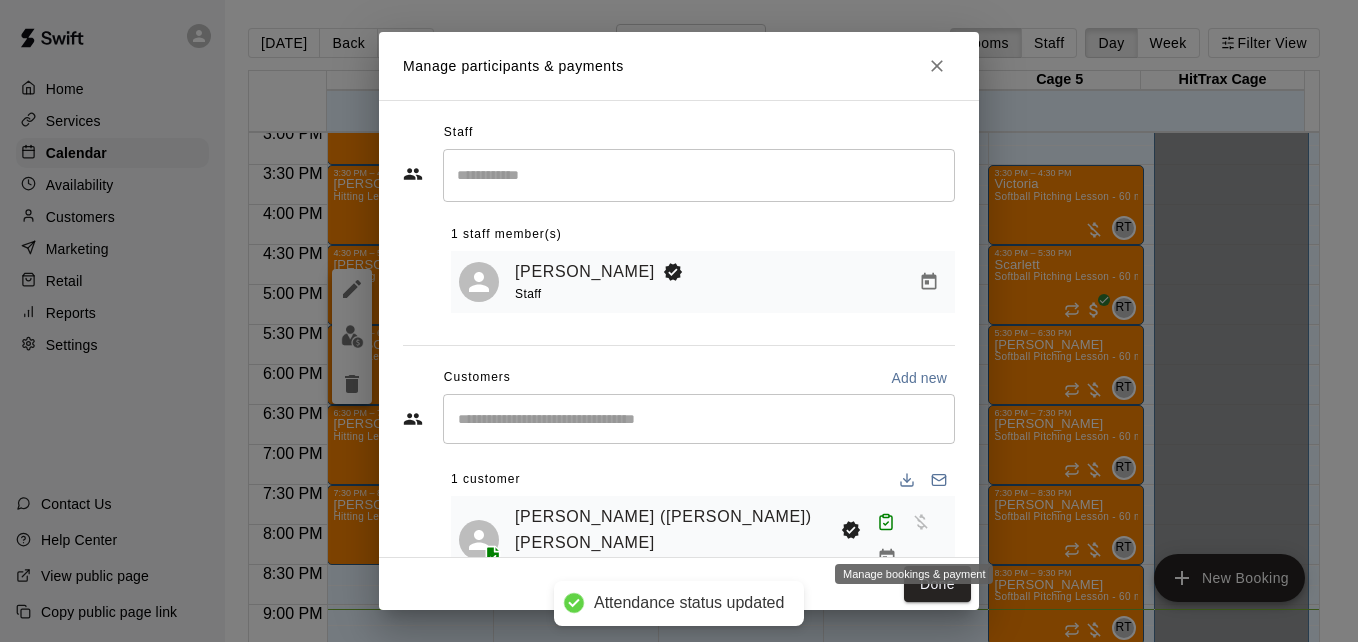 click 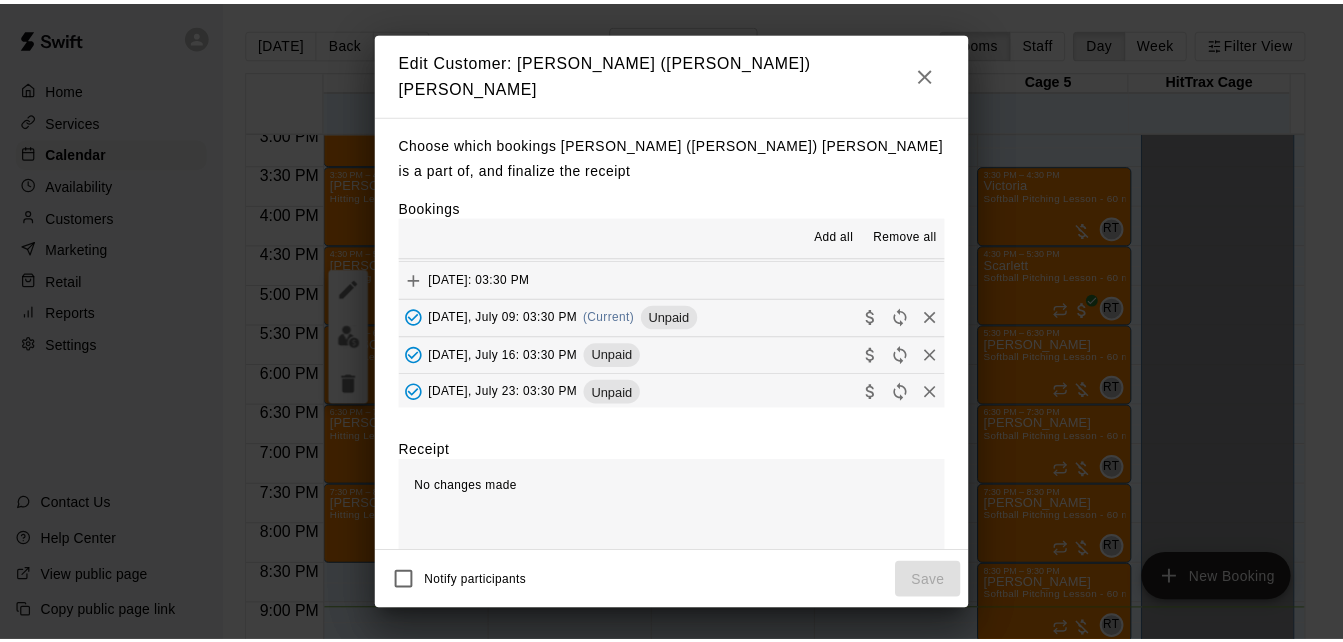 scroll, scrollTop: 120, scrollLeft: 0, axis: vertical 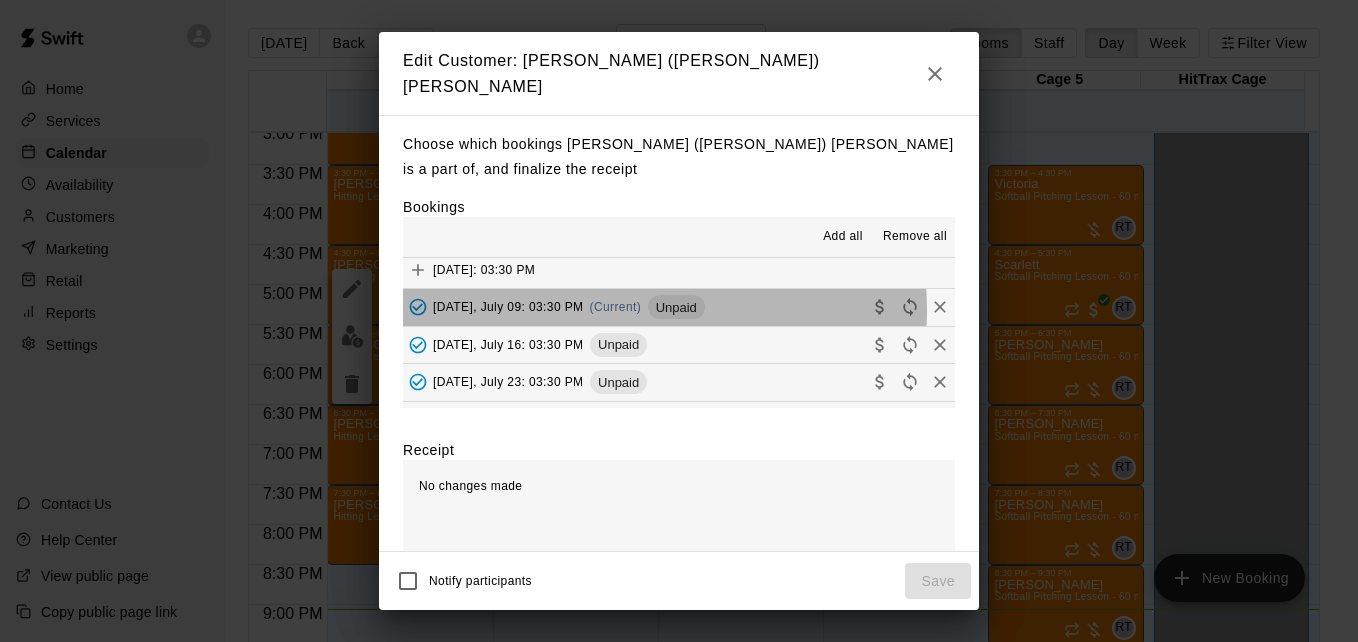 click on "(Current)" at bounding box center (616, 307) 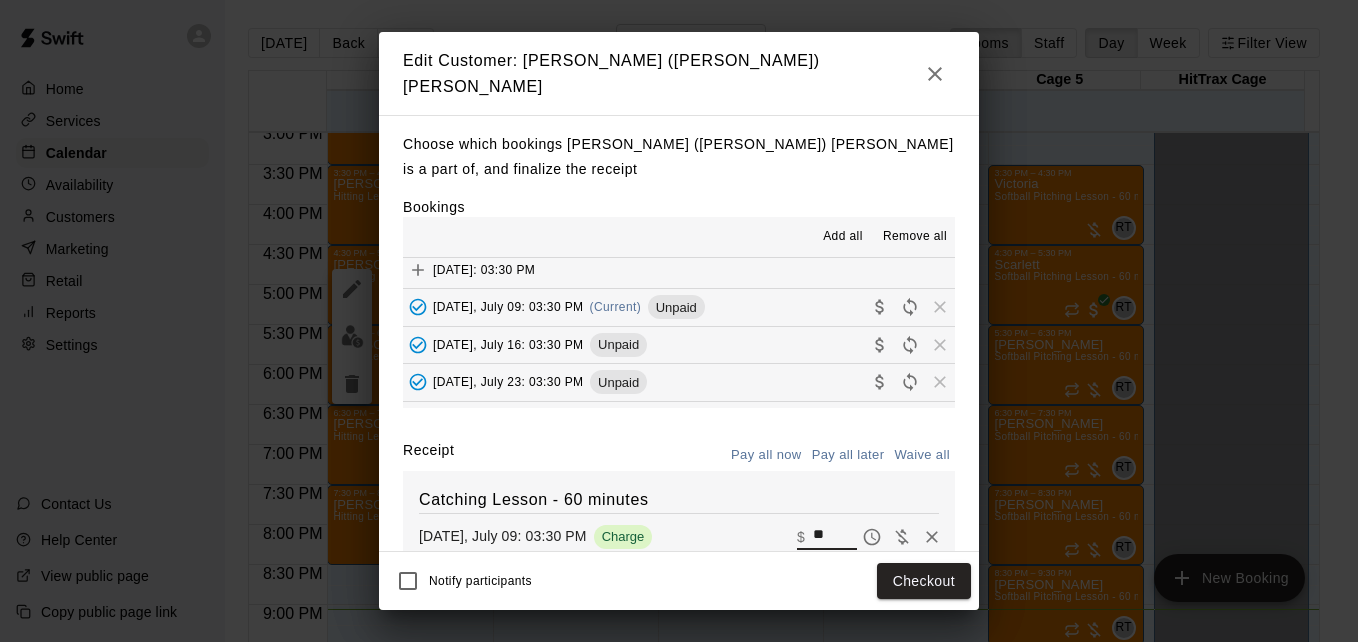 click on "**" at bounding box center (835, 537) 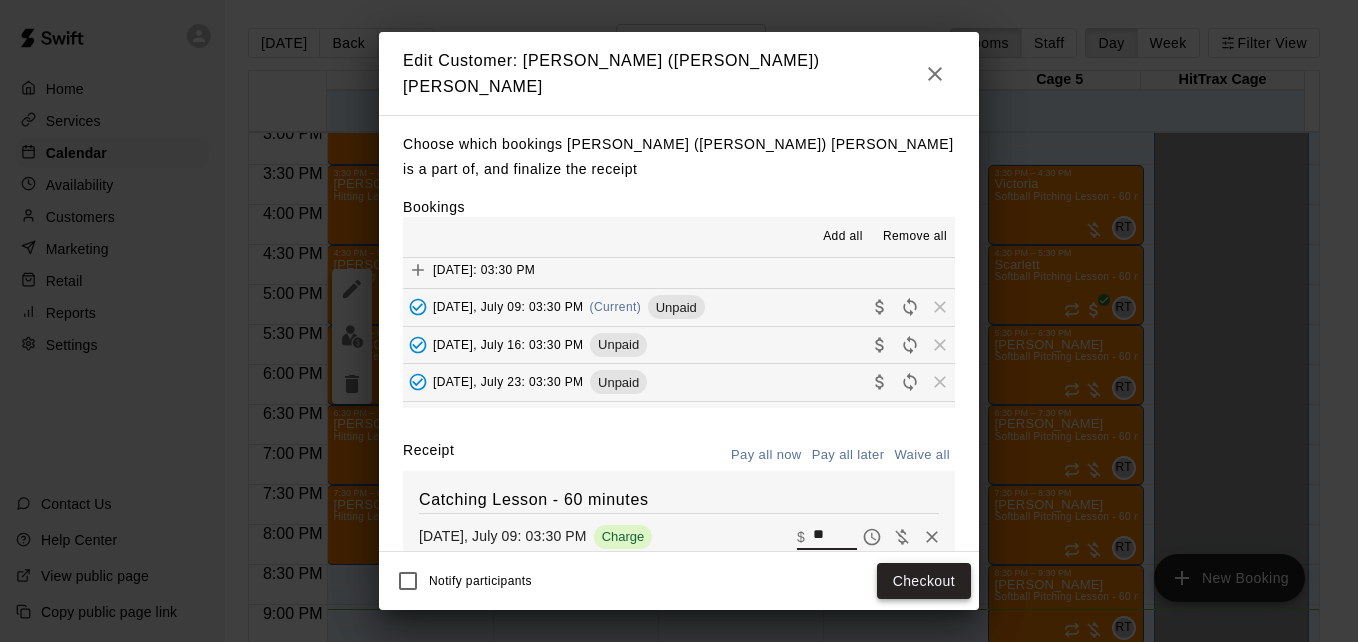 type on "**" 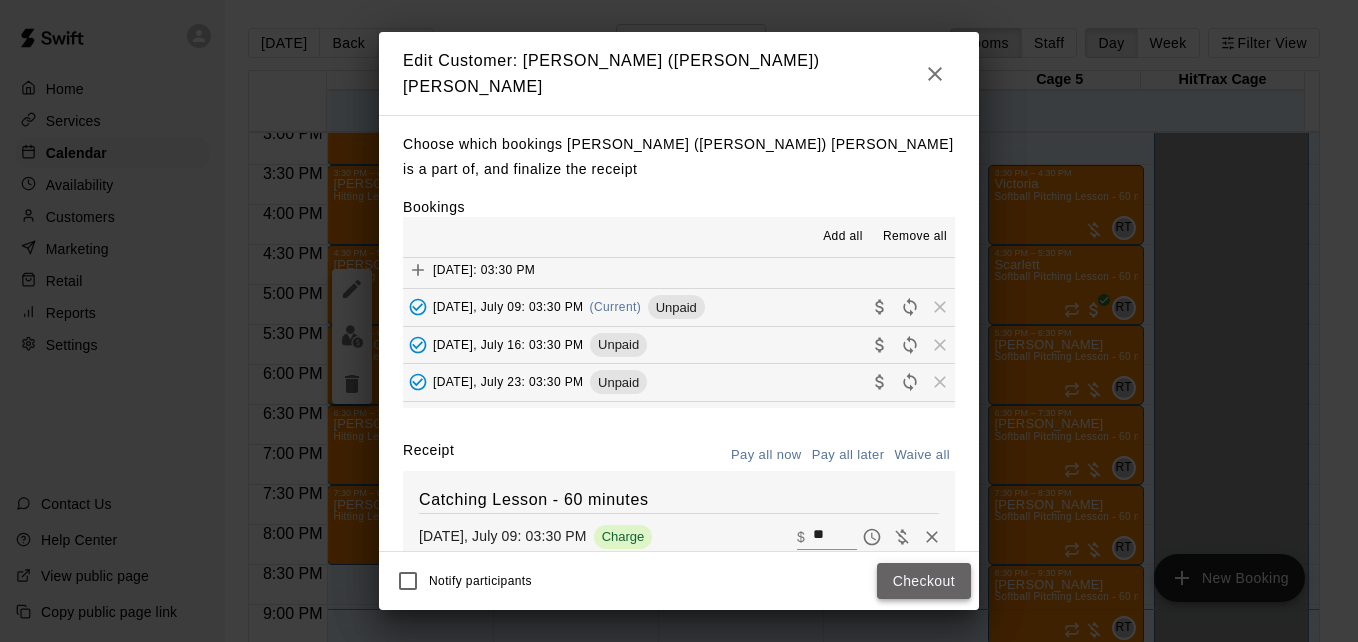 click on "Checkout" at bounding box center (924, 581) 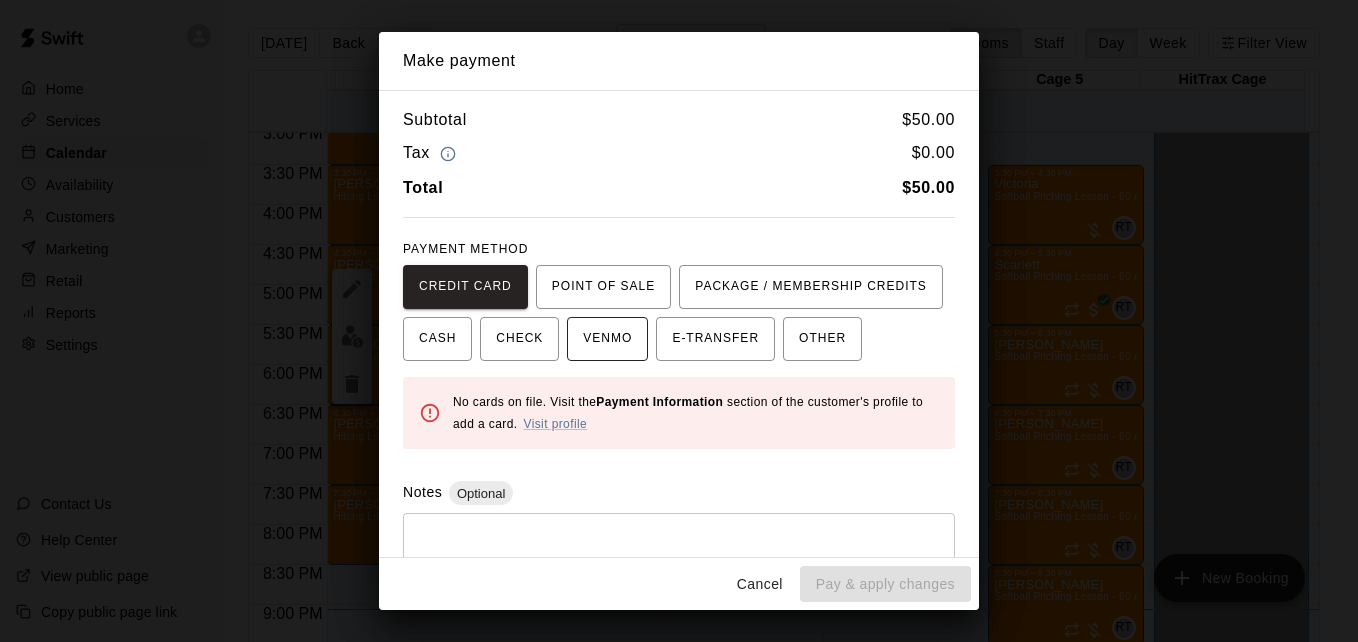click on "VENMO" at bounding box center (607, 339) 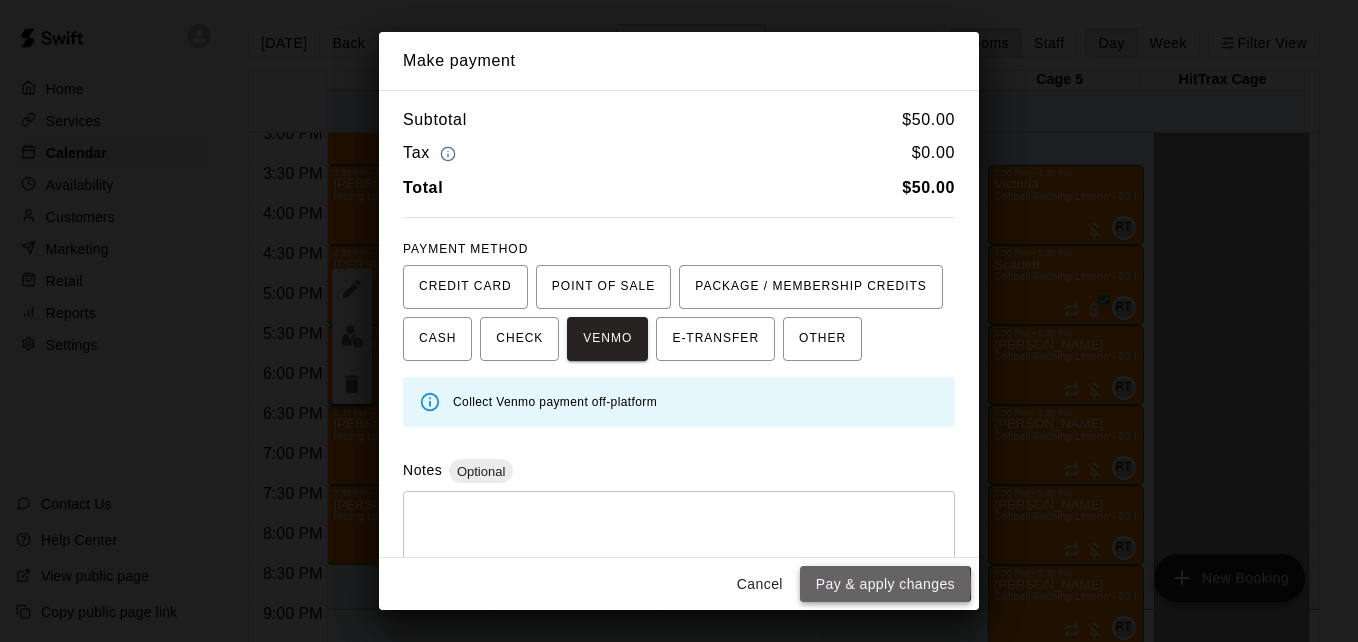 click on "Pay & apply changes" at bounding box center [885, 584] 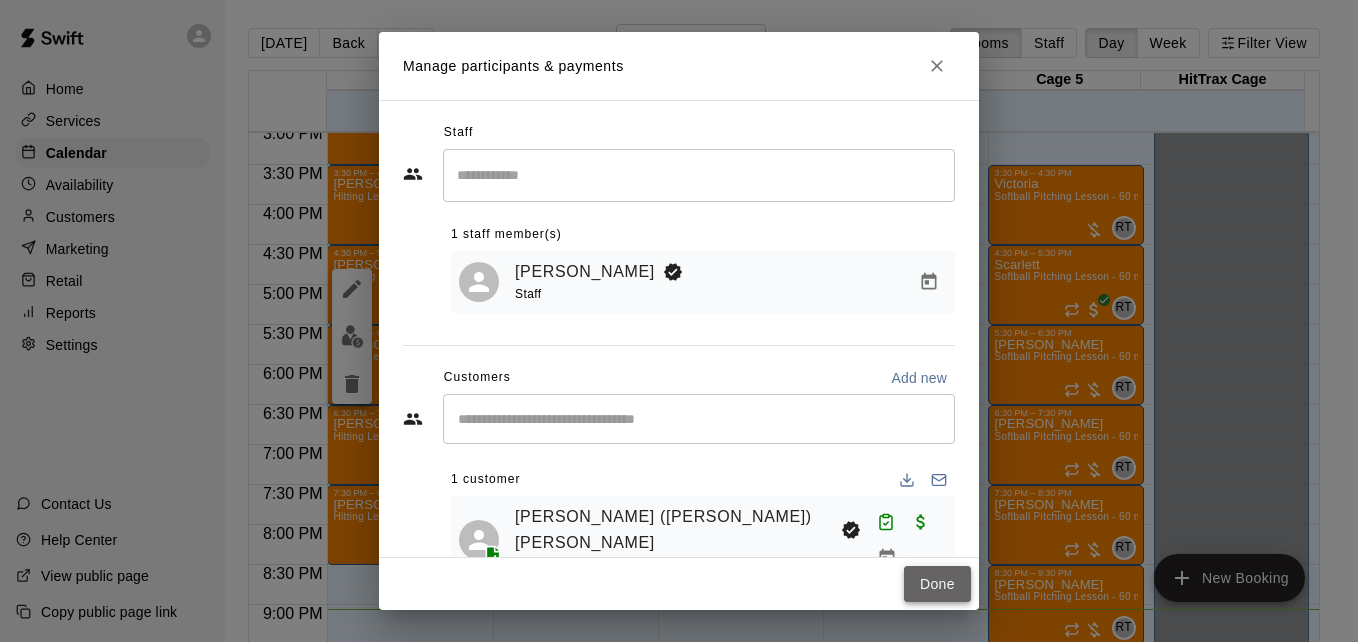 click on "Done" at bounding box center [937, 584] 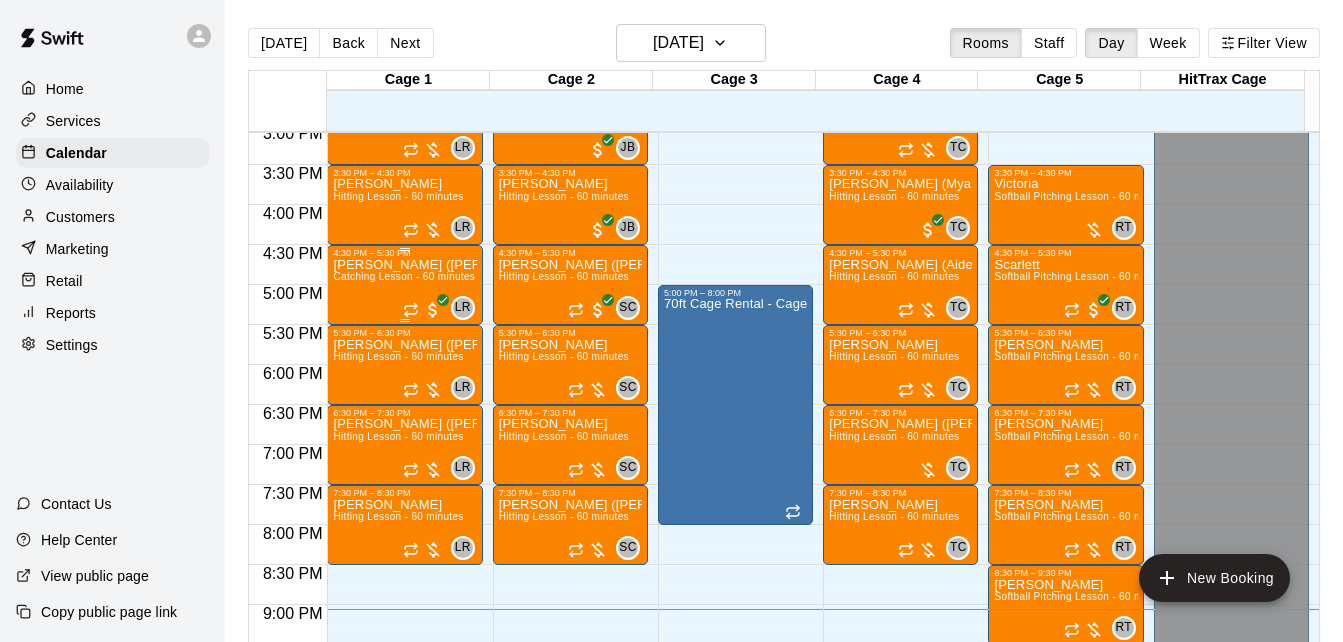 click on "Catching Lesson - 60 minutes" at bounding box center (404, 276) 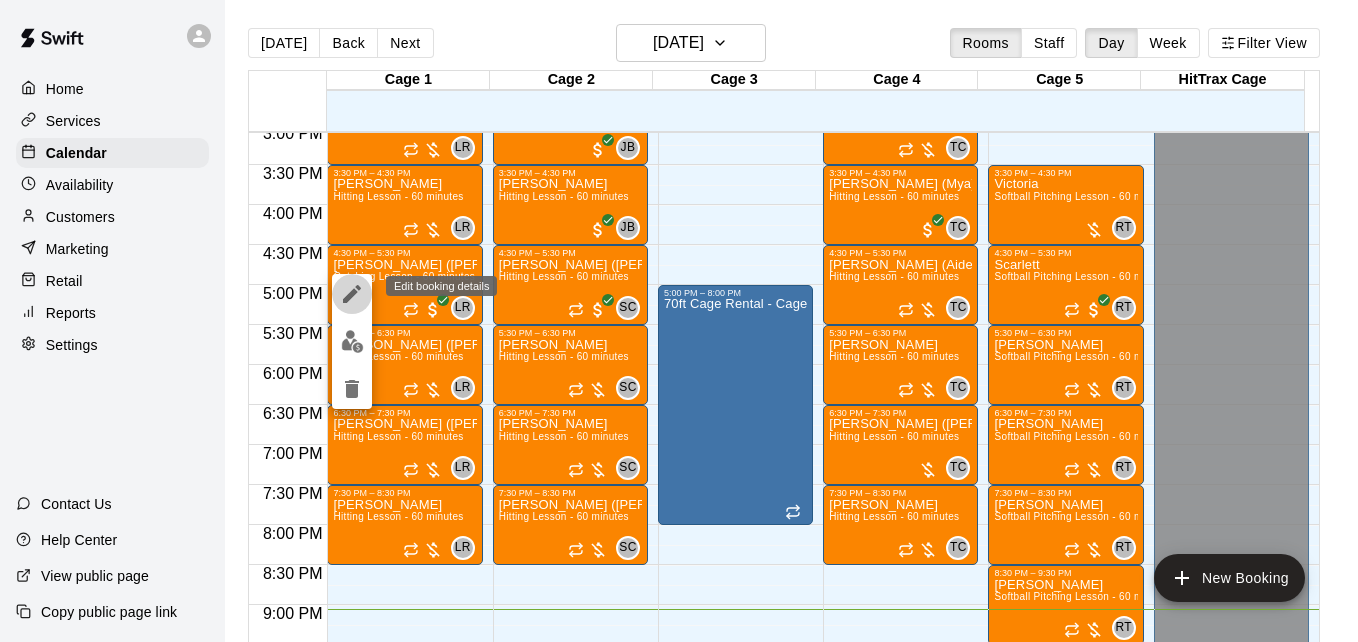 click 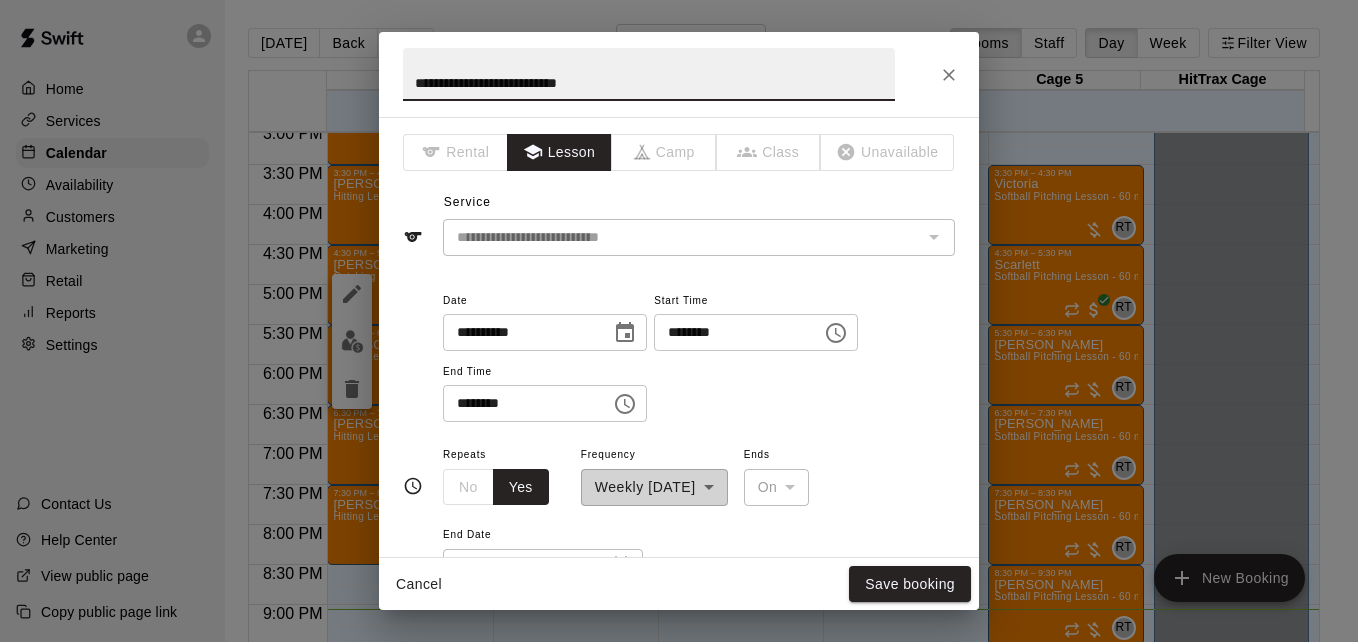 click on "**********" at bounding box center [649, 74] 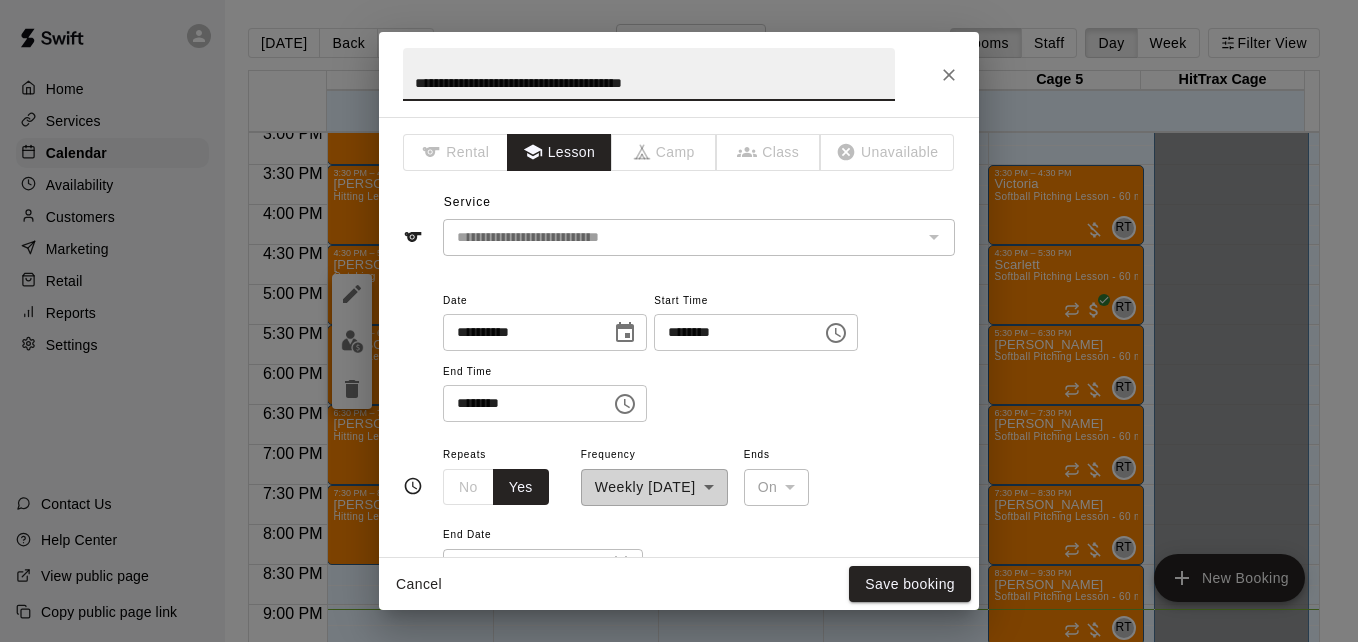 click on "**********" at bounding box center [649, 74] 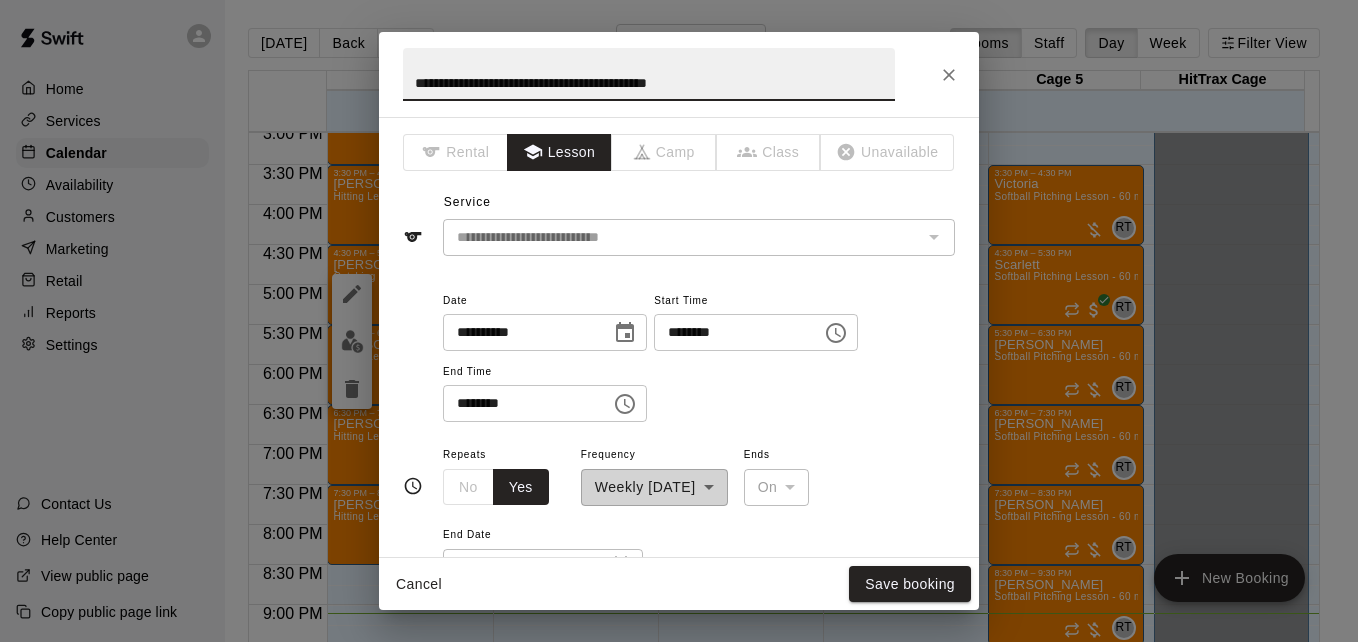 click on "**********" at bounding box center (649, 74) 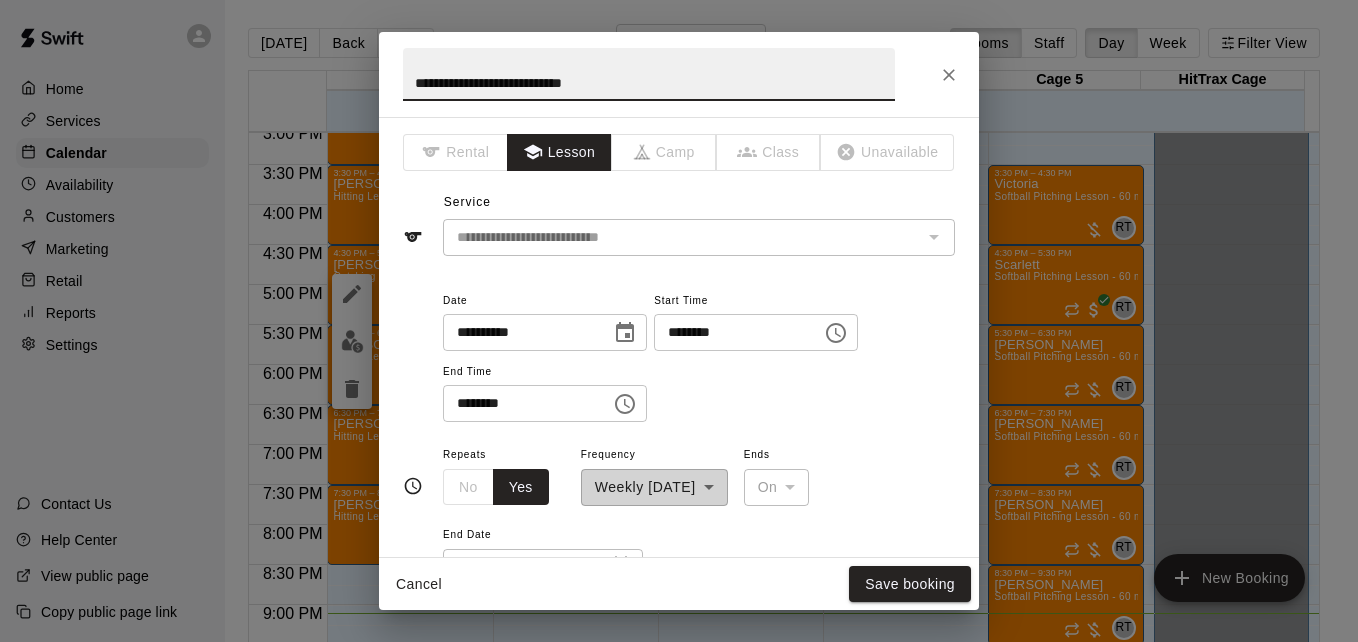 type on "**********" 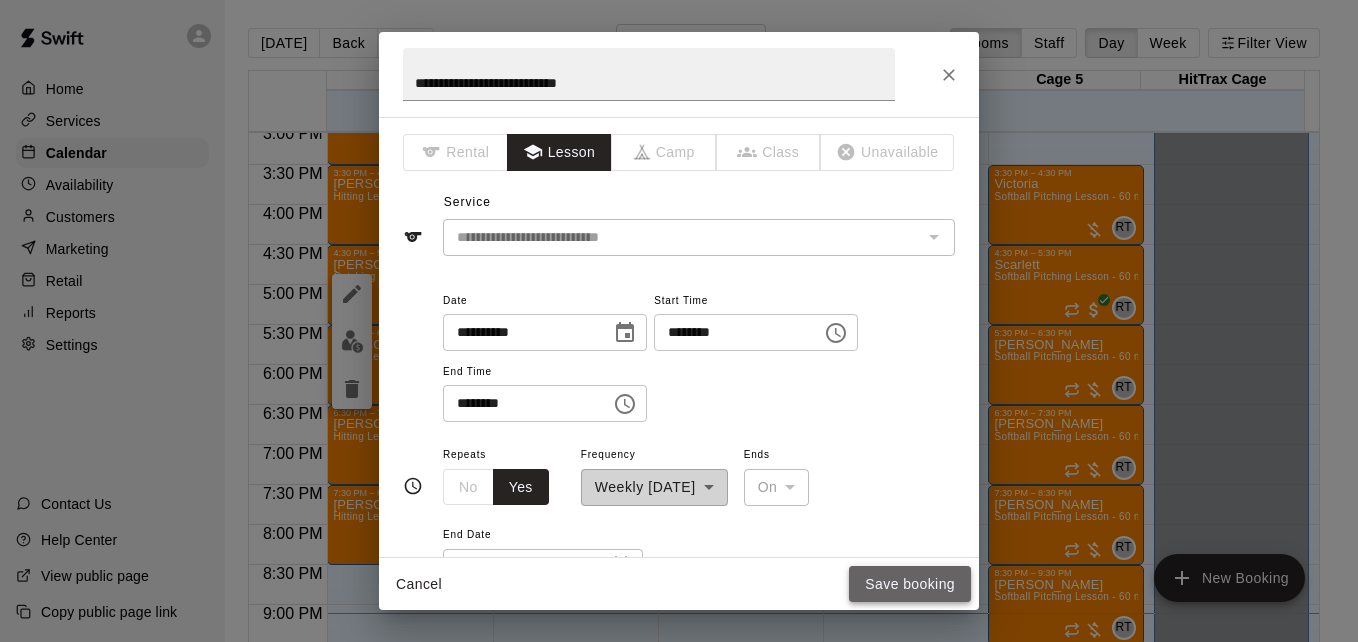 click on "Save booking" at bounding box center (910, 584) 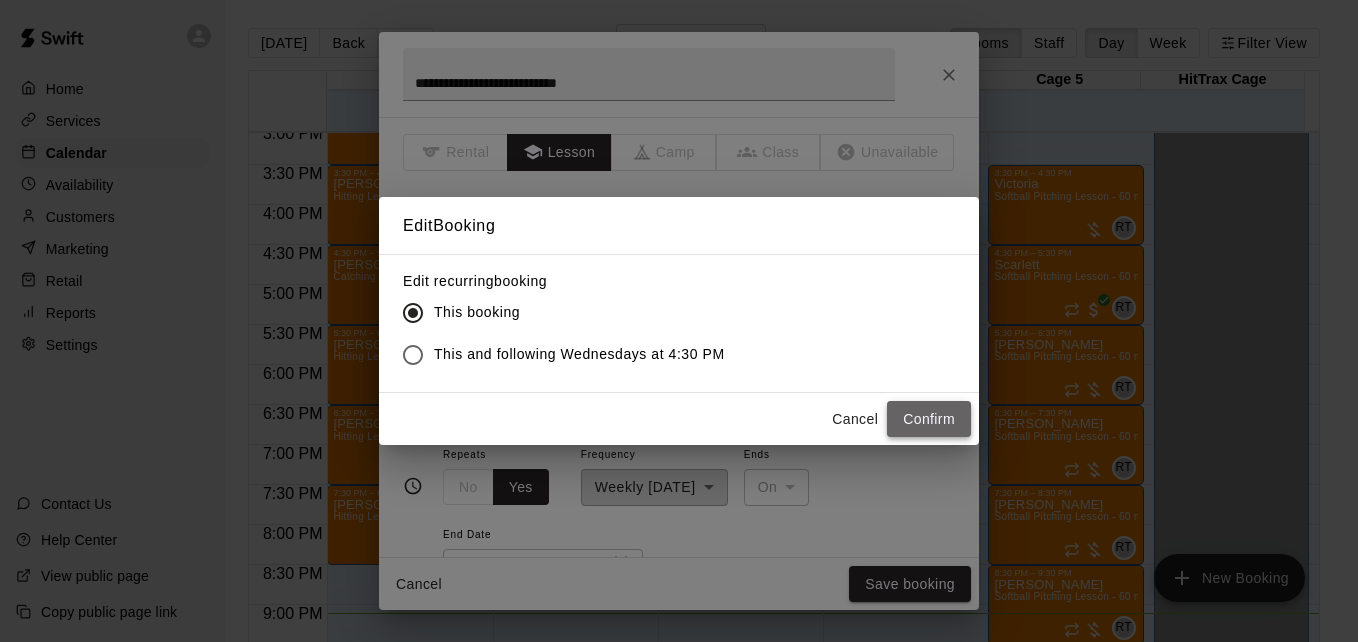 click on "Confirm" at bounding box center (929, 419) 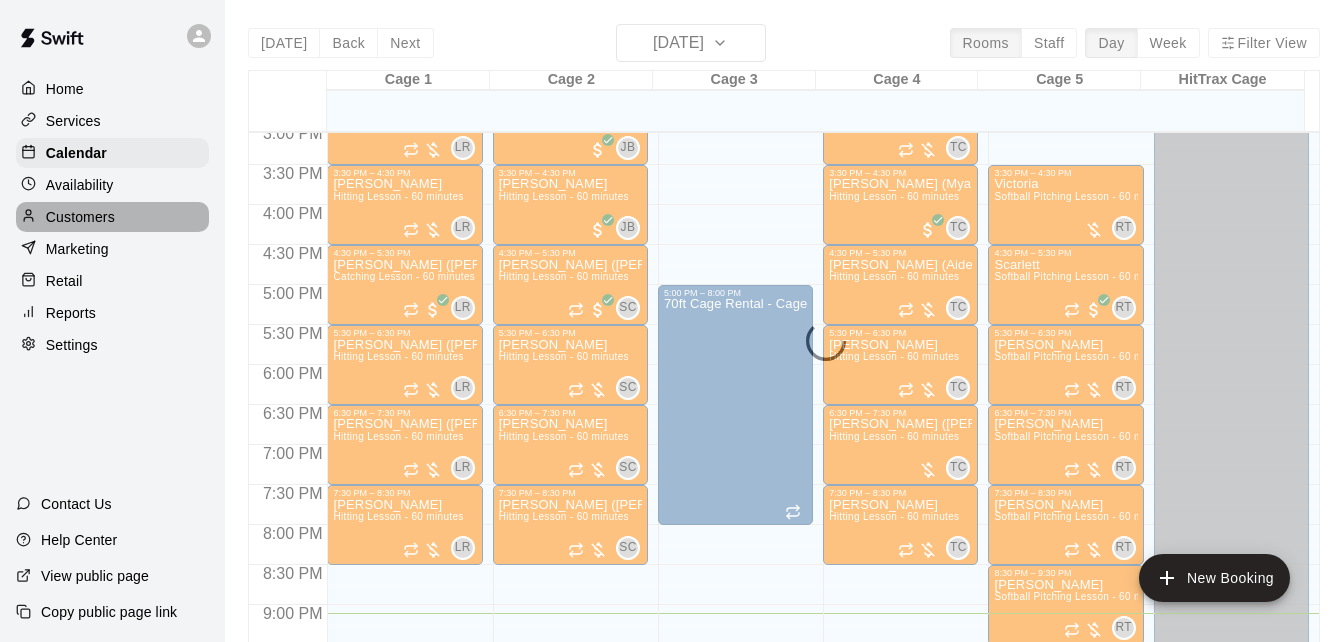 click on "Customers" at bounding box center (80, 217) 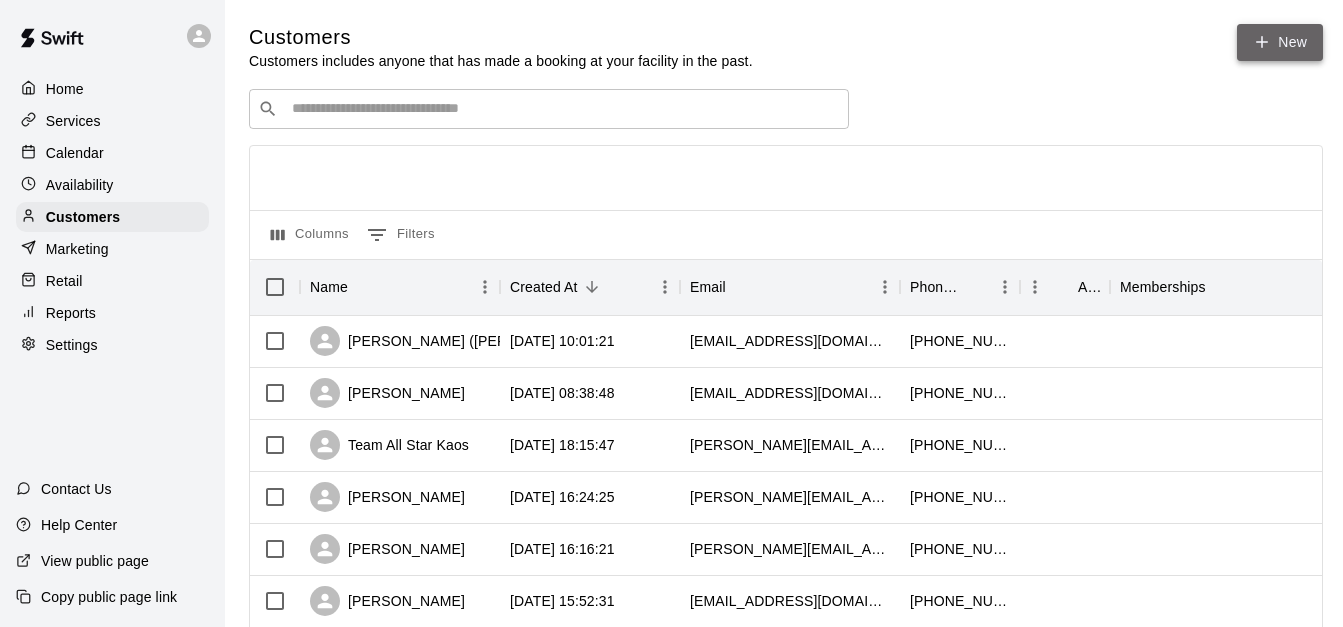 click 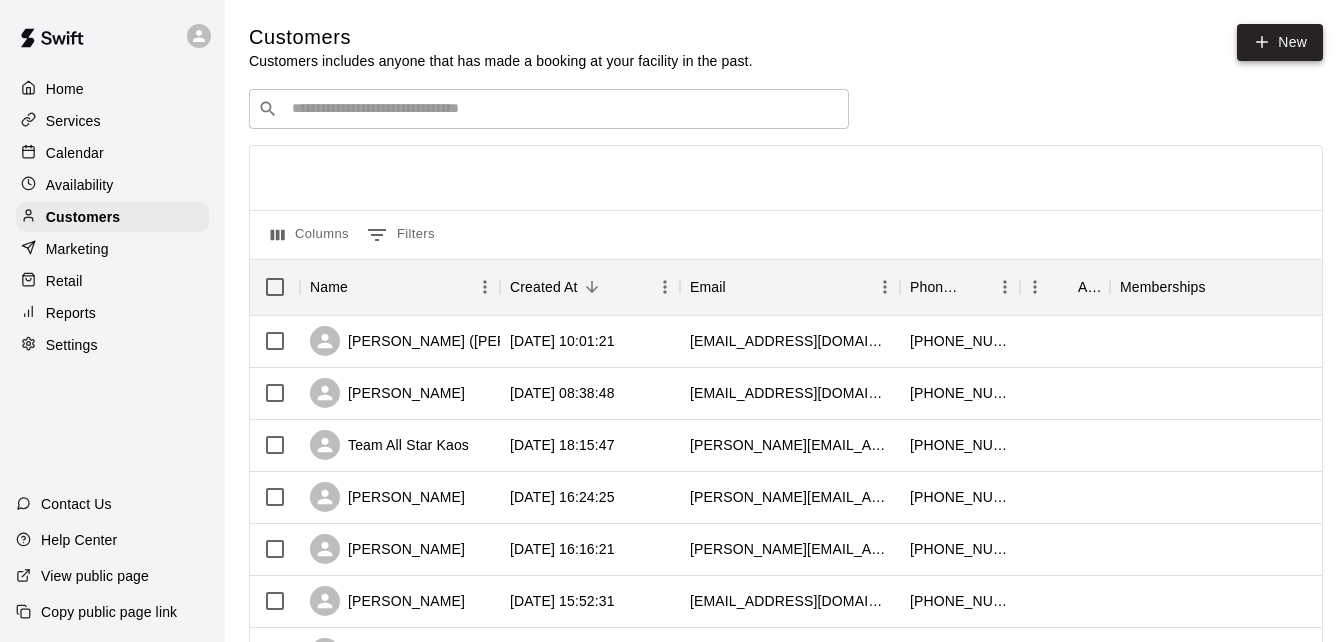 select on "**" 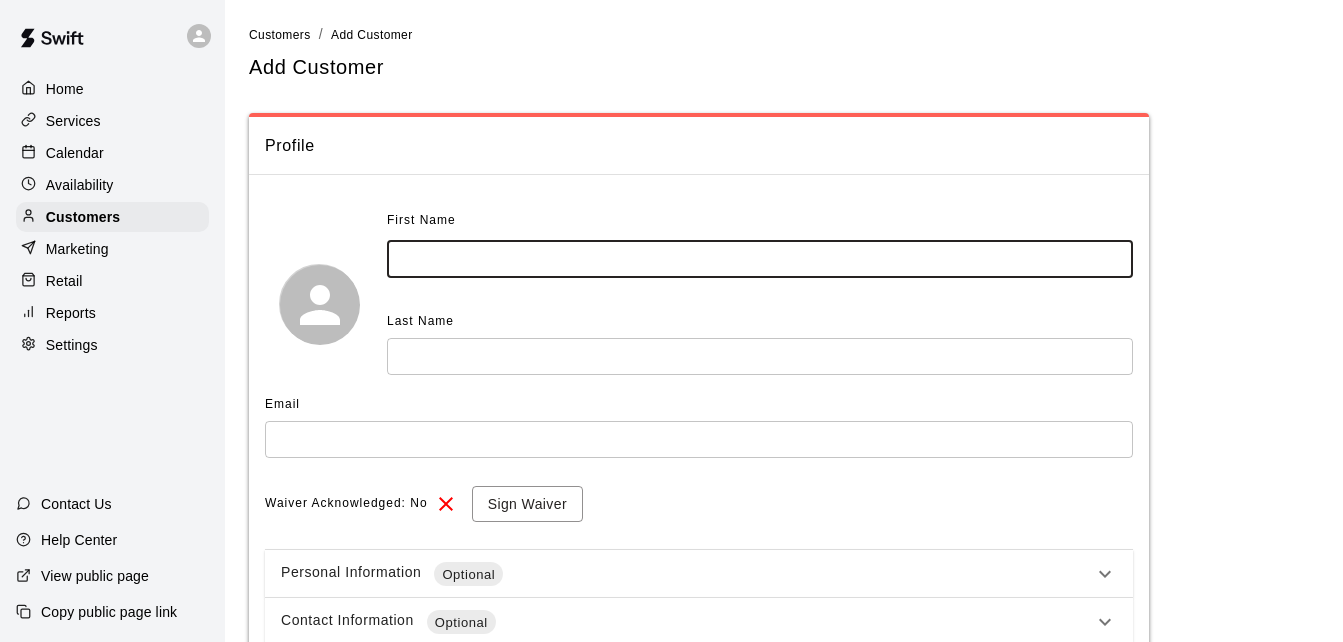 click at bounding box center (760, 259) 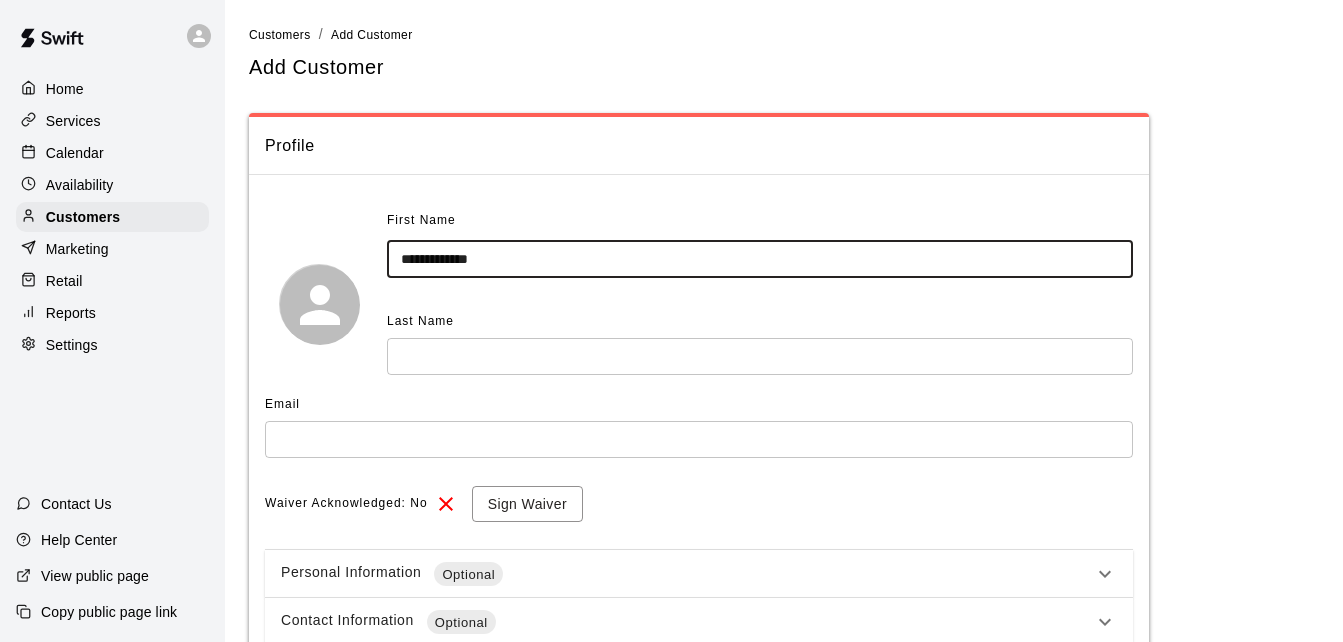 type on "**********" 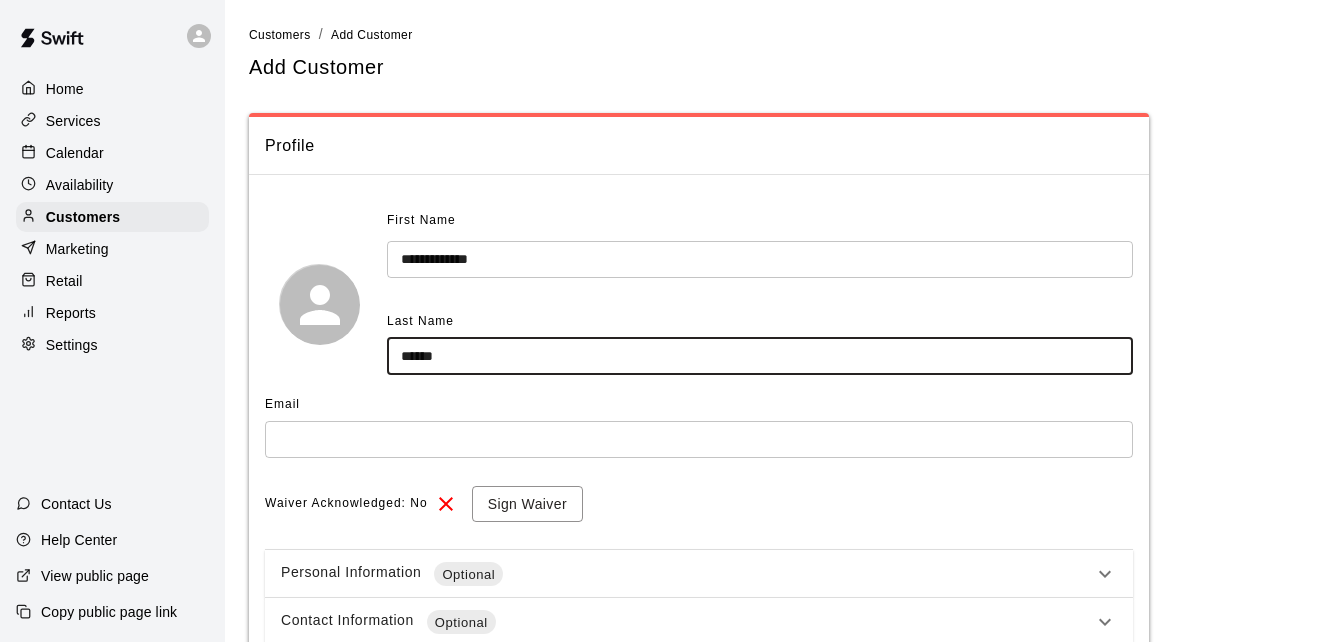type on "******" 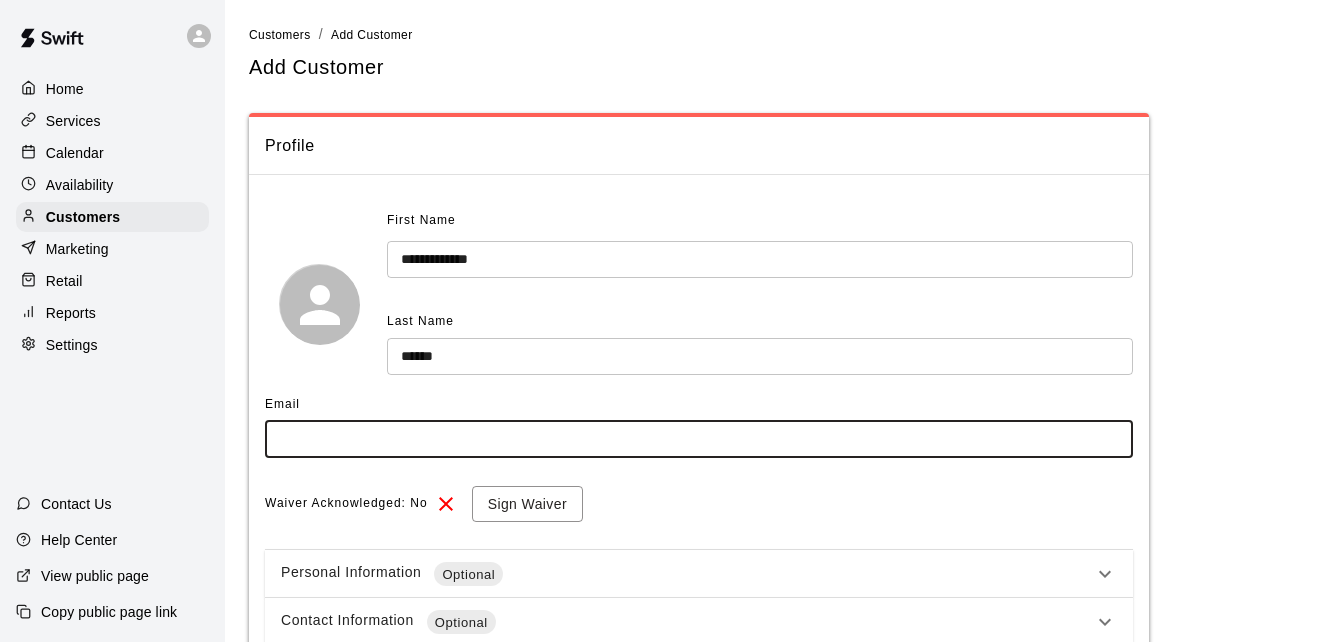 click at bounding box center (699, 439) 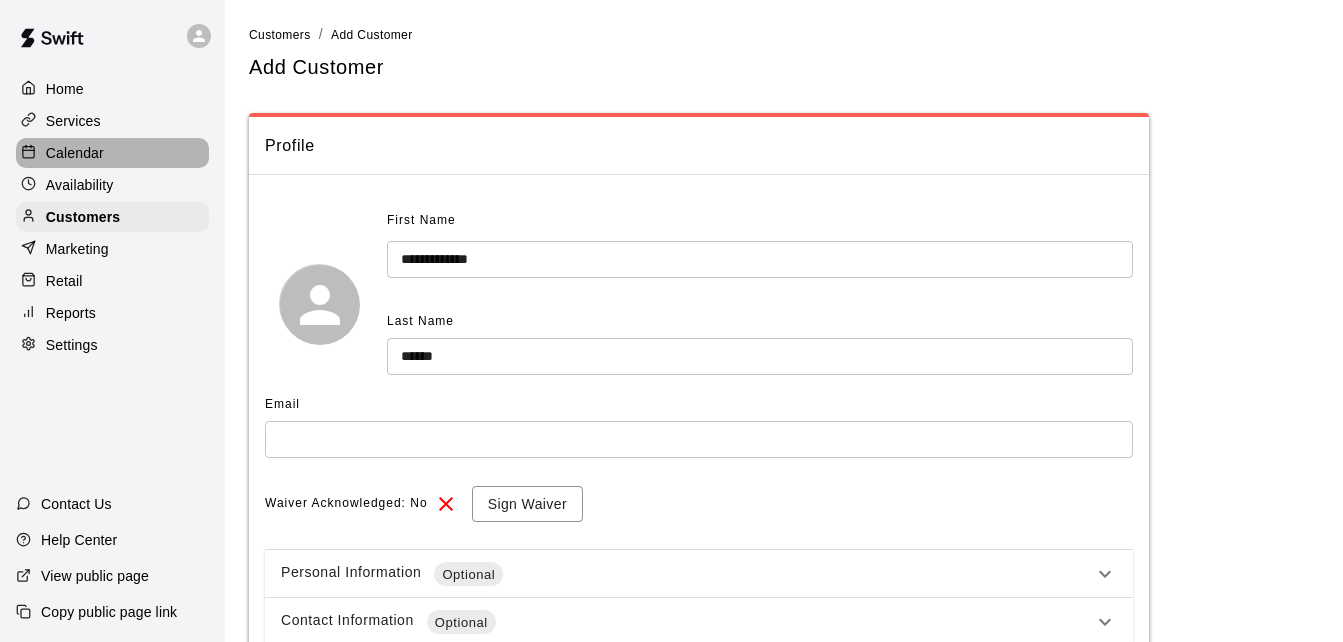 click on "Calendar" at bounding box center [112, 153] 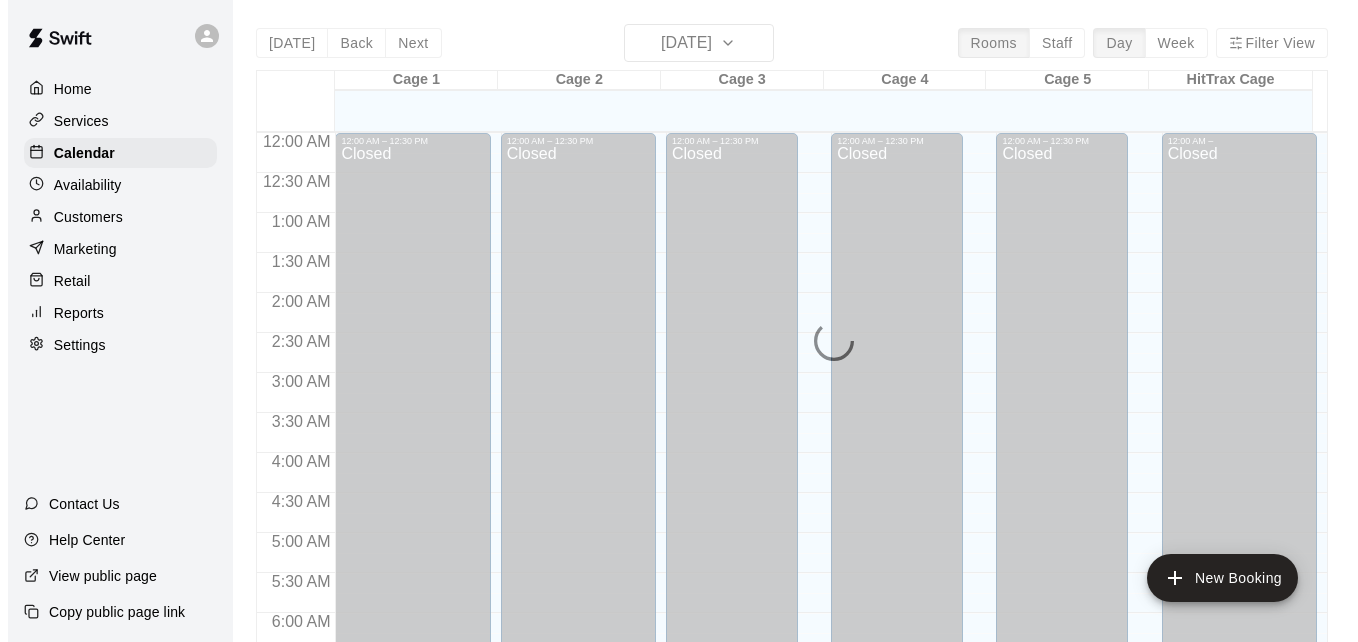 scroll, scrollTop: 1328, scrollLeft: 0, axis: vertical 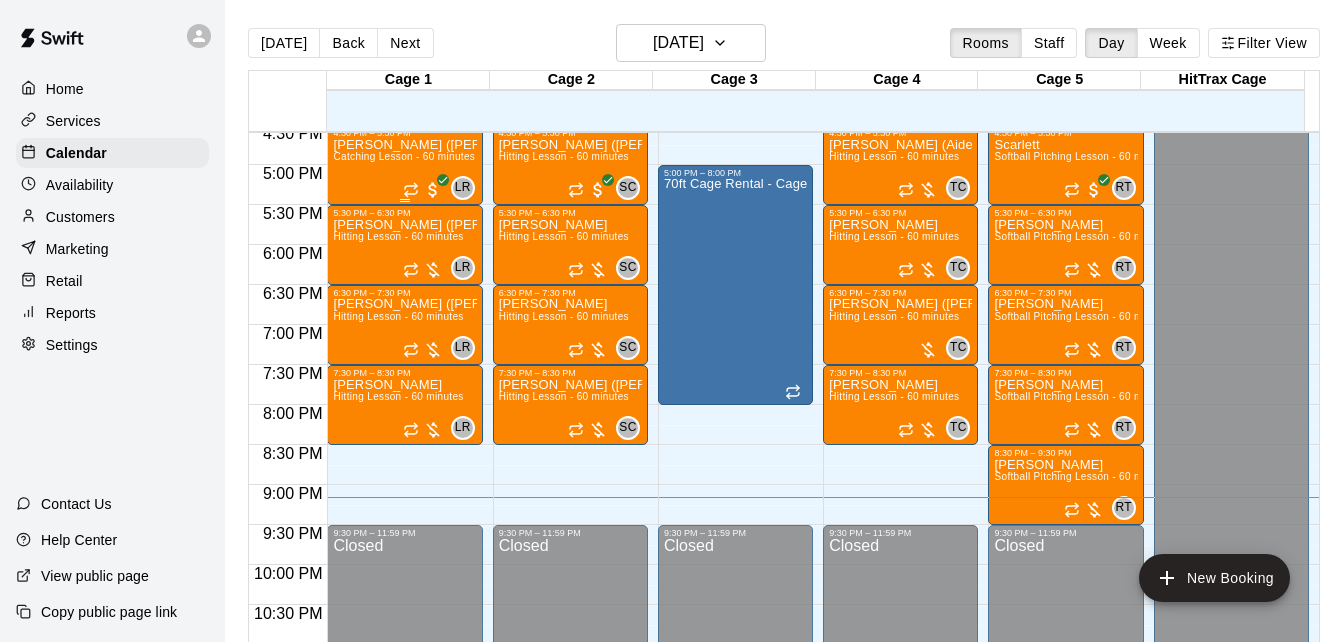 click on "[PERSON_NAME] ([PERSON_NAME]) [PERSON_NAME] Catching Lesson - 60 minutes" at bounding box center (404, 459) 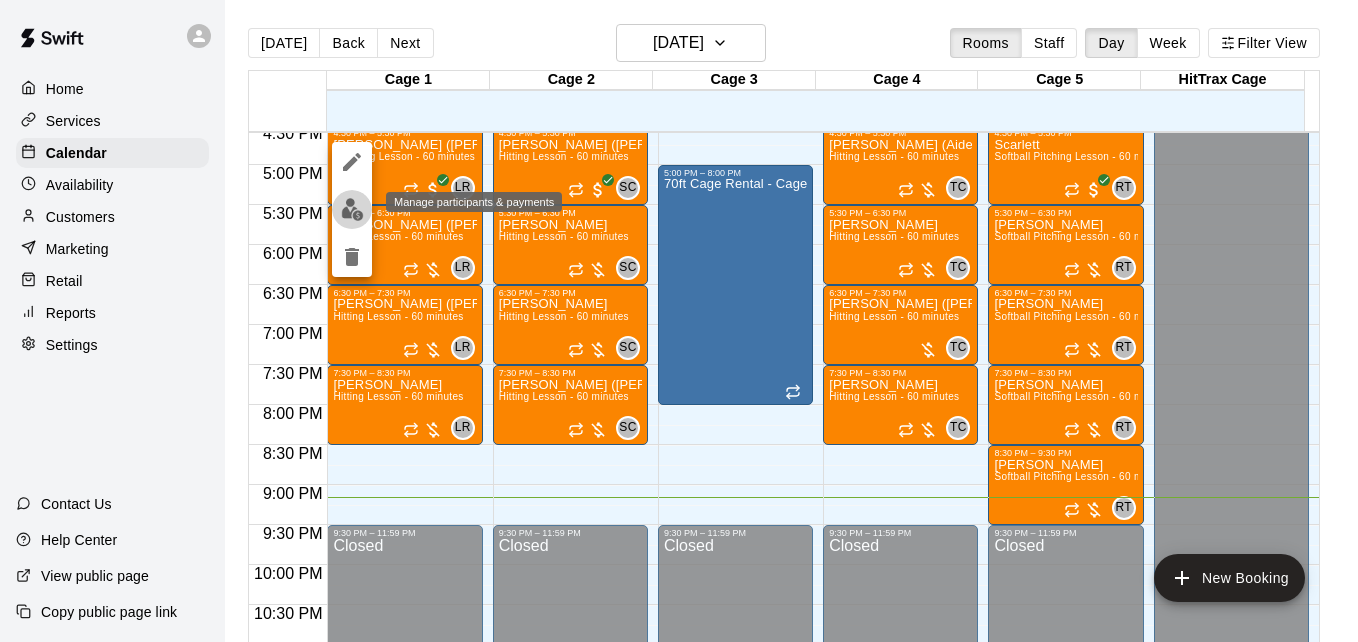 click at bounding box center (352, 209) 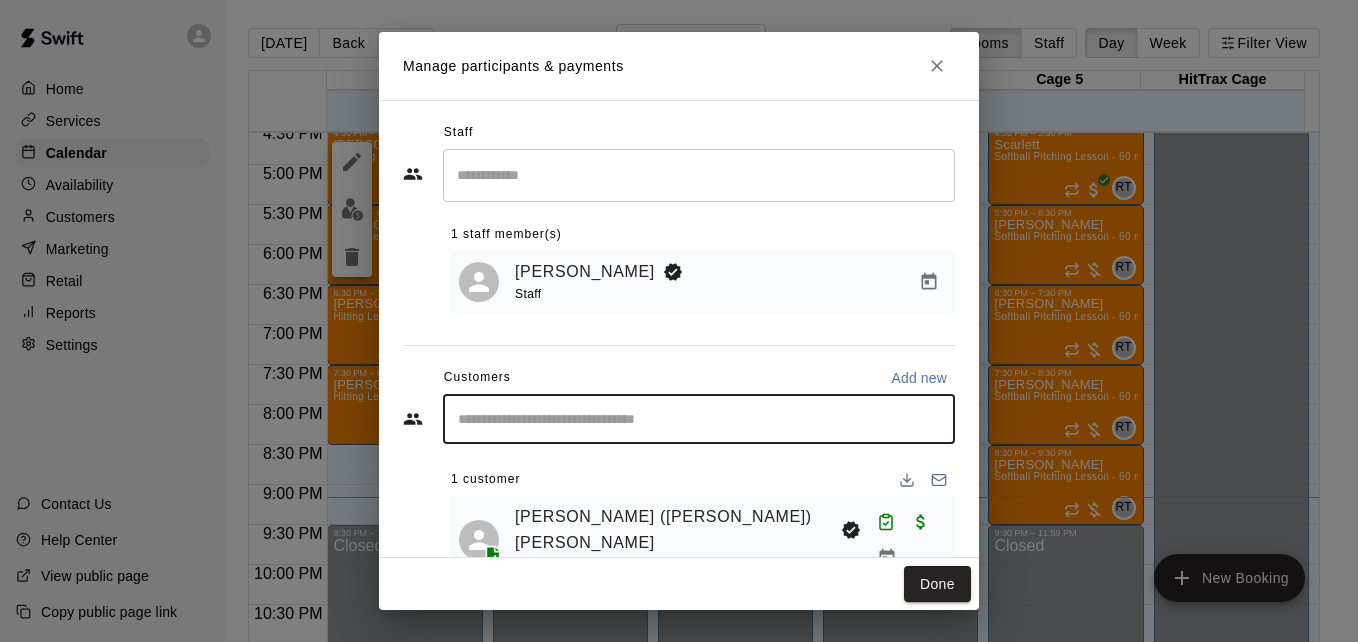 click at bounding box center (699, 419) 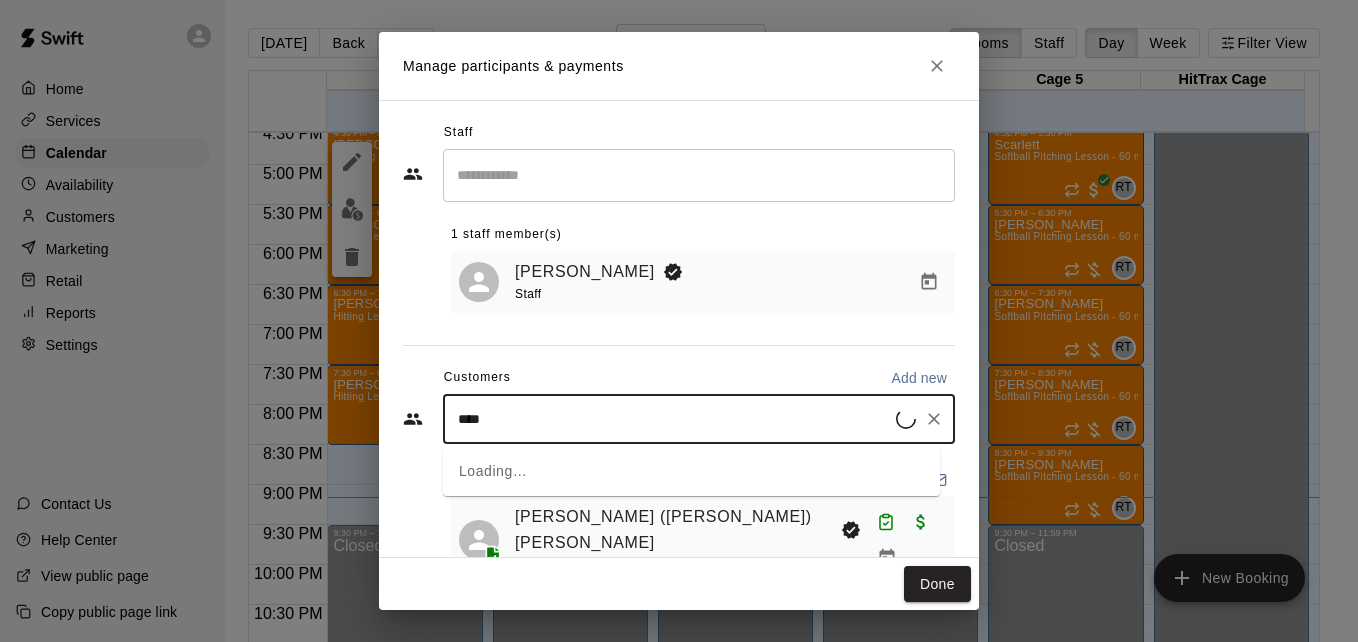 type on "*****" 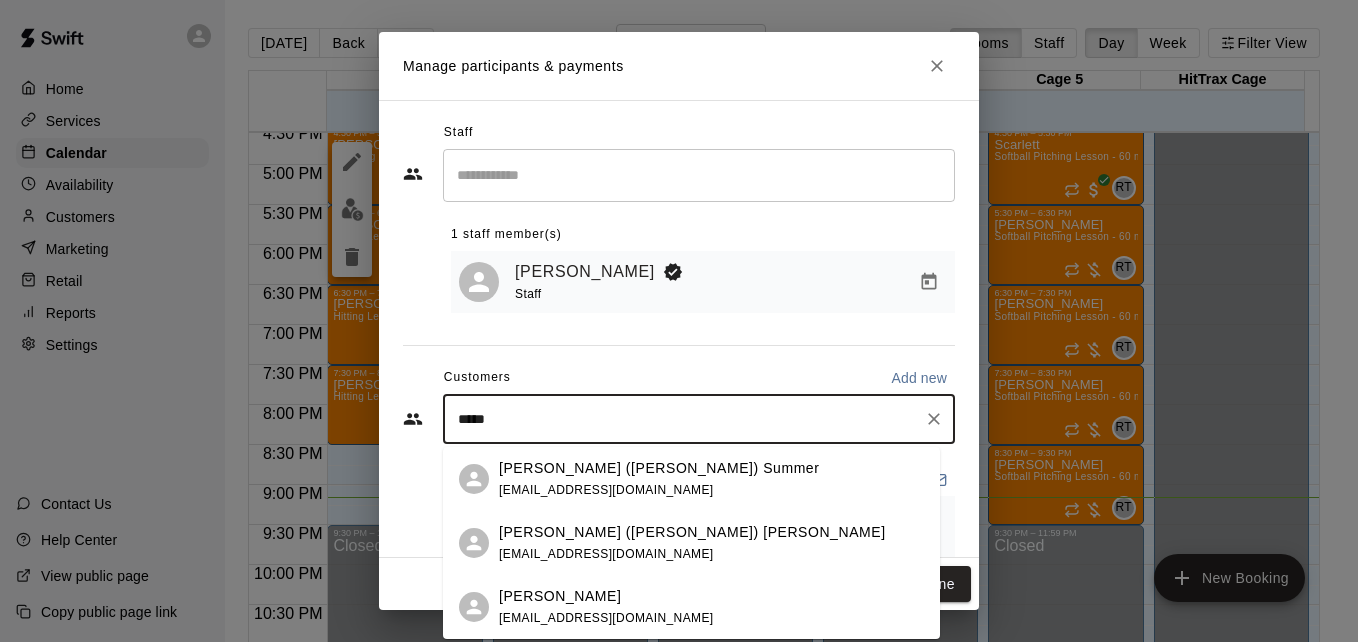 click on "[PERSON_NAME] ([PERSON_NAME]) Summer" at bounding box center [659, 468] 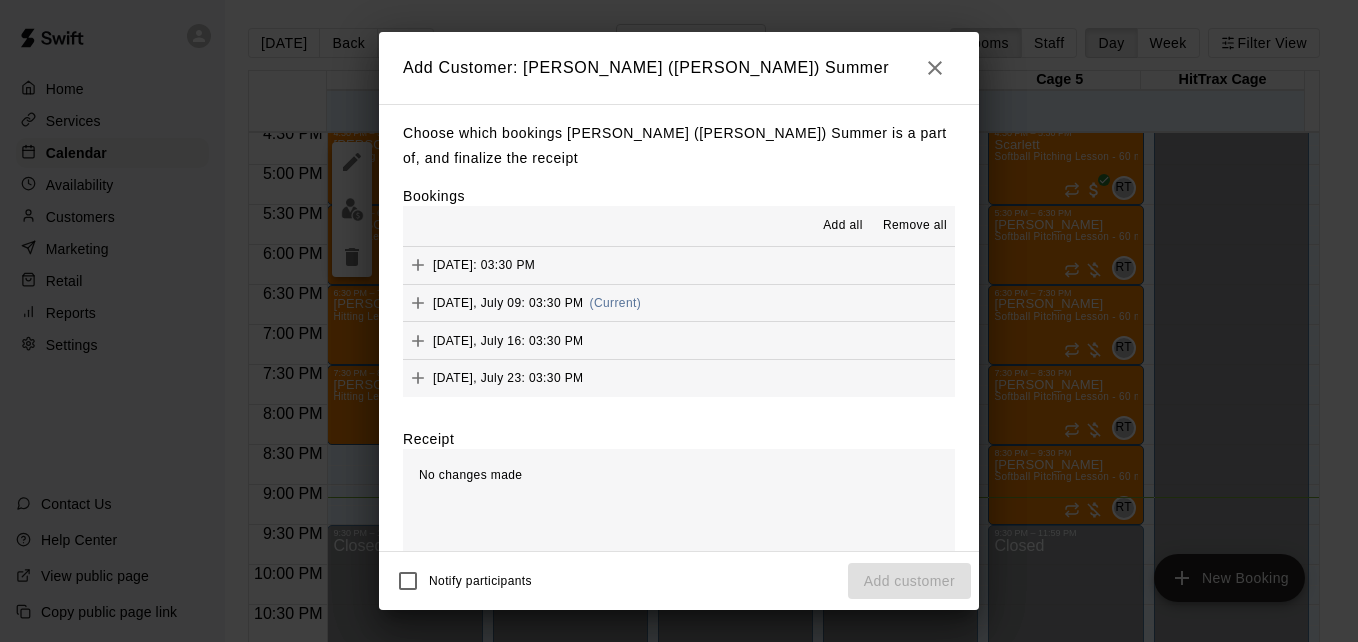 scroll, scrollTop: 120, scrollLeft: 0, axis: vertical 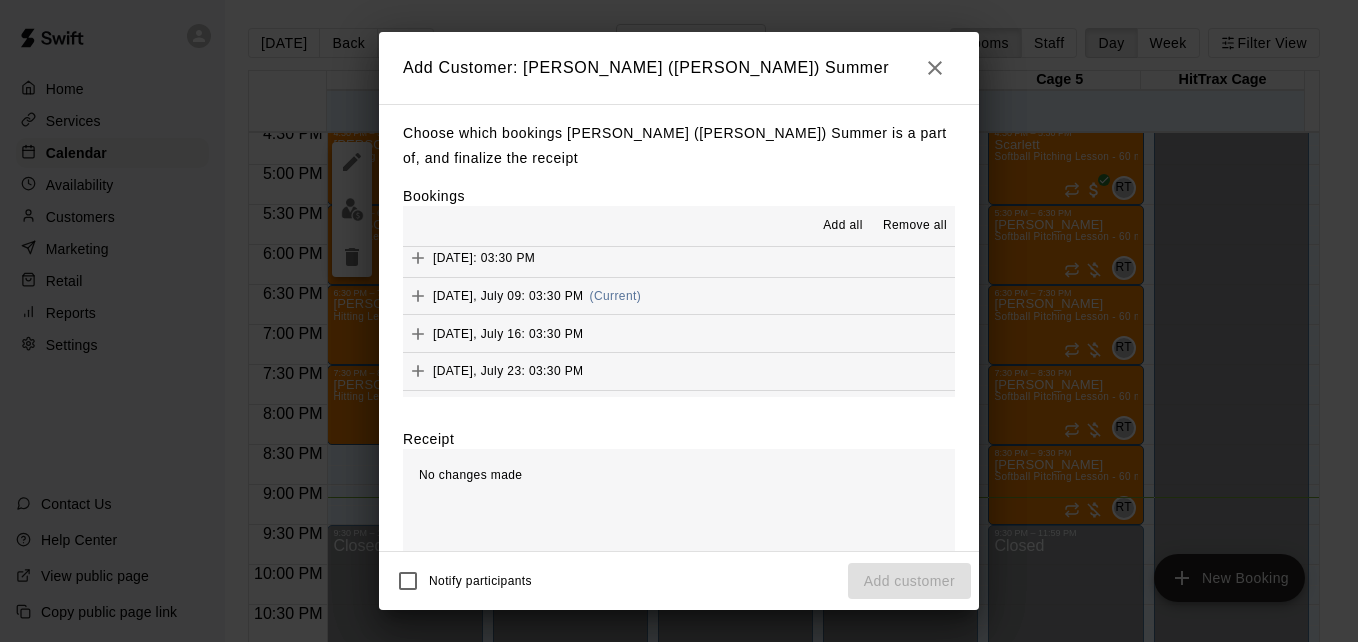 click on "[DATE], July 09: 03:30 PM (Current)" at bounding box center [679, 296] 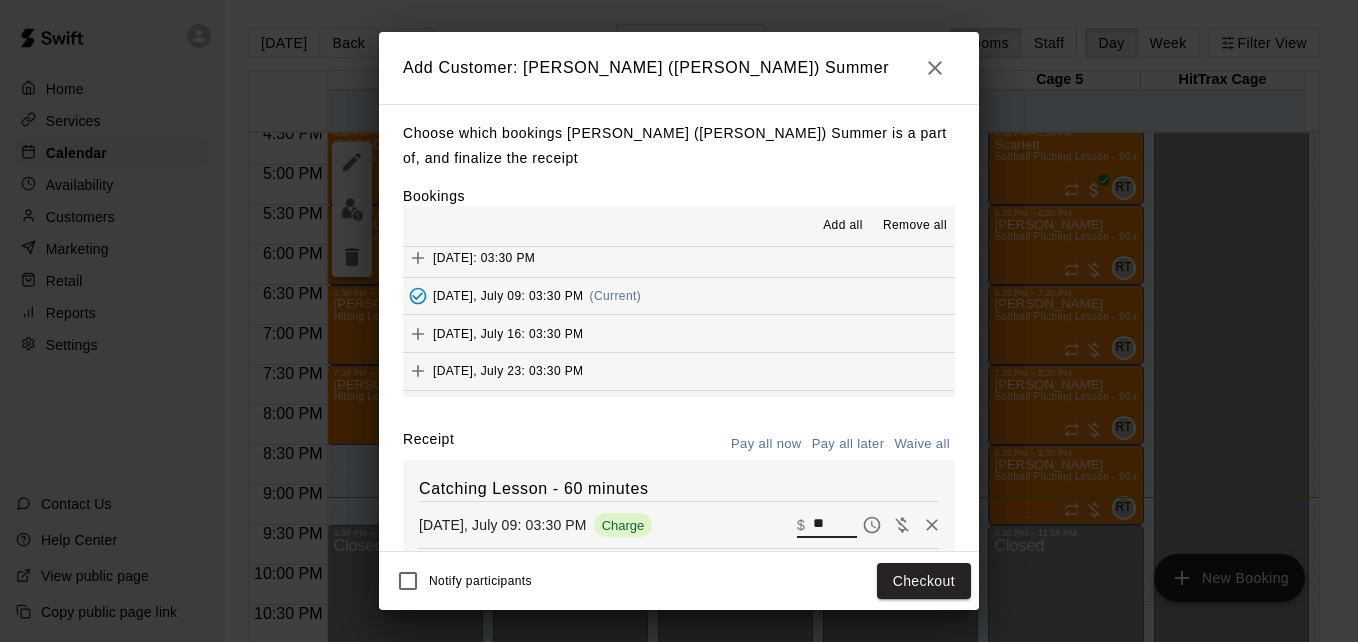 click on "**" at bounding box center (835, 525) 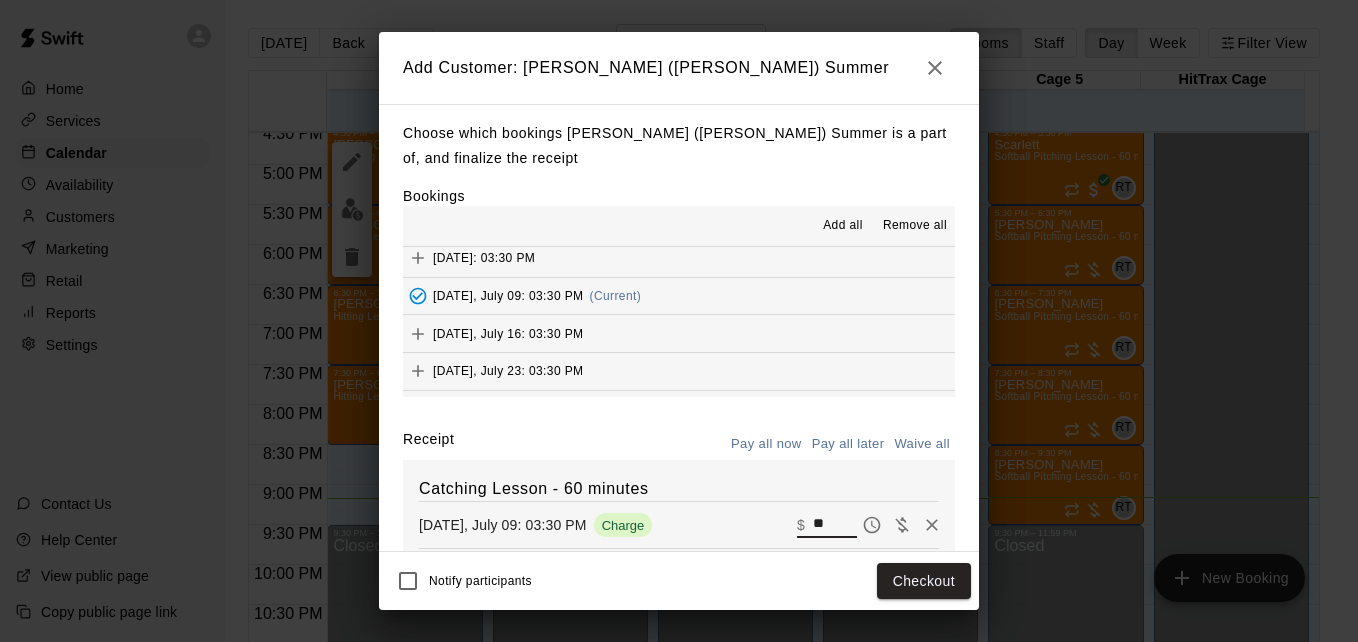type on "**" 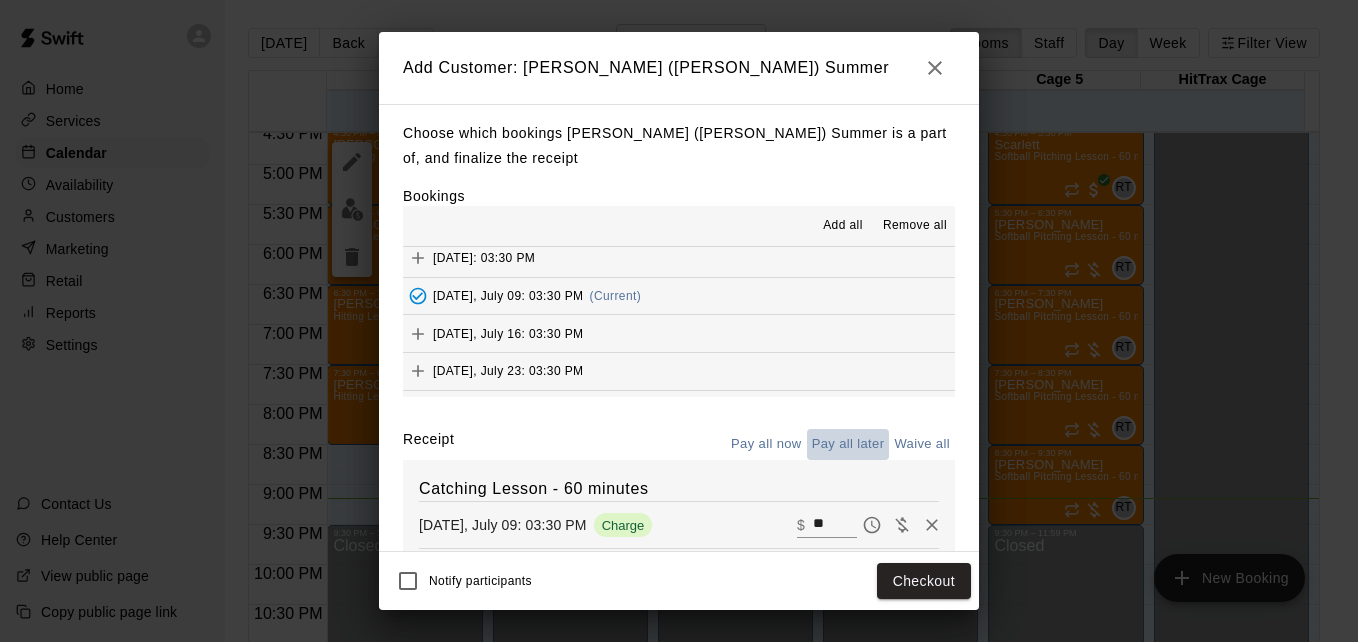 click on "Pay all later" at bounding box center [848, 444] 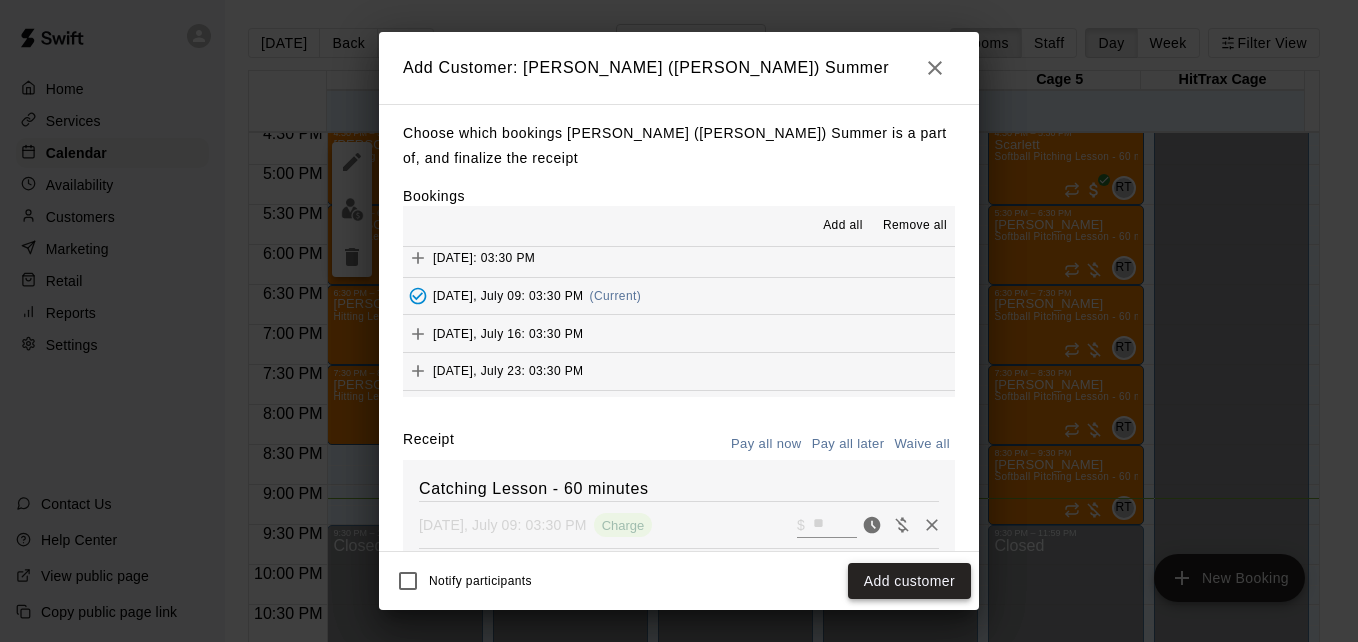 click on "Add customer" at bounding box center (909, 581) 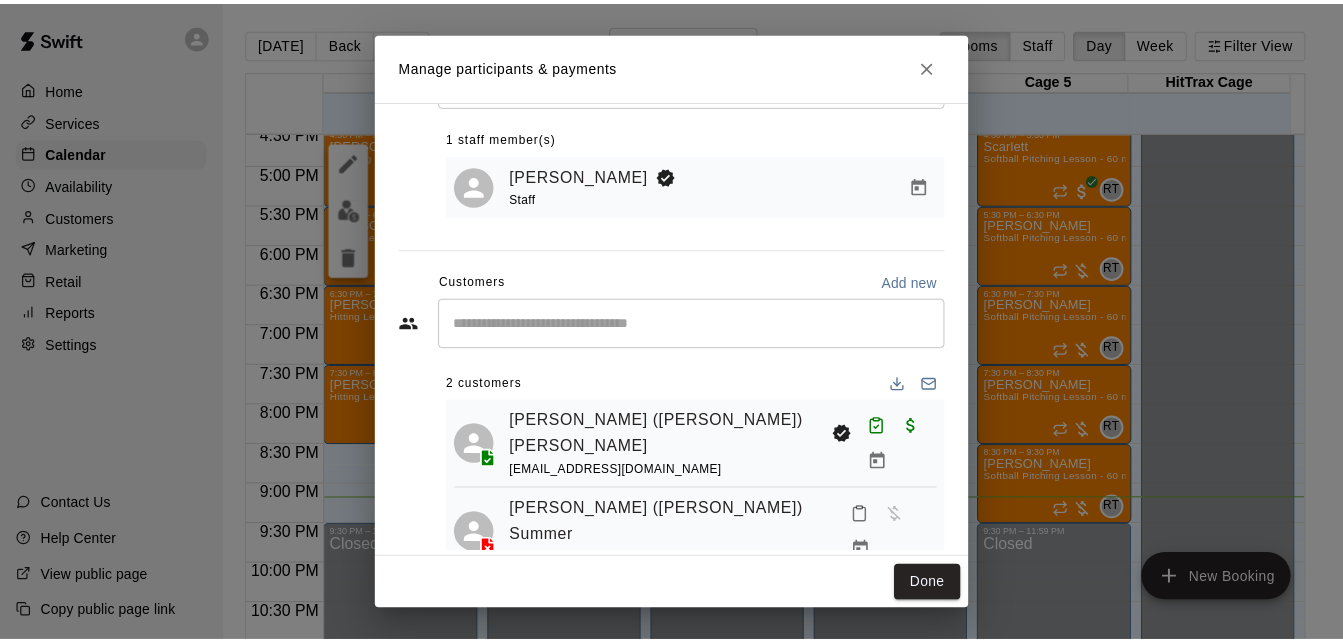 scroll, scrollTop: 115, scrollLeft: 0, axis: vertical 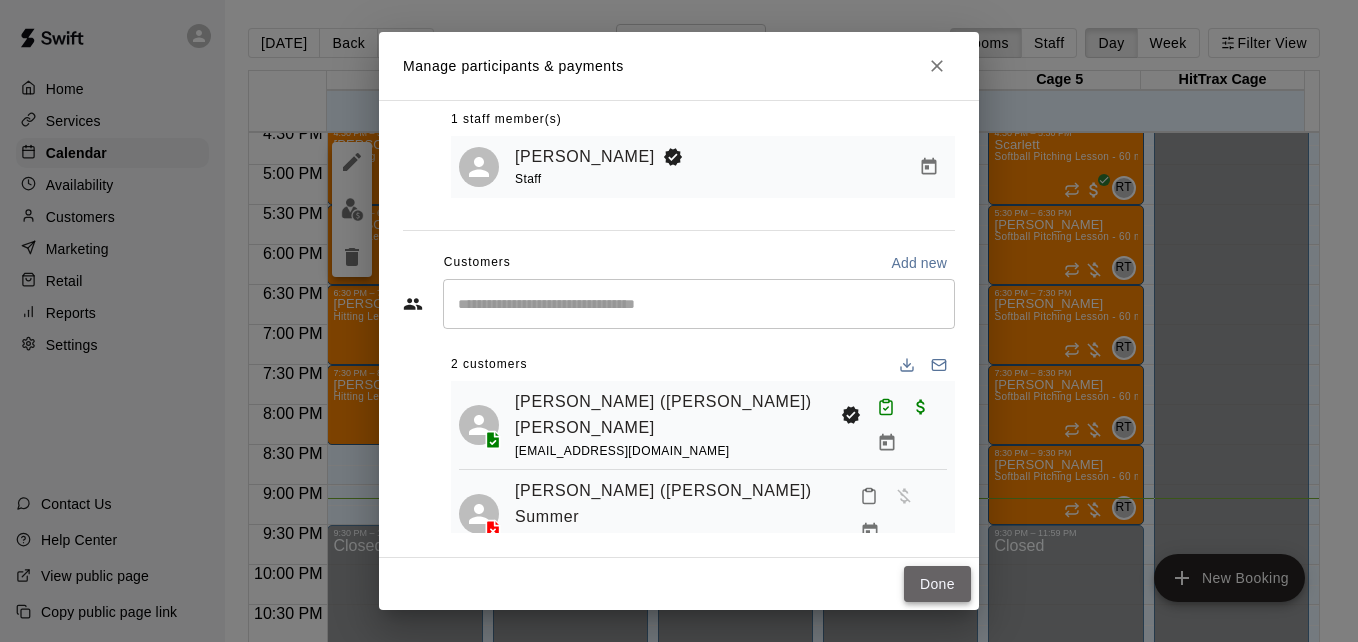 click on "Done" at bounding box center (937, 584) 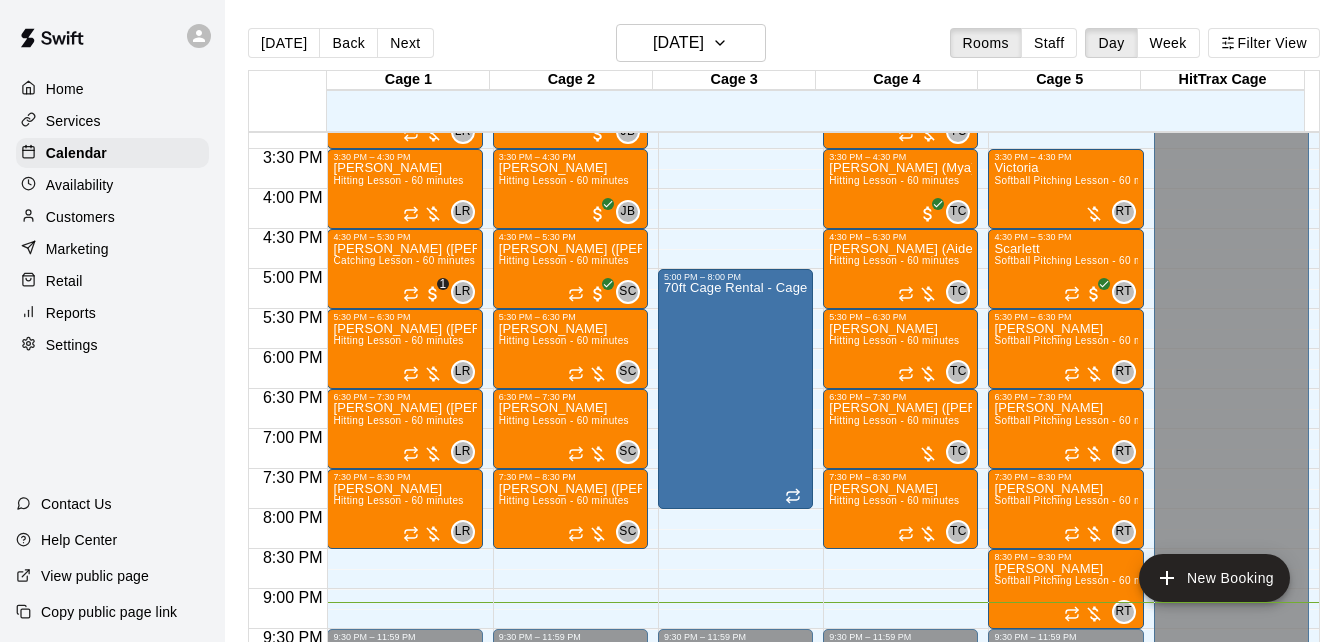 scroll, scrollTop: 1208, scrollLeft: 0, axis: vertical 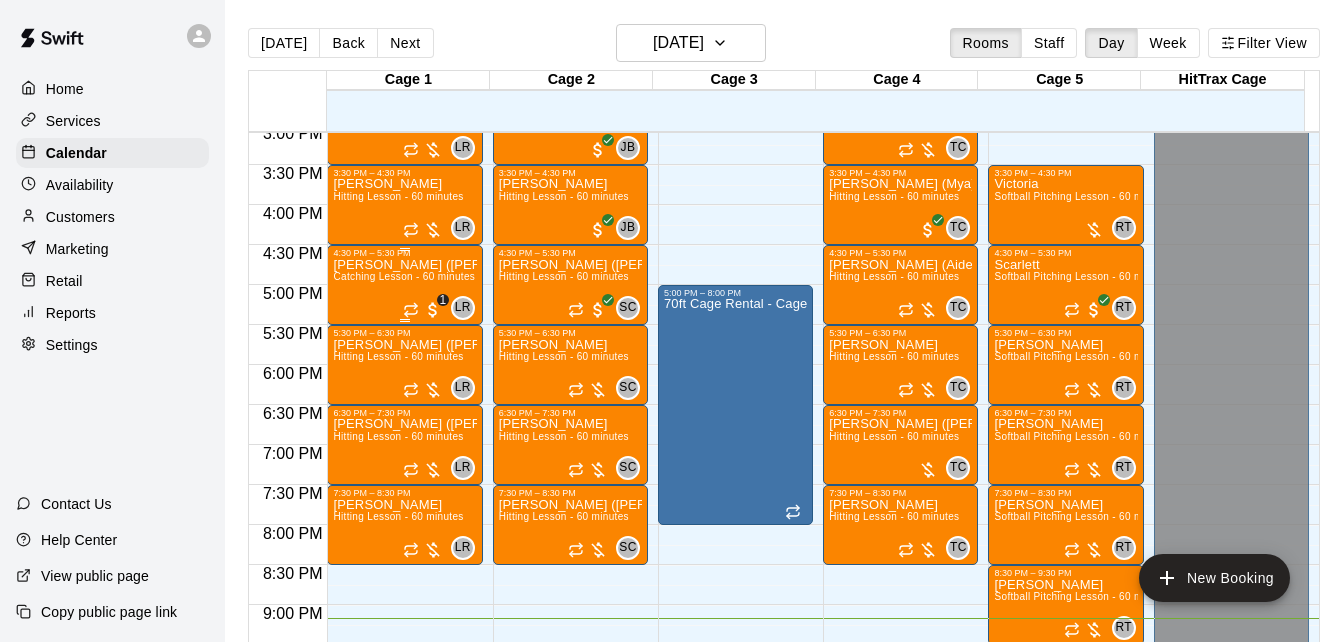 click on "Catching Lesson - 60 minutes" at bounding box center (404, 276) 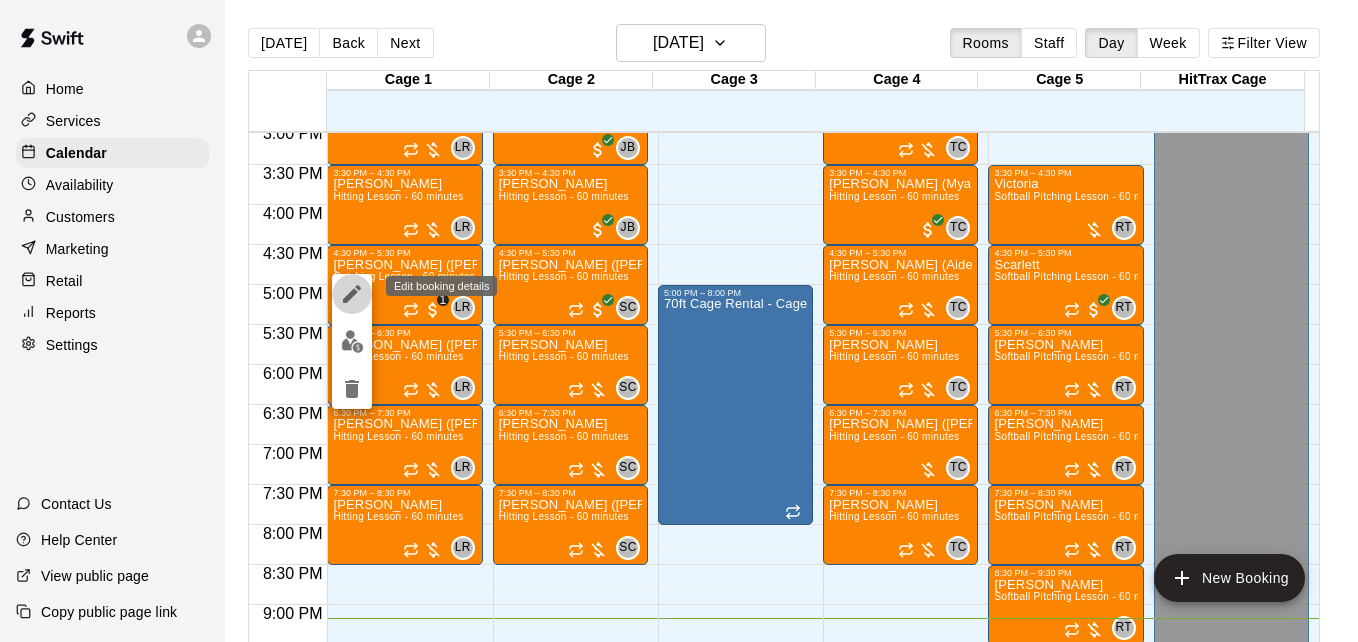 click 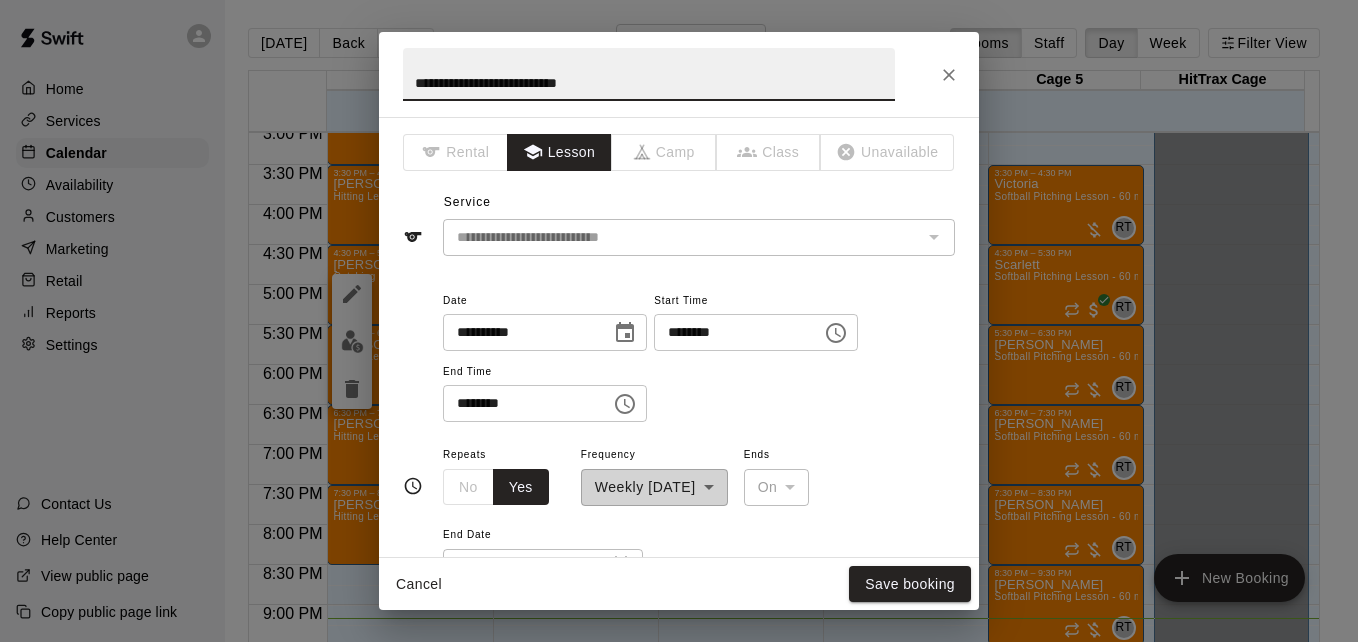click on "**********" at bounding box center [649, 74] 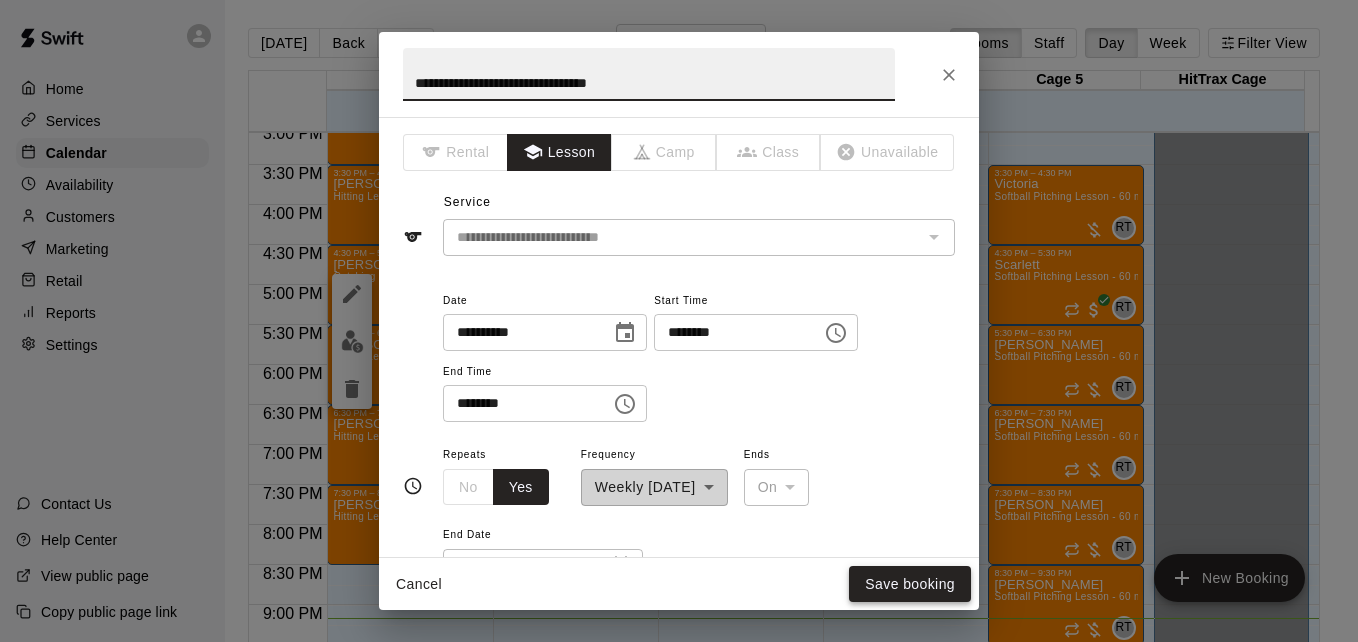 type on "**********" 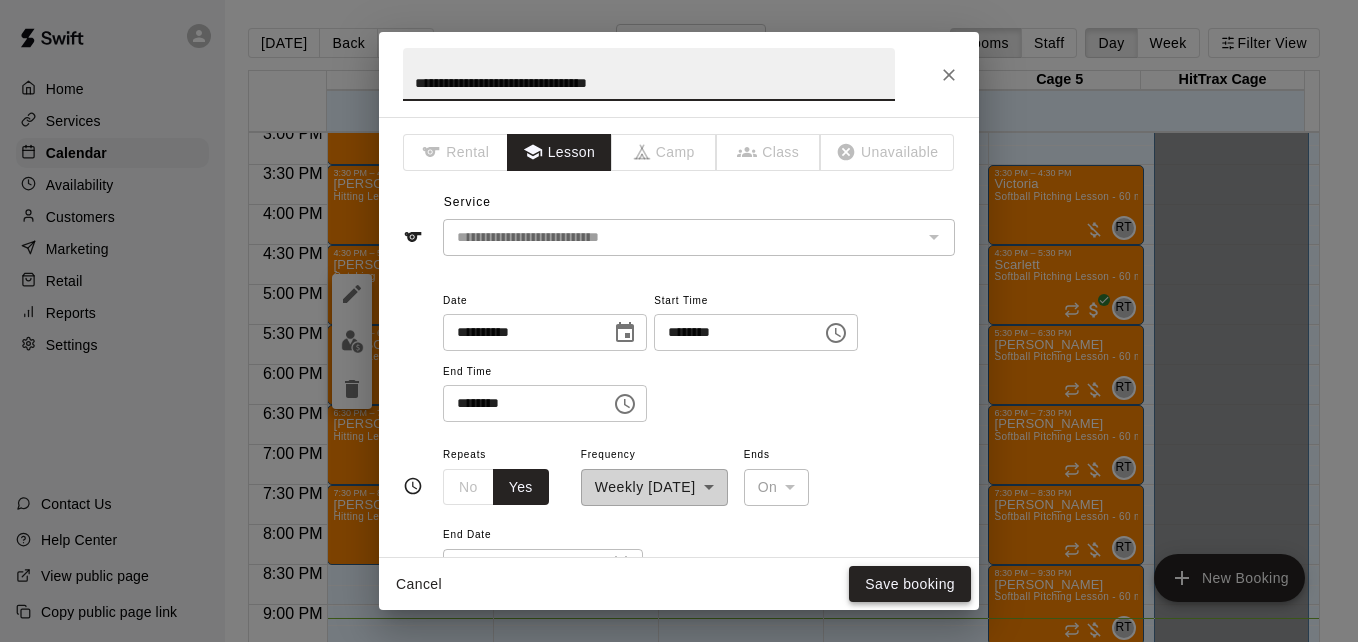 click on "Save booking" at bounding box center [910, 584] 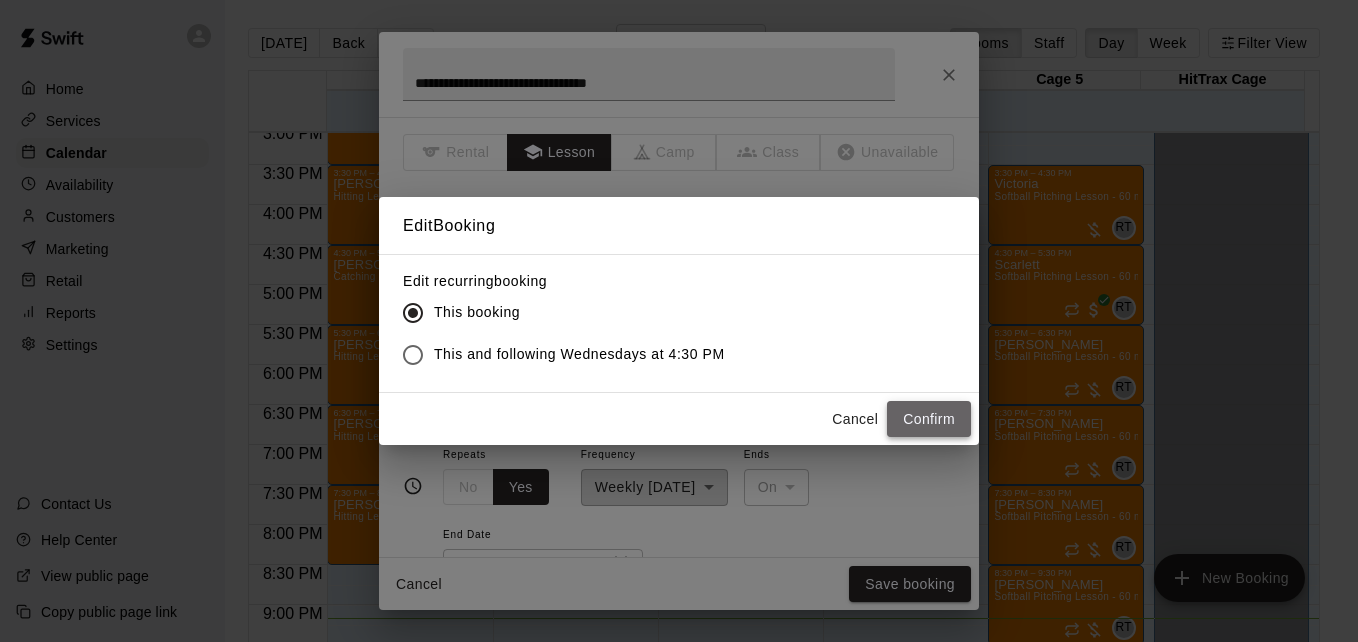 click on "Confirm" at bounding box center (929, 419) 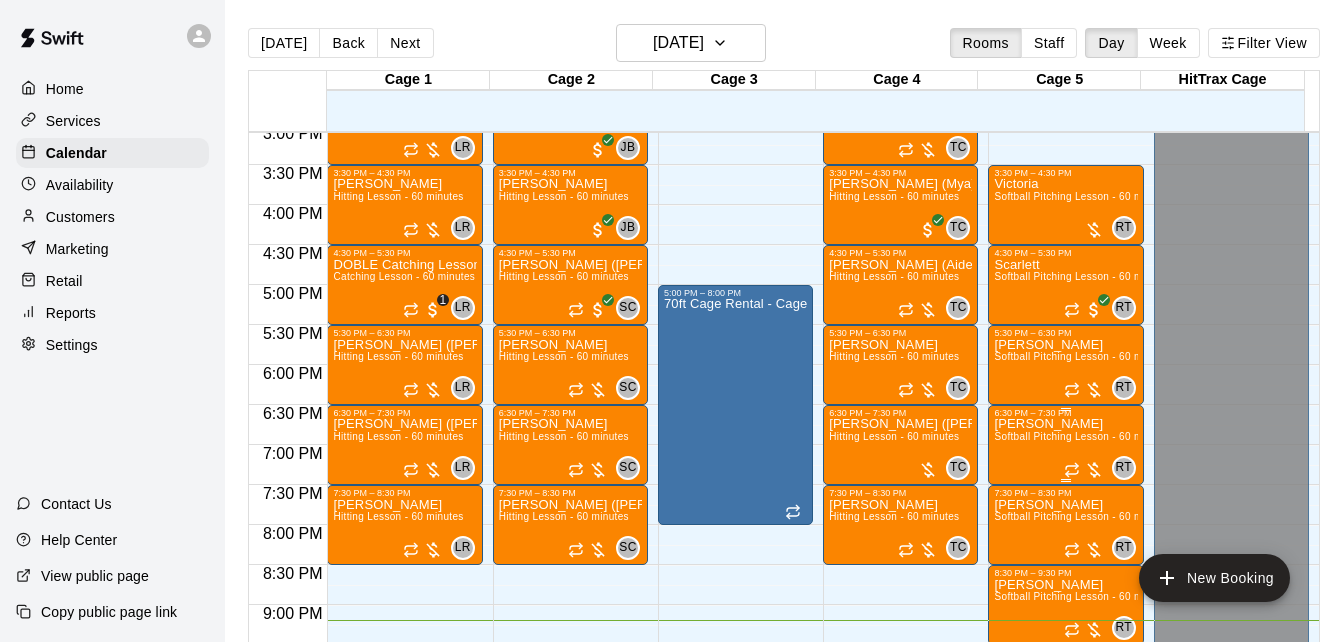 click on "Softball Pitching Lesson - 60 minutes" at bounding box center [1082, 436] 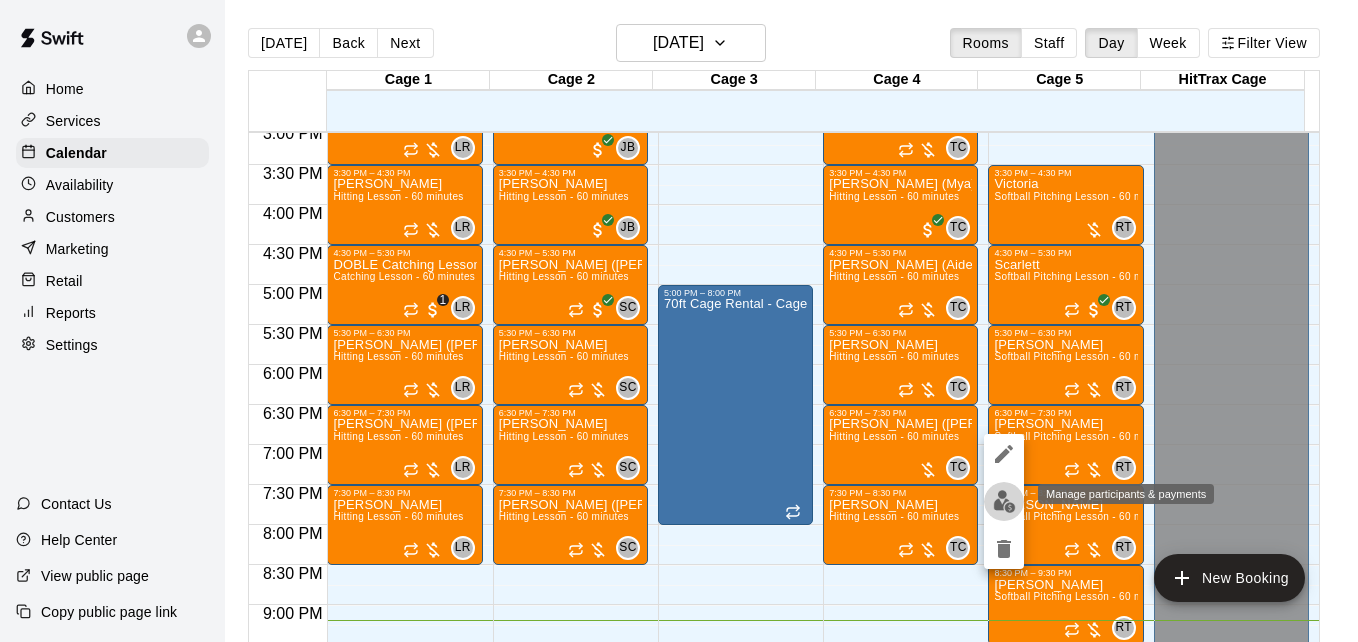 click at bounding box center (1004, 501) 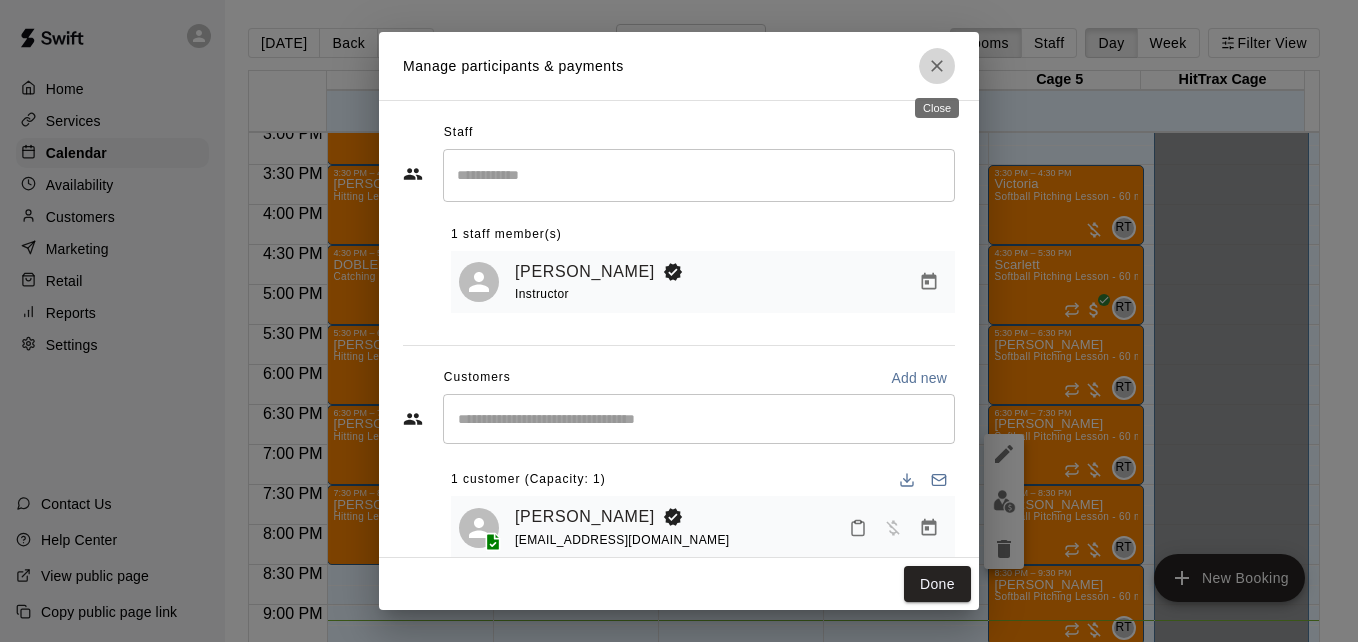 click 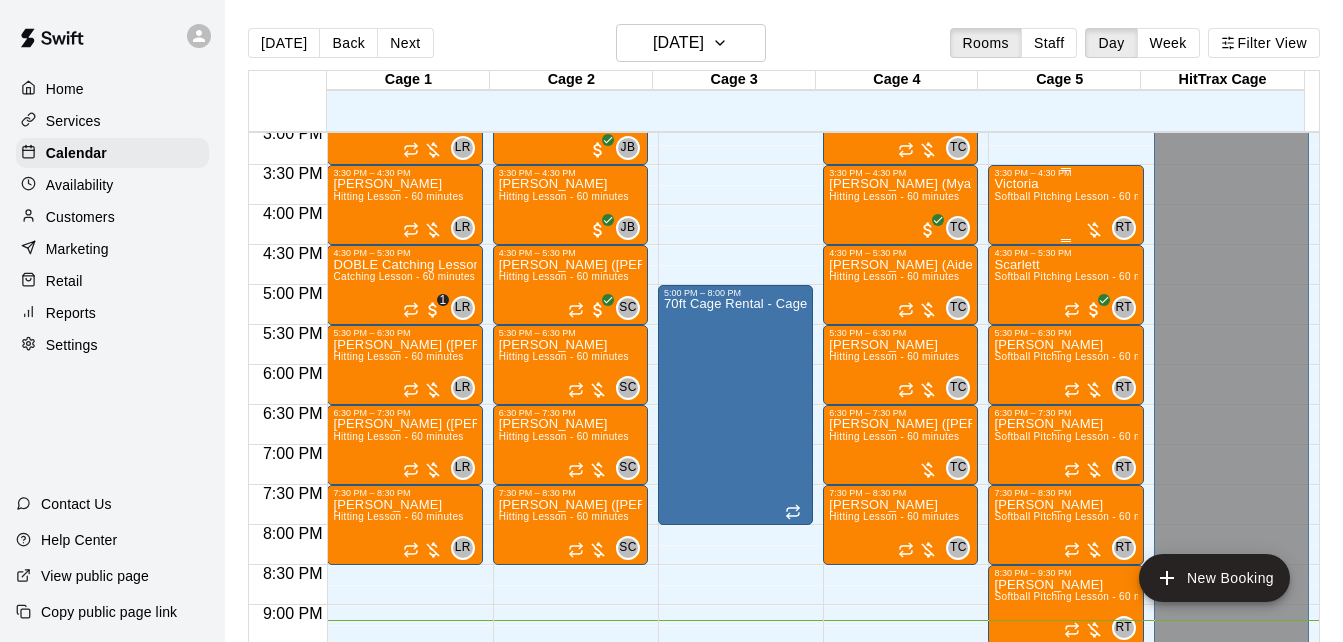 click on "Softball Pitching Lesson - 60 minutes" at bounding box center (1082, 196) 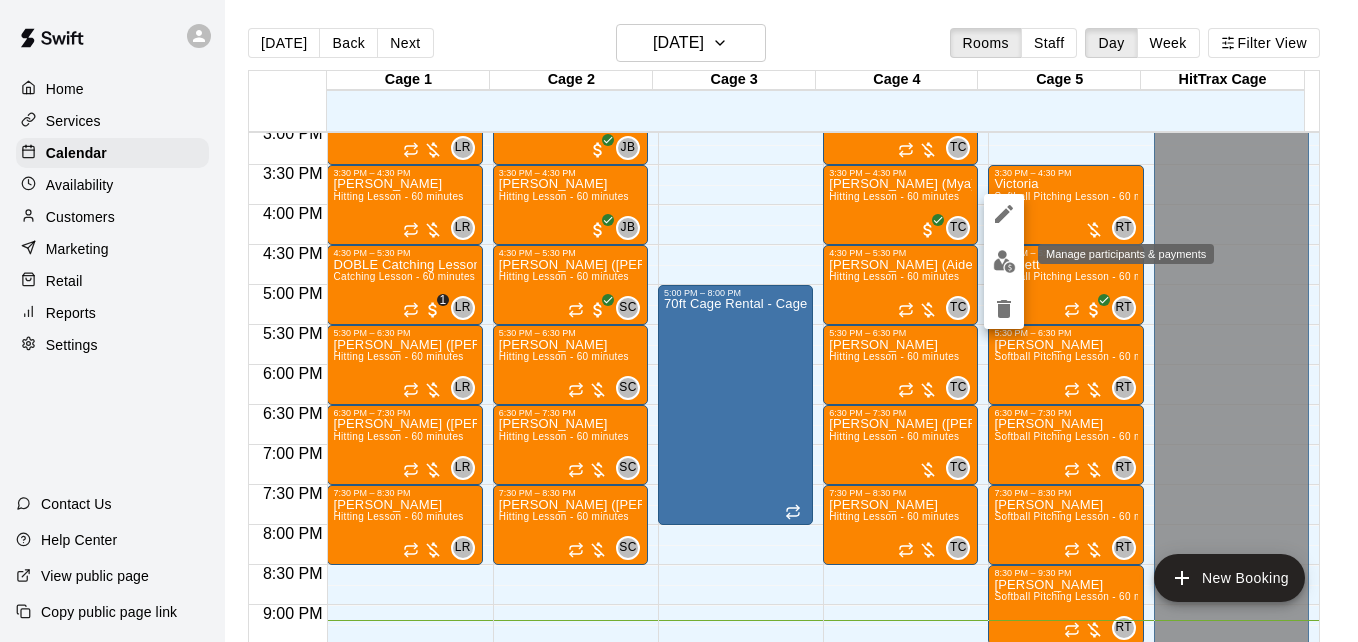 click at bounding box center [1004, 261] 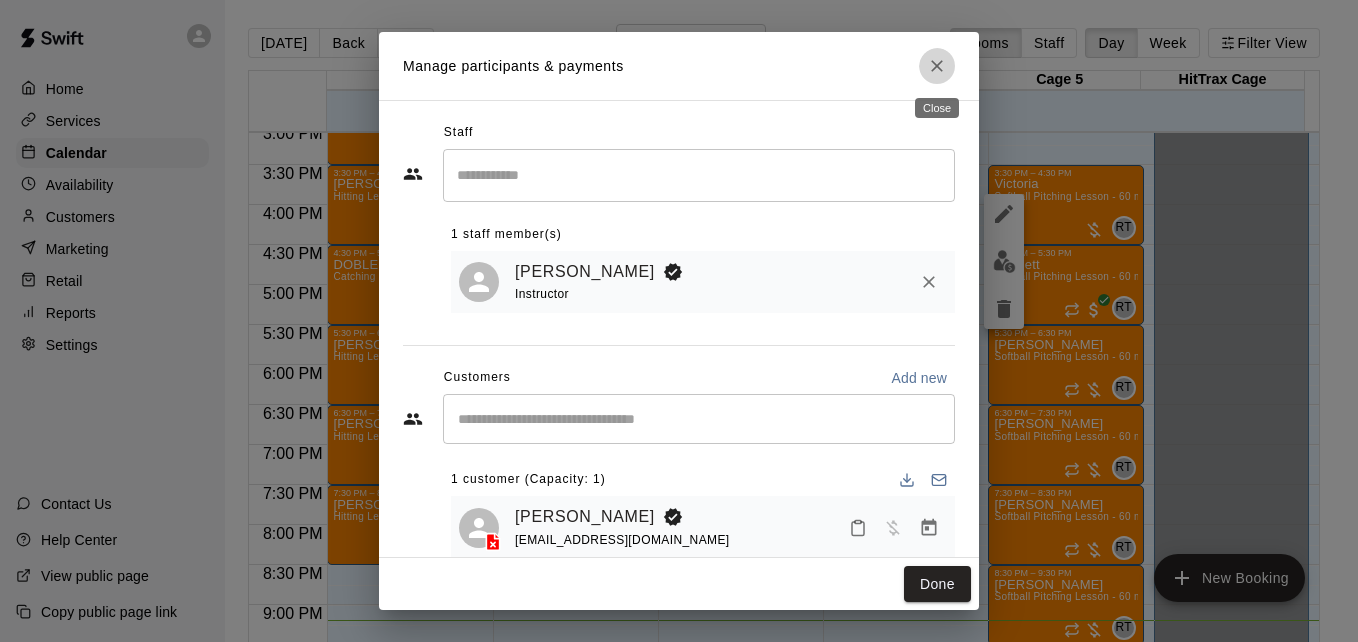 click 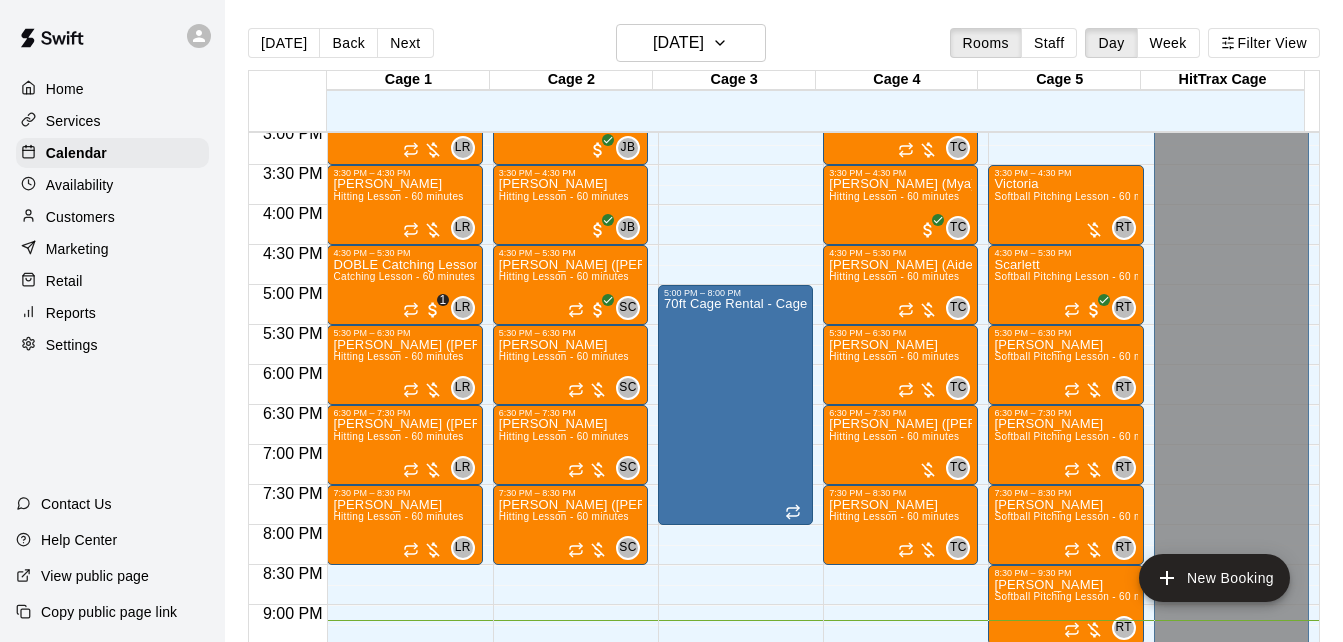 click on "[DATE] Back [DATE][DATE] Rooms Staff Day Week Filter View Cage 1 09 Wed Cage 2 09 Wed Cage 3 09 Wed Cage 4 09 Wed Cage 5 09 Wed HitTrax Cage 09 Wed 12:00 AM 12:30 AM 1:00 AM 1:30 AM 2:00 AM 2:30 AM 3:00 AM 3:30 AM 4:00 AM 4:30 AM 5:00 AM 5:30 AM 6:00 AM 6:30 AM 7:00 AM 7:30 AM 8:00 AM 8:30 AM 9:00 AM 9:30 AM 10:00 AM 10:30 AM 11:00 AM 11:30 AM 12:00 PM 12:30 PM 1:00 PM 1:30 PM 2:00 PM 2:30 PM 3:00 PM 3:30 PM 4:00 PM 4:30 PM 5:00 PM 5:30 PM 6:00 PM 6:30 PM 7:00 PM 7:30 PM 8:00 PM 8:30 PM 9:00 PM 9:30 PM 10:00 PM 10:30 PM 11:00 PM 11:30 PM 12:00 AM – 12:30 PM Closed 1:30 PM – 2:30 PM [PERSON_NAME] (Aiden) [PERSON_NAME] Hitting Lesson - 60 minutes LR 0 2:30 PM – 3:30 PM [PERSON_NAME] (Bo) Body Hitting Lesson - 60 minutes LR 0 3:30 PM – 4:30 PM [PERSON_NAME] Hitting Lesson - 60 minutes LR 0 4:30 PM – 5:30 PM DOBLE Catching Lesson - 60 minutes Catching Lesson - 60 minutes LR 0 1 5:30 PM – 6:30 PM [PERSON_NAME] ([PERSON_NAME]) [PERSON_NAME] Hitting Lesson - 60 minutes LR 0 6:30 PM – 7:30 PM [PERSON_NAME] ([PERSON_NAME])  [PERSON_NAME] 0 [PERSON_NAME] LR 0" at bounding box center [784, 345] 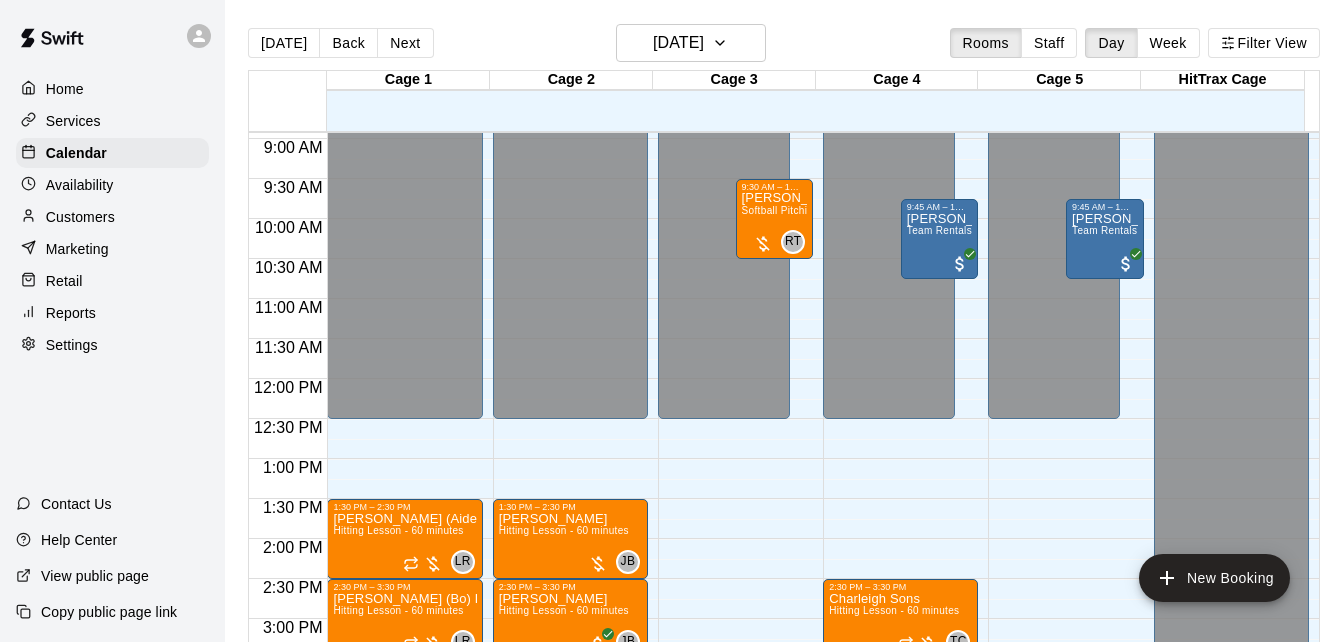 scroll, scrollTop: 688, scrollLeft: 0, axis: vertical 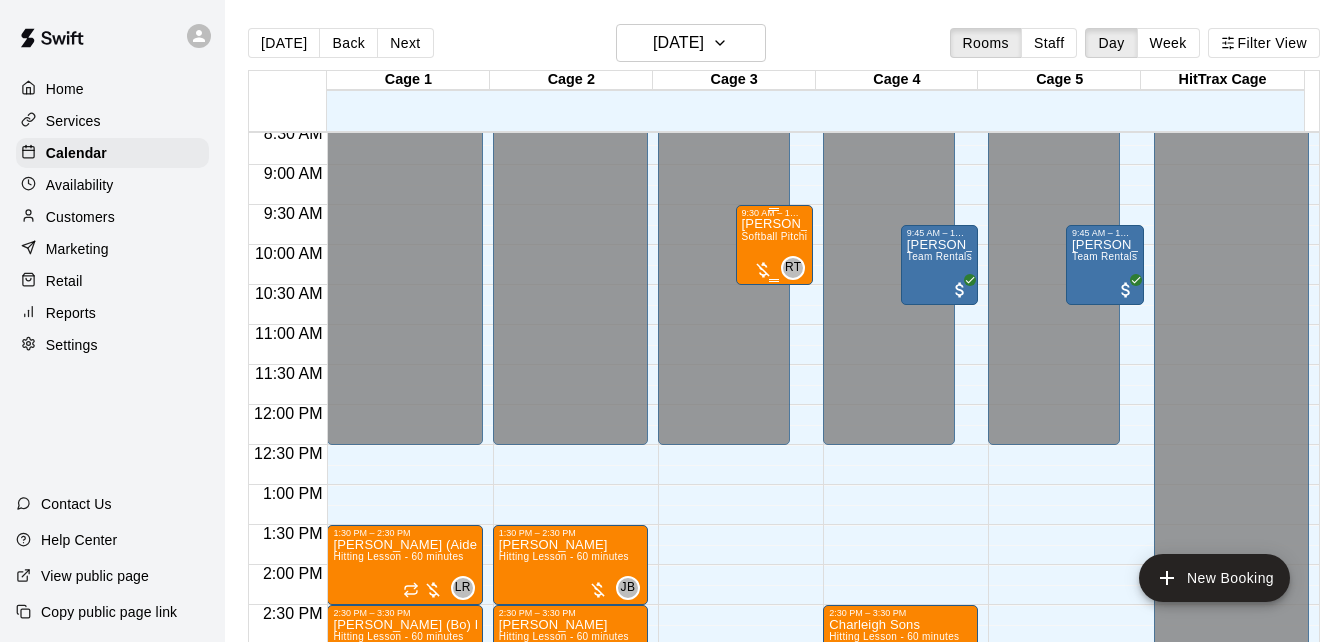 click on "Softball Pitching Lesson - 60 minutes" at bounding box center (830, 236) 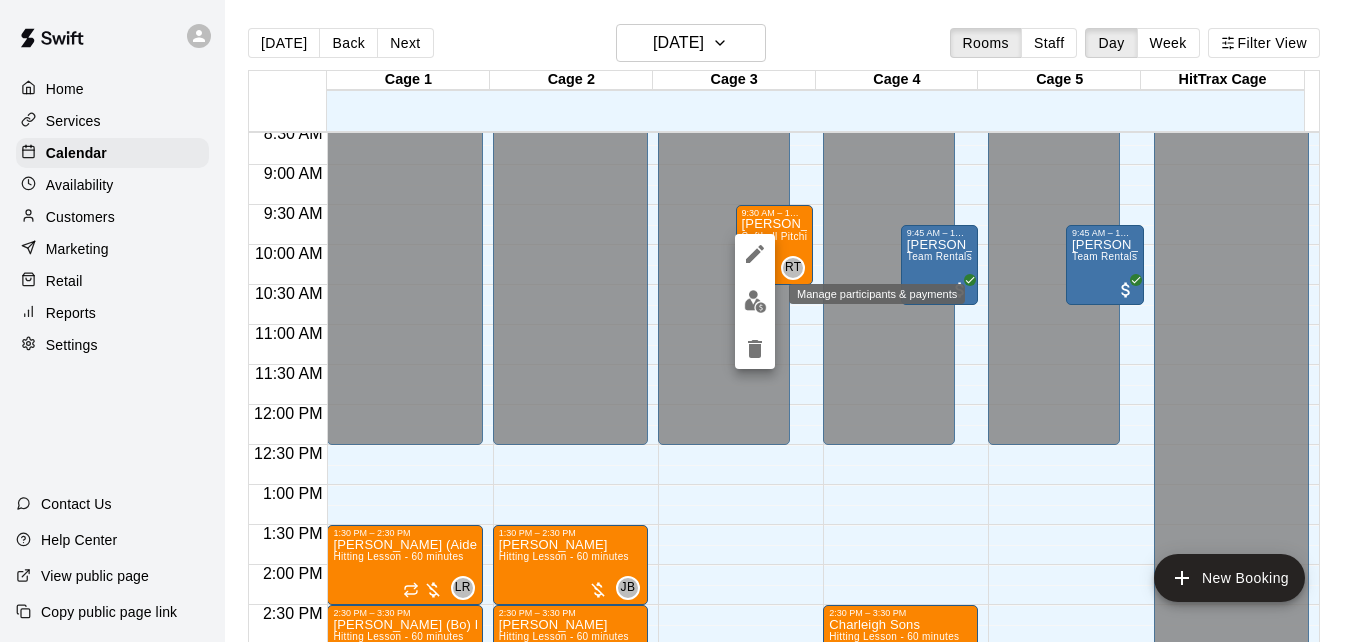 click at bounding box center [755, 301] 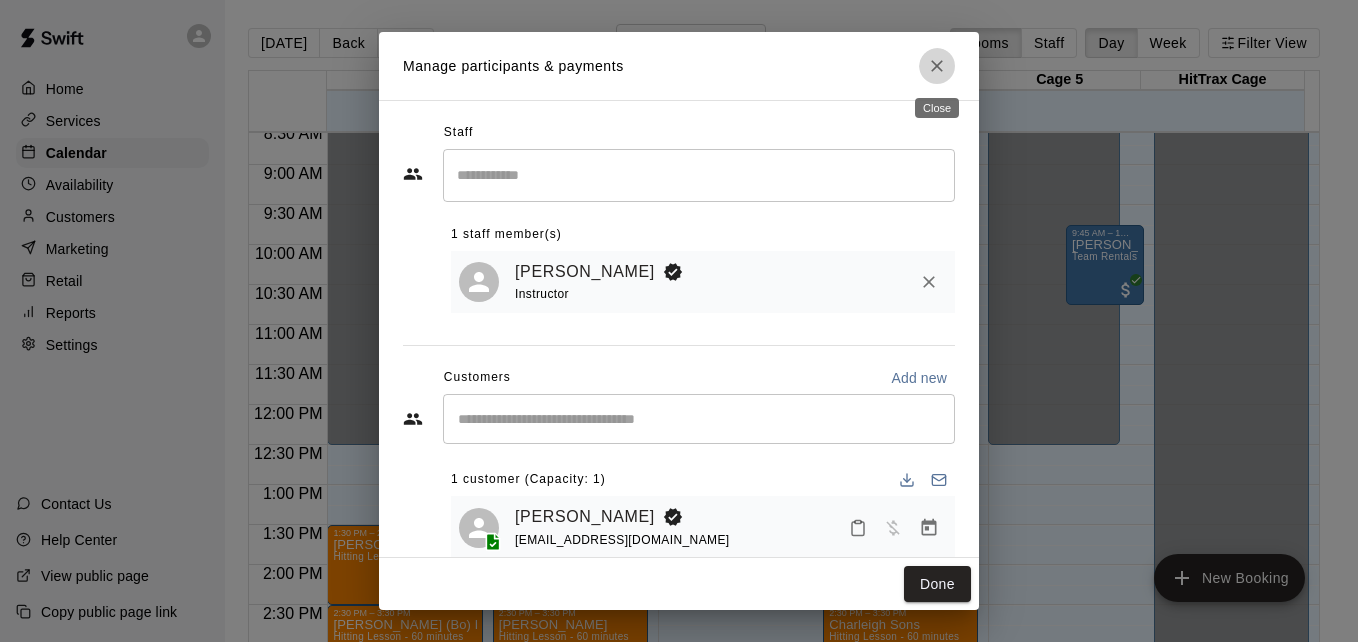 click 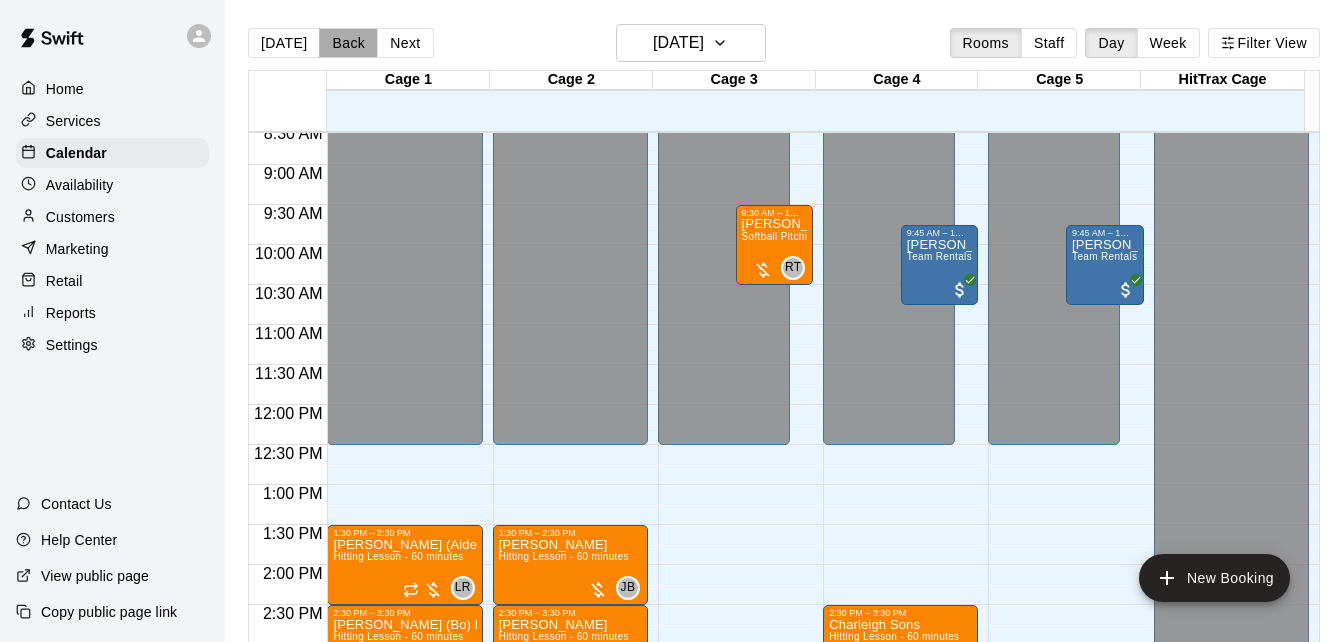click on "Back" at bounding box center [348, 43] 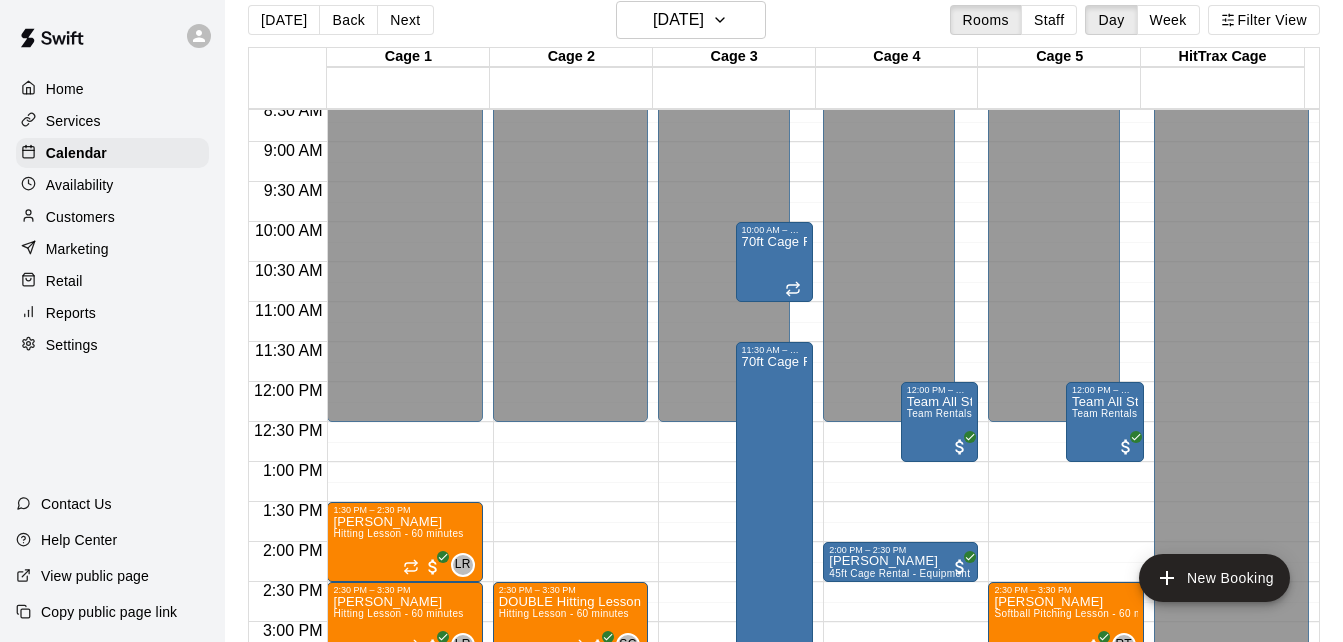 scroll, scrollTop: 32, scrollLeft: 0, axis: vertical 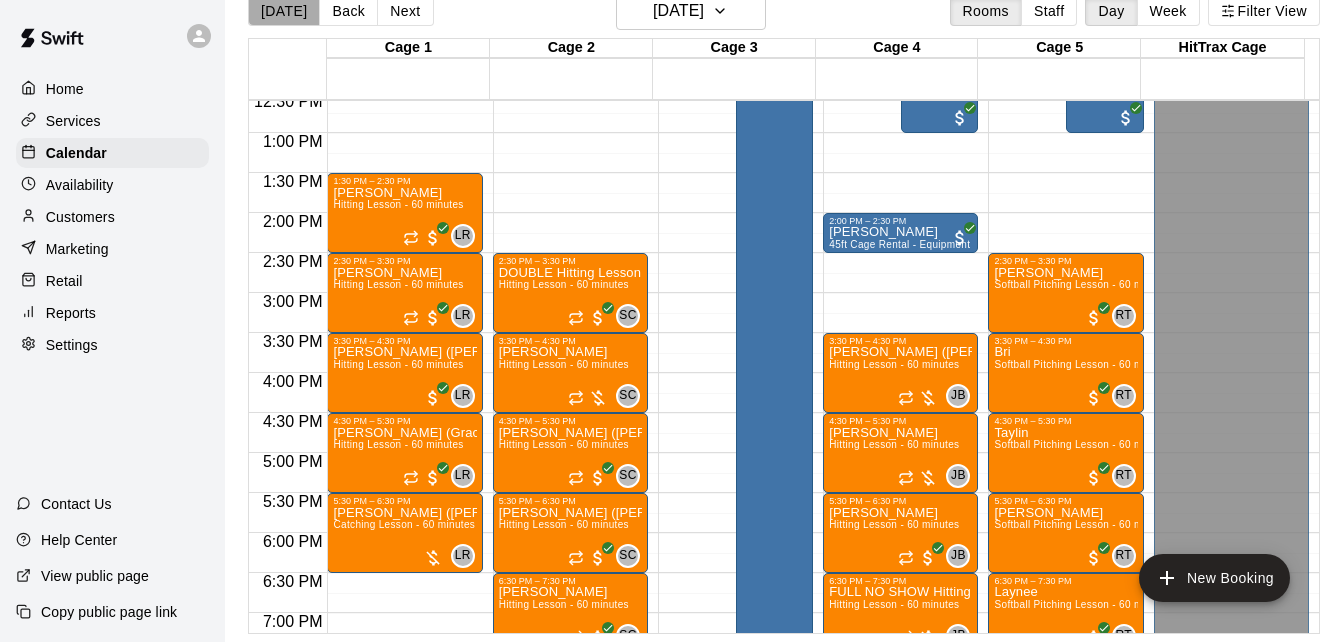 click on "[DATE]" at bounding box center [284, 11] 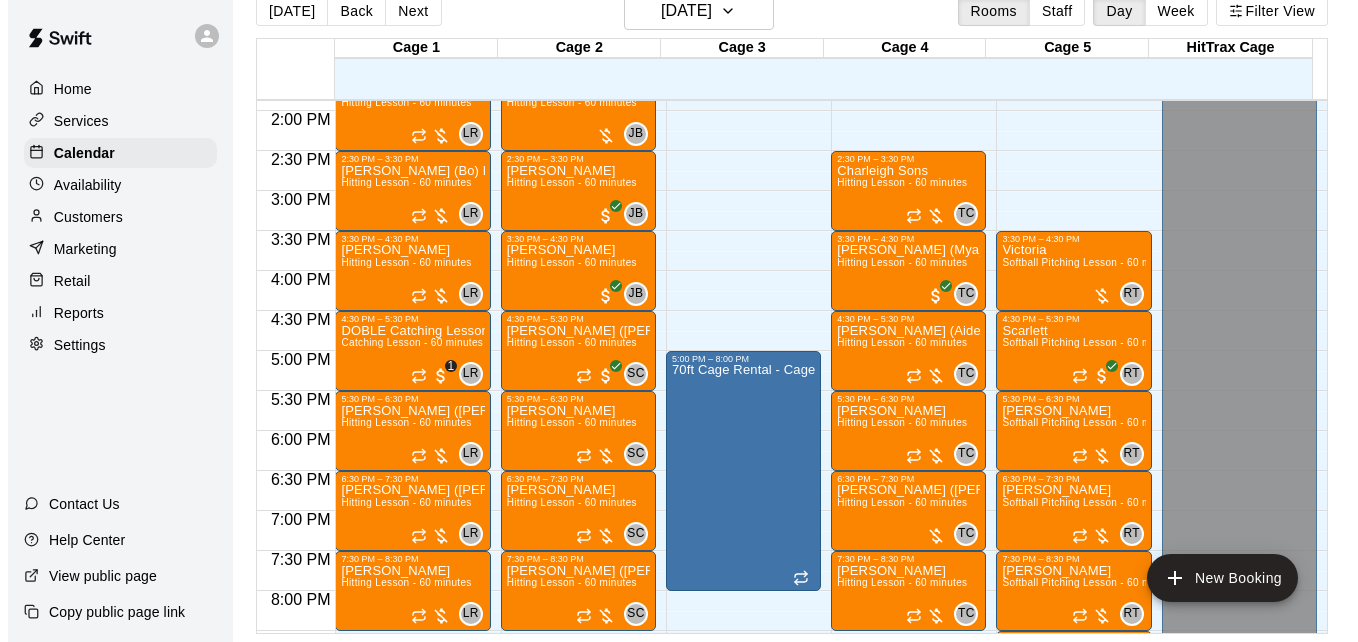 scroll, scrollTop: 1128, scrollLeft: 0, axis: vertical 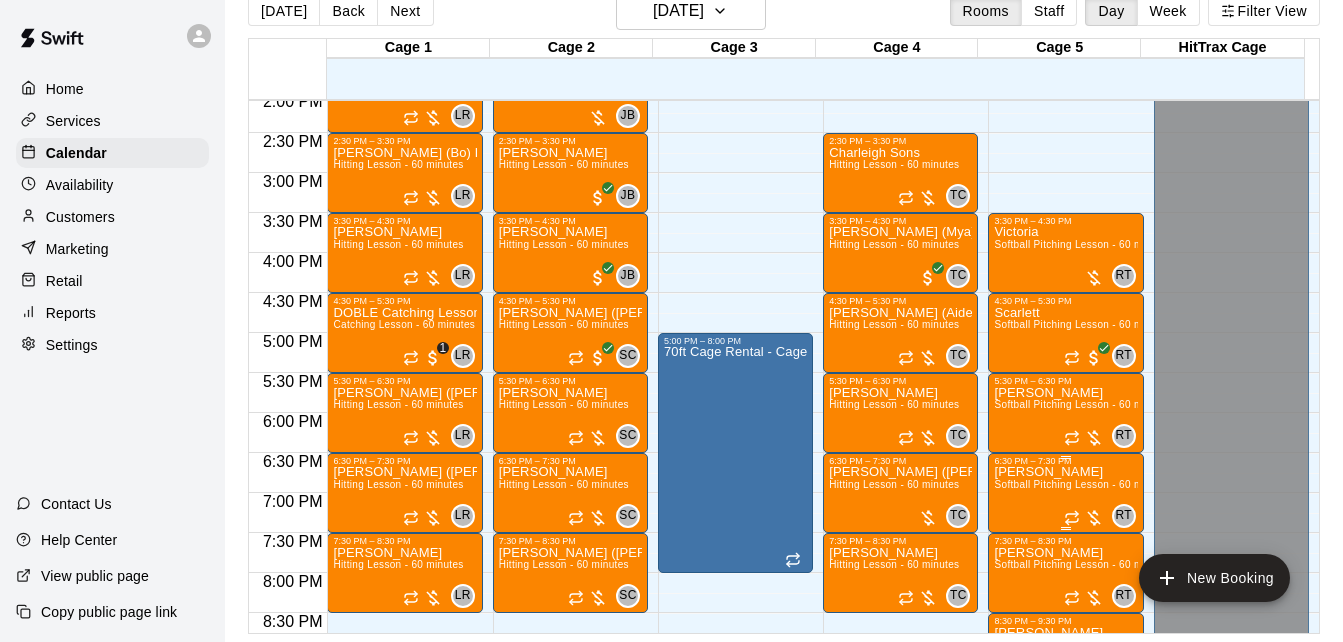 click on "[PERSON_NAME]" at bounding box center (1065, 472) 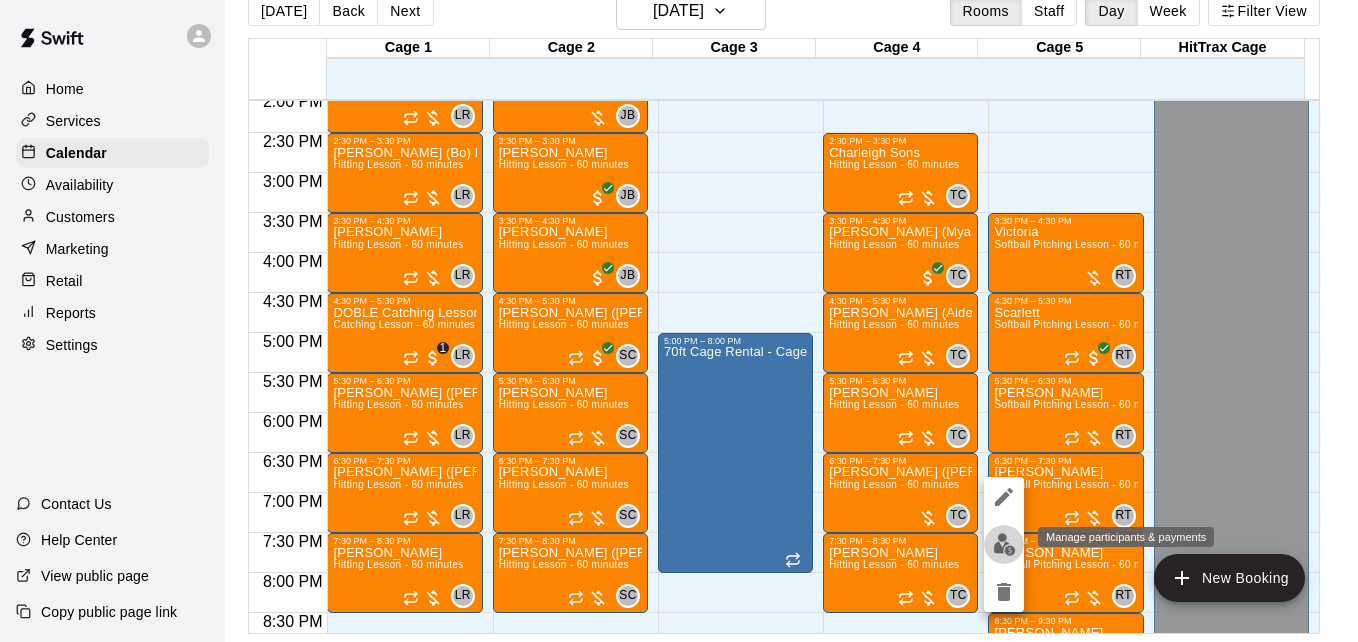 click at bounding box center (1004, 544) 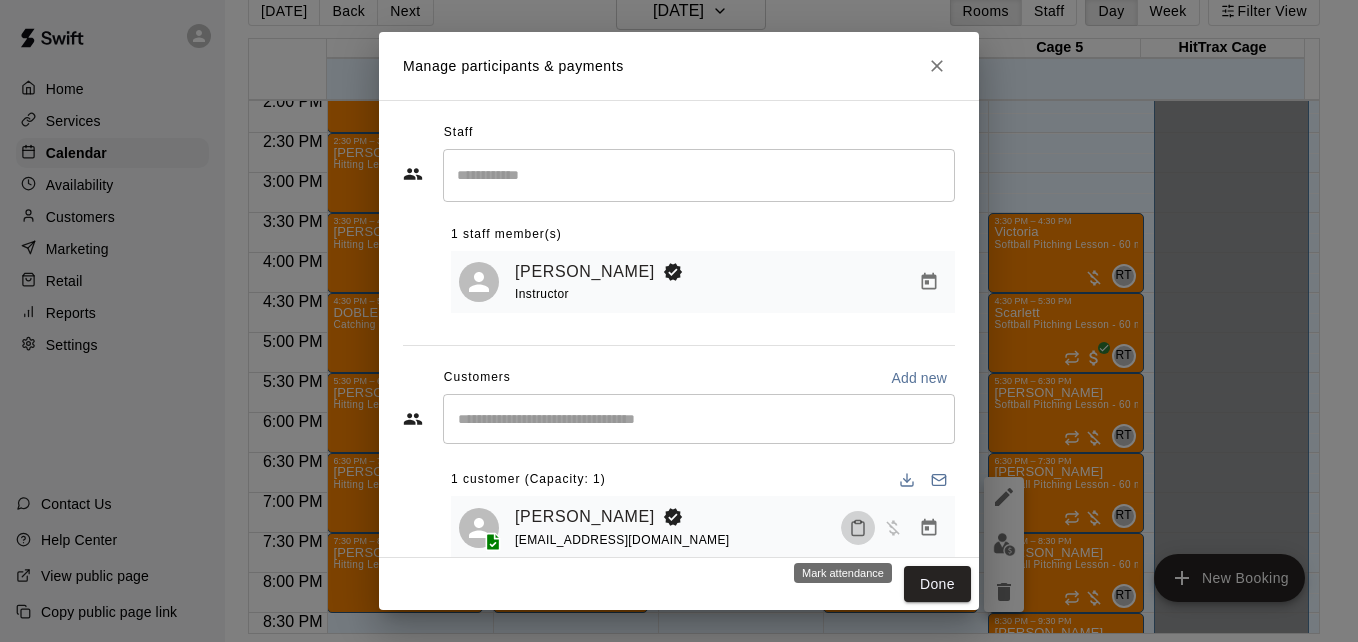 click 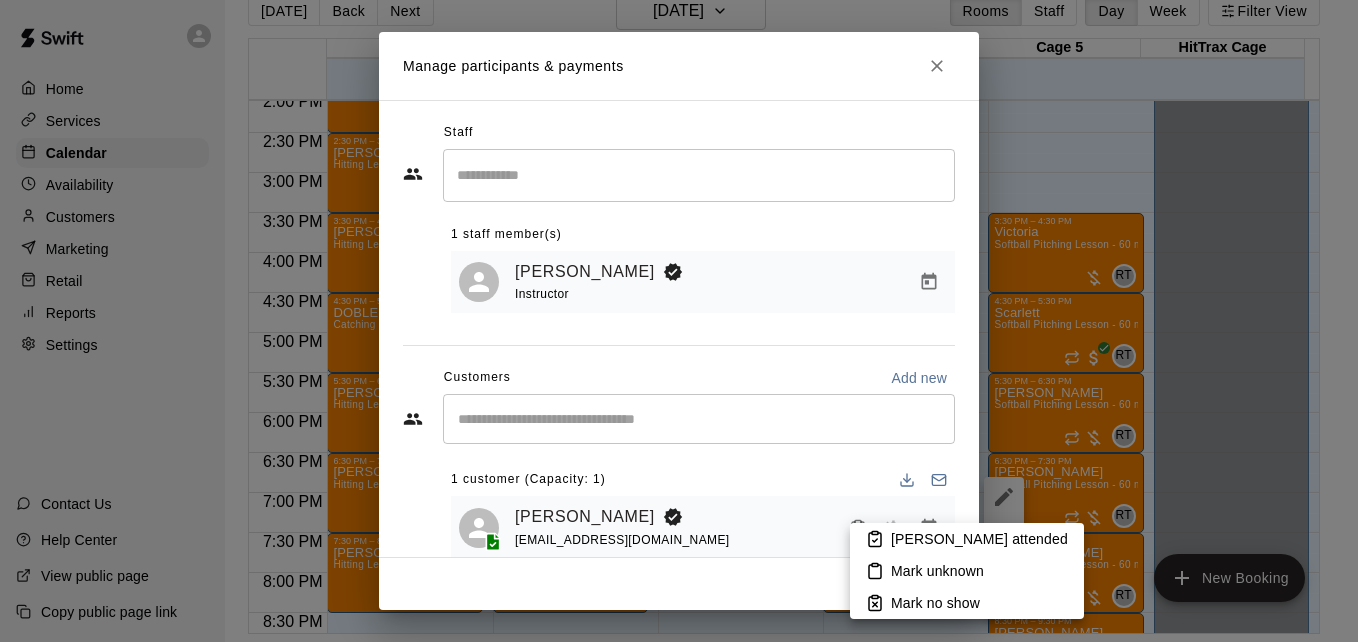 click on "[PERSON_NAME] attended" at bounding box center [979, 539] 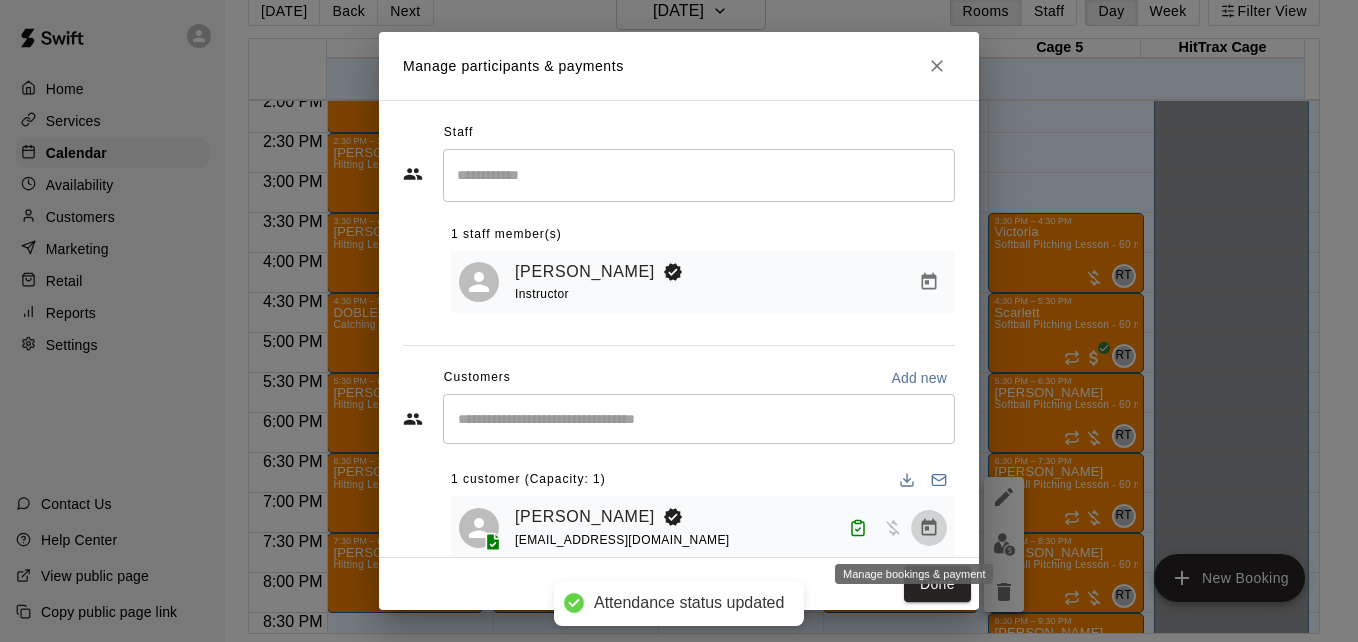 click 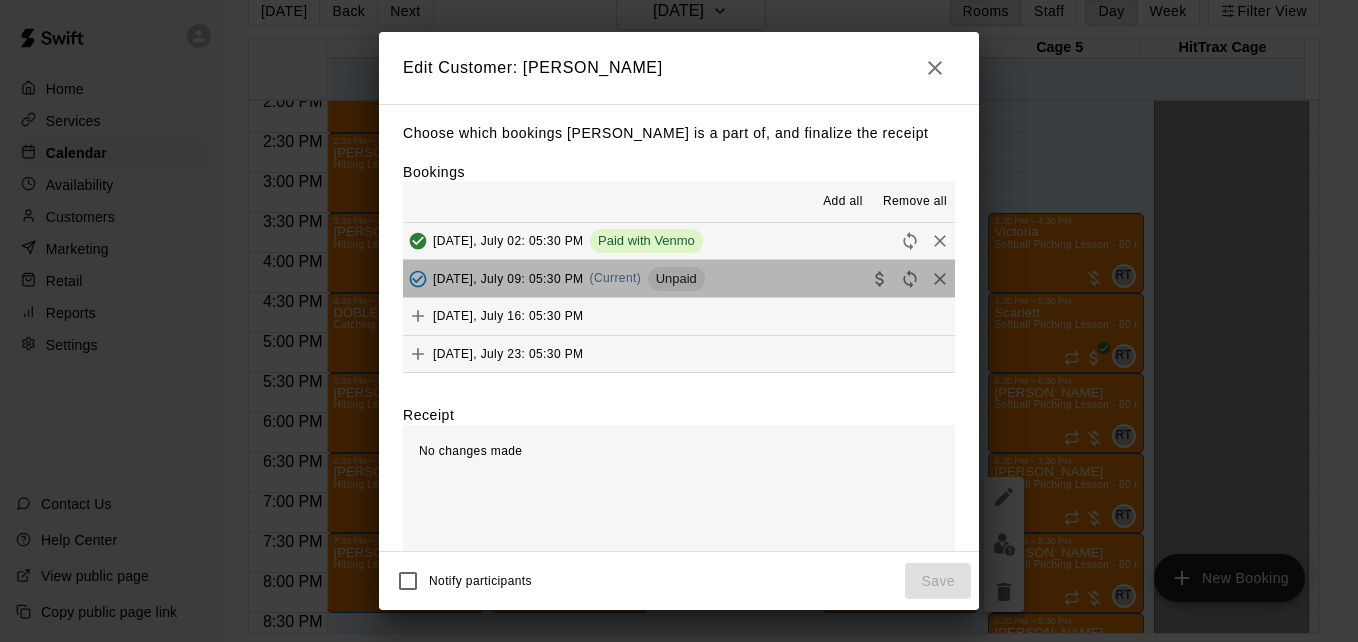 click on "[DATE], July 09: 05:30 PM (Current) Unpaid" at bounding box center (679, 278) 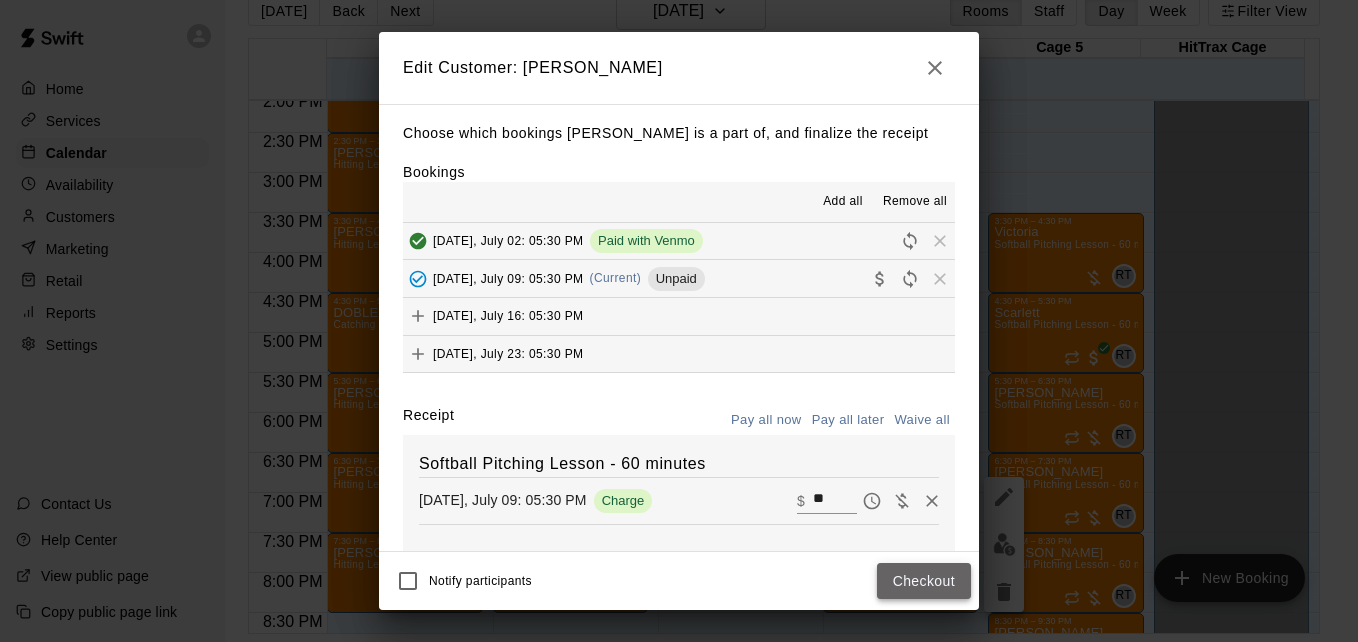 click on "Checkout" at bounding box center [924, 581] 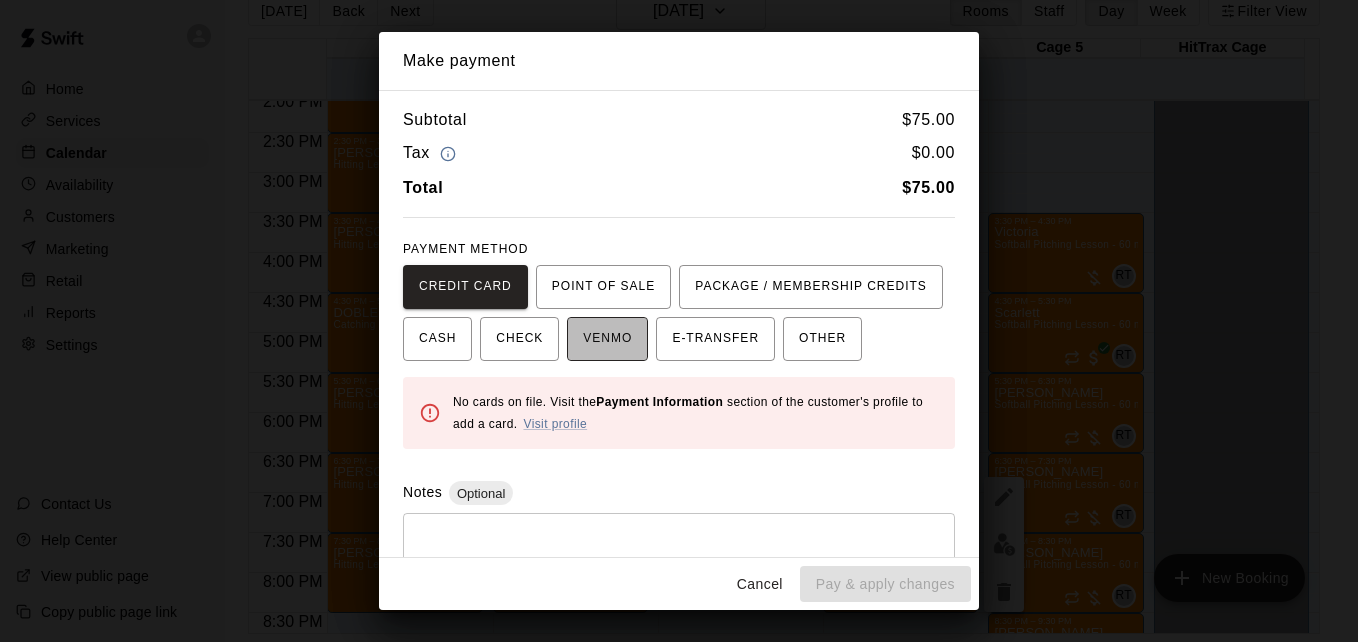 click on "VENMO" at bounding box center (607, 339) 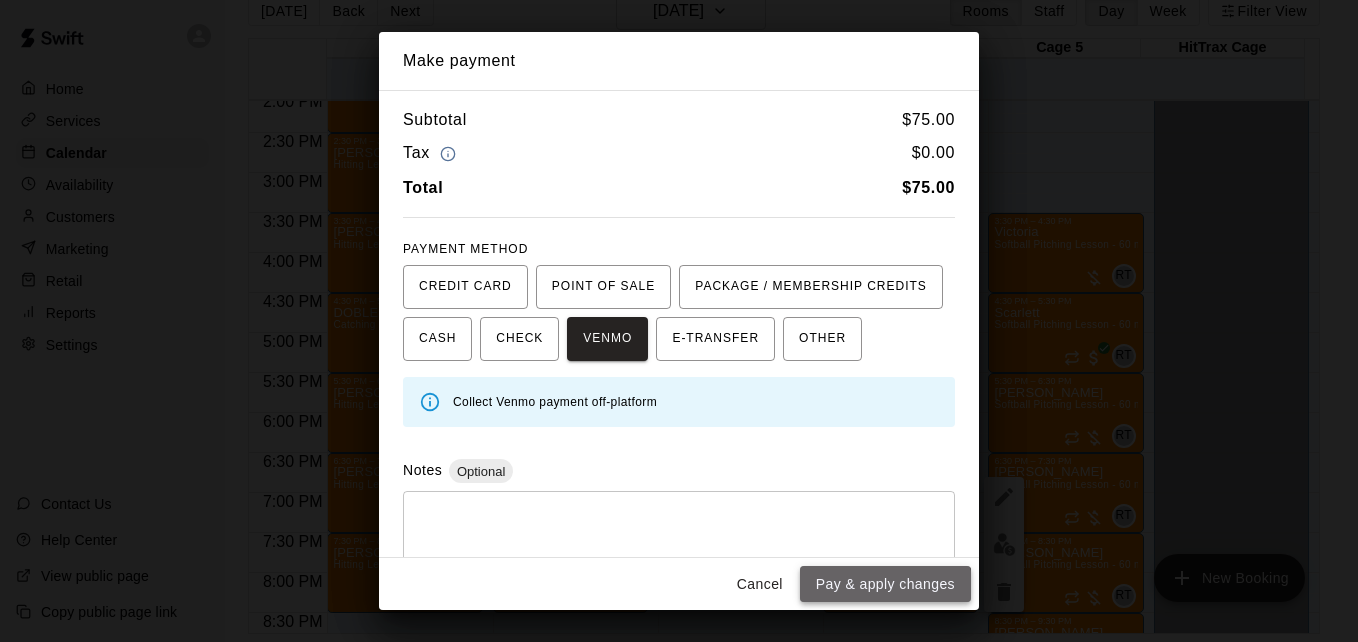 click on "Pay & apply changes" at bounding box center (885, 584) 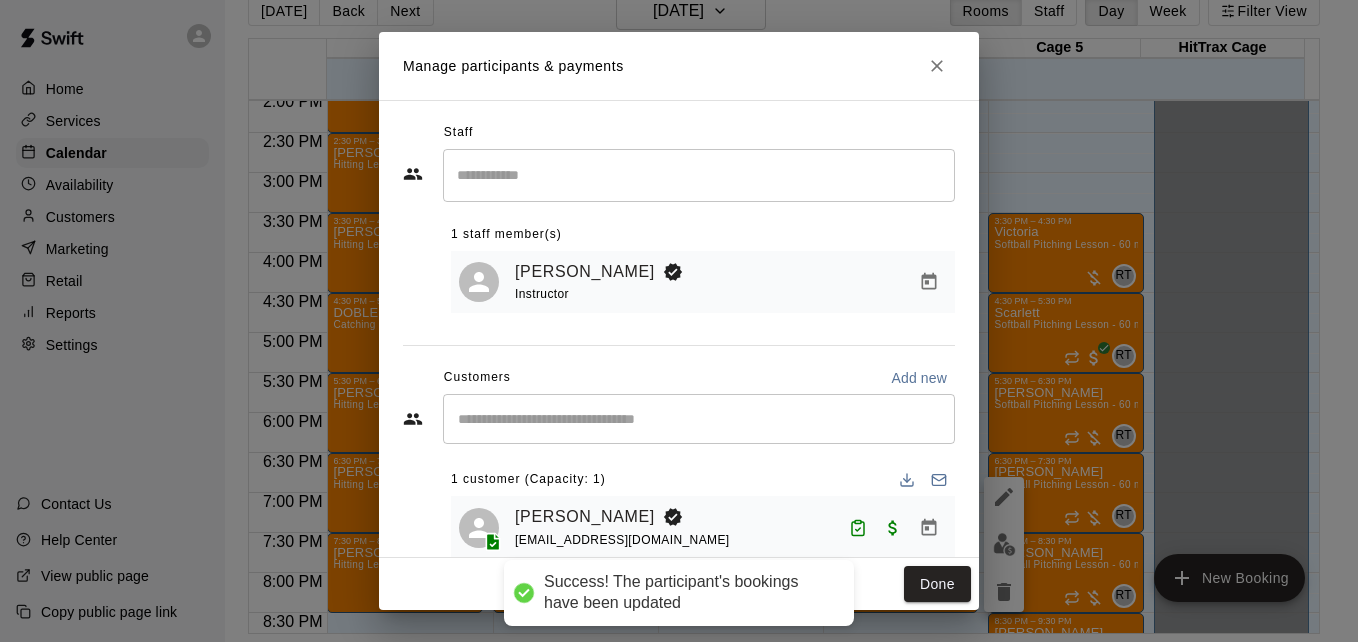 click on "Success! The participant's bookings have been updated Home Services Calendar Availability Customers Marketing Retail Reports Settings Contact Us Help Center View public page Copy public page link [DATE] Back [DATE][DATE] Rooms Staff Day Week Filter View Cage 1 09 Wed Cage 2 09 Wed Cage 3 09 Wed Cage 4 09 Wed Cage 5 09 Wed HitTrax Cage 09 Wed 12:00 AM 12:30 AM 1:00 AM 1:30 AM 2:00 AM 2:30 AM 3:00 AM 3:30 AM 4:00 AM 4:30 AM 5:00 AM 5:30 AM 6:00 AM 6:30 AM 7:00 AM 7:30 AM 8:00 AM 8:30 AM 9:00 AM 9:30 AM 10:00 AM 10:30 AM 11:00 AM 11:30 AM 12:00 PM 12:30 PM 1:00 PM 1:30 PM 2:00 PM 2:30 PM 3:00 PM 3:30 PM 4:00 PM 4:30 PM 5:00 PM 5:30 PM 6:00 PM 6:30 PM 7:00 PM 7:30 PM 8:00 PM 8:30 PM 9:00 PM 9:30 PM 10:00 PM 10:30 PM 11:00 PM 11:30 PM 12:00 AM – 12:30 PM Closed 1:30 PM – 2:30 PM [PERSON_NAME] (Aiden) [PERSON_NAME] Hitting Lesson - 60 minutes LR 0 2:30 PM – 3:30 PM [PERSON_NAME] (Bo) Body Hitting Lesson - 60 minutes LR 0 3:30 PM – 4:30 PM [PERSON_NAME] Hitting Lesson - 60 minutes LR 0 4:30 PM – 5:30 PM LR 0 1 LR 0 LR" at bounding box center [679, 305] 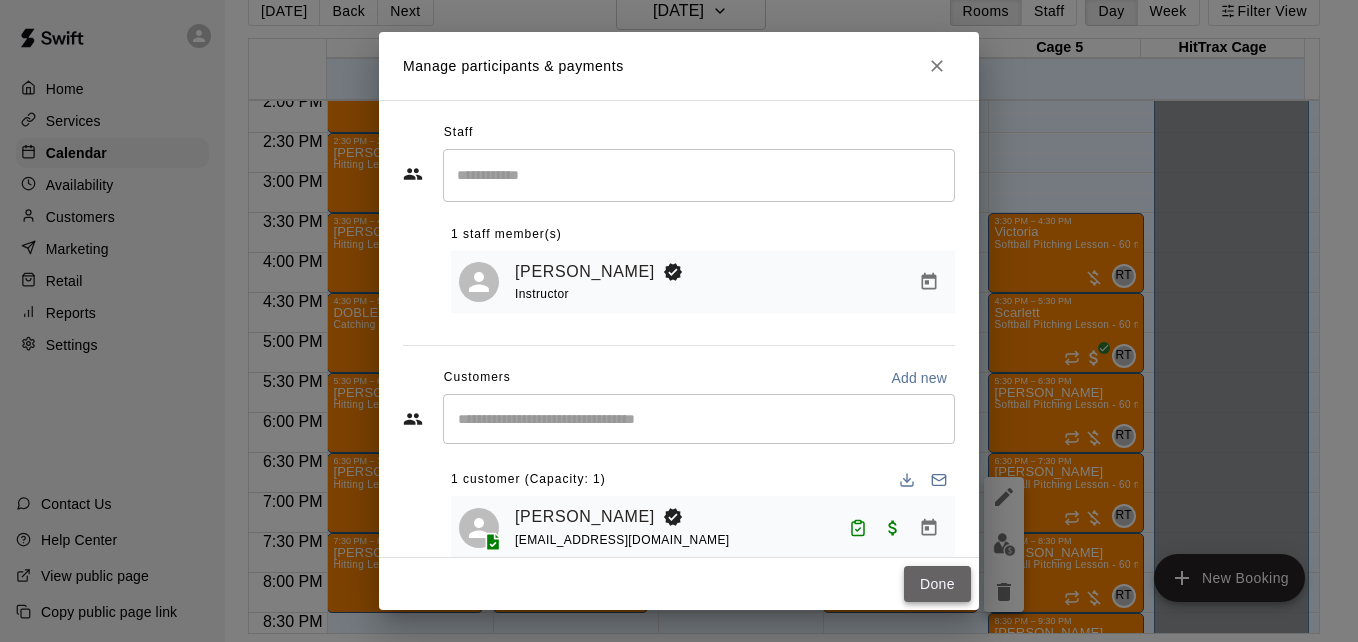 click on "Done" at bounding box center (937, 584) 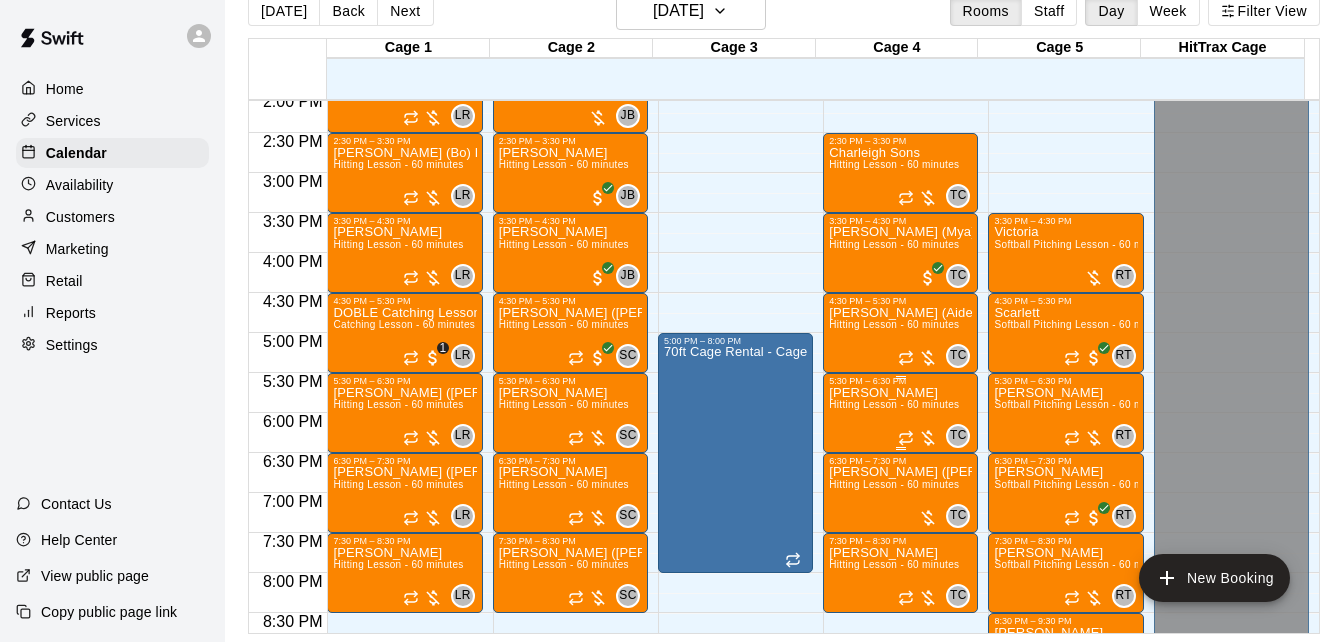click on "Hitting Lesson - 60 minutes" at bounding box center (894, 404) 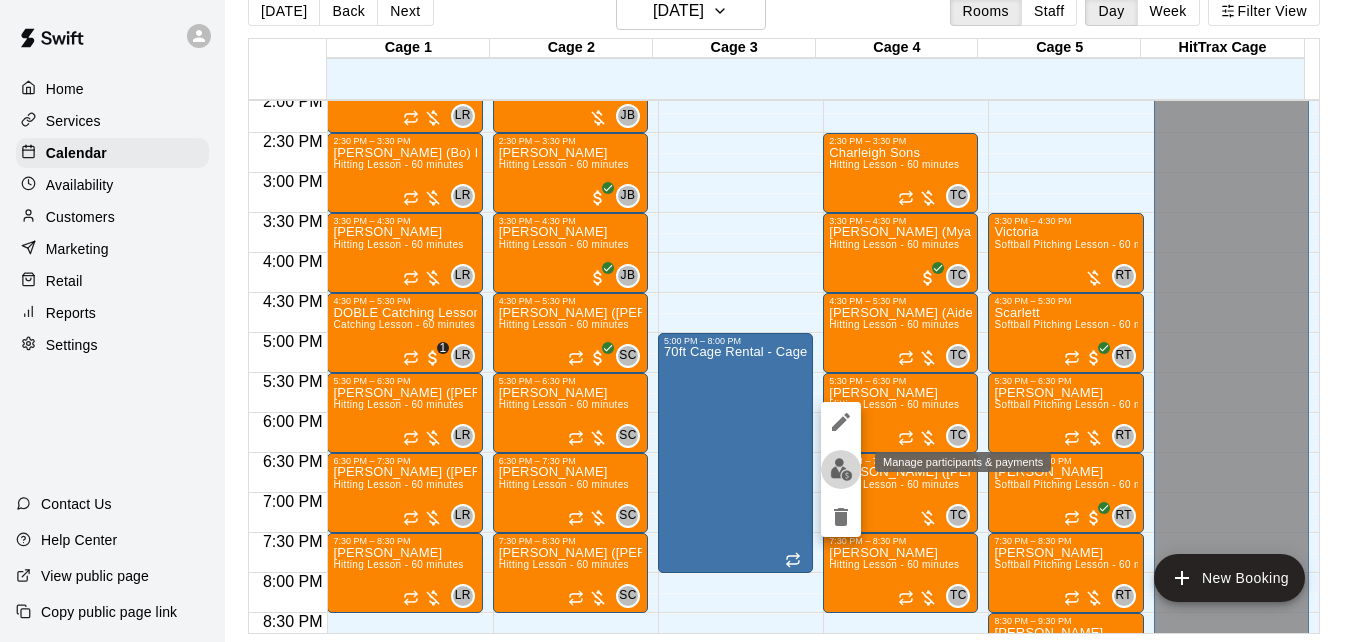 click at bounding box center [841, 469] 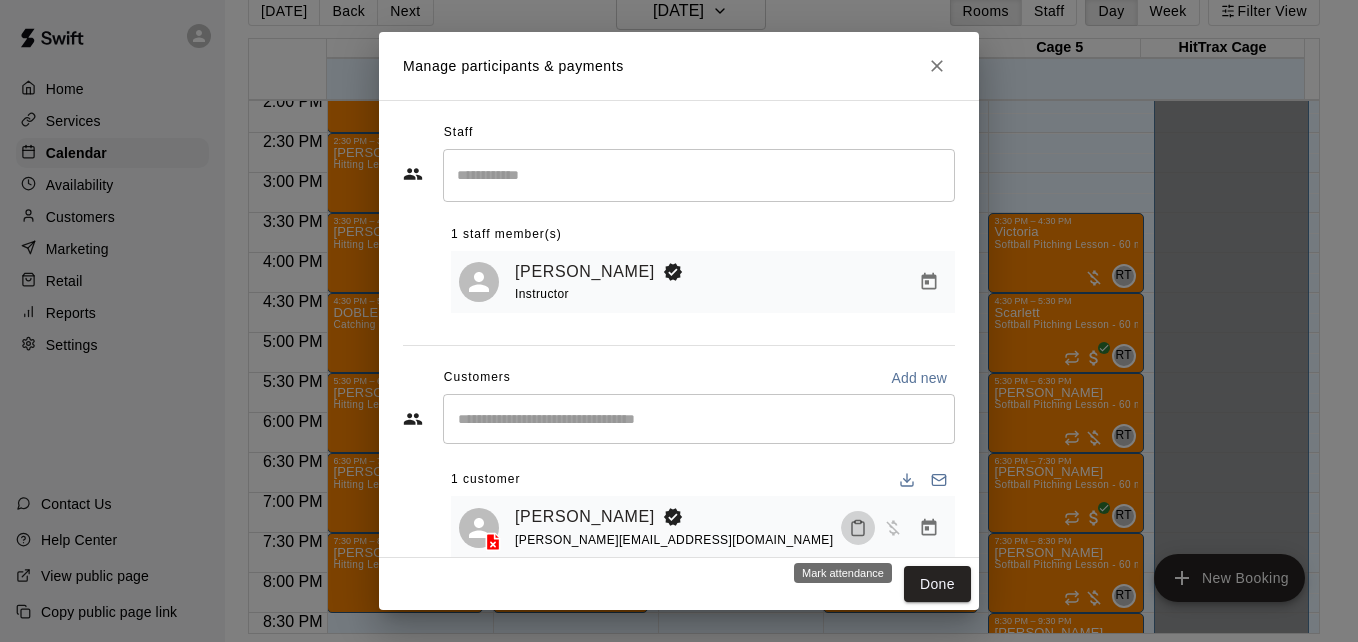 click 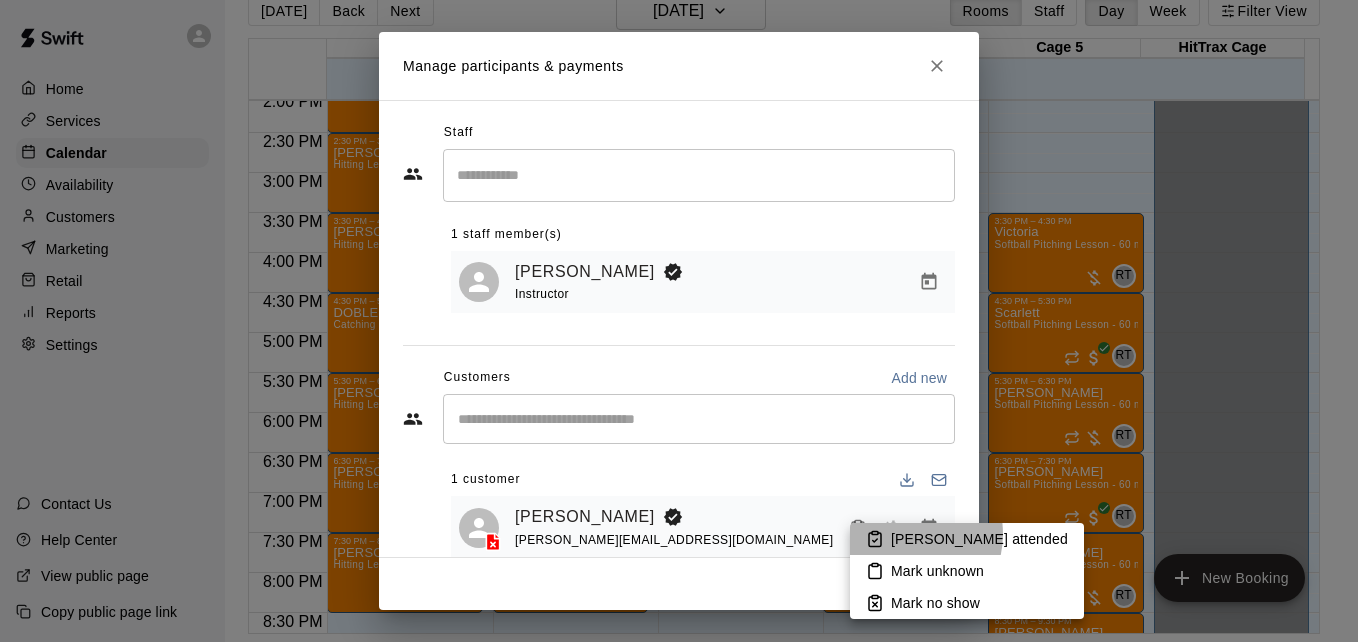 click on "[PERSON_NAME] attended" at bounding box center [979, 539] 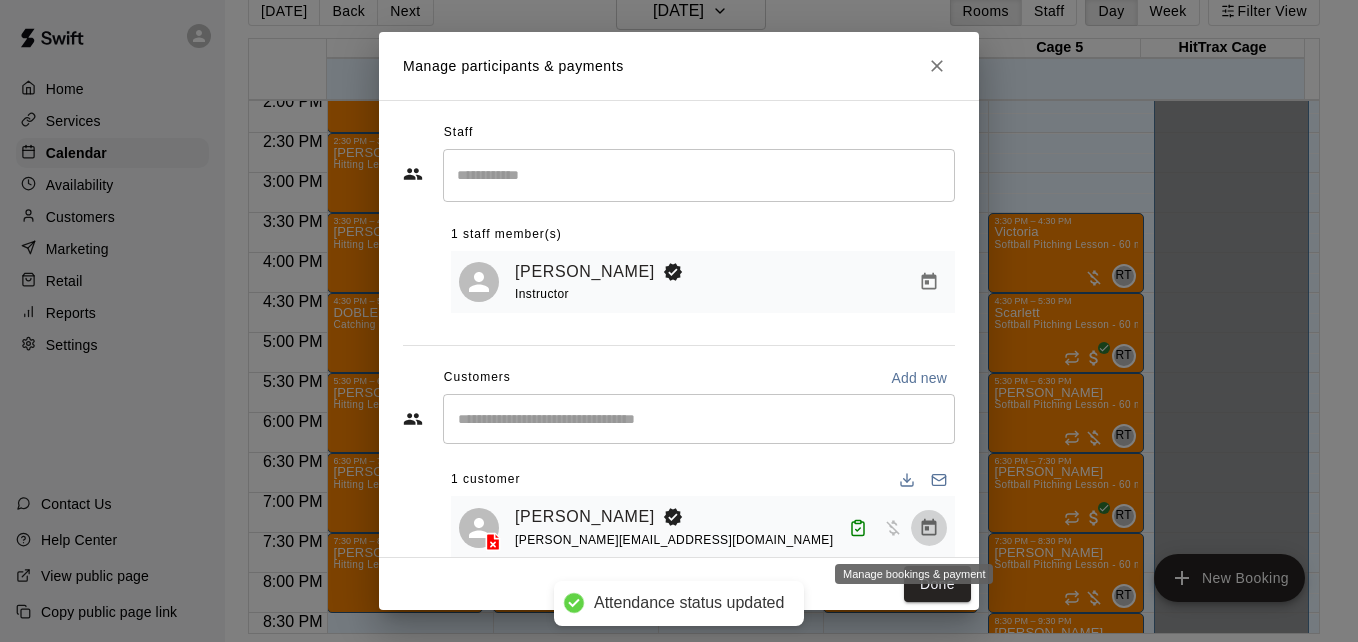 click 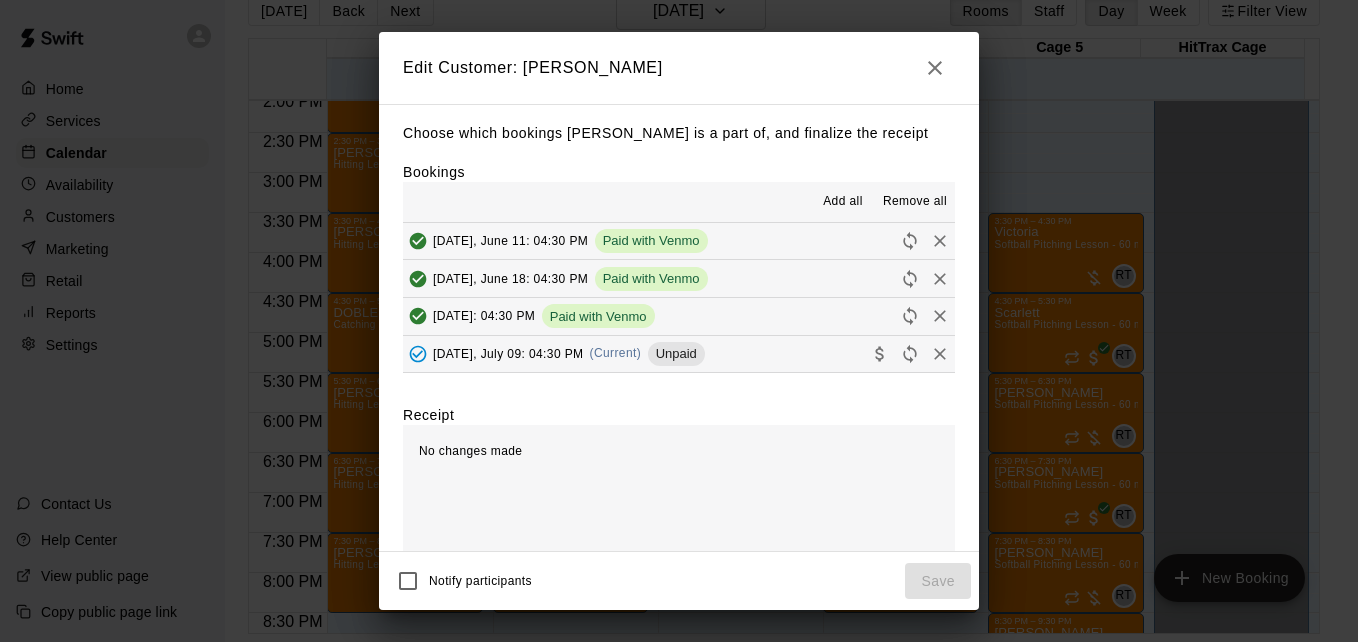click on "[DATE], July 09: 04:30 PM (Current) Unpaid" at bounding box center (679, 354) 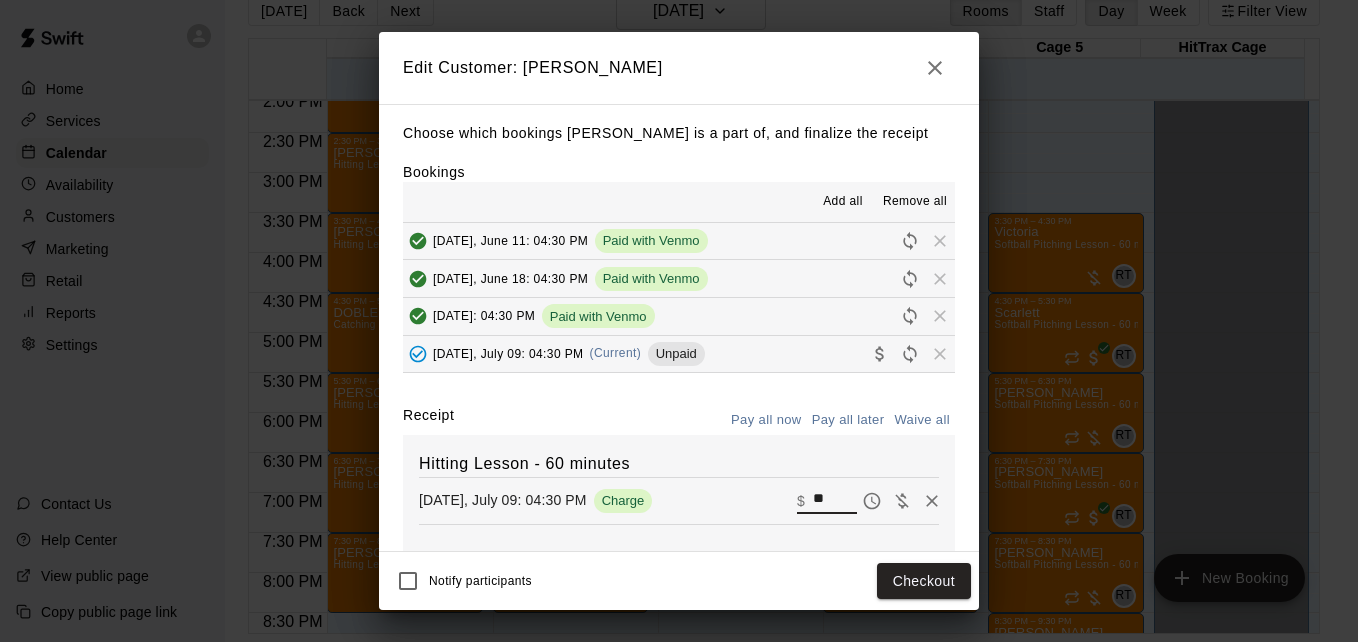 click on "**" at bounding box center (835, 501) 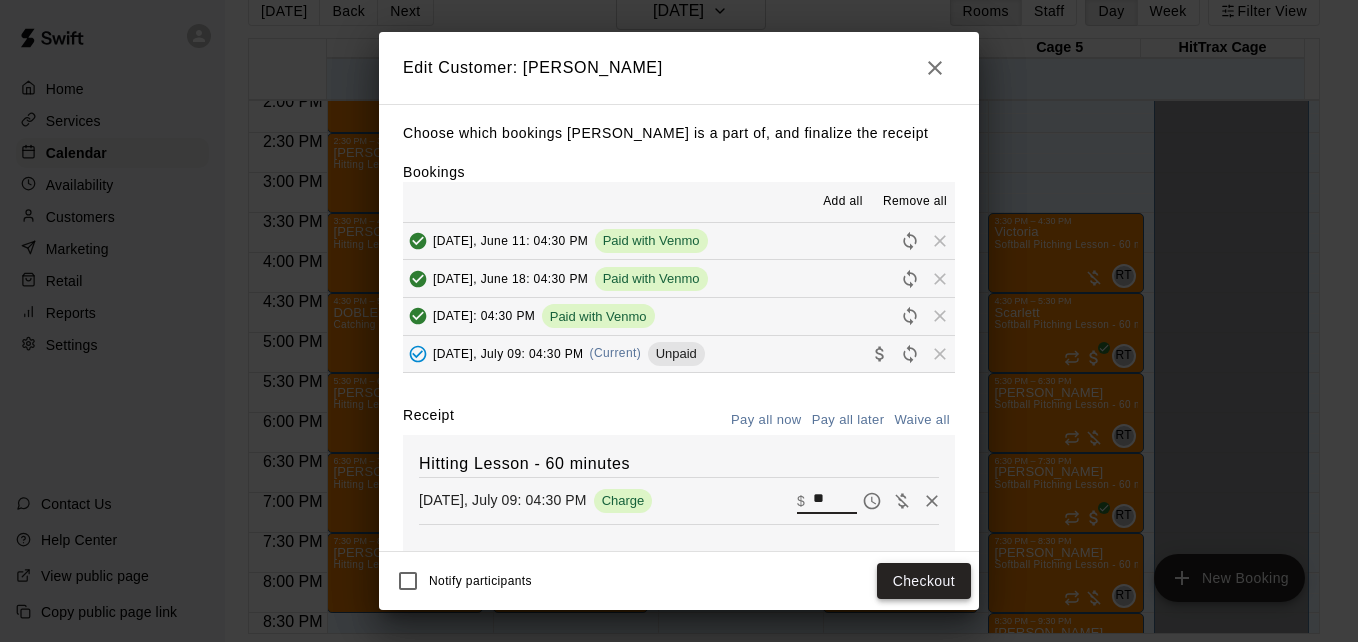 type on "**" 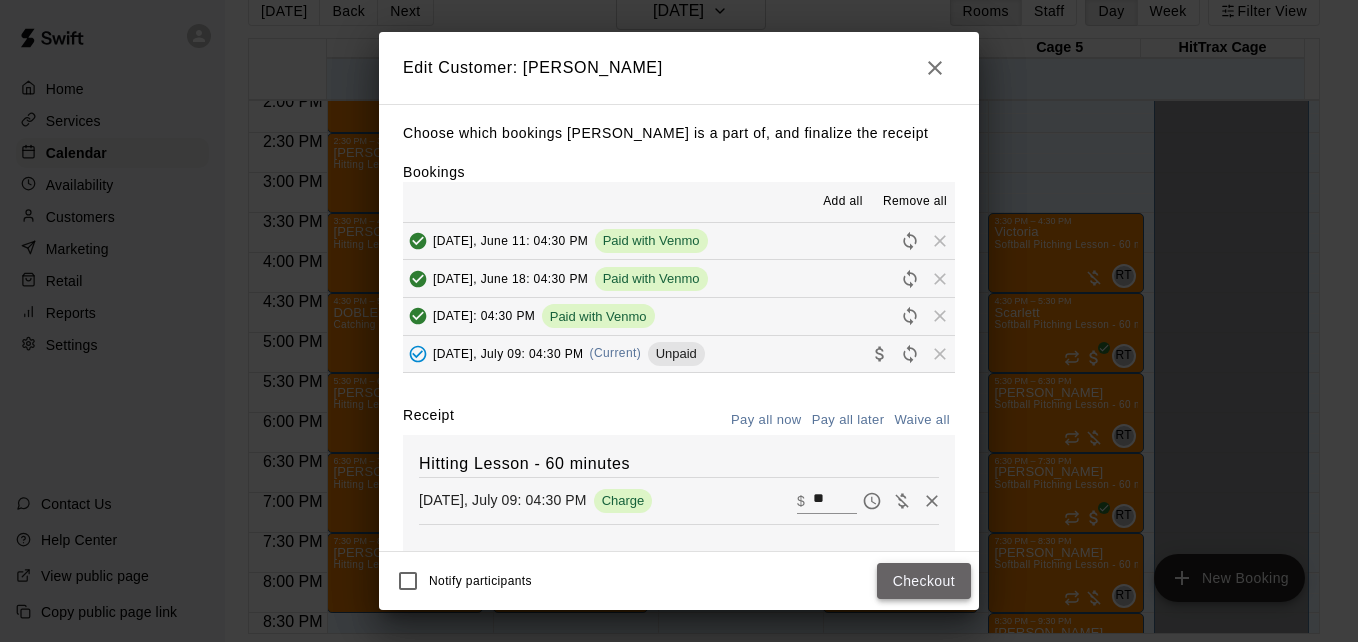 click on "Checkout" at bounding box center (924, 581) 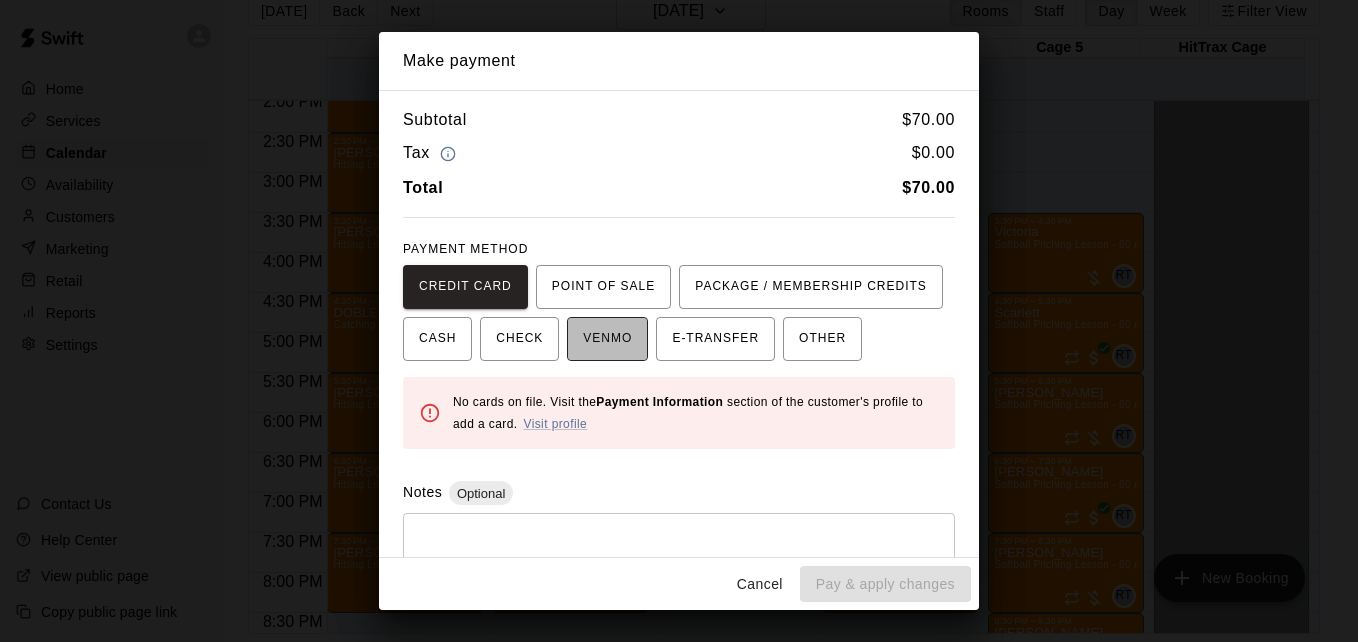 click on "VENMO" at bounding box center [607, 339] 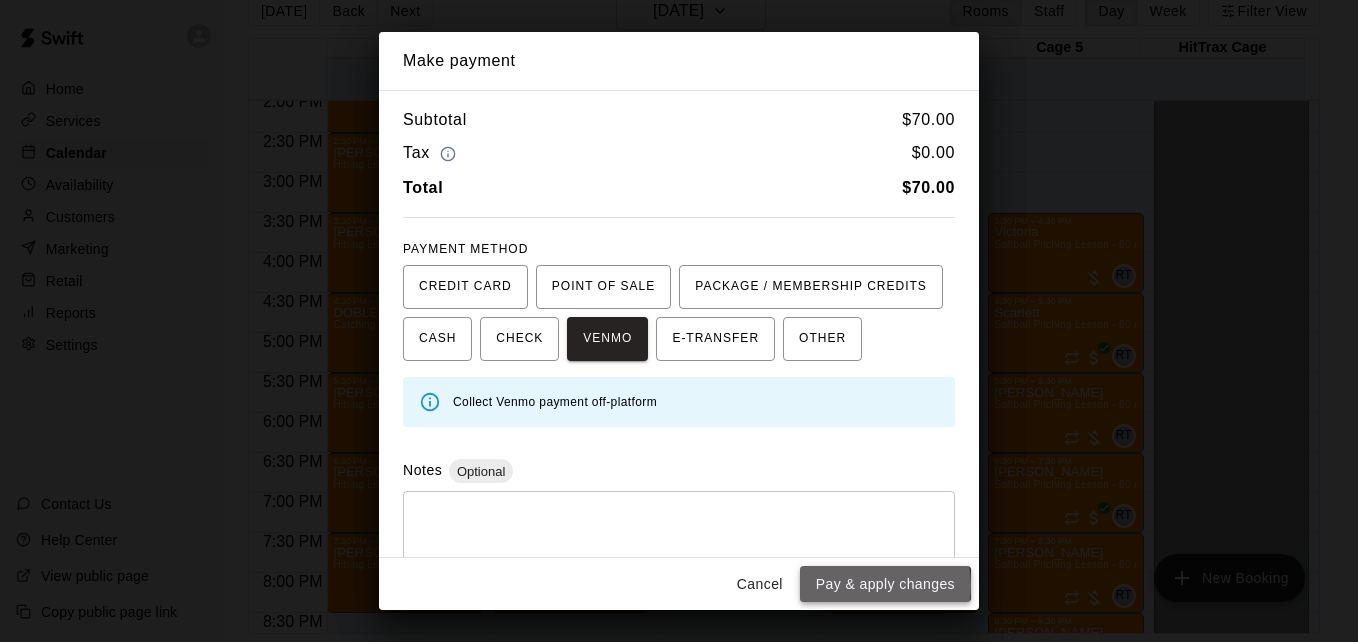 click on "Pay & apply changes" at bounding box center (885, 584) 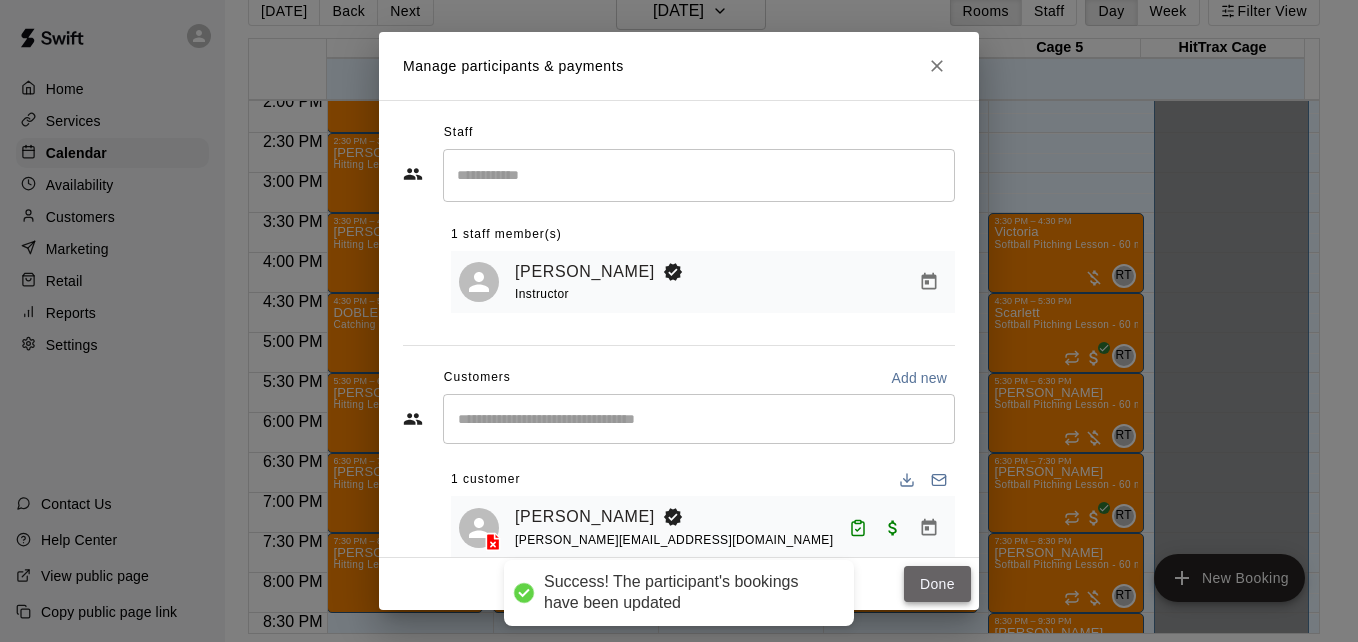 click on "Done" at bounding box center (937, 584) 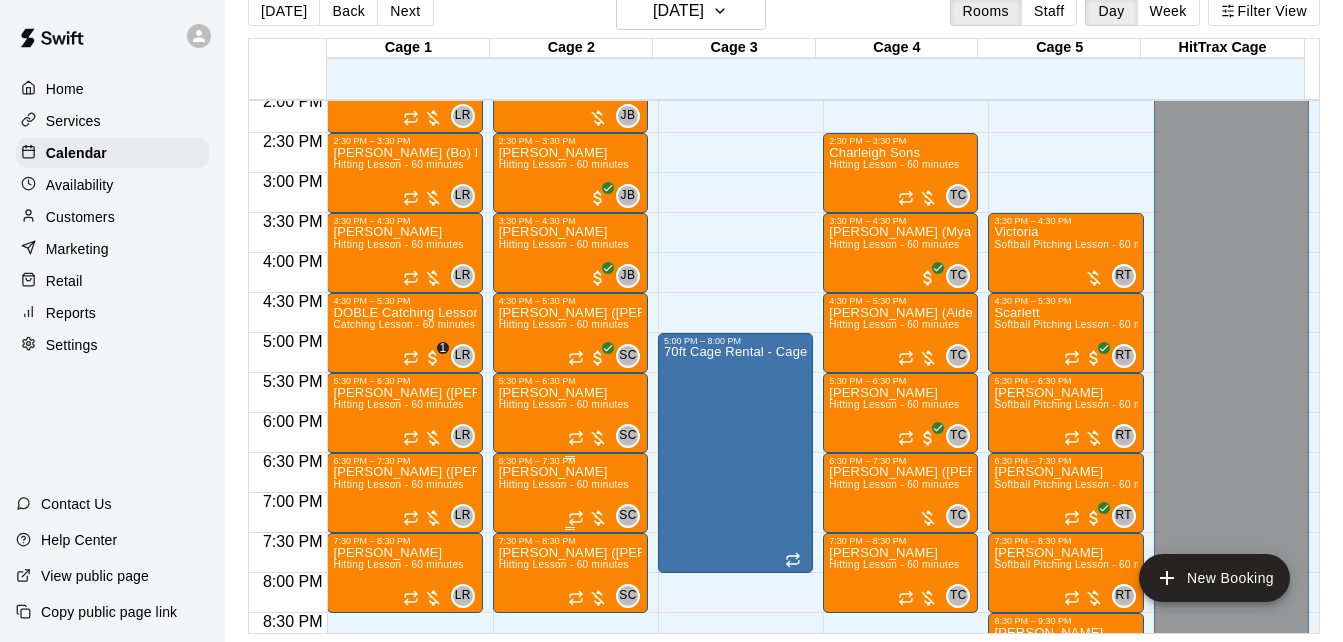 click on "Hitting Lesson - 60 minutes" at bounding box center (564, 484) 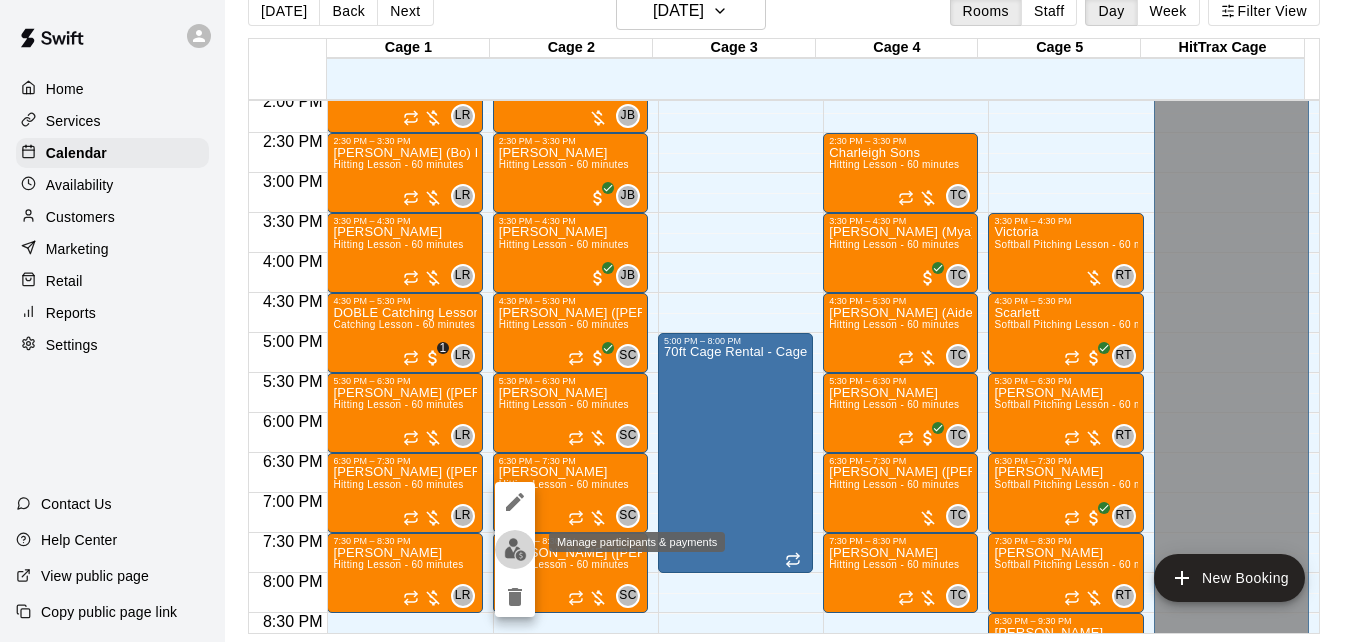 click at bounding box center [515, 549] 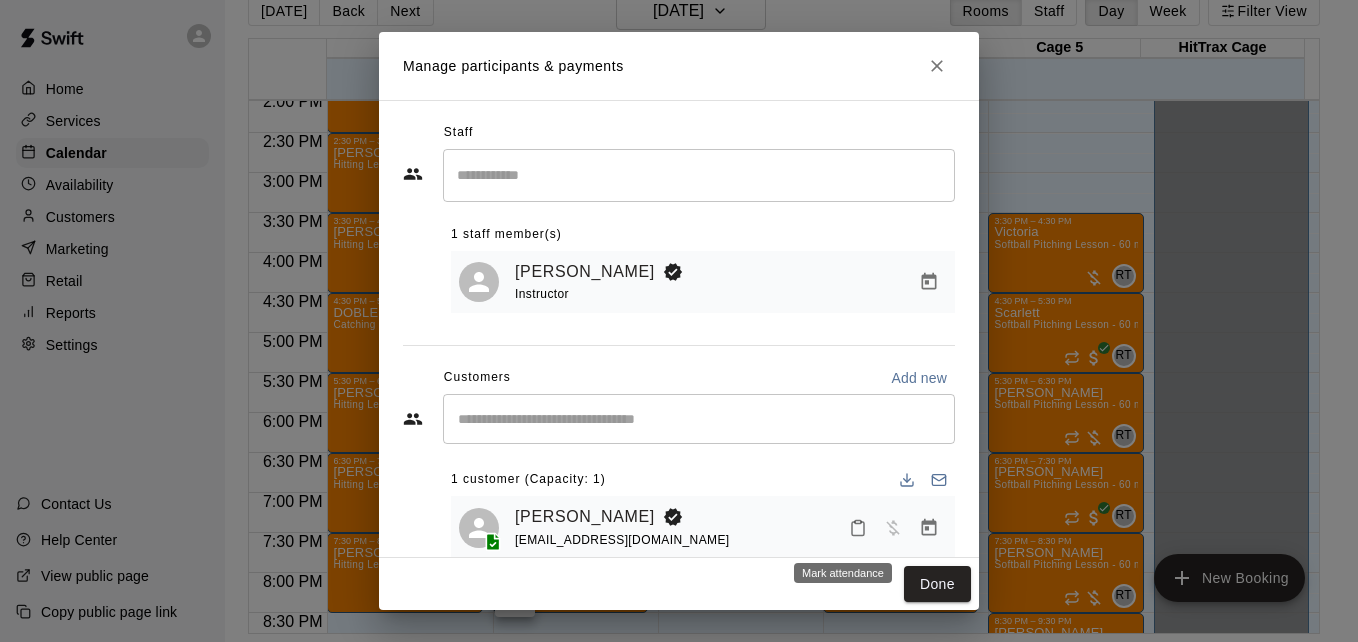 click 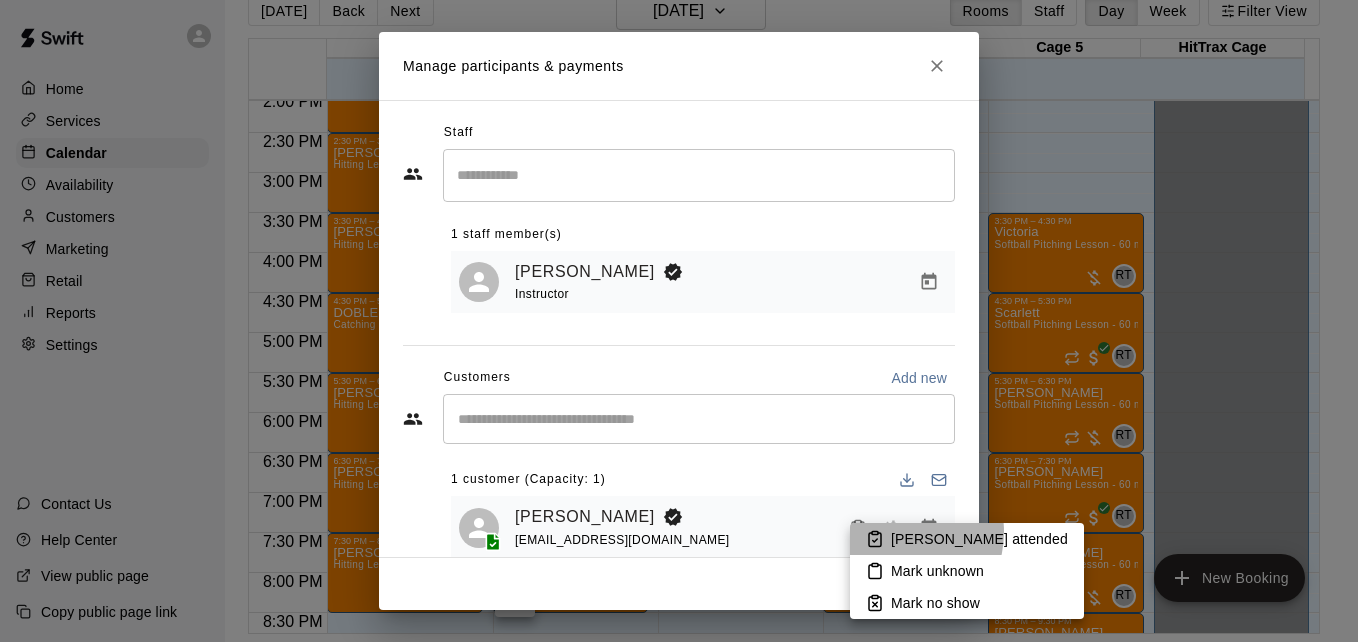 click on "[PERSON_NAME] attended" at bounding box center (979, 539) 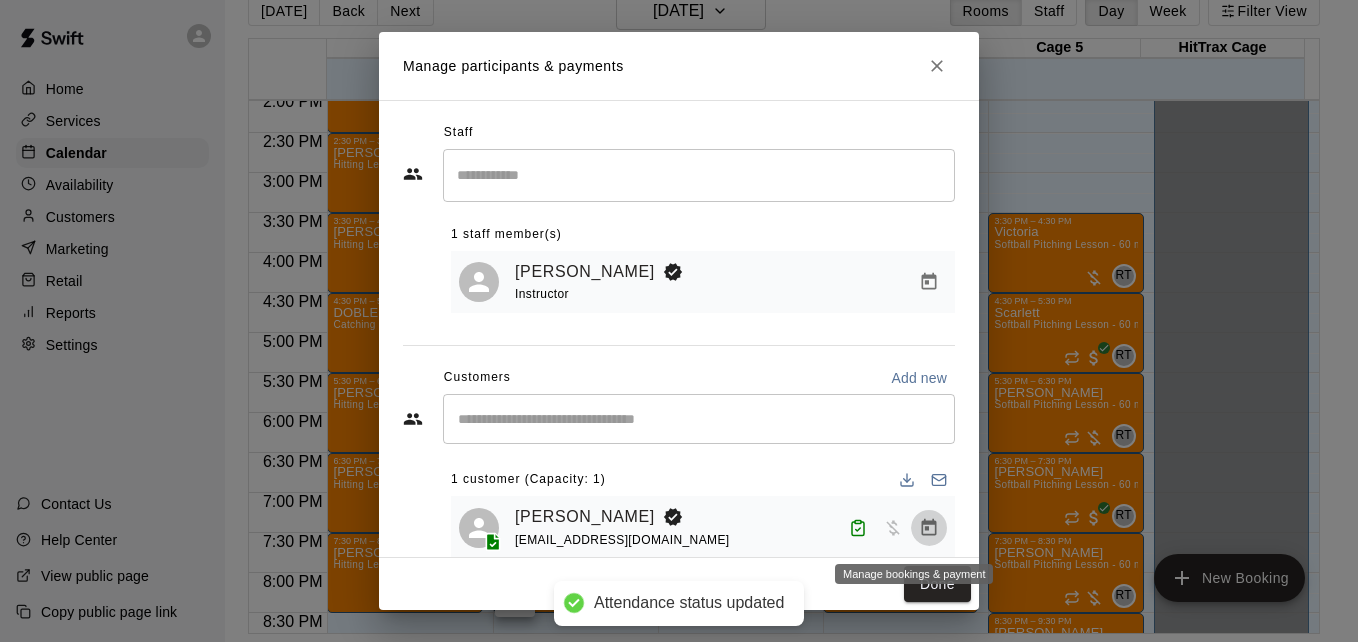 click 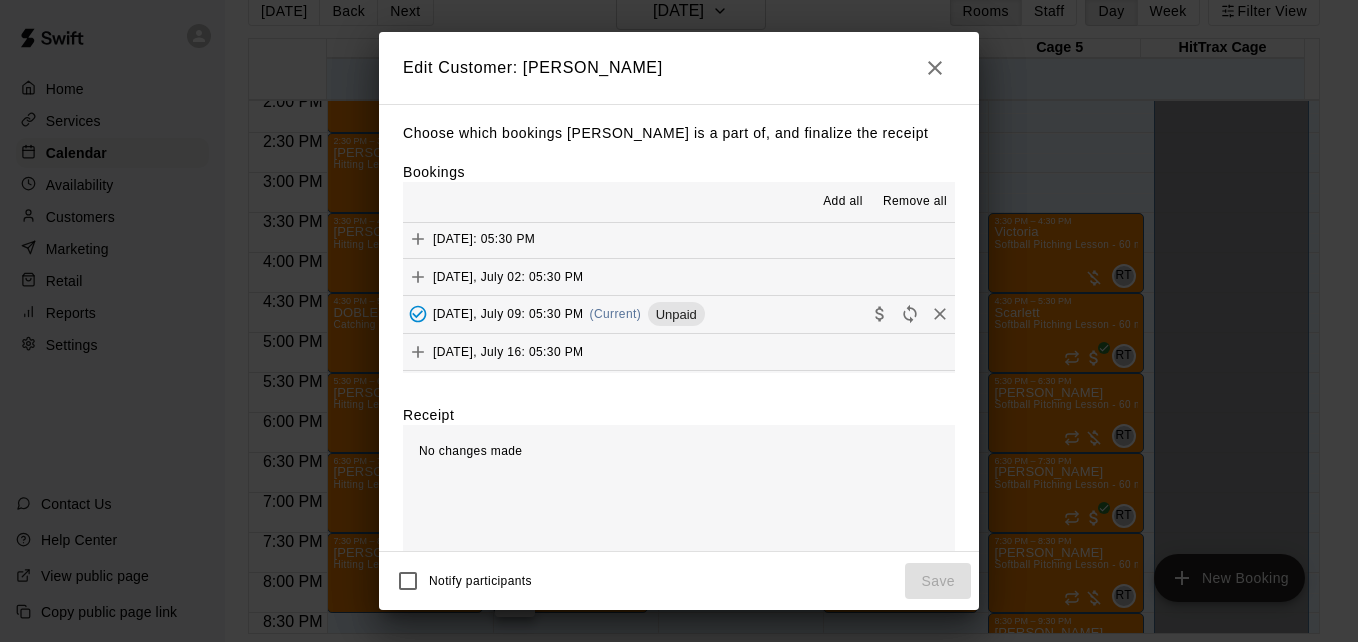scroll, scrollTop: 120, scrollLeft: 0, axis: vertical 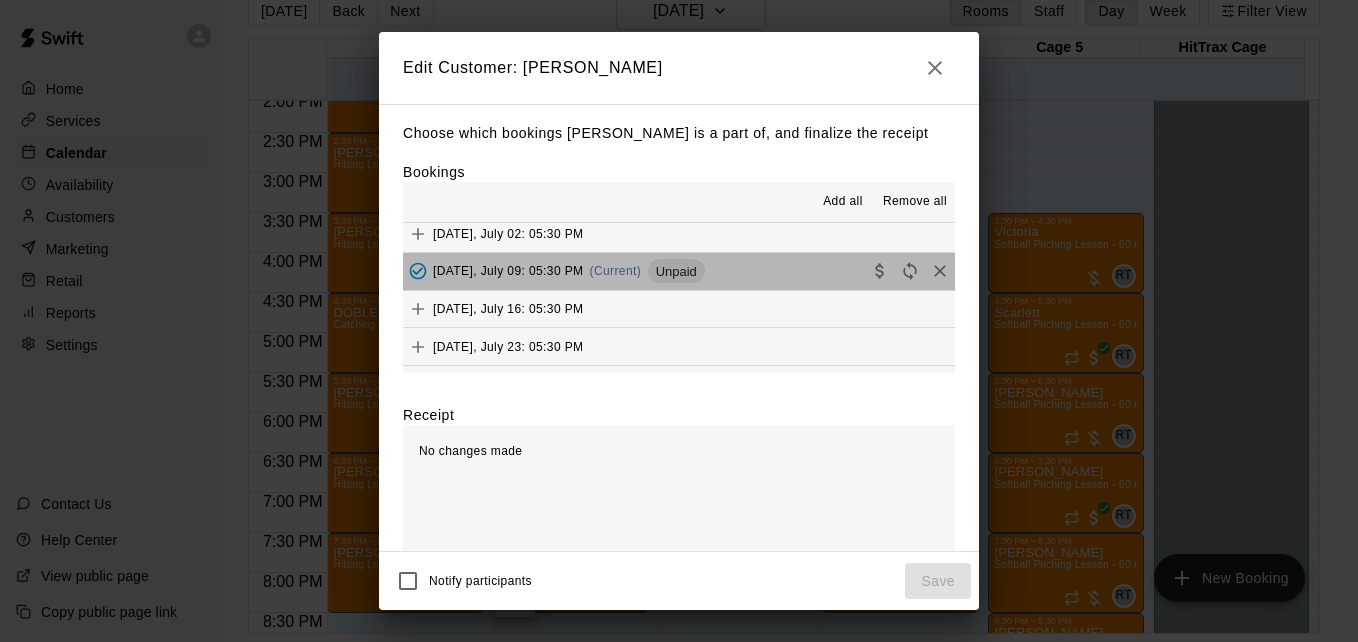 click on "[DATE], July 09: 05:30 PM (Current) Unpaid" at bounding box center (679, 271) 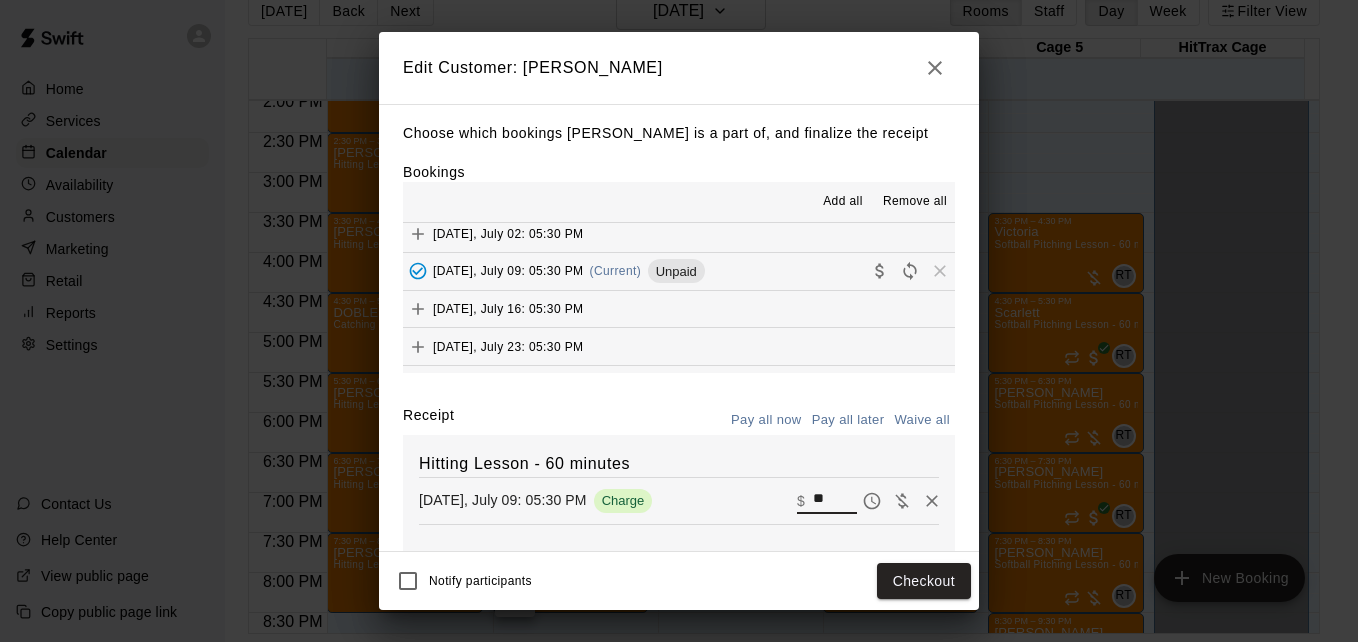 click on "**" at bounding box center (835, 501) 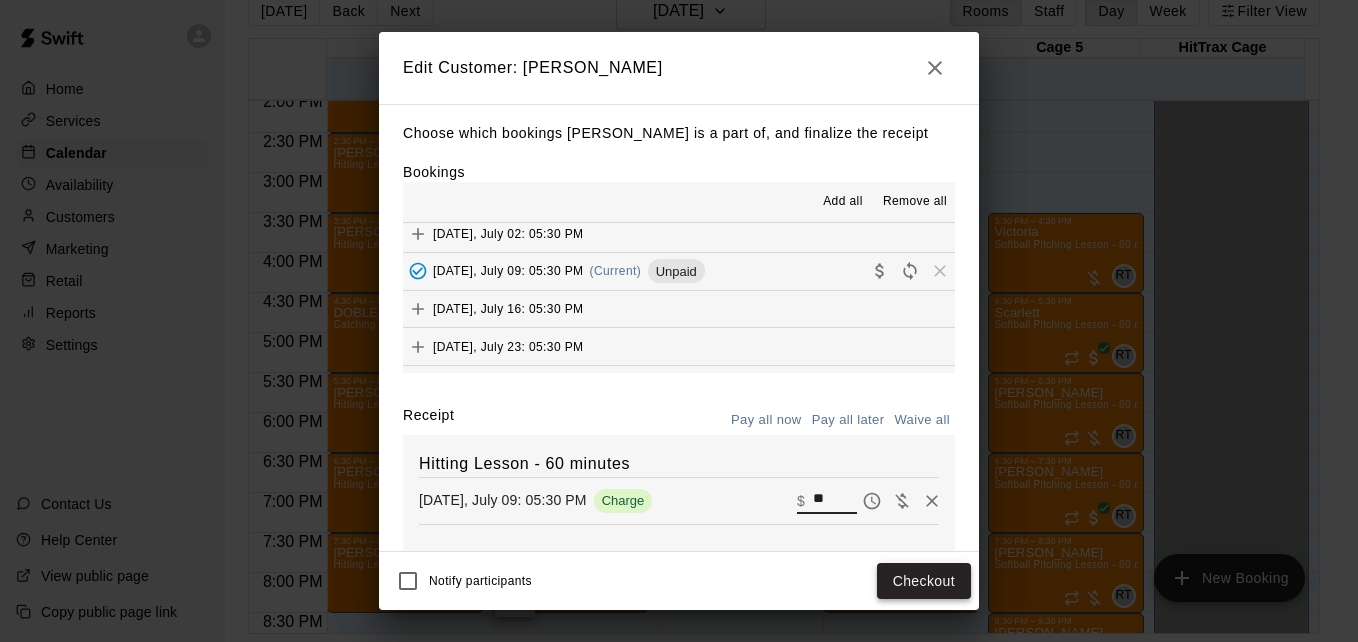 type on "**" 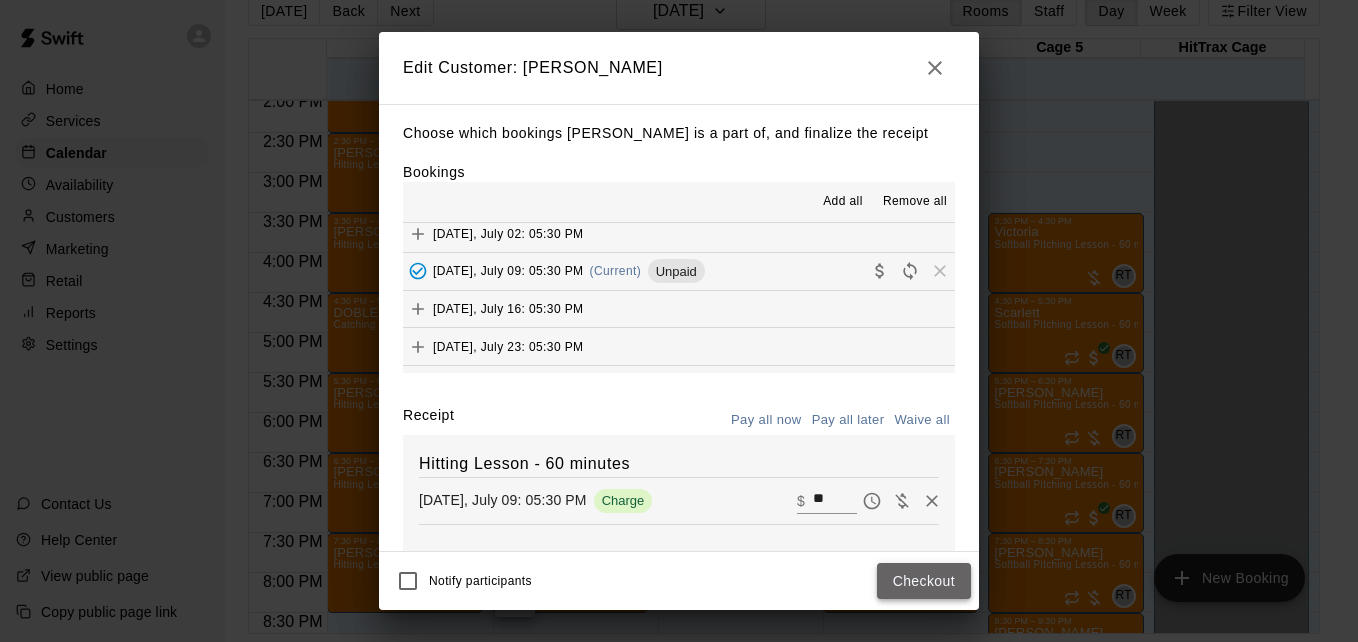 click on "Checkout" at bounding box center [924, 581] 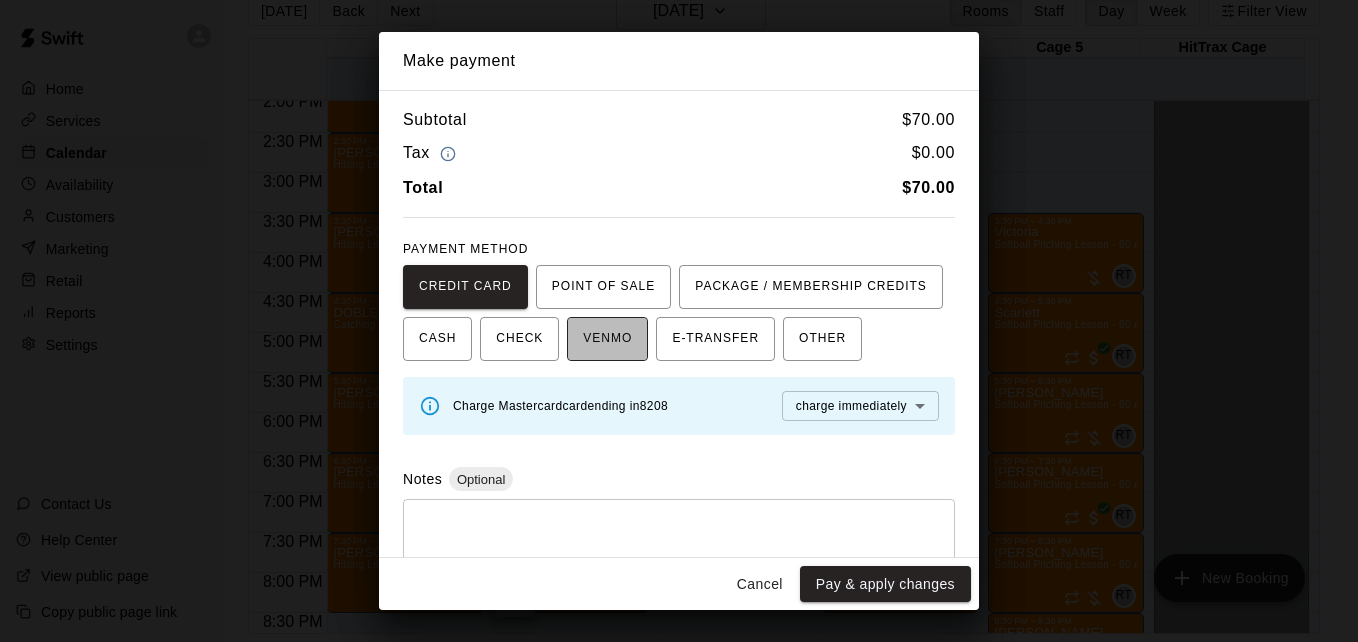 click on "VENMO" at bounding box center (607, 339) 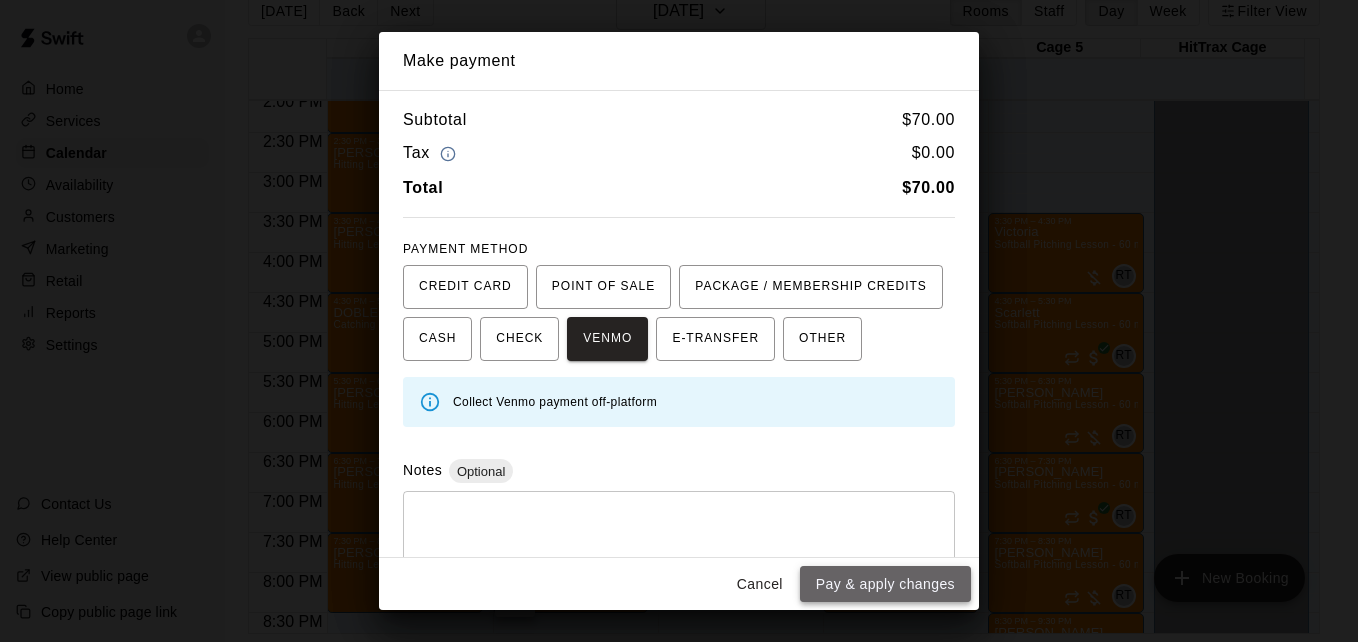 click on "Pay & apply changes" at bounding box center (885, 584) 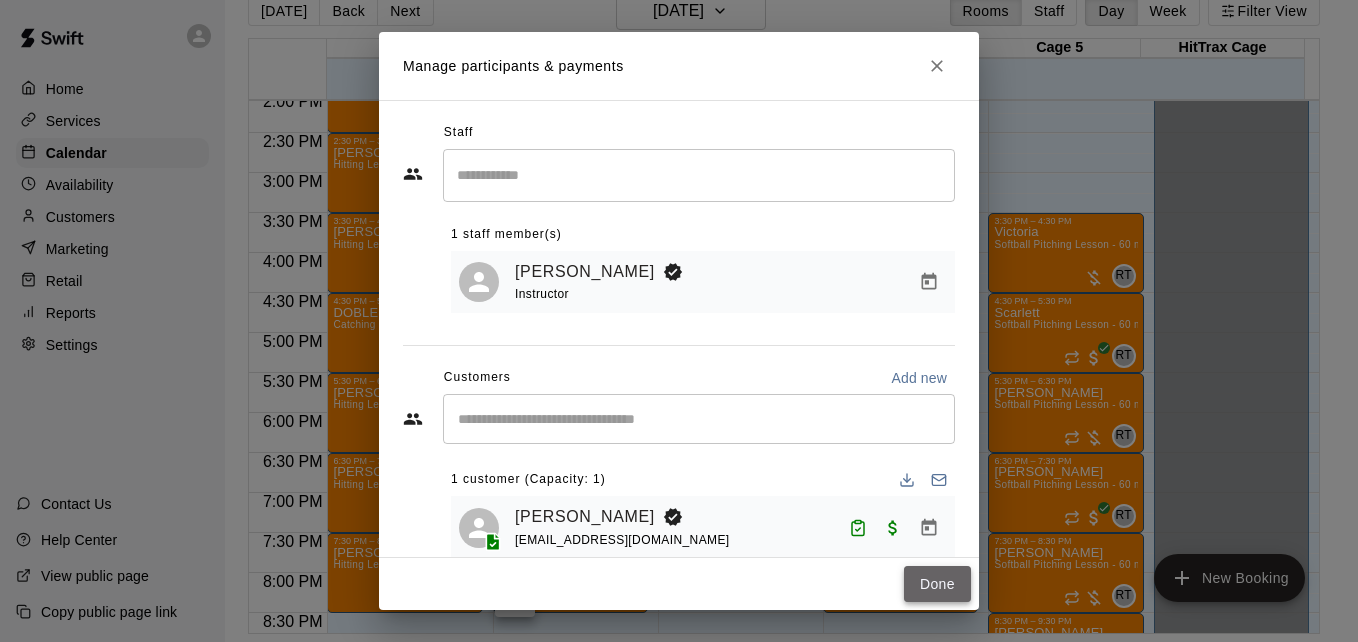 click on "Done" at bounding box center (937, 584) 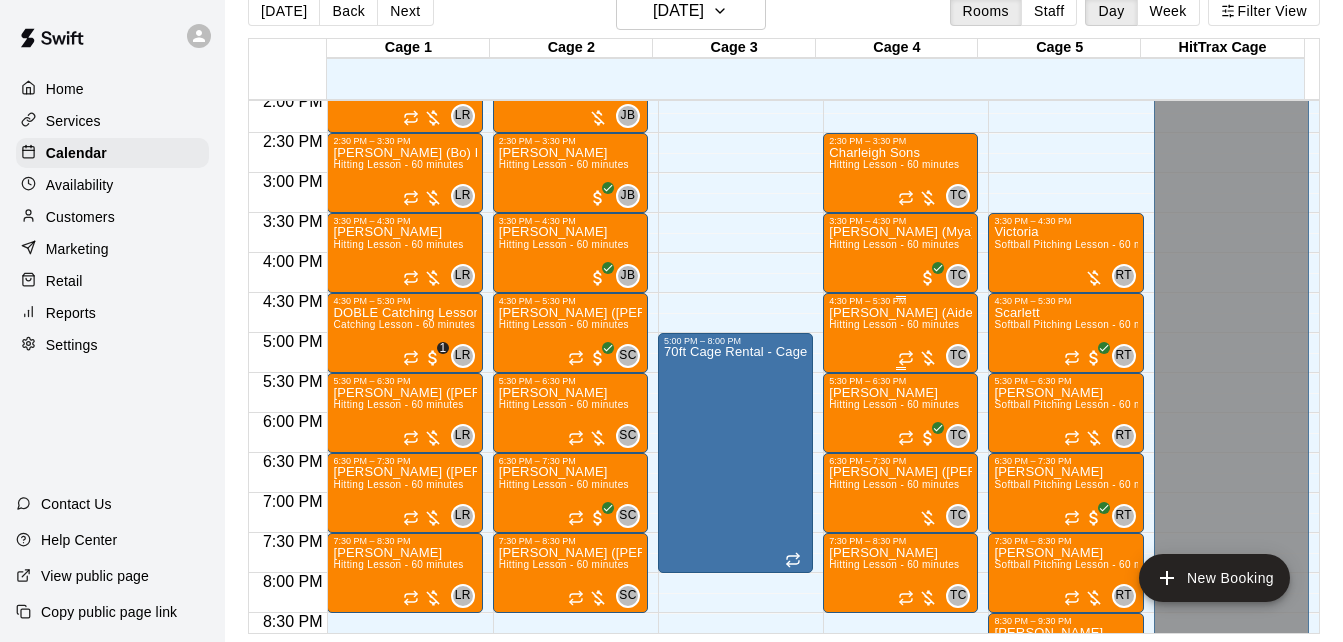 click on "Hitting Lesson - 60 minutes" at bounding box center (894, 324) 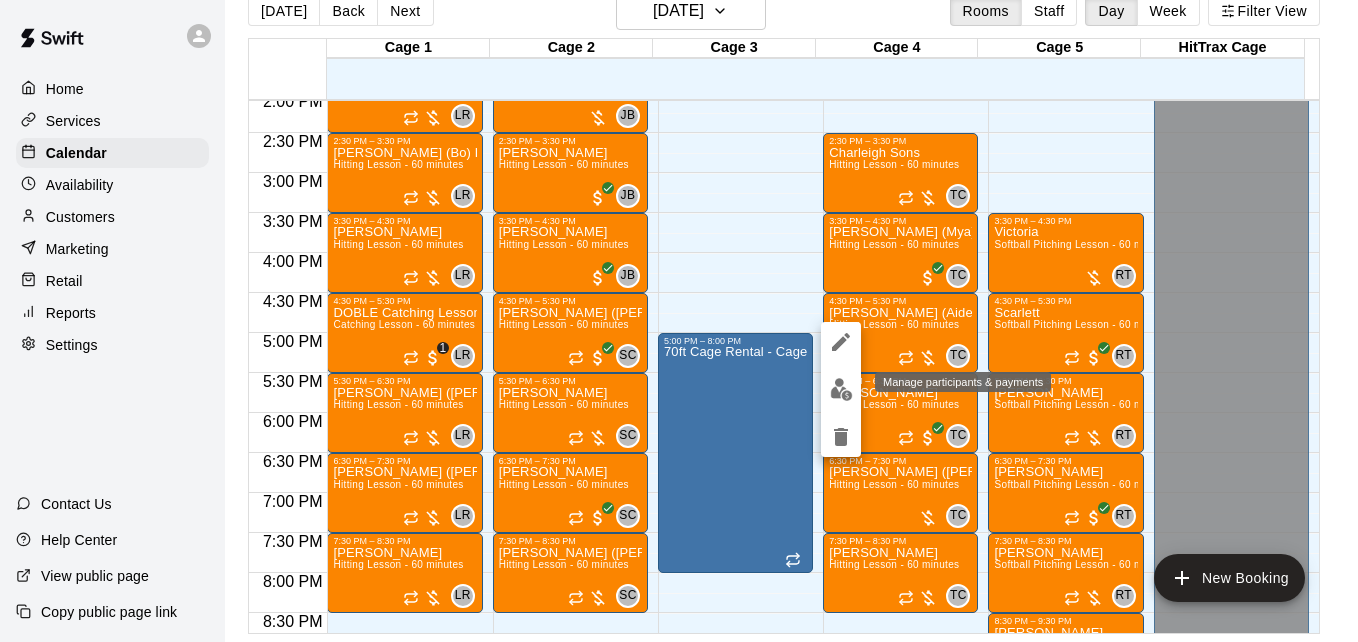 click at bounding box center [841, 389] 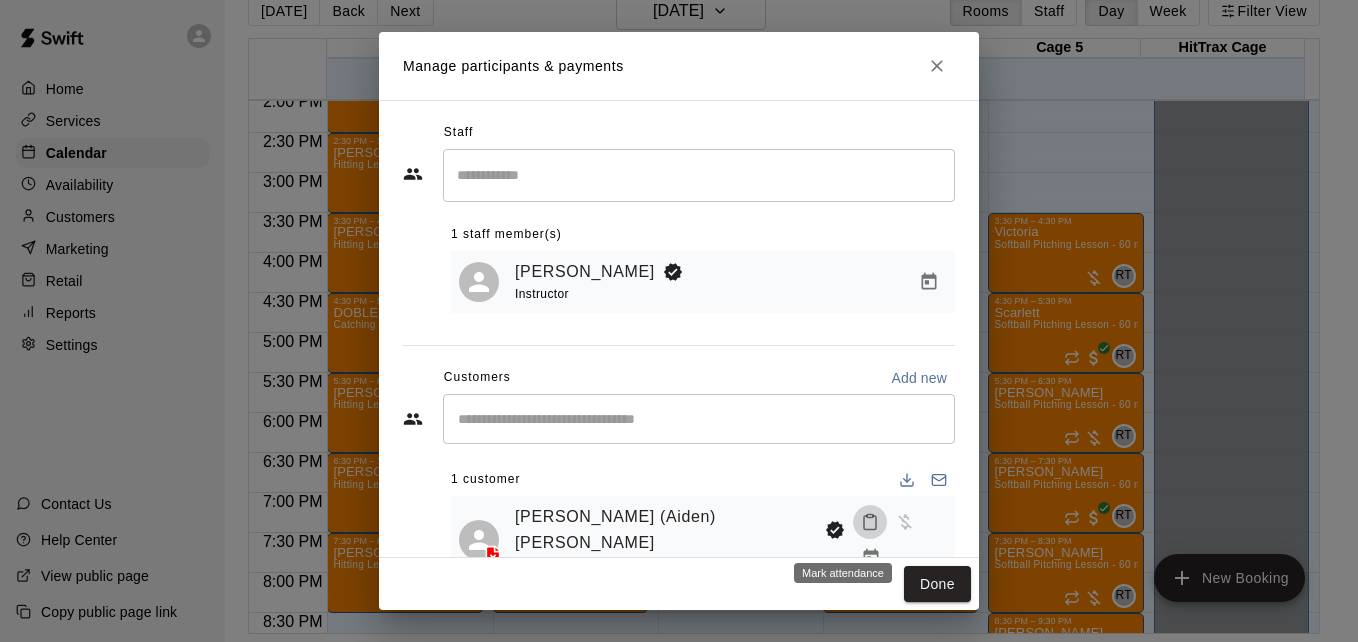click 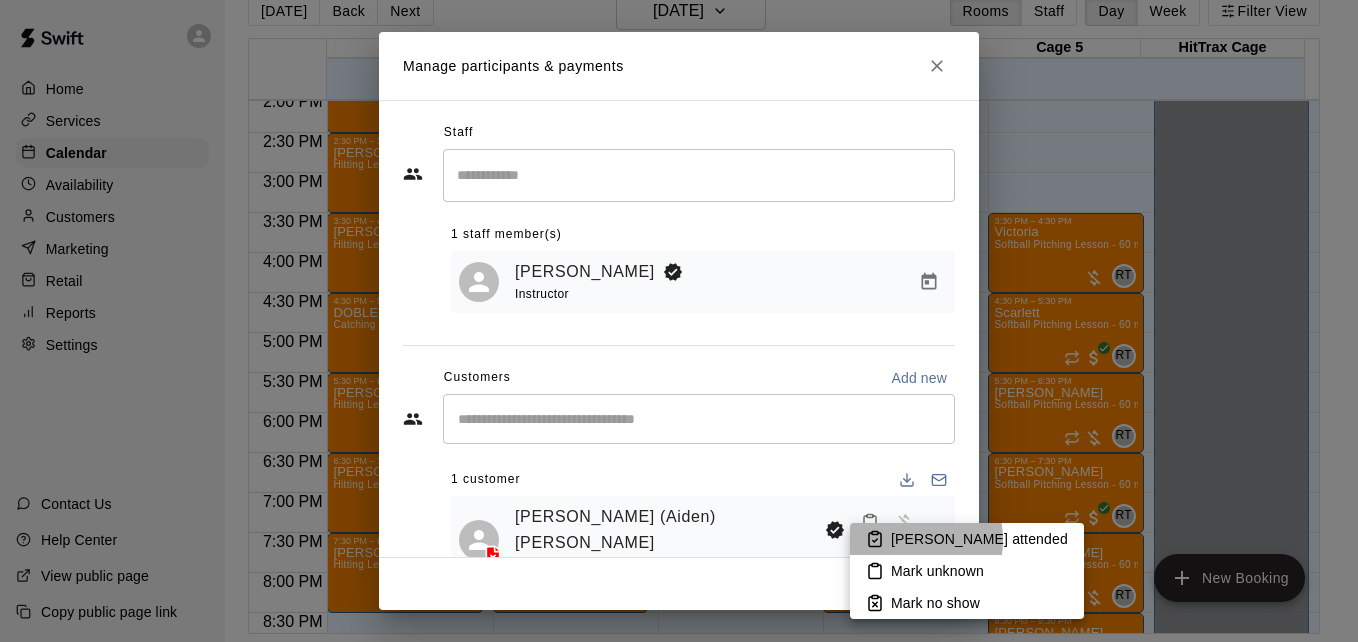 click on "[PERSON_NAME] attended" at bounding box center [979, 539] 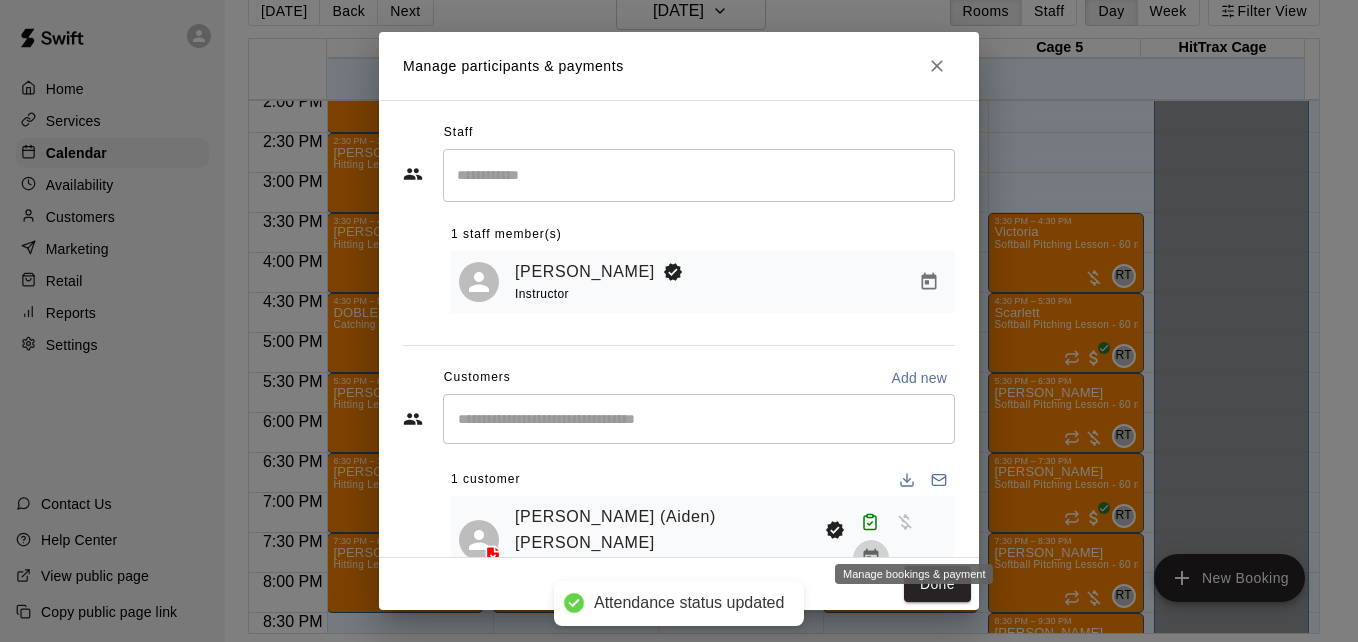 click 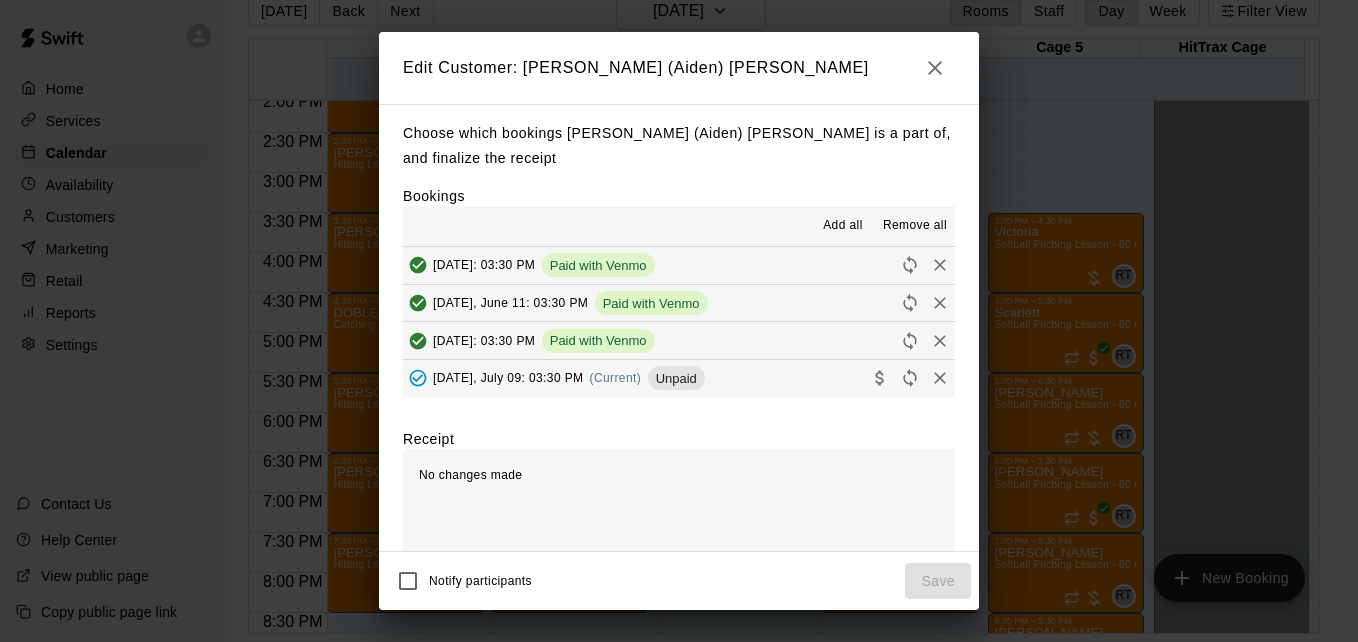 click on "[DATE], July 09: 03:30 PM (Current) Unpaid" at bounding box center (679, 378) 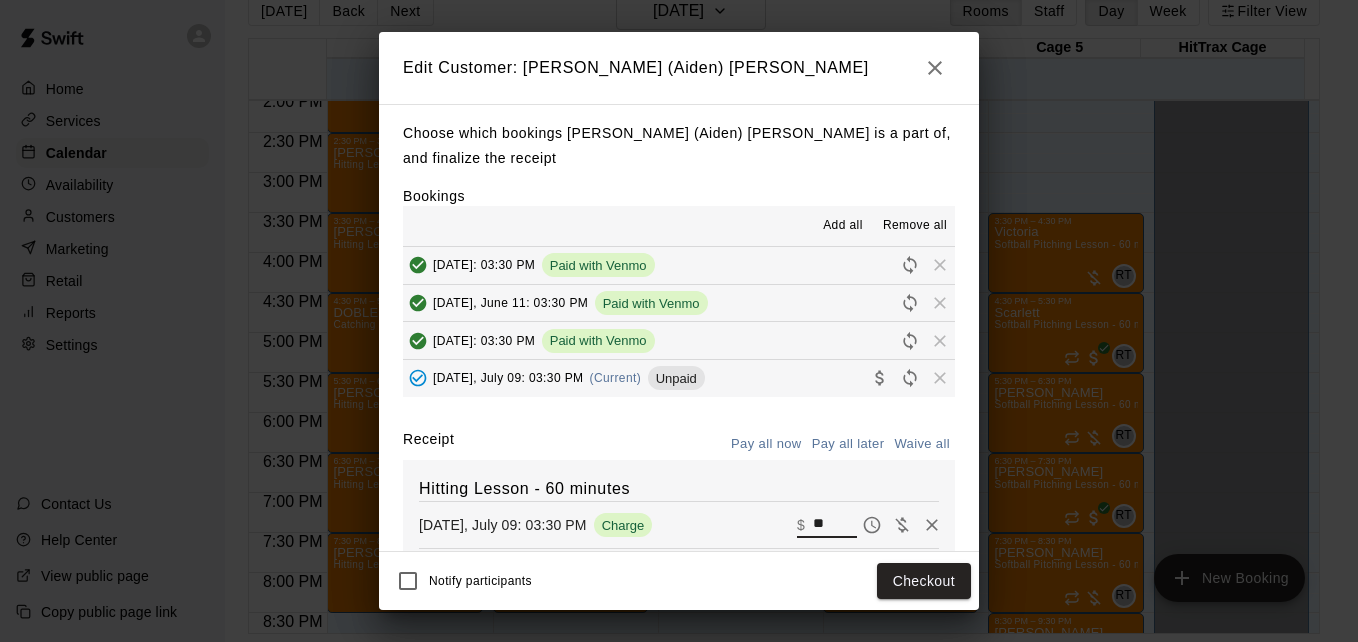 click on "**" at bounding box center (835, 525) 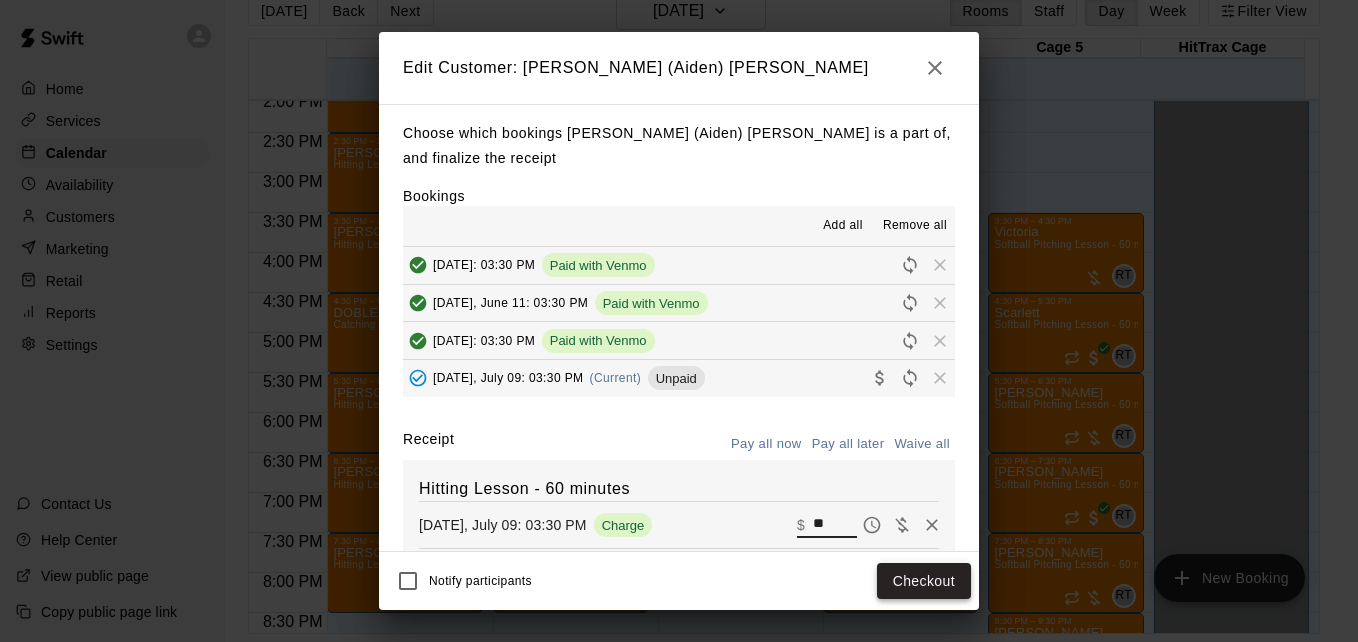 type on "**" 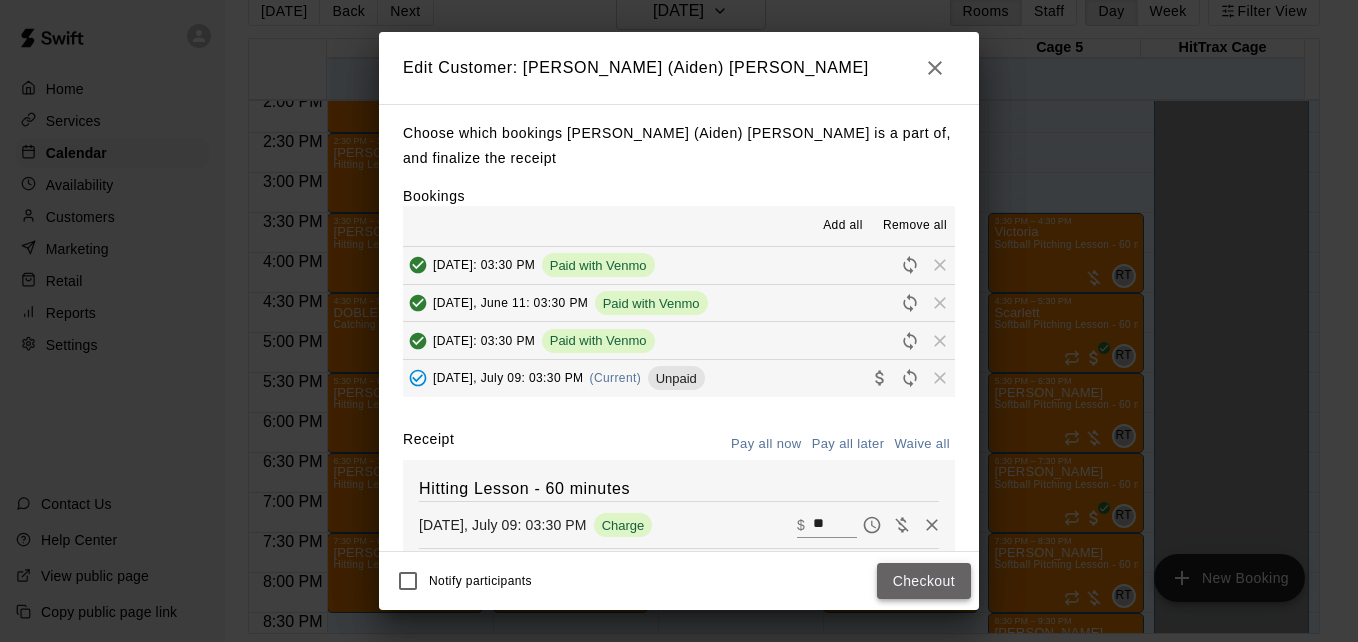 click on "Checkout" at bounding box center [924, 581] 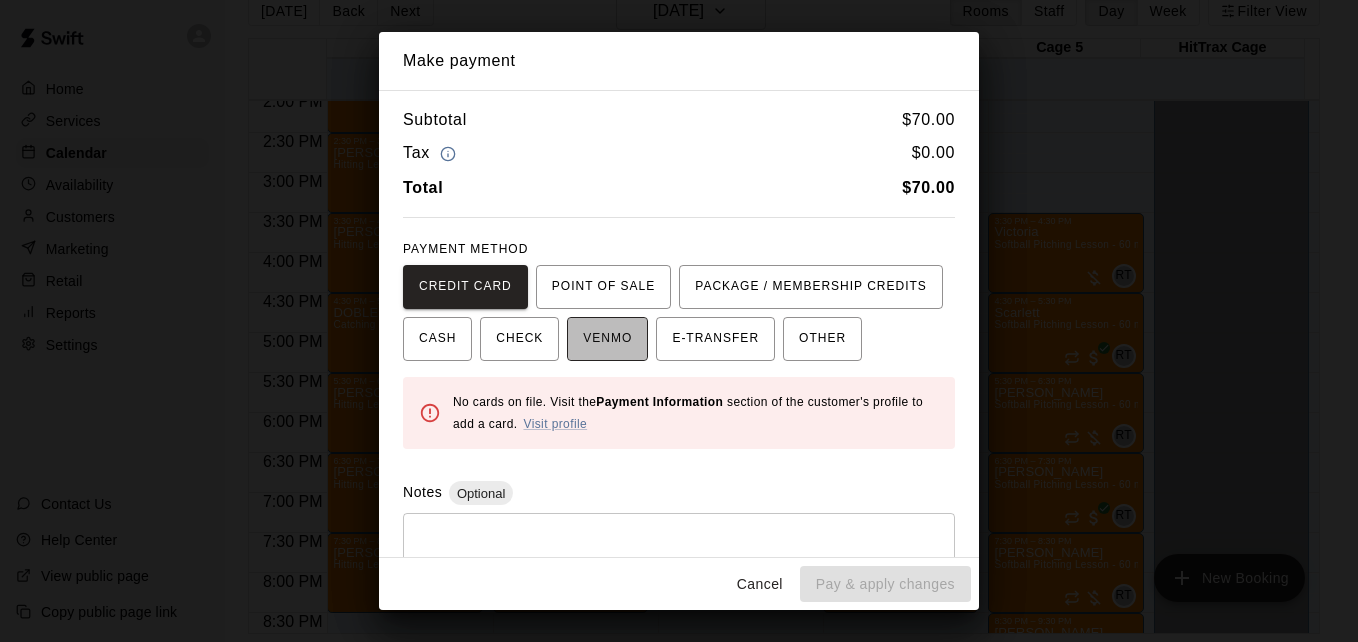 click on "VENMO" at bounding box center (607, 339) 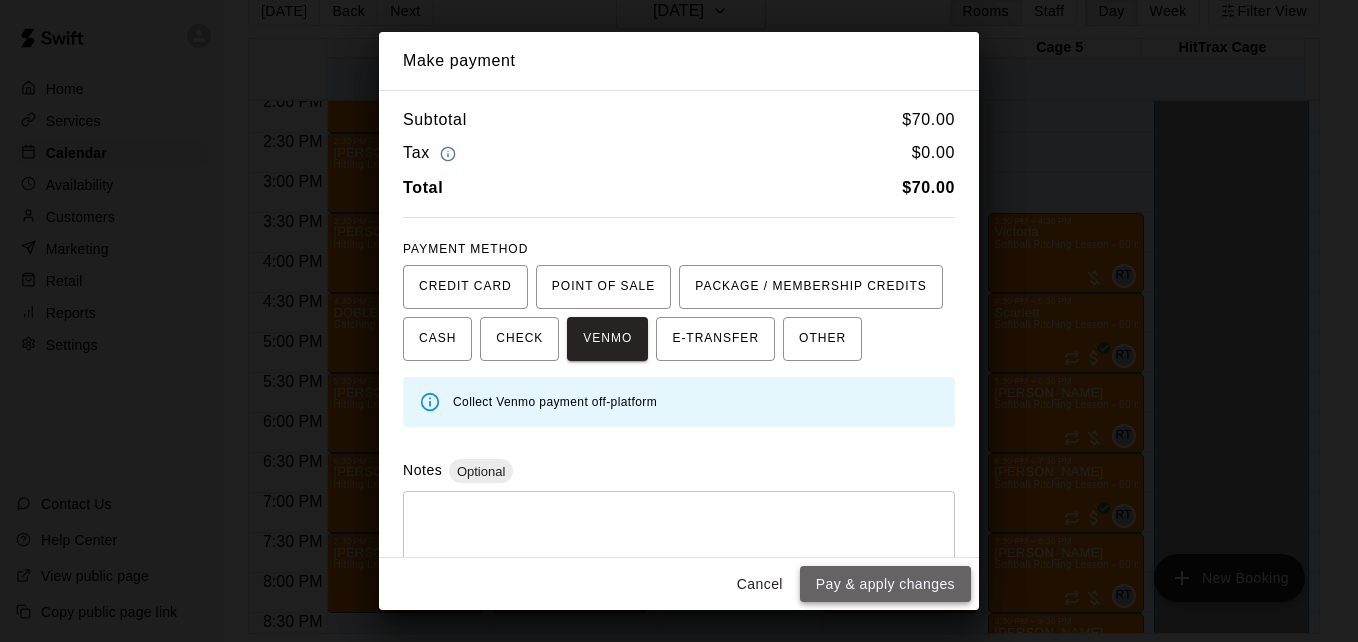 click on "Pay & apply changes" at bounding box center [885, 584] 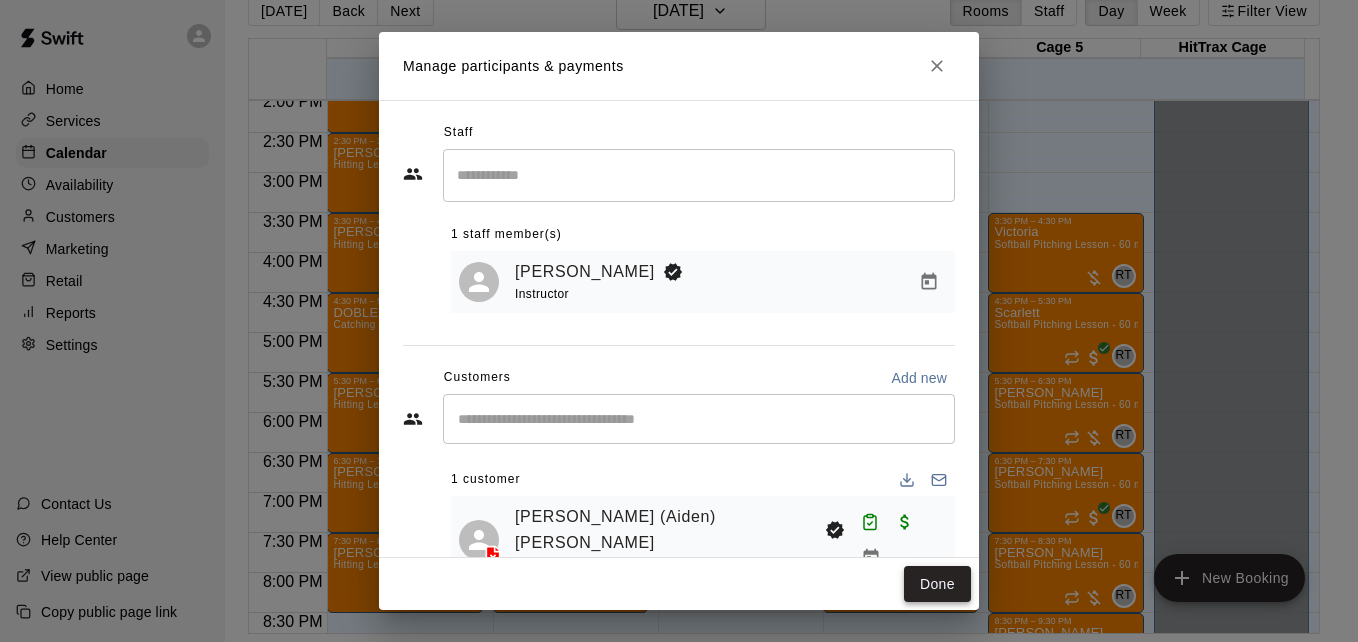 click on "Done" at bounding box center (937, 584) 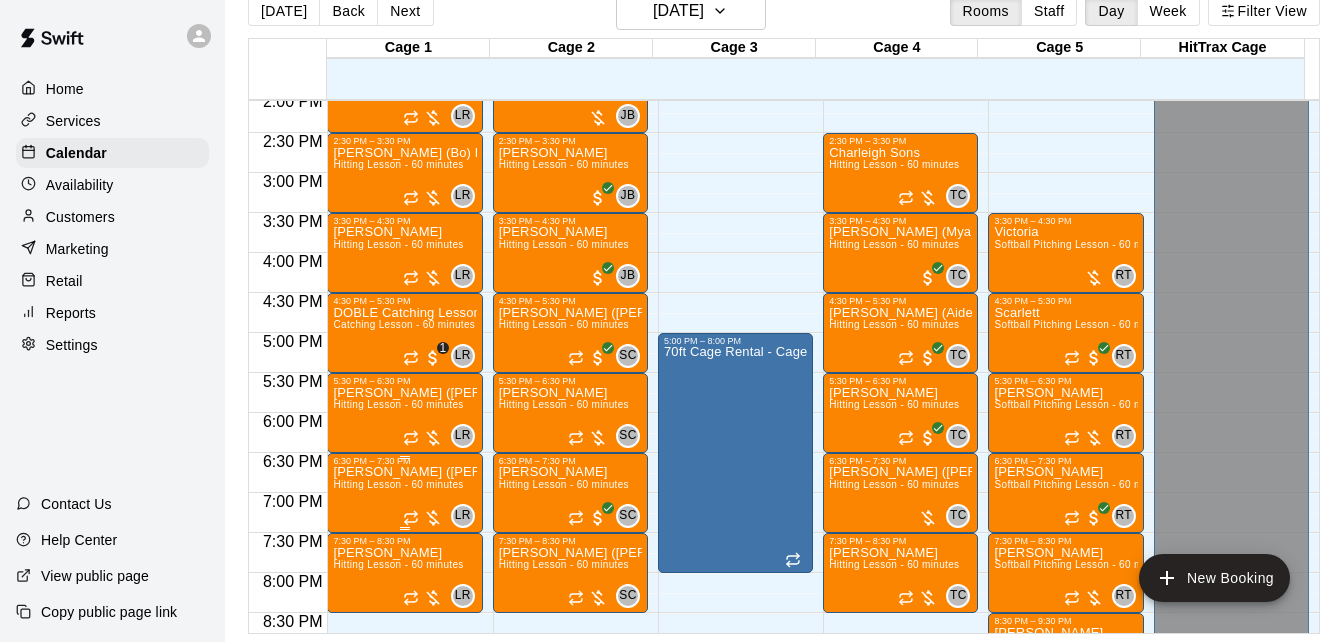 click on "[PERSON_NAME] ([PERSON_NAME])  [PERSON_NAME] Hitting Lesson - 60 minutes" at bounding box center [404, 787] 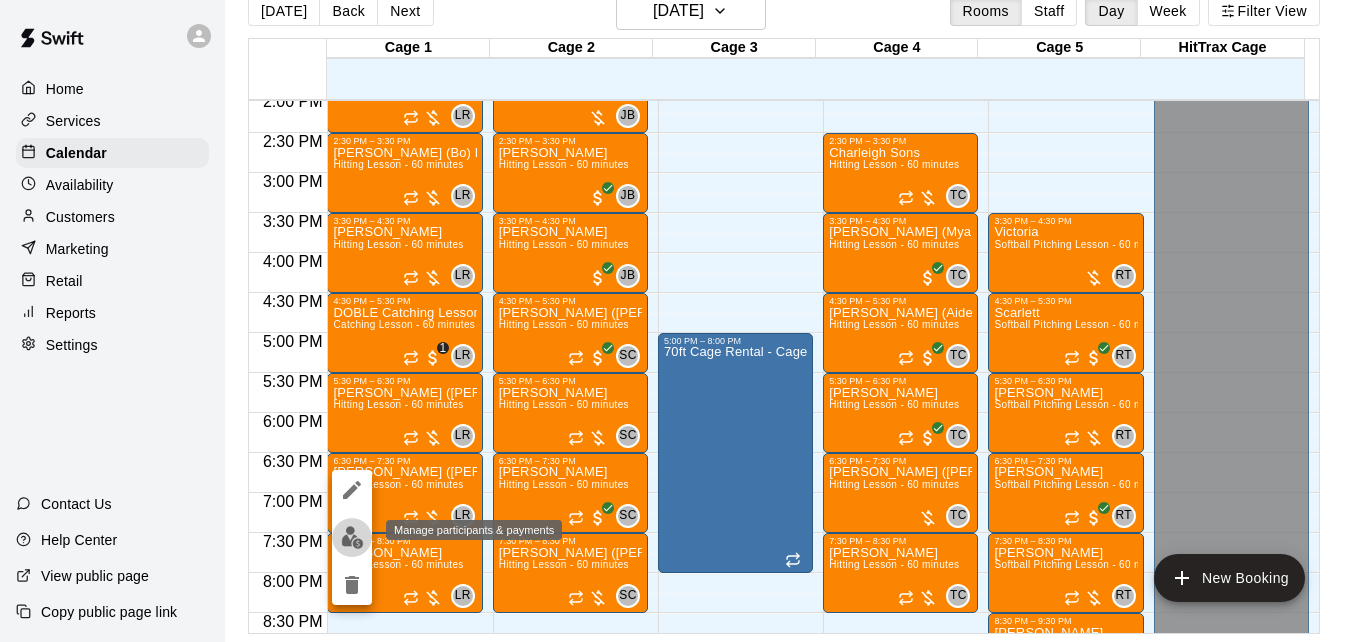 click at bounding box center (352, 537) 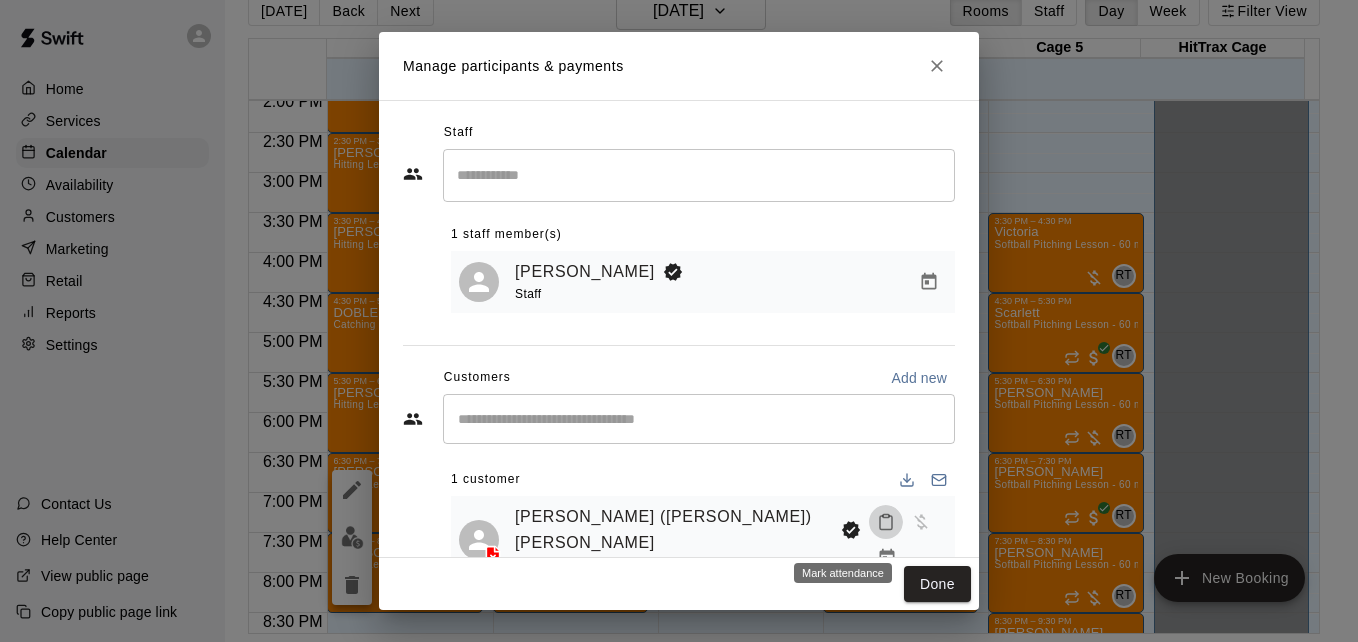 click 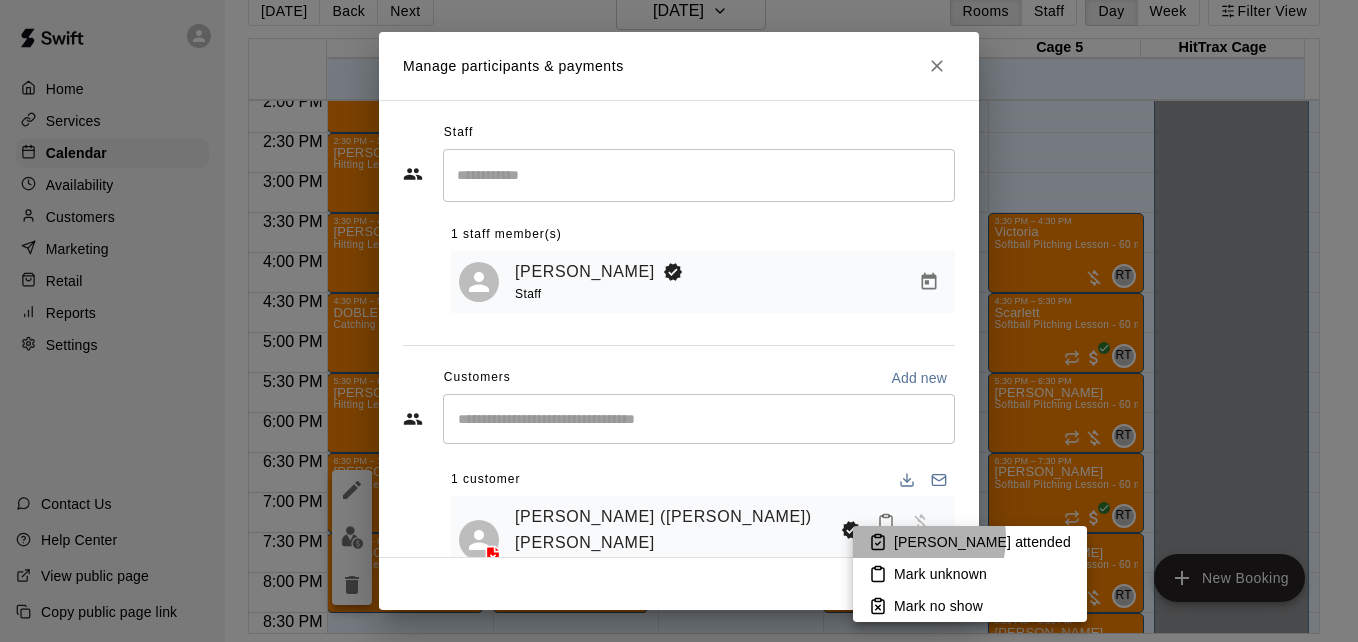 click on "[PERSON_NAME] attended" at bounding box center (982, 542) 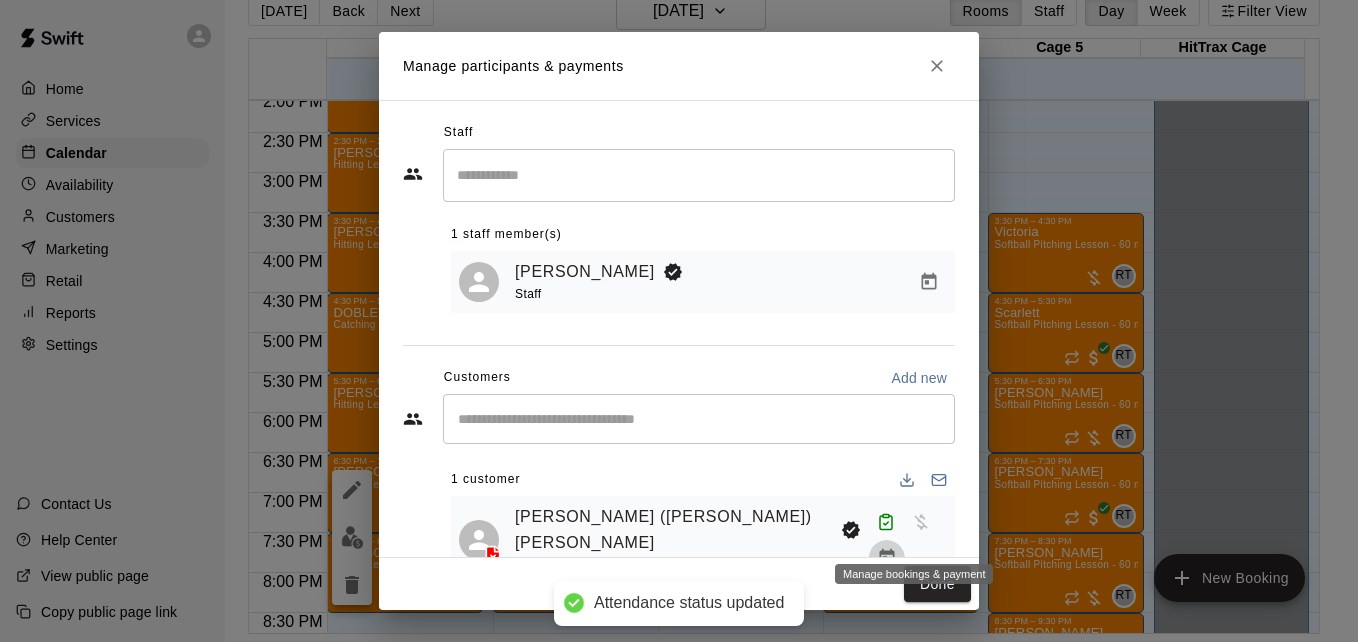 click 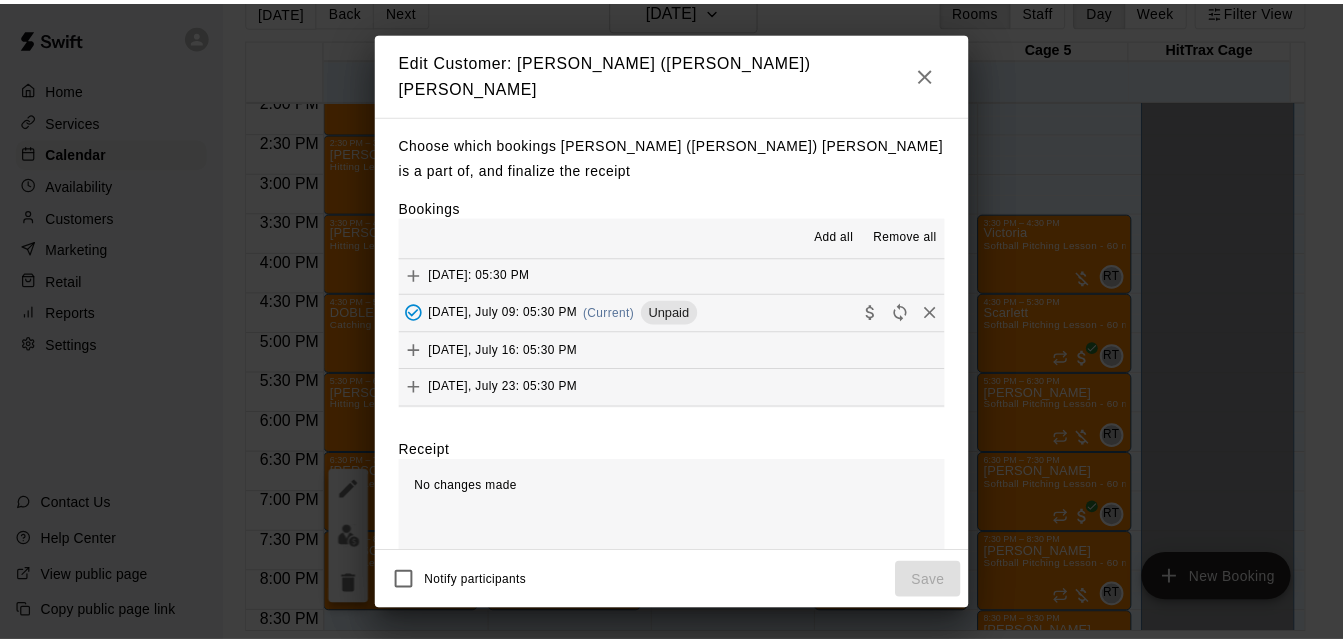 scroll, scrollTop: 120, scrollLeft: 0, axis: vertical 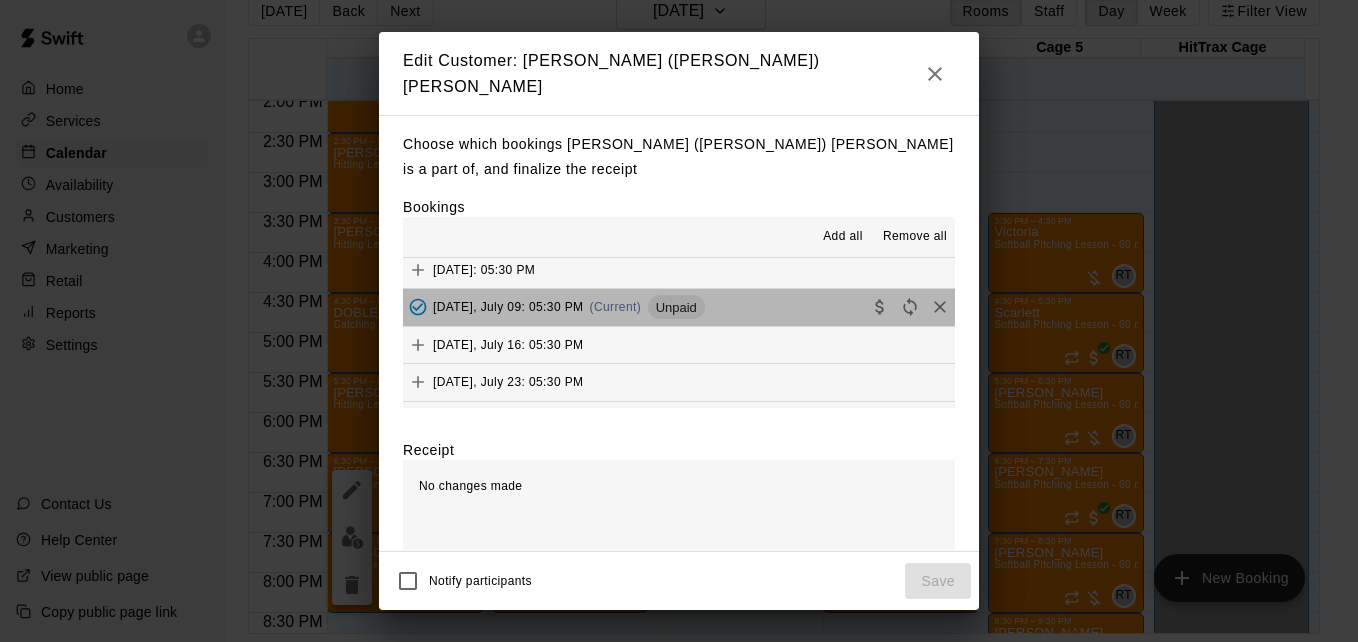 click on "[DATE], July 09: 05:30 PM (Current) Unpaid" at bounding box center [679, 307] 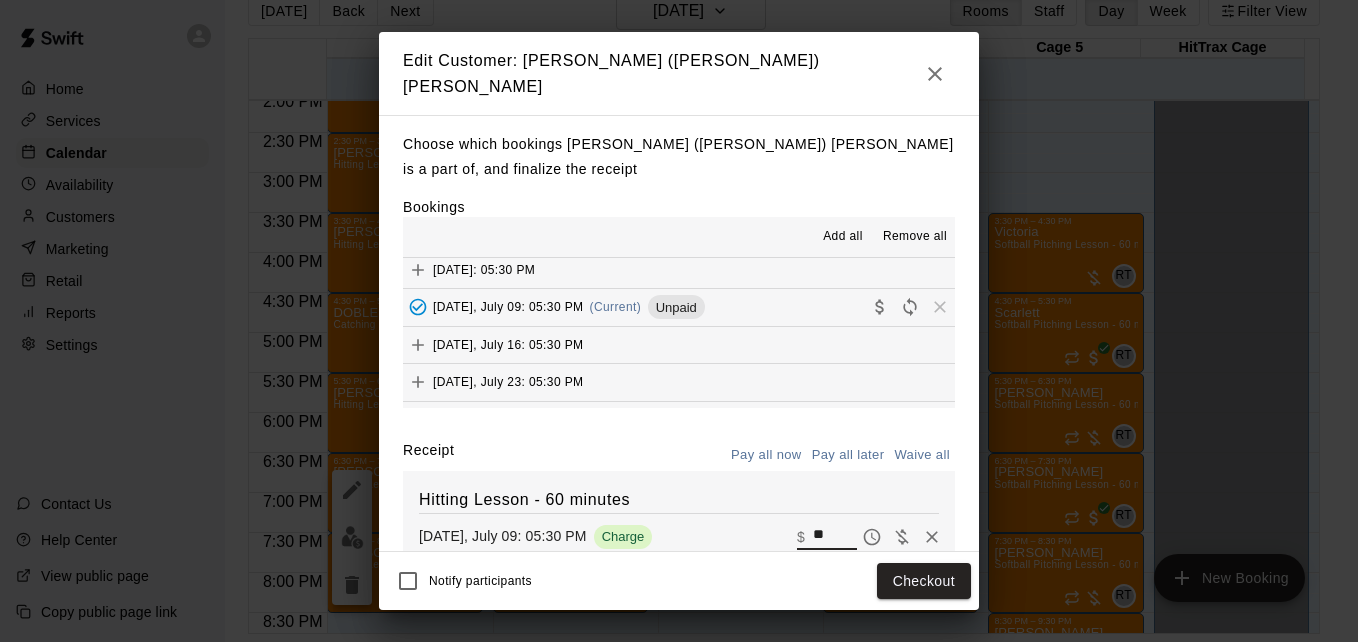 click on "**" at bounding box center [835, 537] 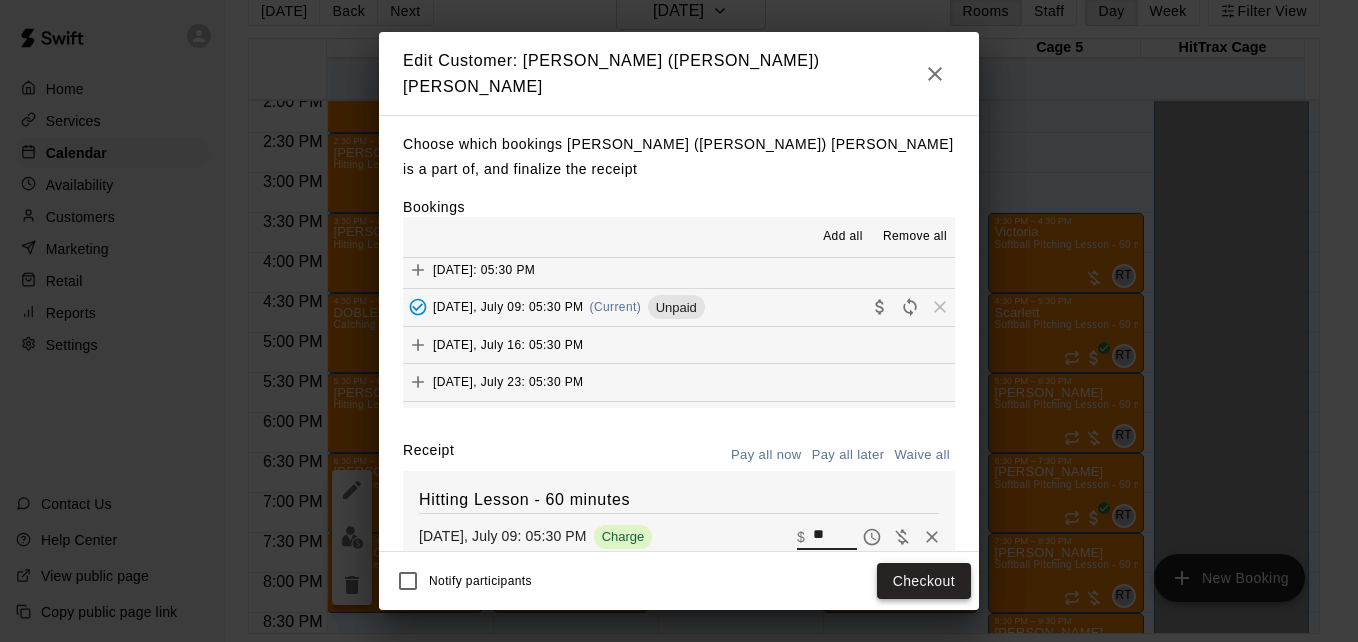type on "**" 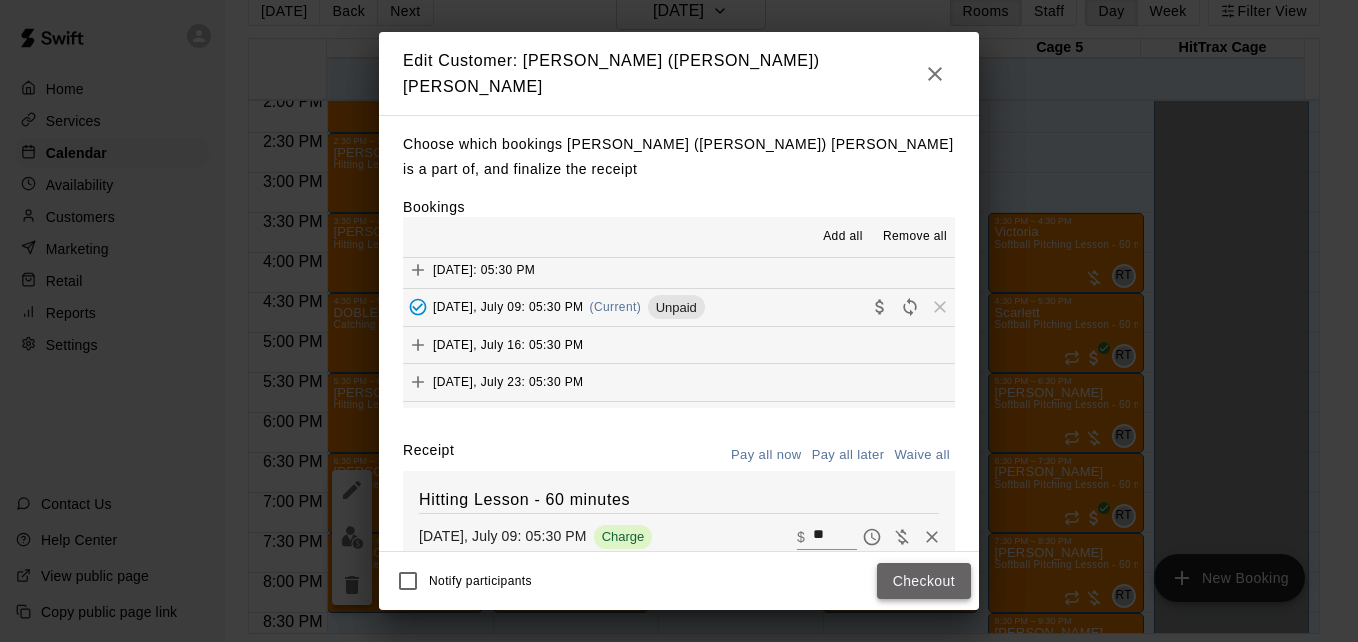 click on "Checkout" at bounding box center [924, 581] 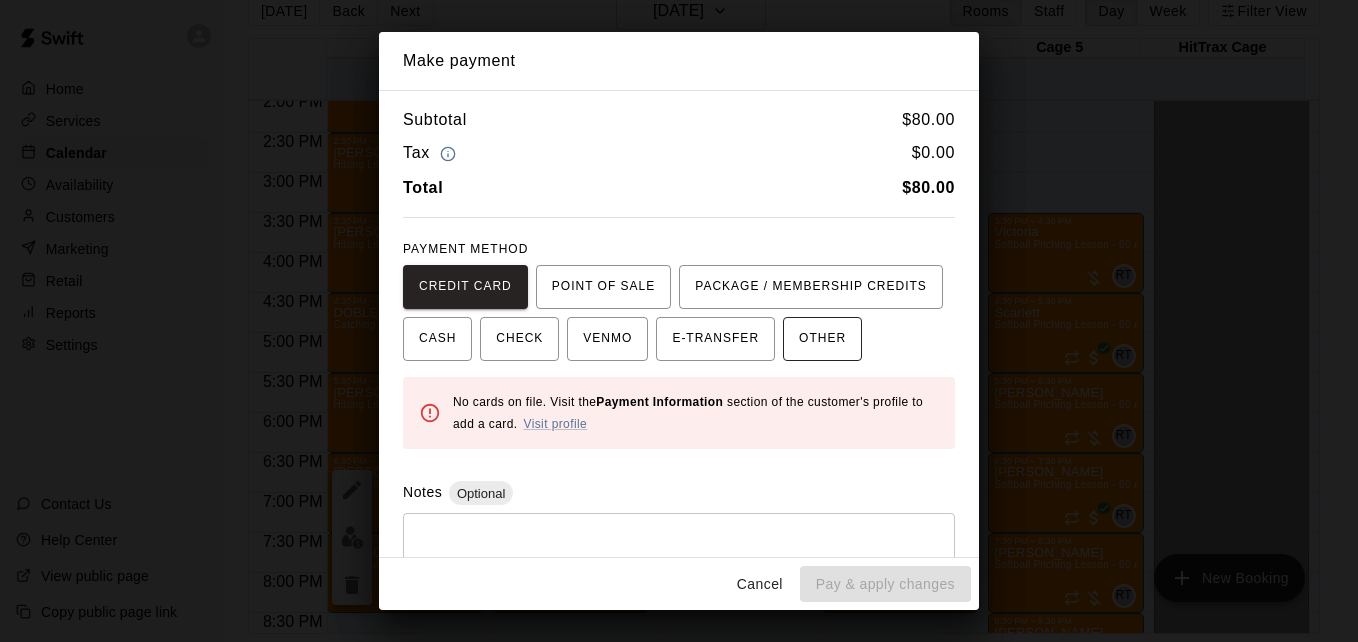 click on "OTHER" at bounding box center [822, 339] 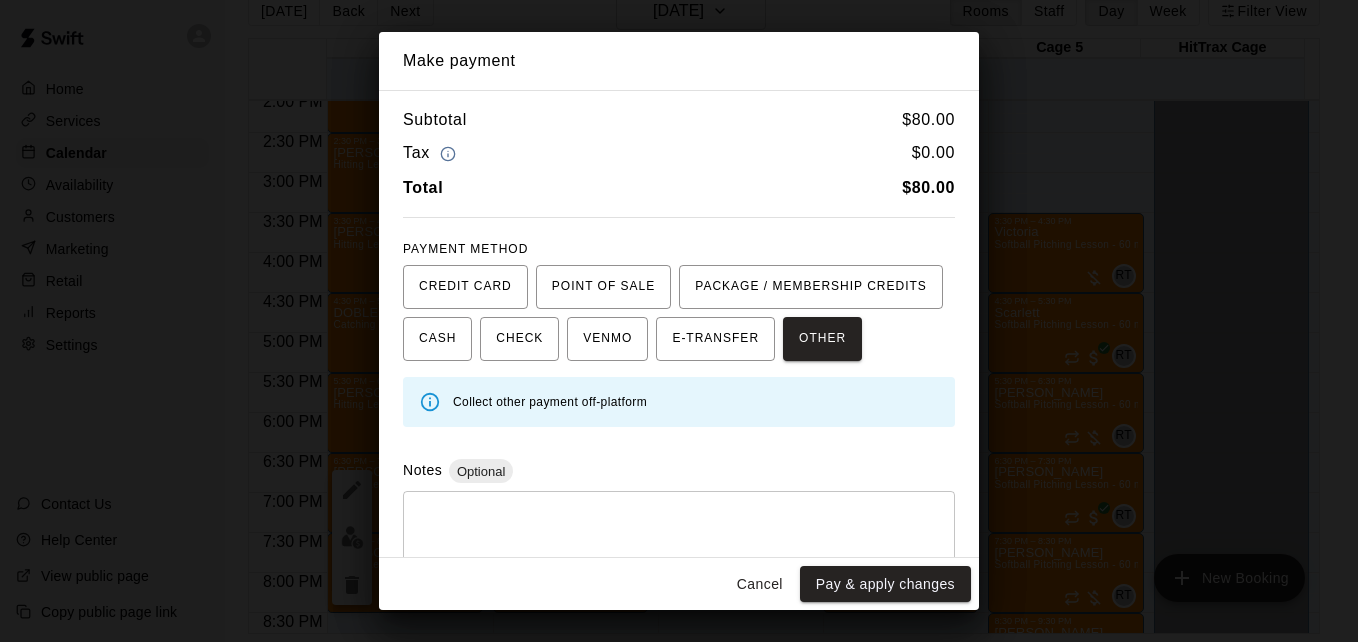 click at bounding box center (679, 538) 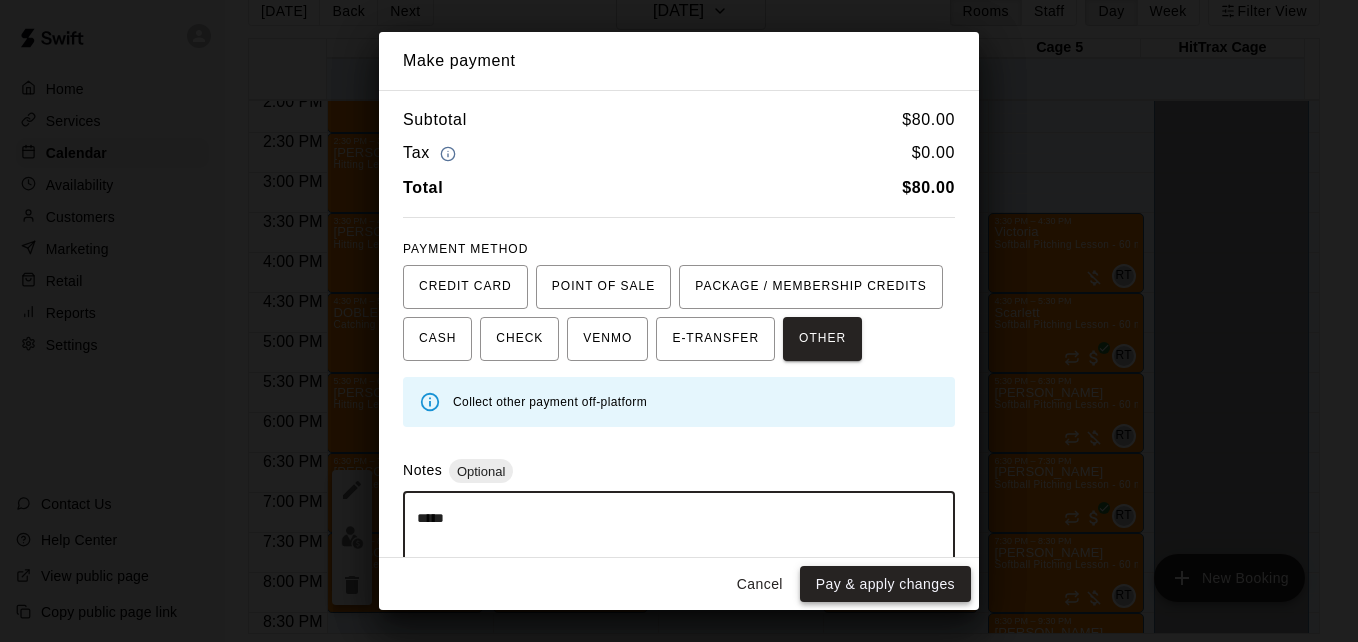 type on "*****" 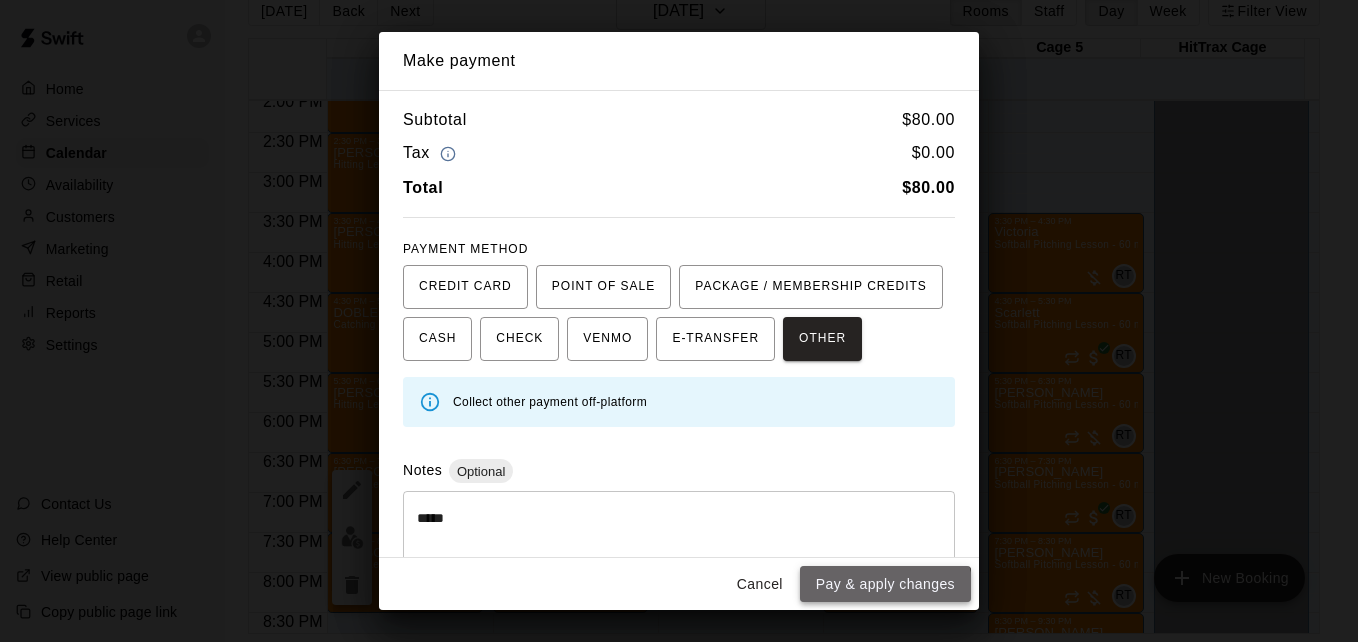 click on "Pay & apply changes" at bounding box center [885, 584] 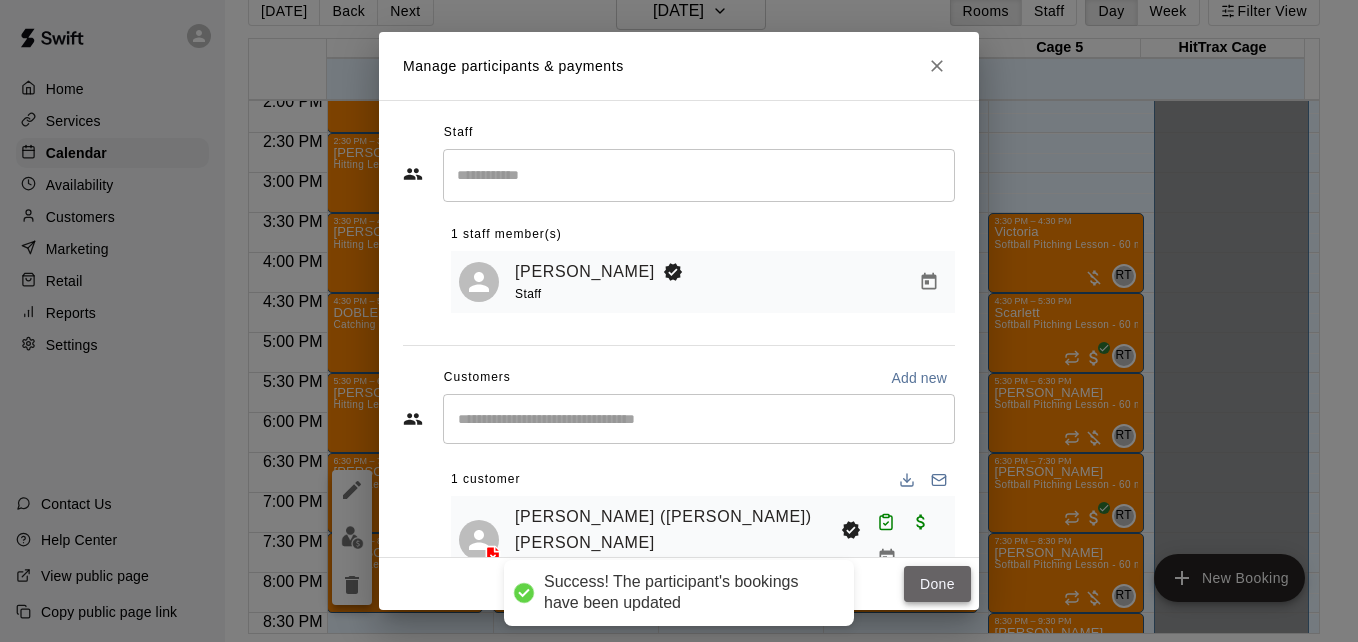 click on "Done" at bounding box center [937, 584] 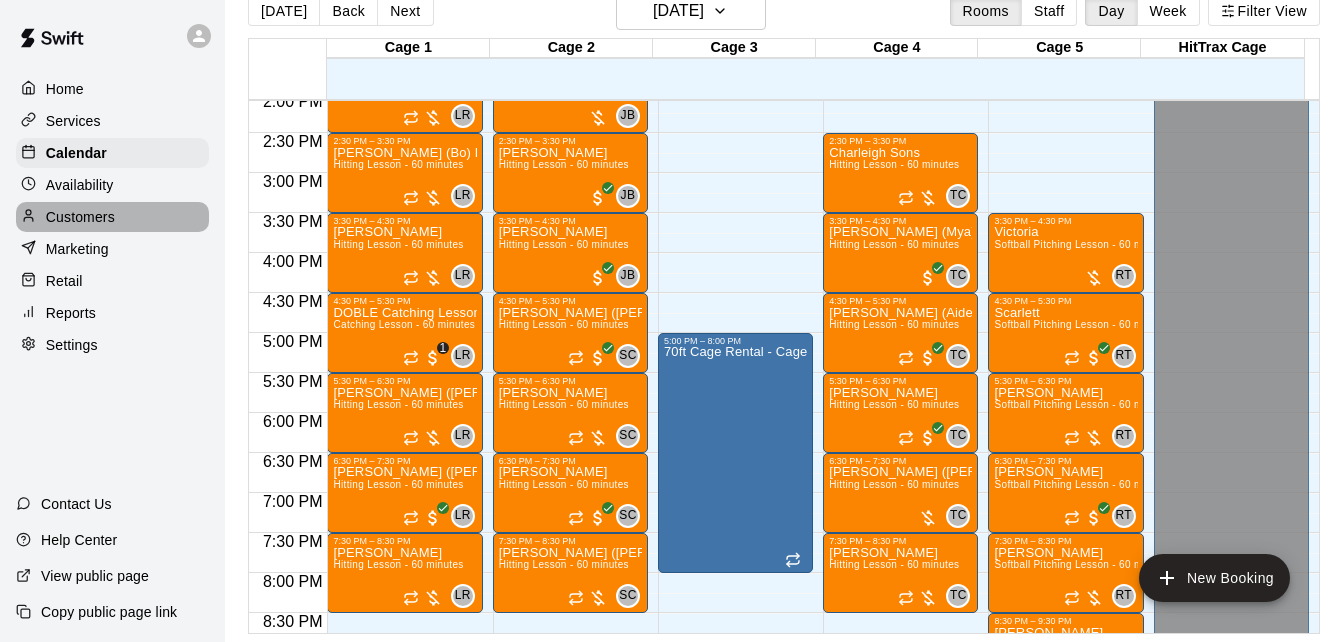 click on "Customers" at bounding box center (80, 217) 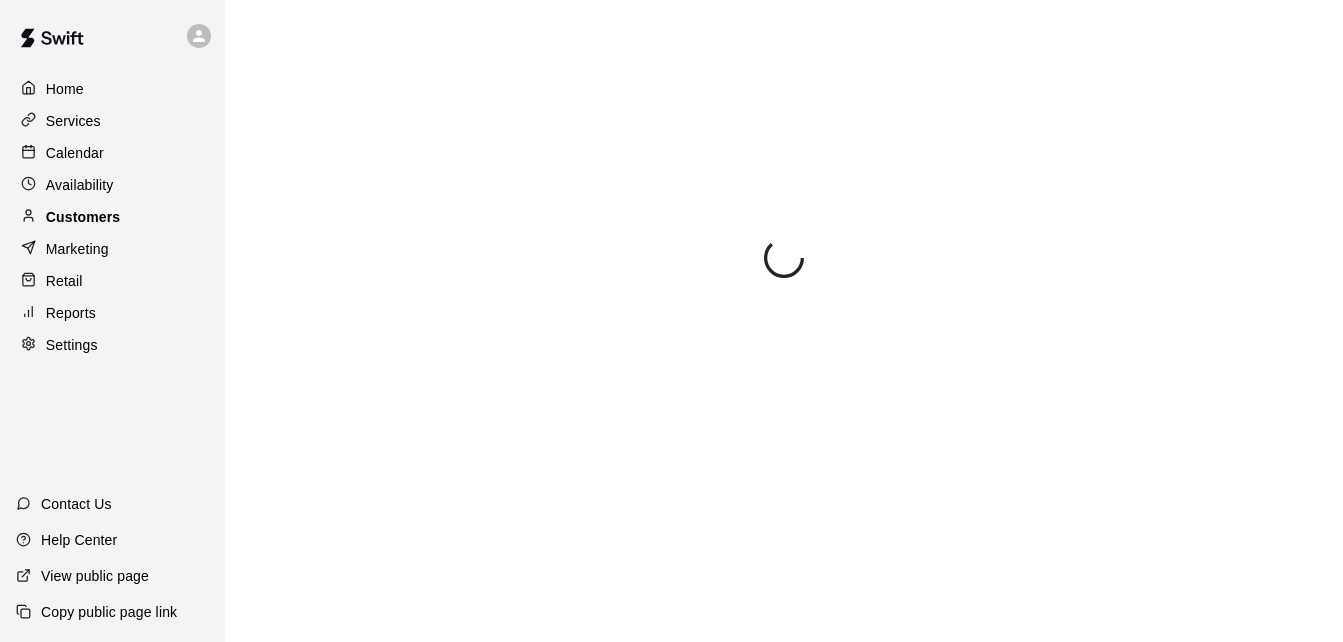 scroll, scrollTop: 0, scrollLeft: 0, axis: both 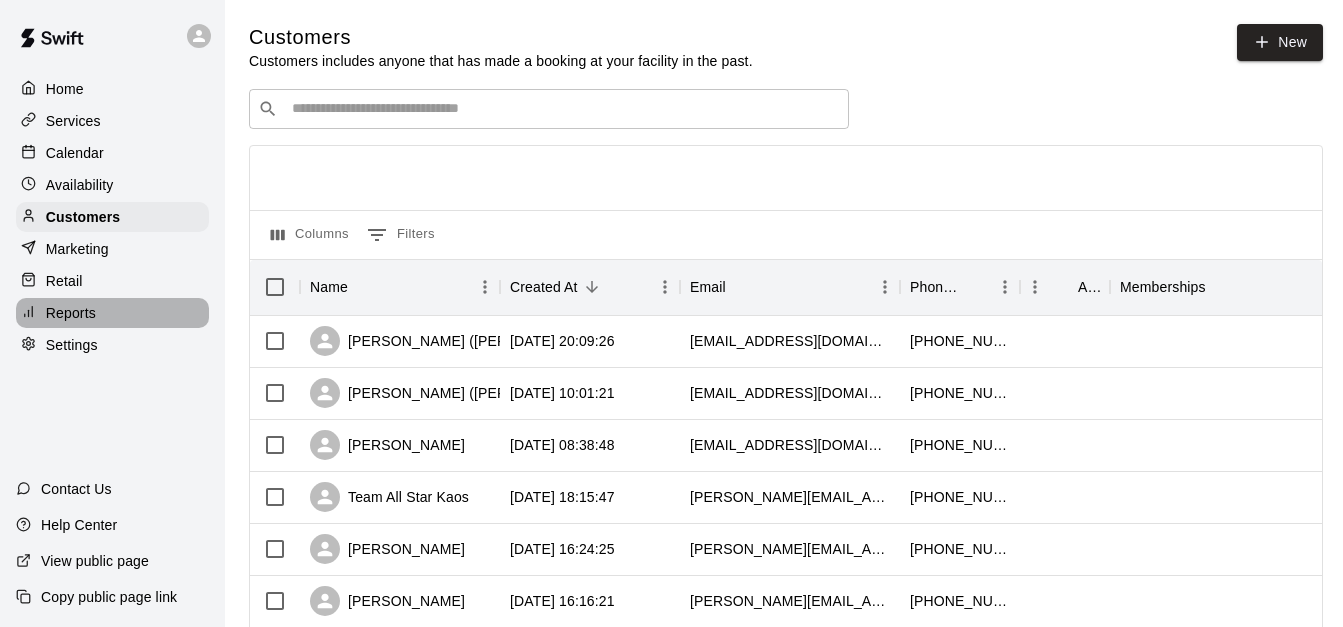 click on "Reports" at bounding box center (112, 313) 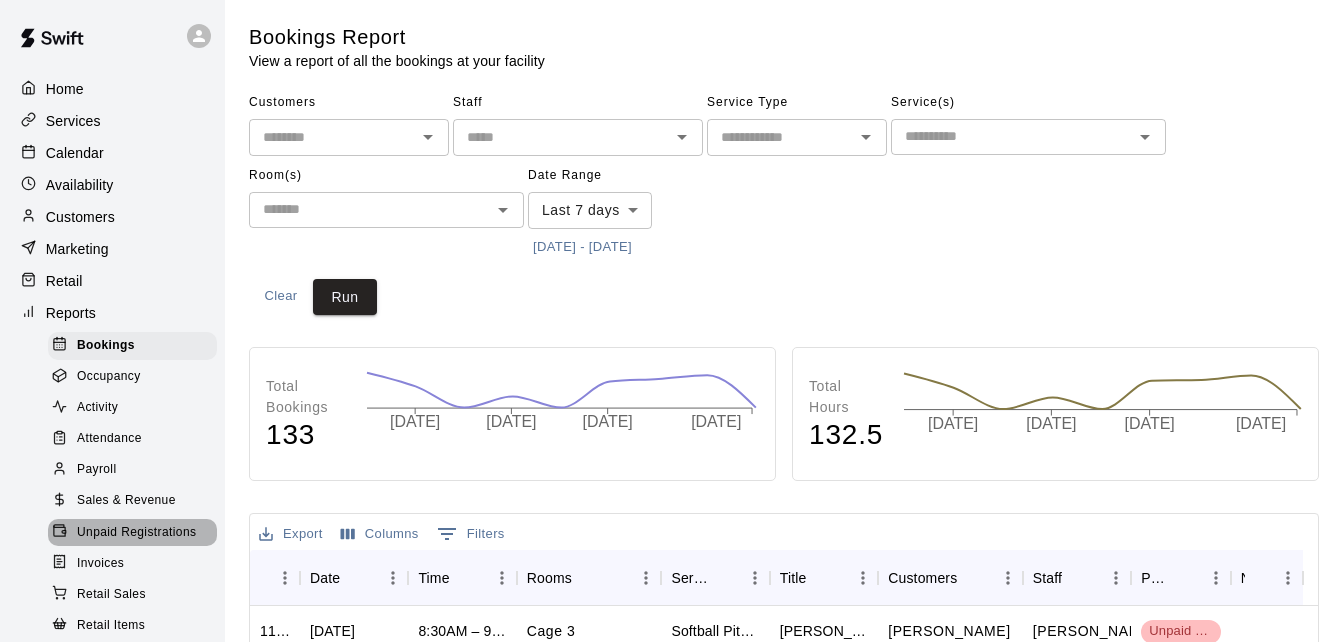 click on "Unpaid Registrations" at bounding box center (132, 533) 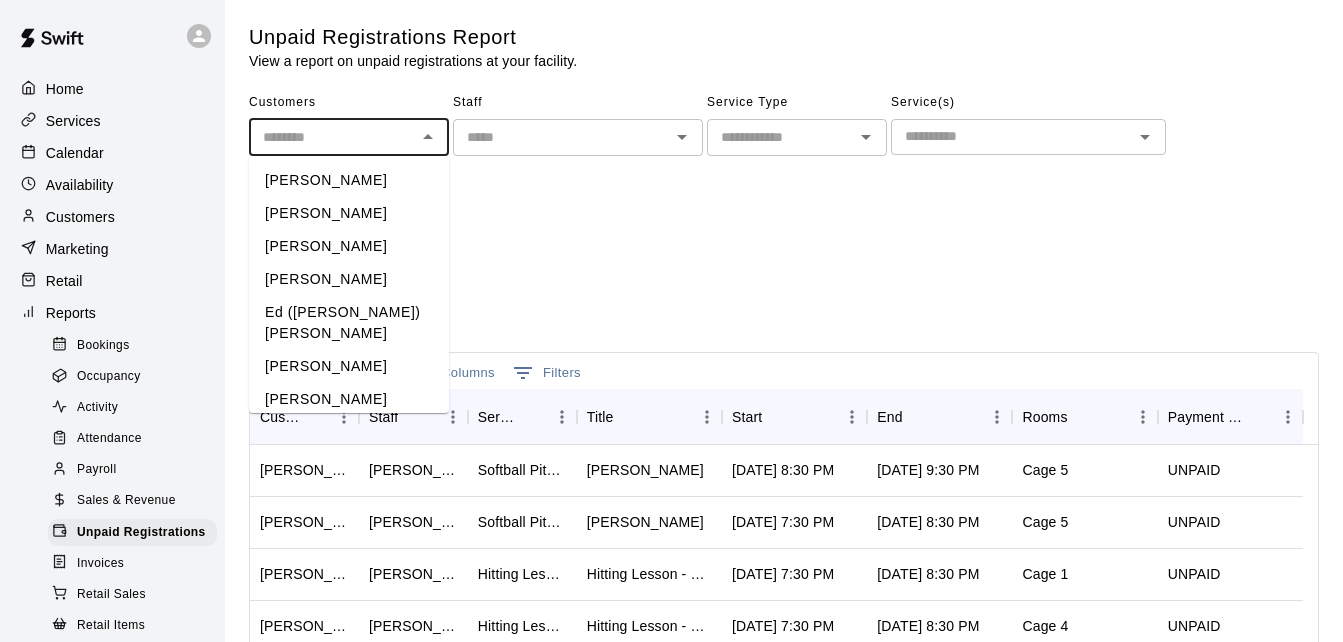click at bounding box center (332, 137) 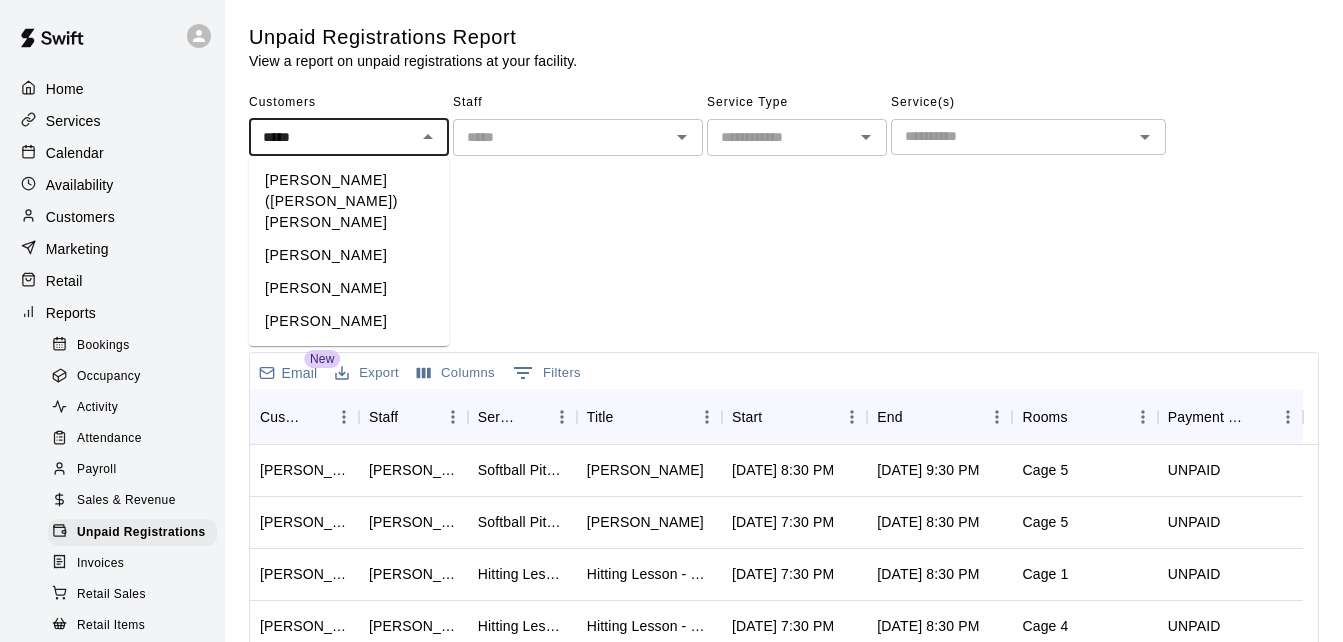click on "[PERSON_NAME] ([PERSON_NAME]) [PERSON_NAME]" at bounding box center [349, 201] 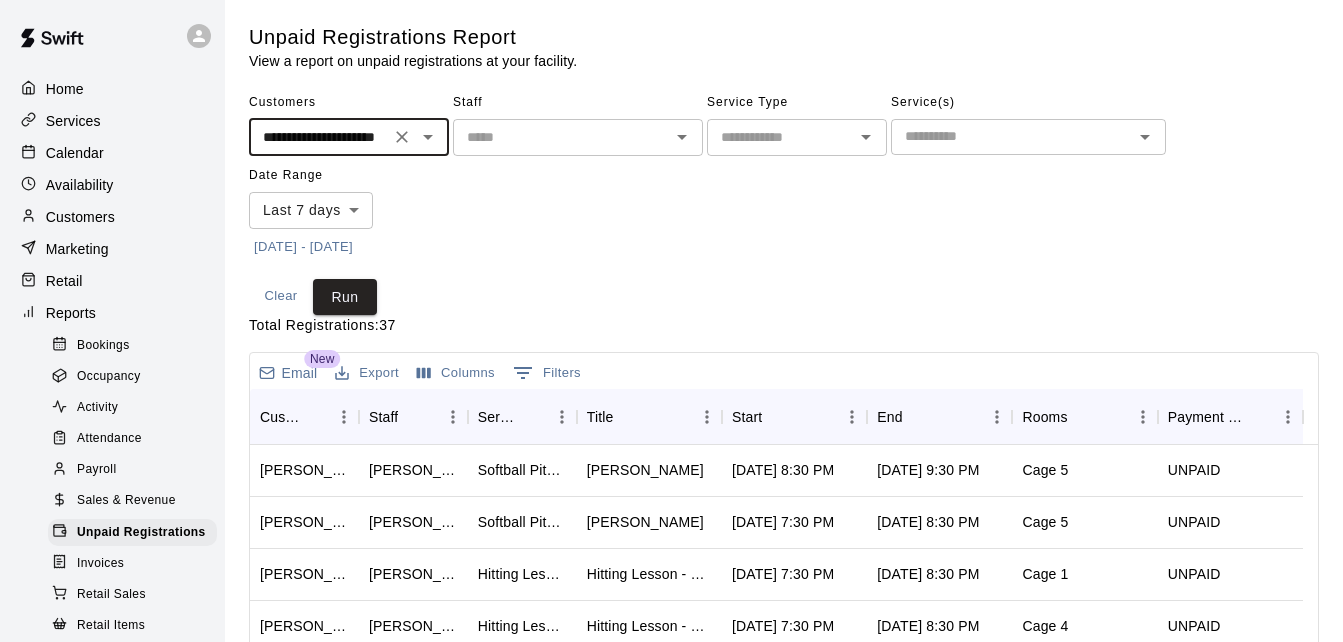 type on "**********" 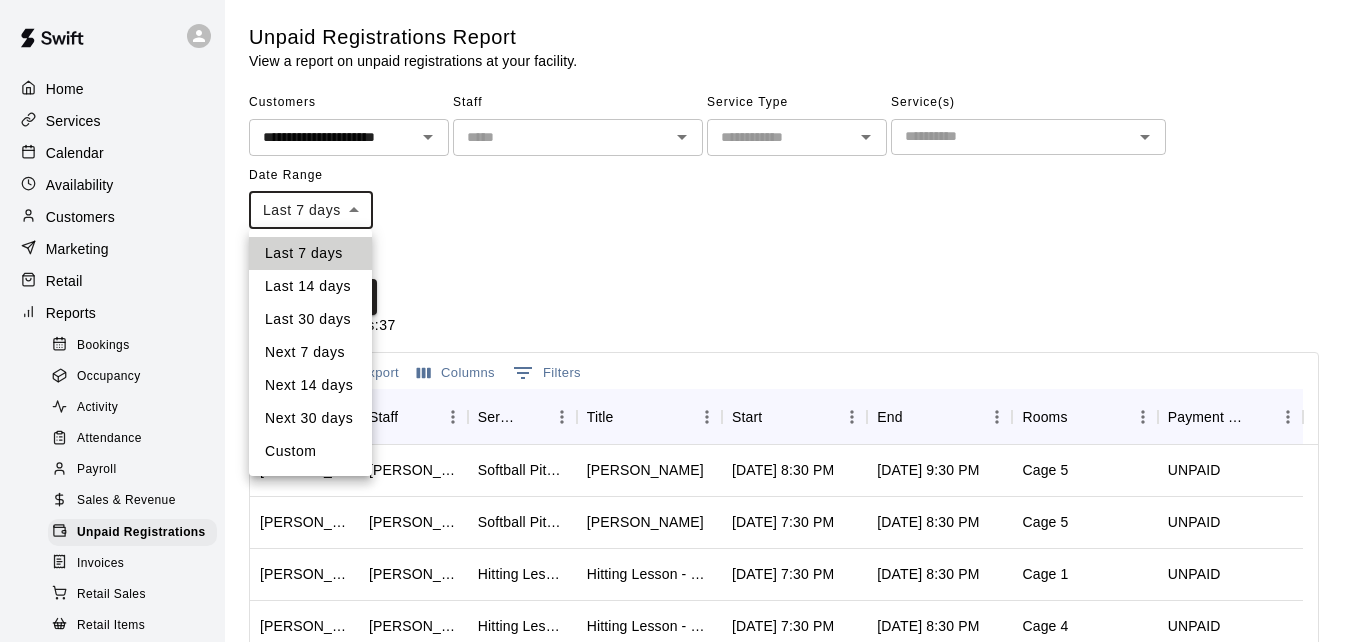 click on "**********" at bounding box center [679, 530] 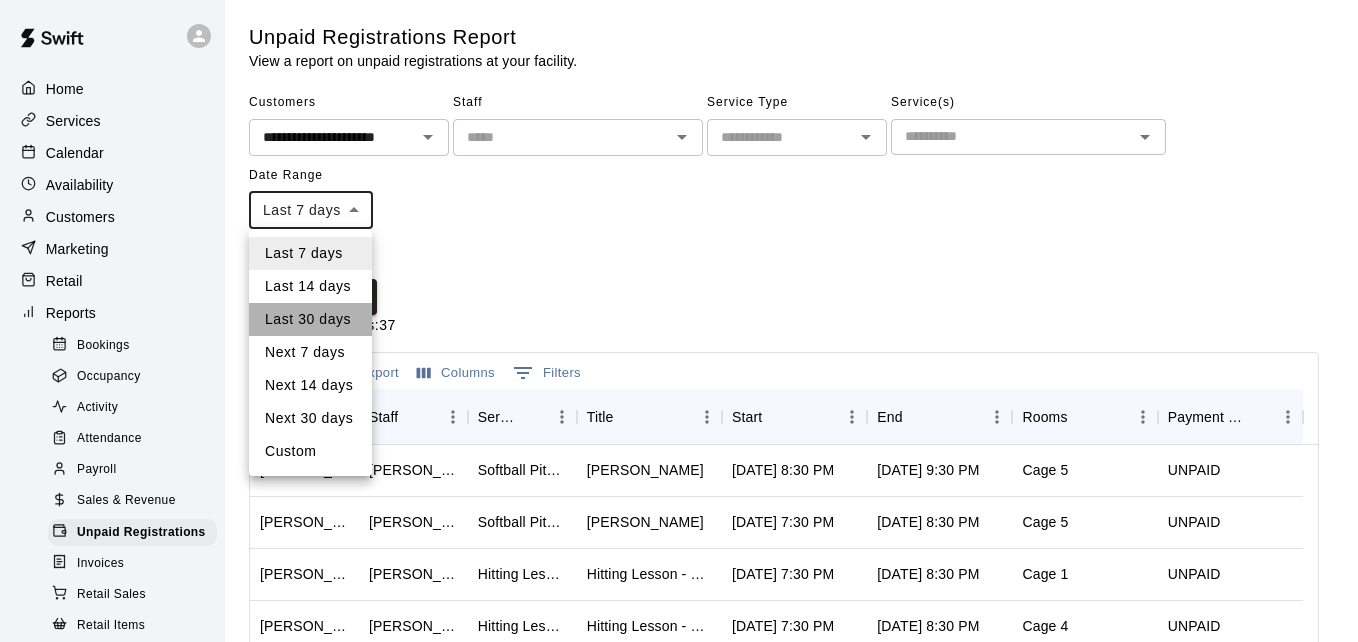 click on "Last 30 days" at bounding box center [310, 319] 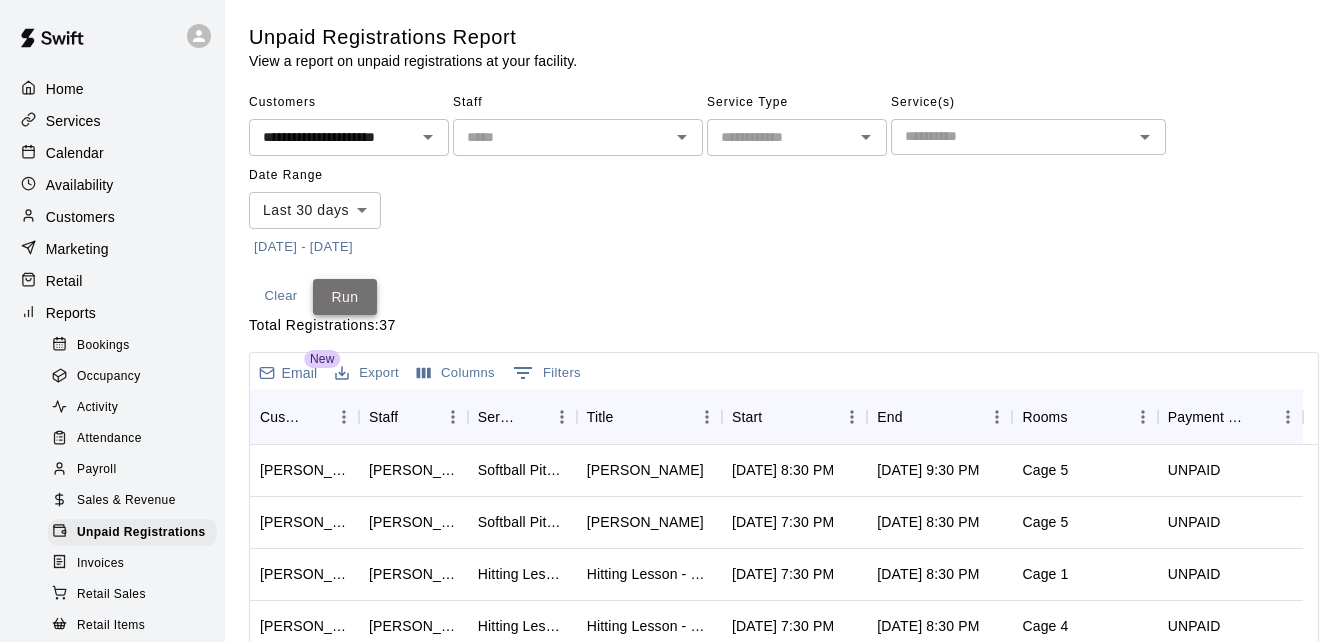 click on "Run" at bounding box center (345, 297) 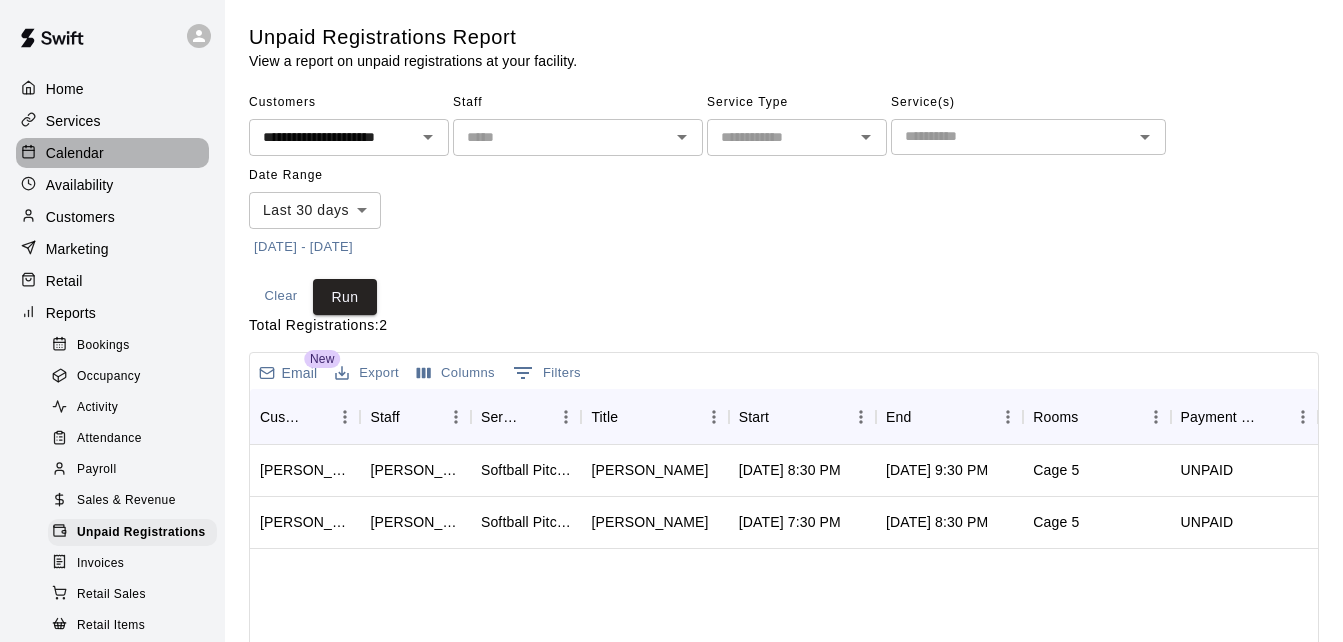 click on "Calendar" at bounding box center (112, 153) 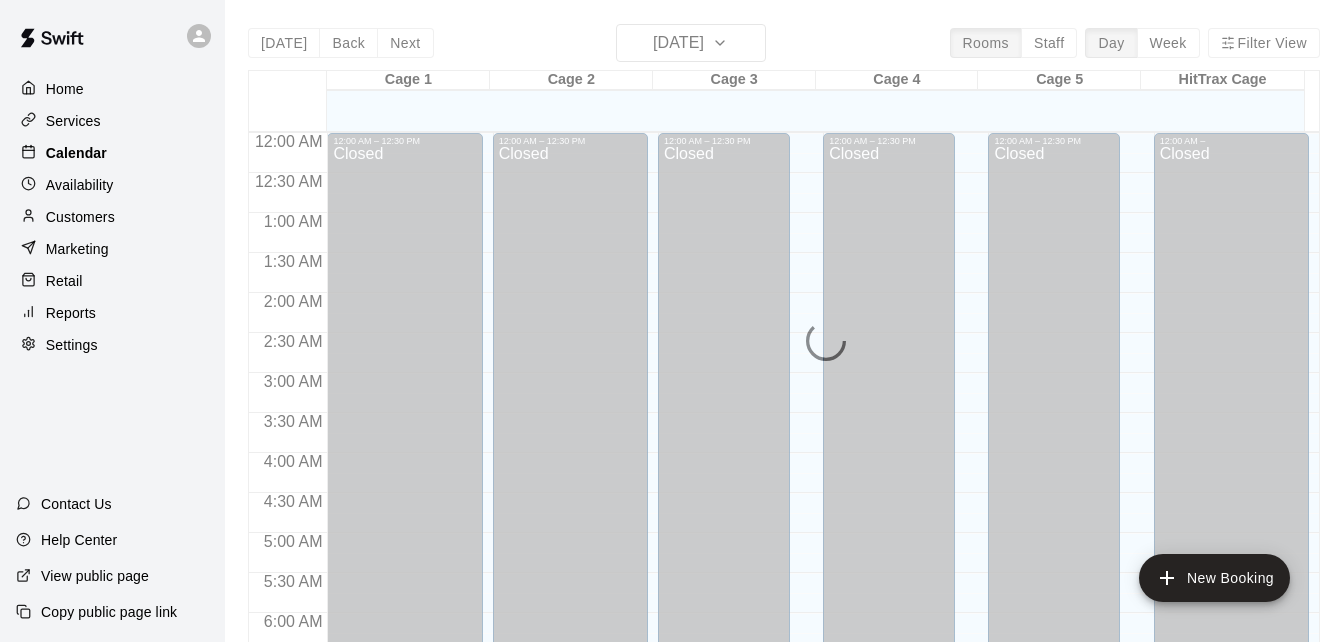 scroll, scrollTop: 1328, scrollLeft: 0, axis: vertical 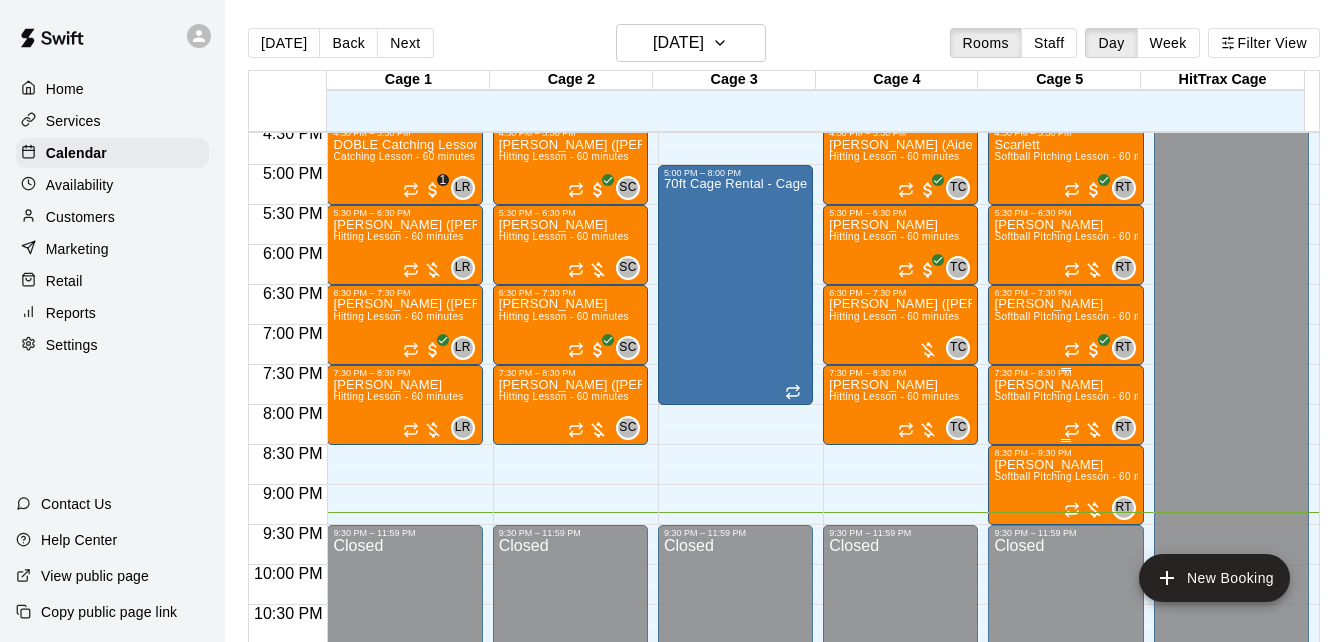 click on "Softball Pitching Lesson - 60 minutes" at bounding box center (1082, 396) 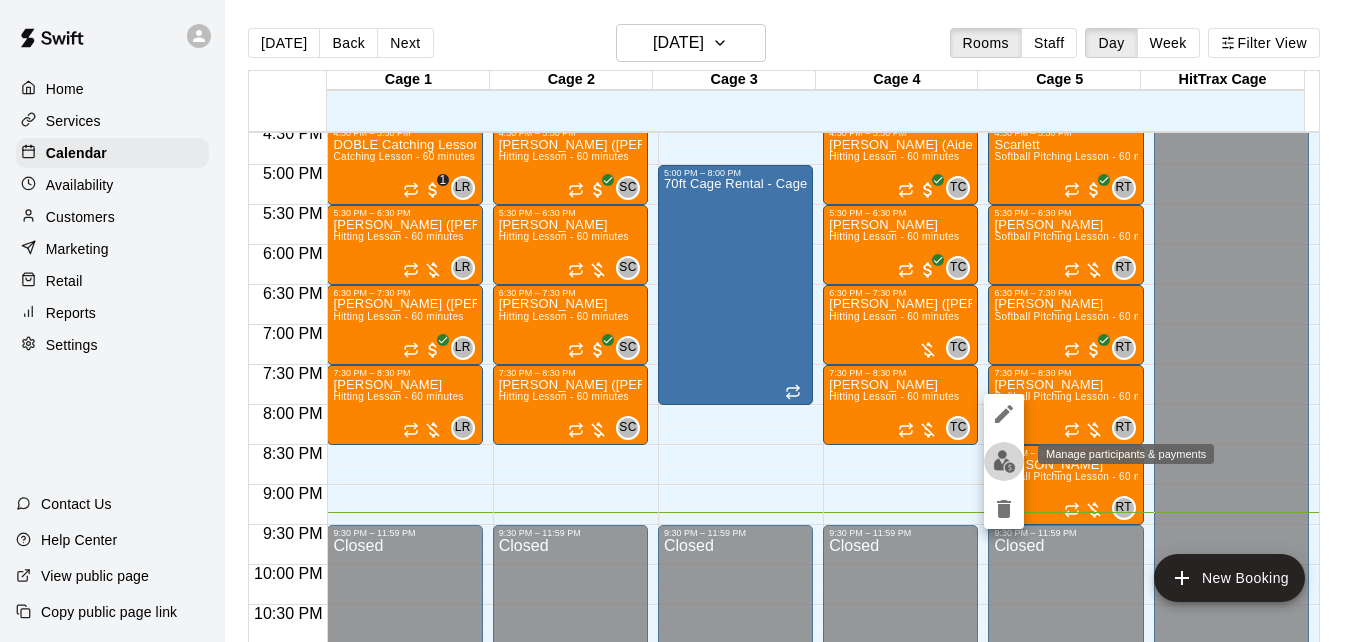 click at bounding box center [1004, 461] 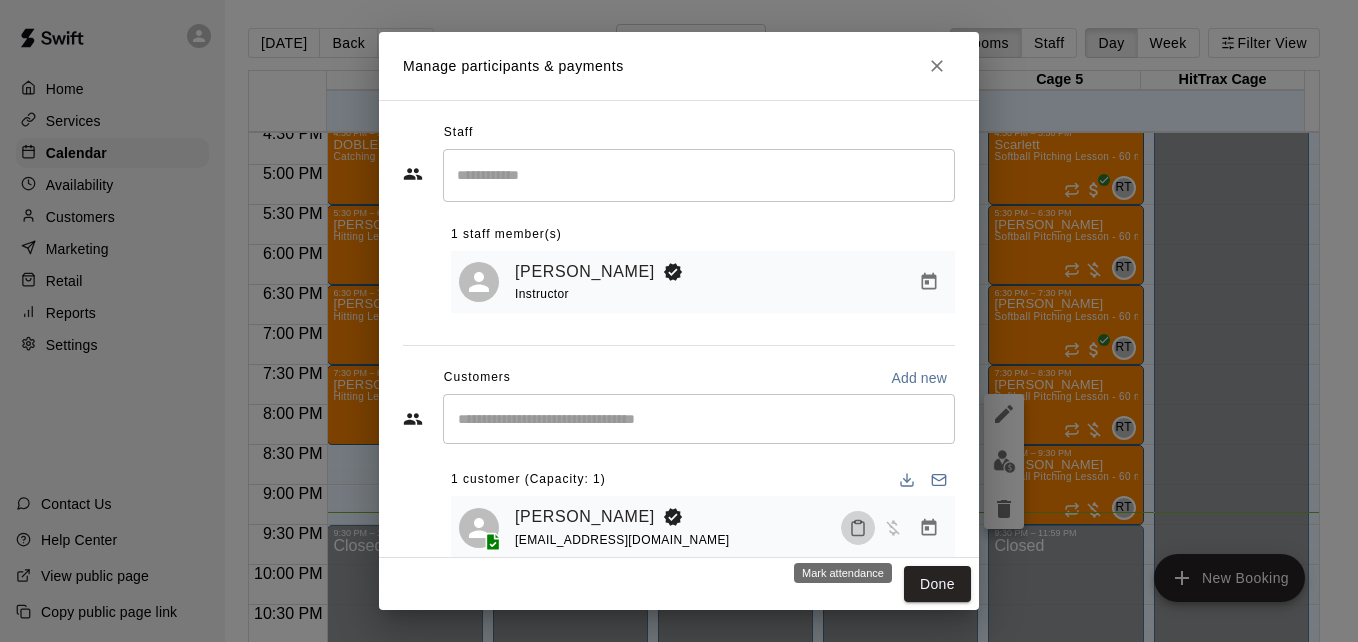 click 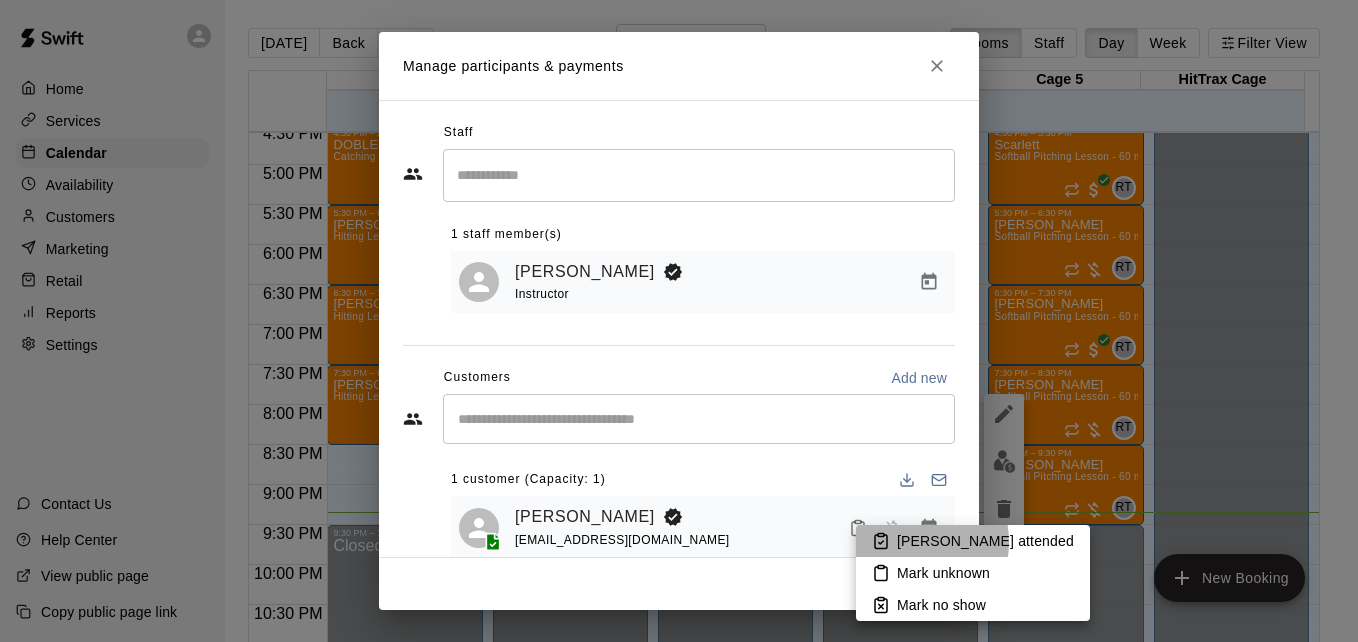 click on "[PERSON_NAME] attended" at bounding box center [985, 541] 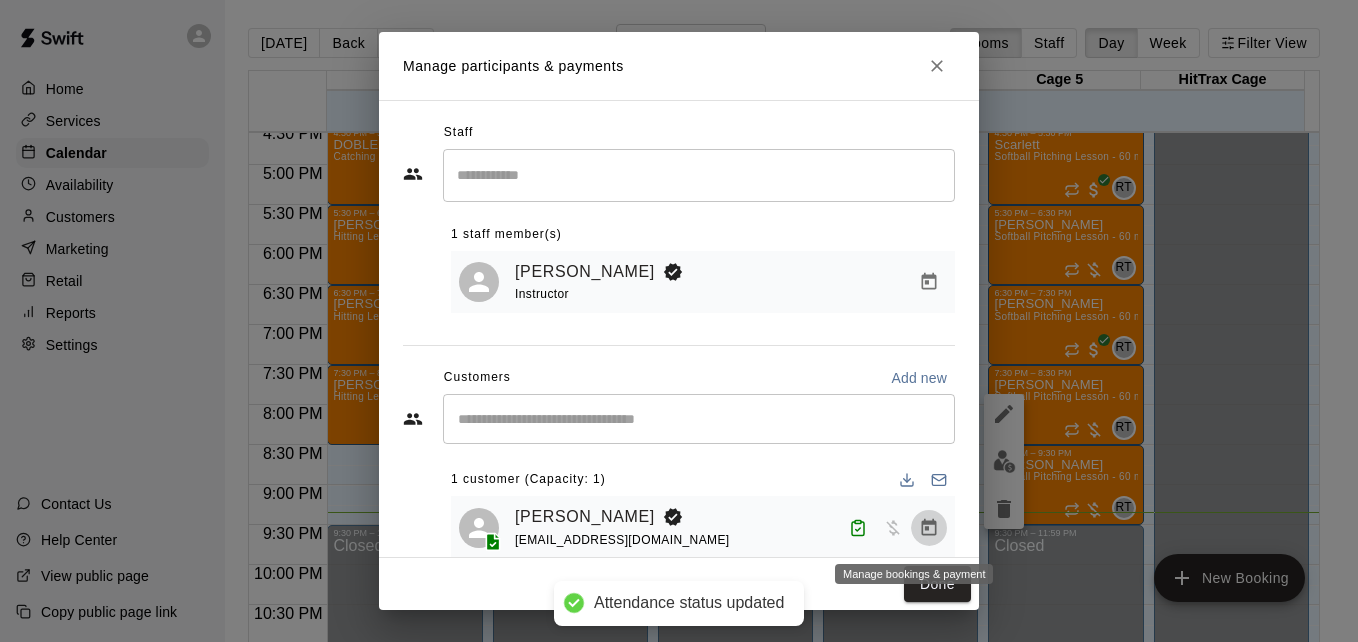 click 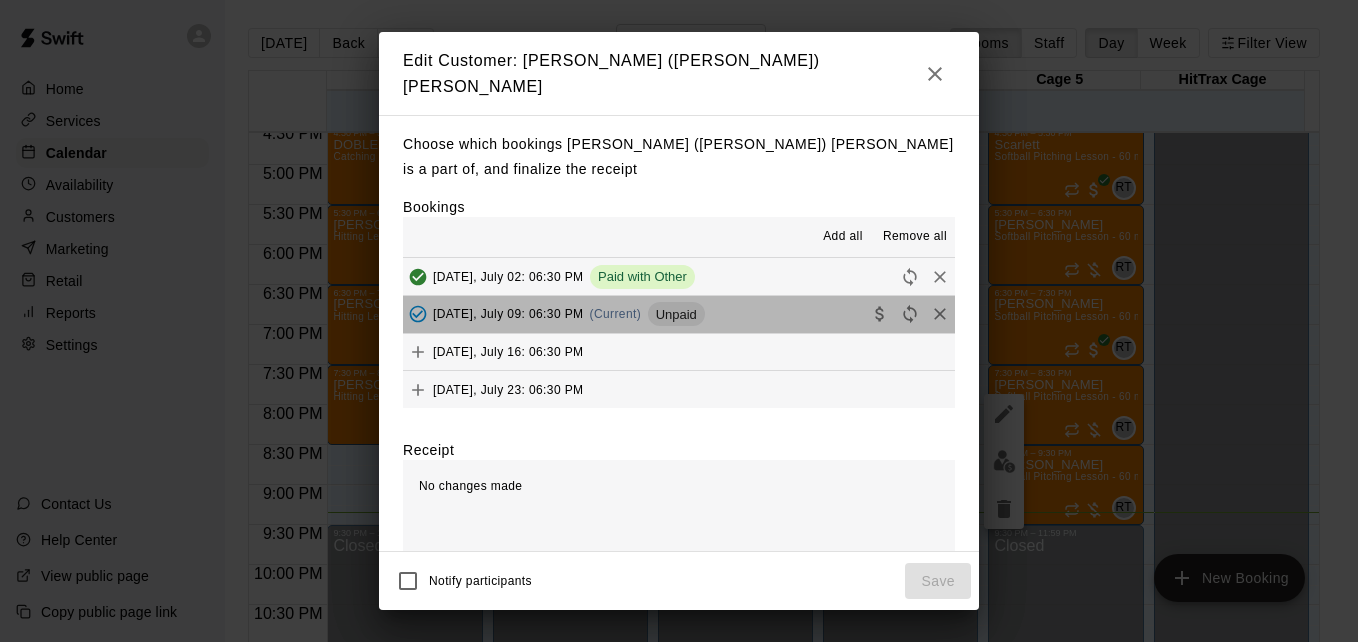 click on "[DATE], July 09: 06:30 PM (Current) Unpaid" at bounding box center [679, 314] 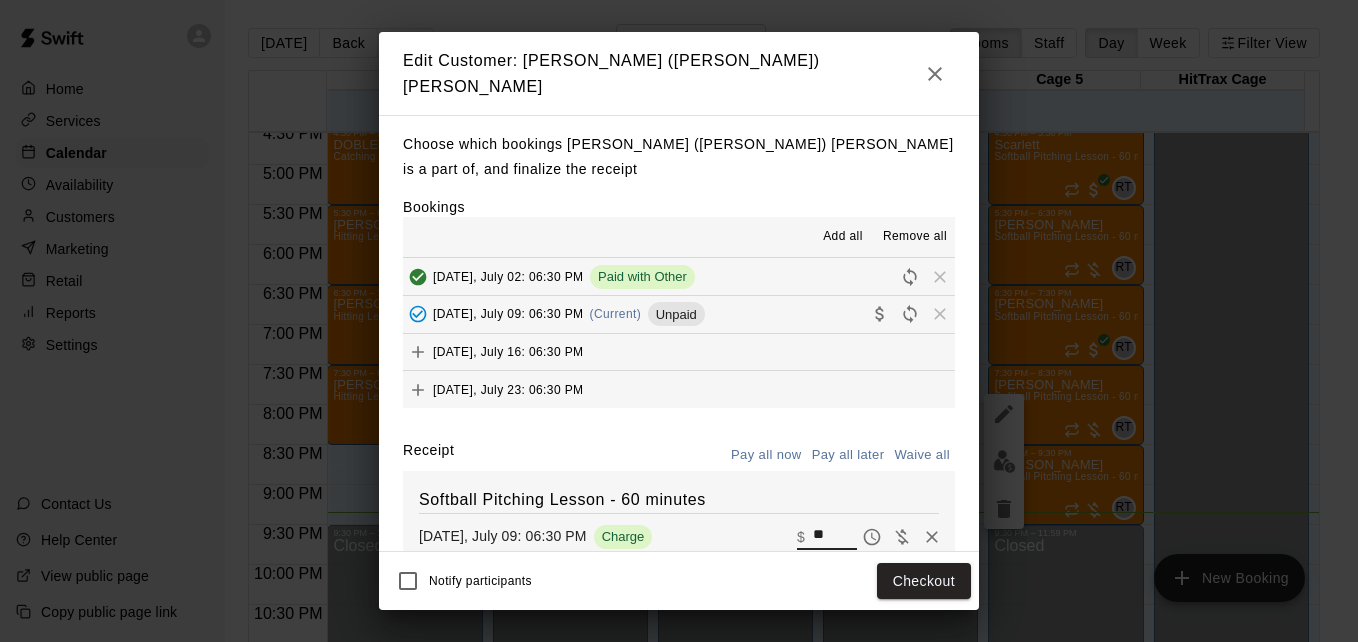 click on "**" at bounding box center [835, 537] 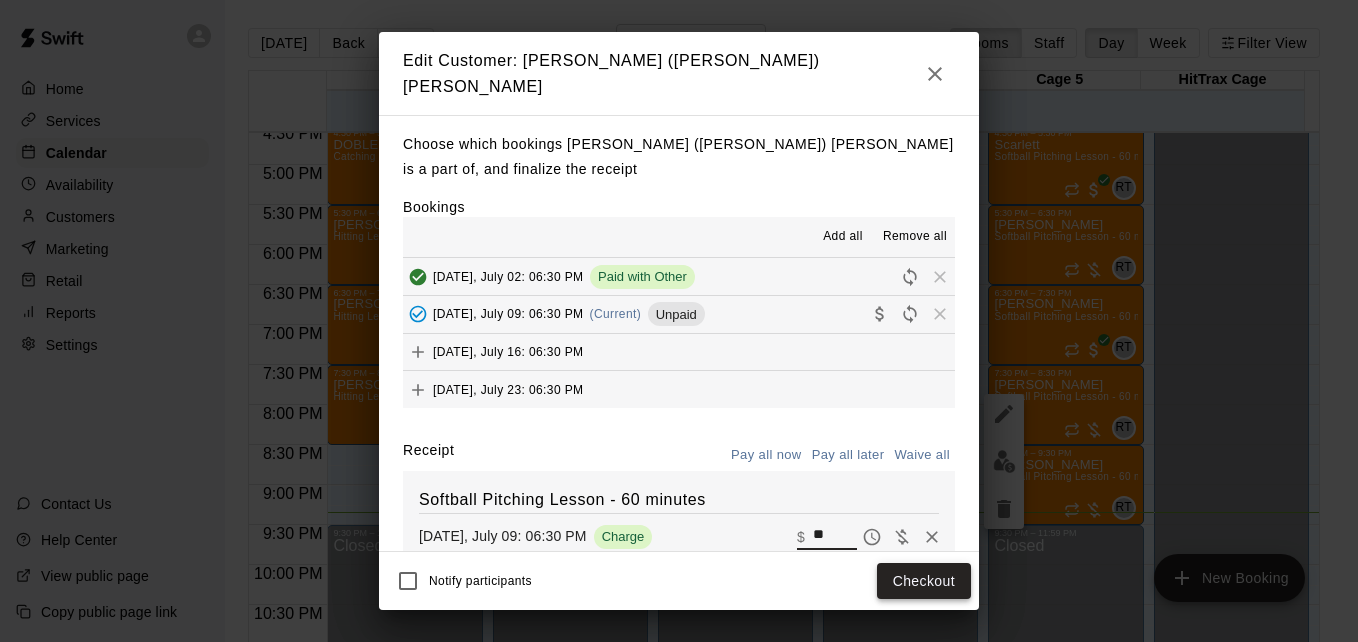 type on "**" 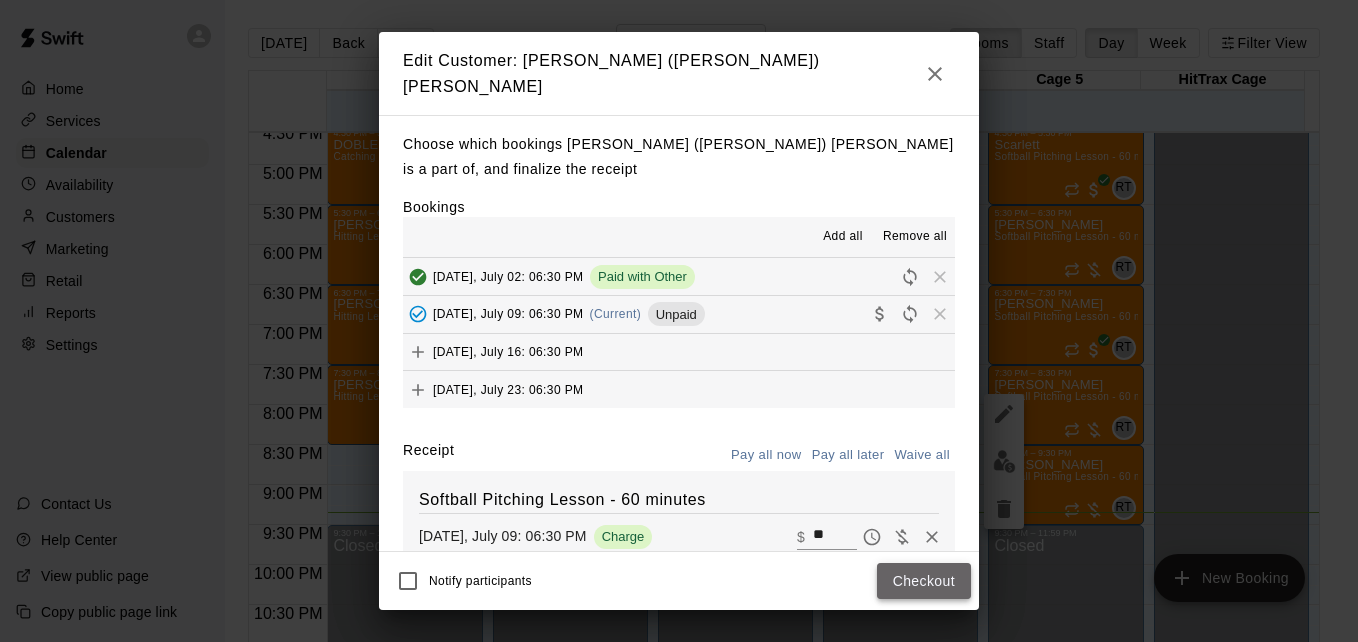 click on "Checkout" at bounding box center [924, 581] 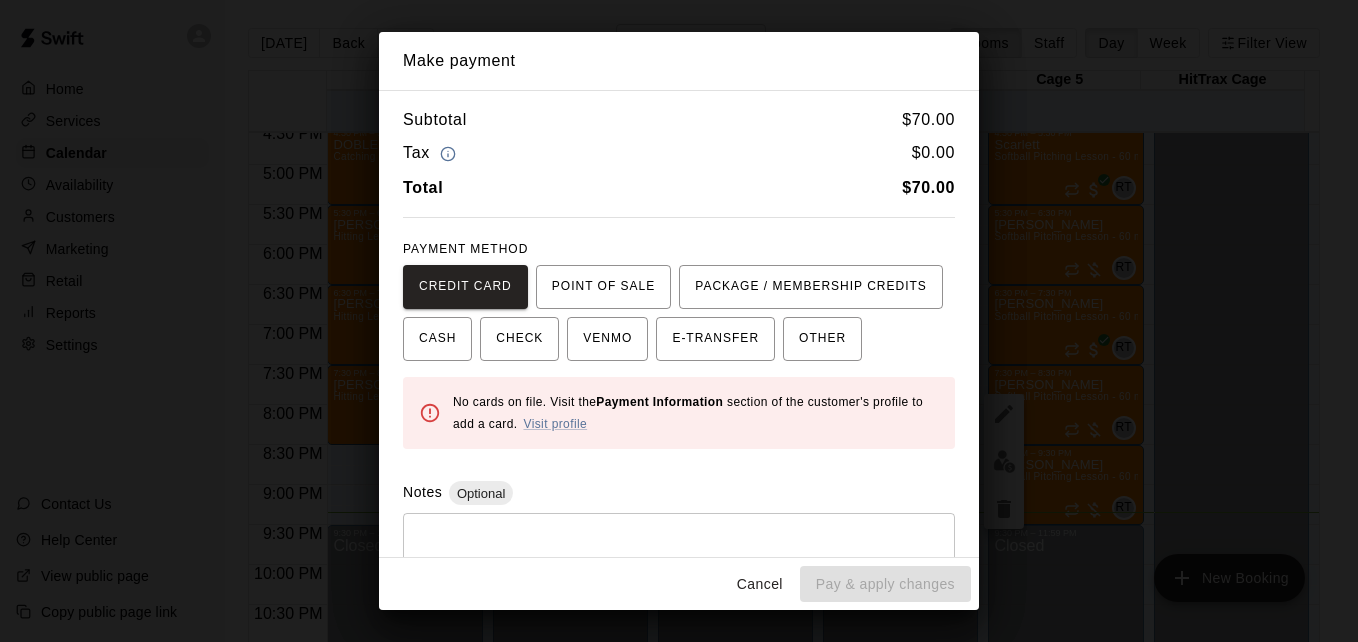 click on "Cancel Pay & apply changes" at bounding box center (679, 584) 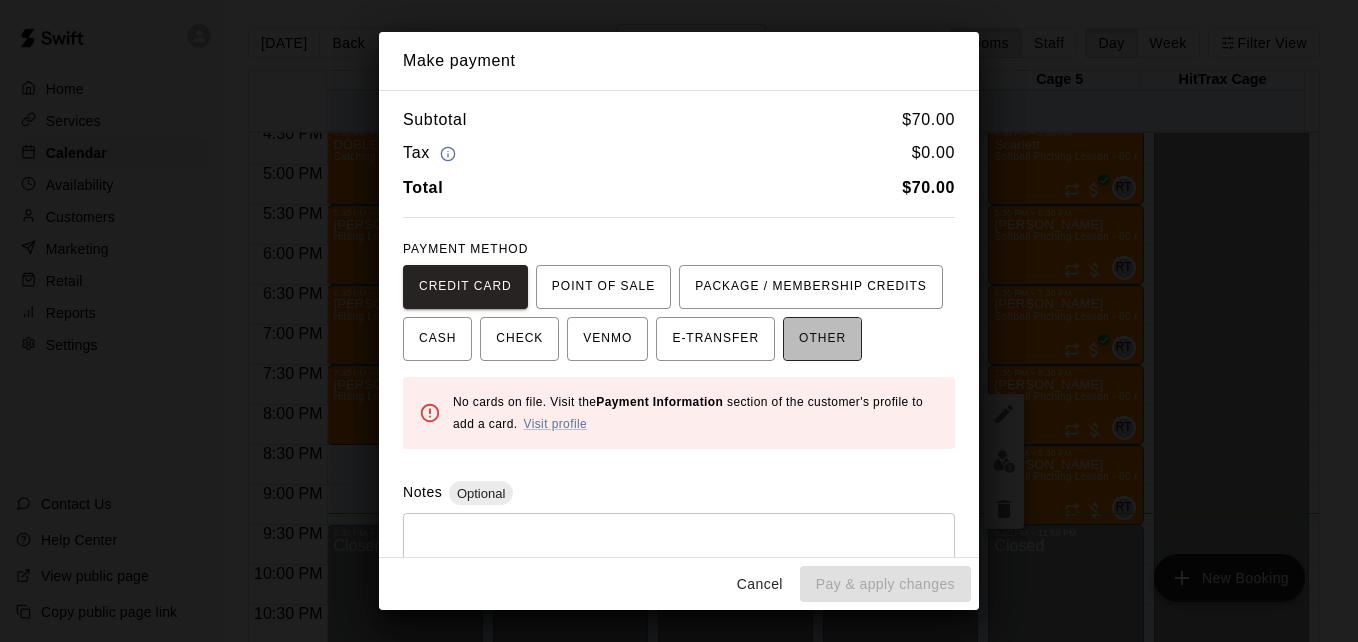 click on "OTHER" at bounding box center [822, 339] 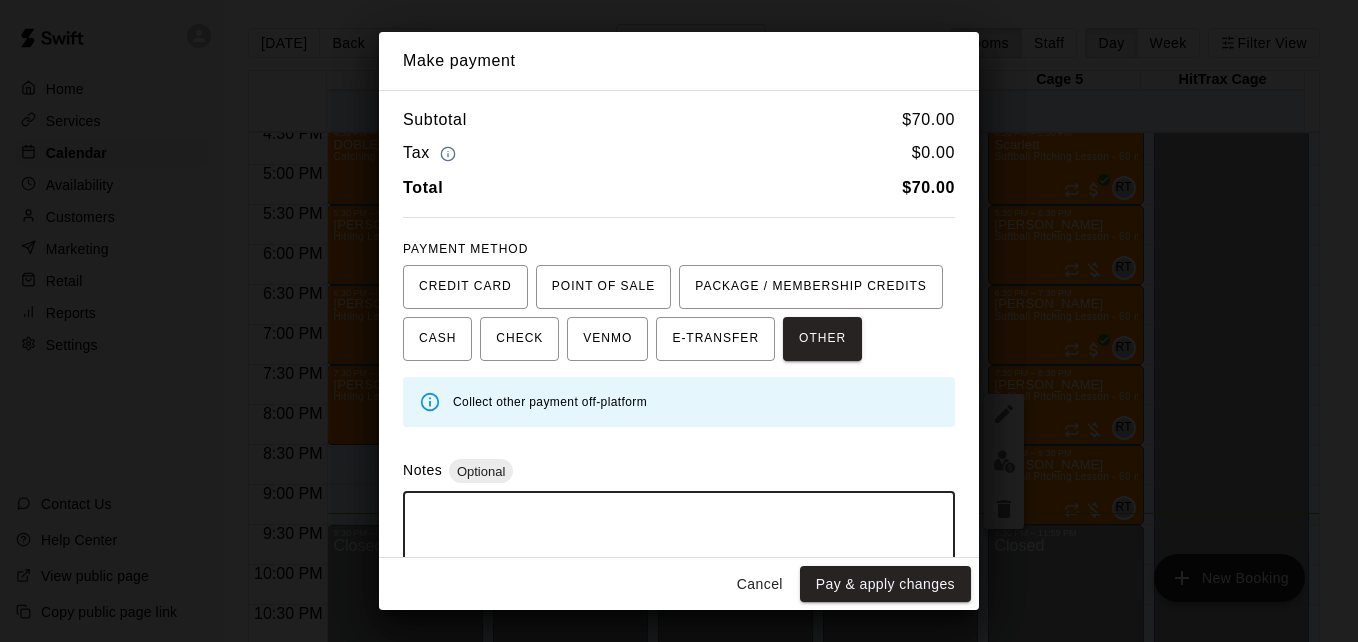 click at bounding box center [679, 538] 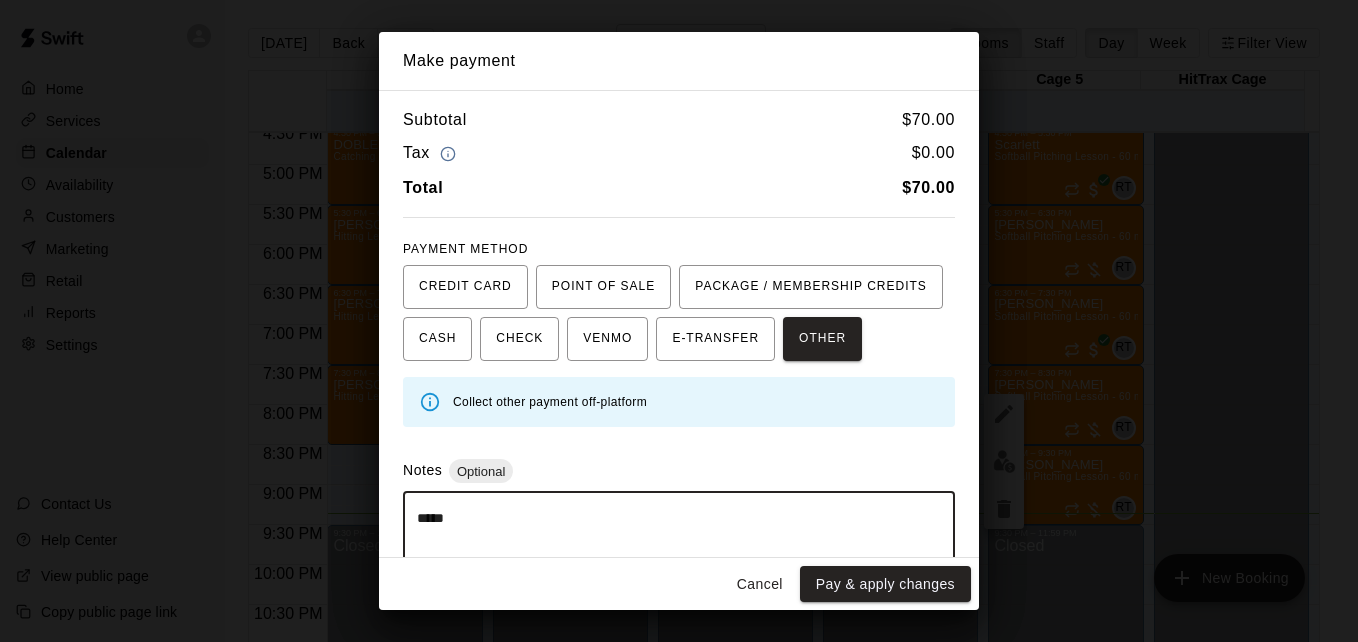type on "*****" 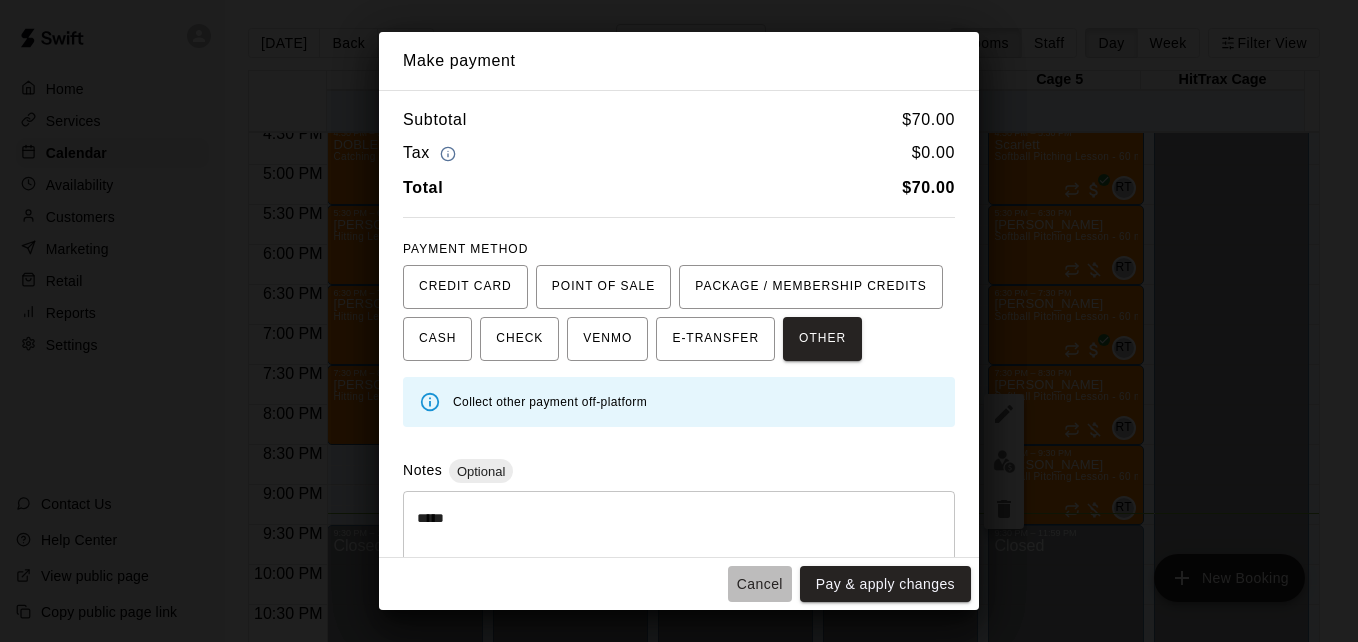 click on "Cancel" at bounding box center (760, 584) 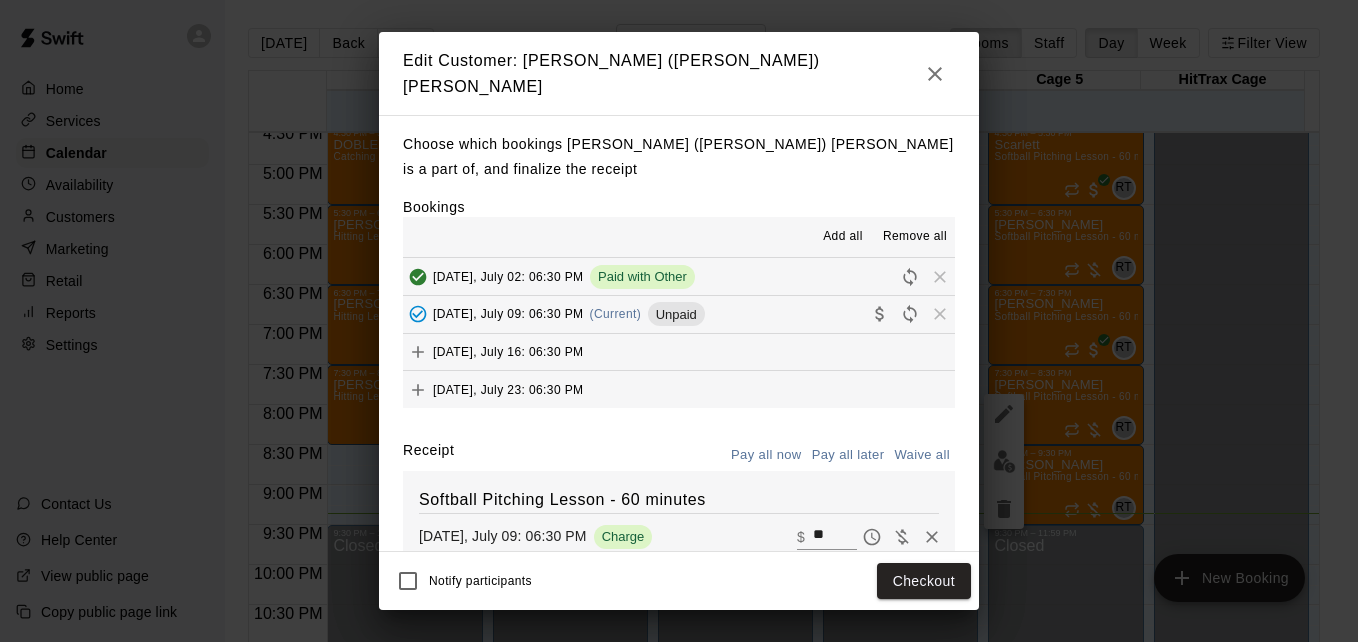 click on "**" at bounding box center (835, 537) 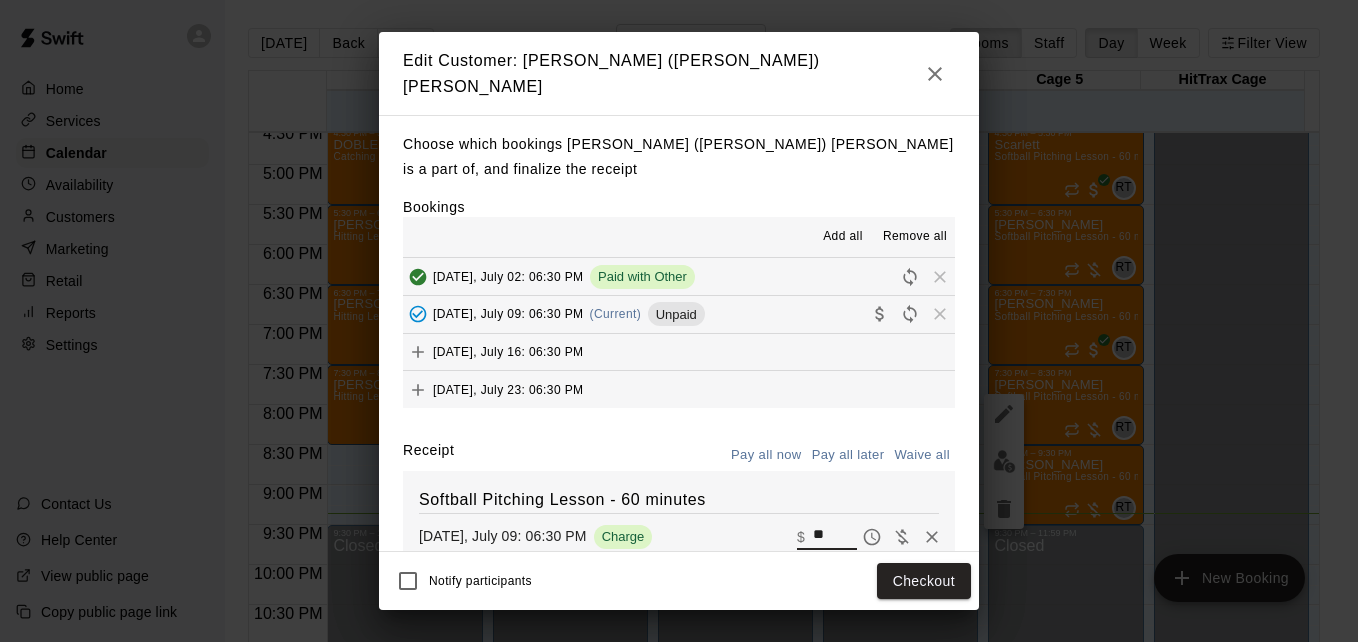 type on "*" 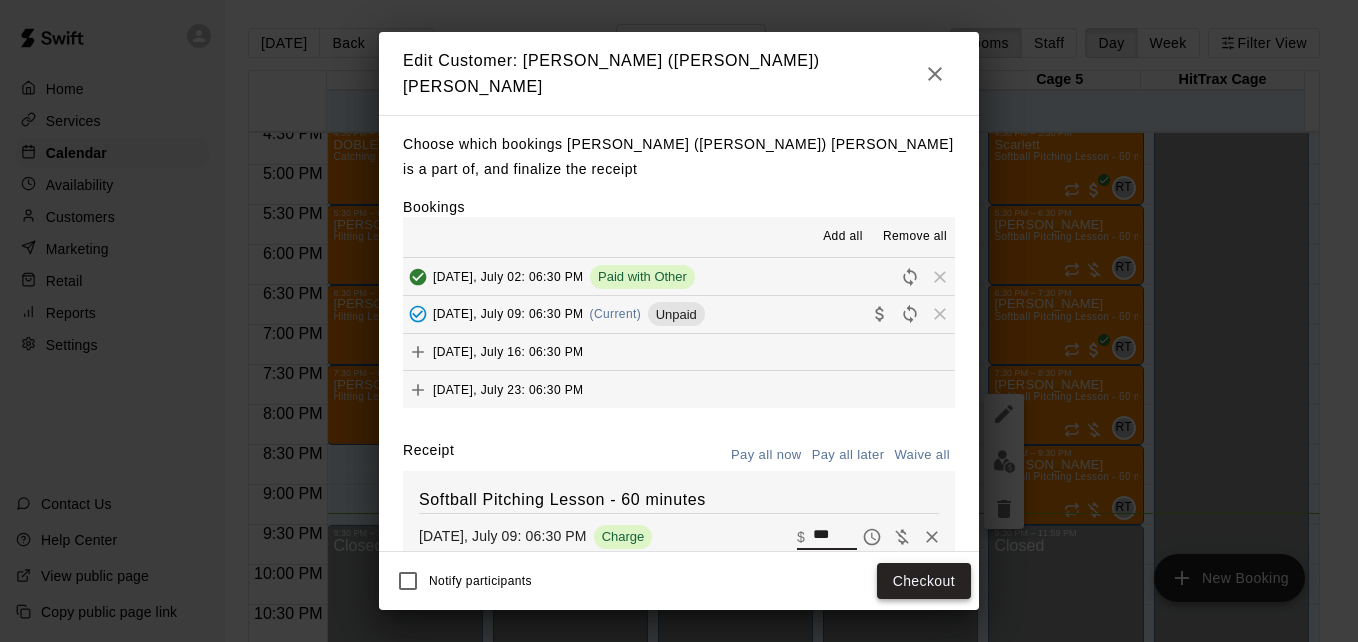 type on "***" 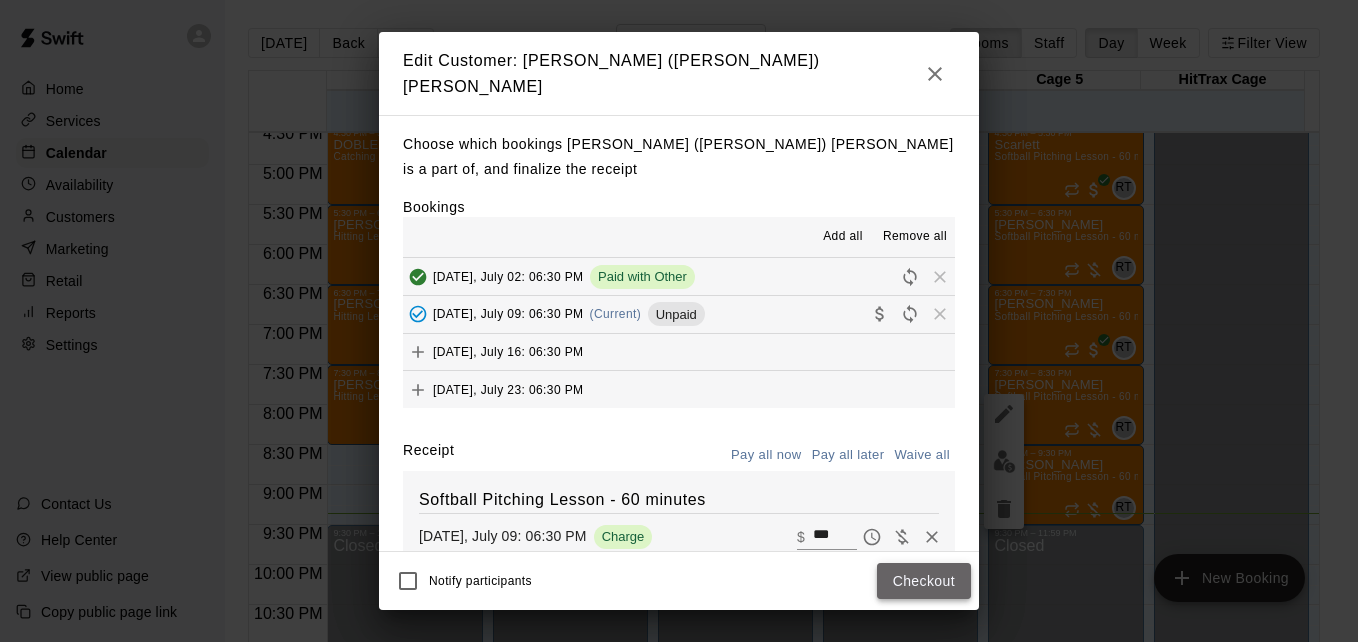 click on "Checkout" at bounding box center (924, 581) 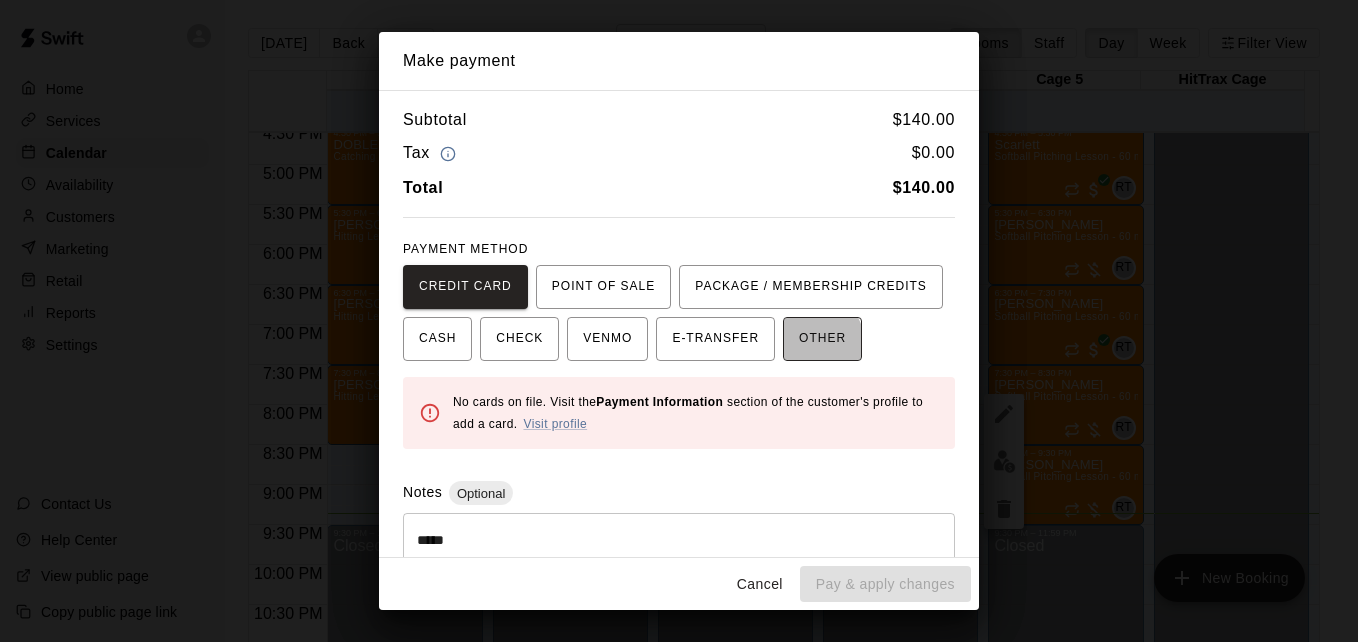 click on "OTHER" at bounding box center [822, 339] 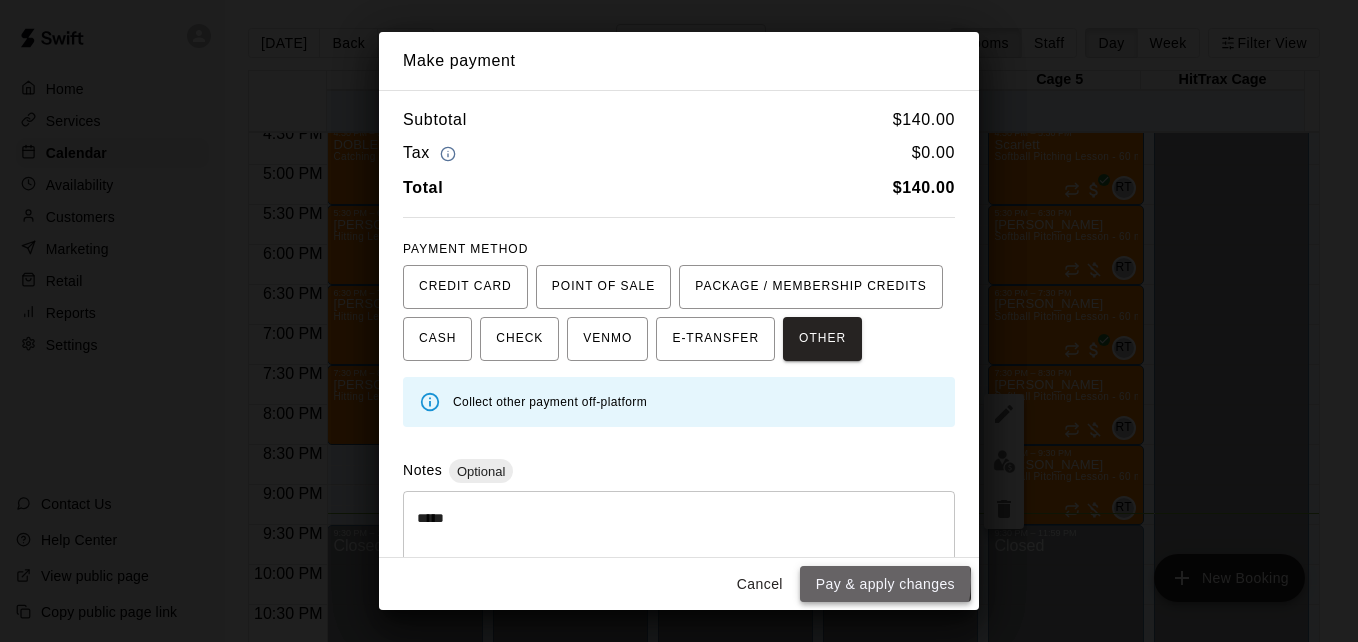 click on "Pay & apply changes" at bounding box center [885, 584] 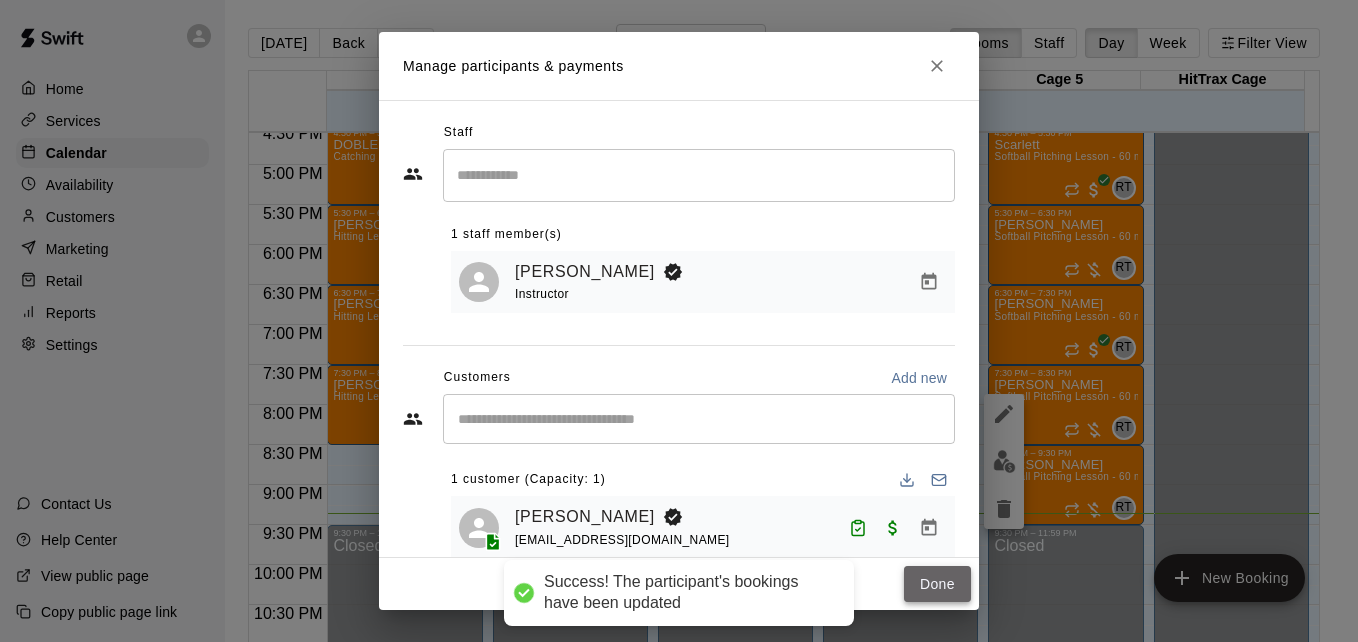 click on "Done" at bounding box center (937, 584) 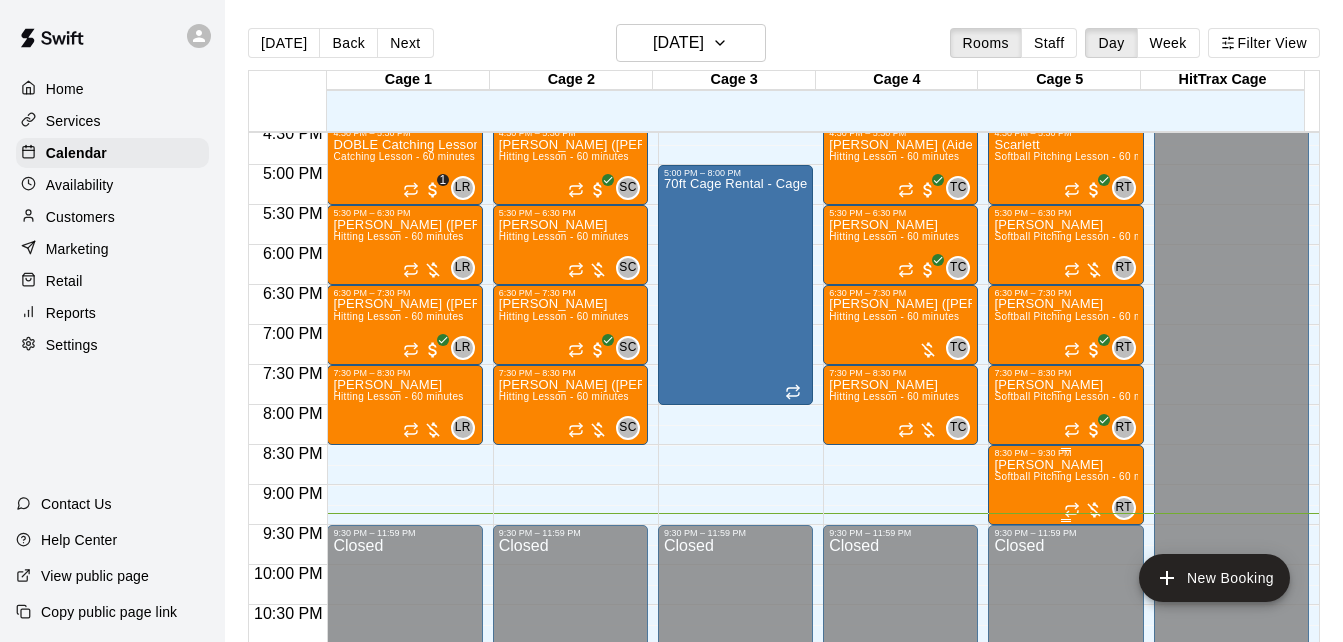 click on "Addison Softball Pitching Lesson - 60 minutes" at bounding box center (1065, 779) 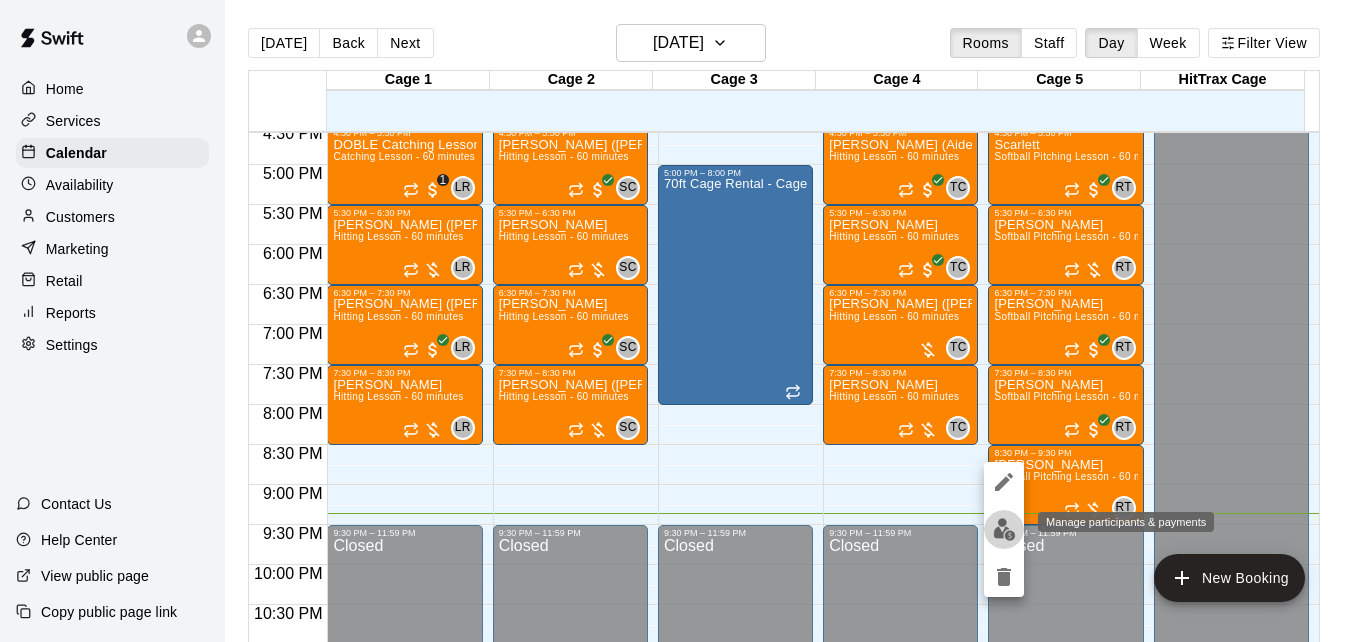click at bounding box center [1004, 529] 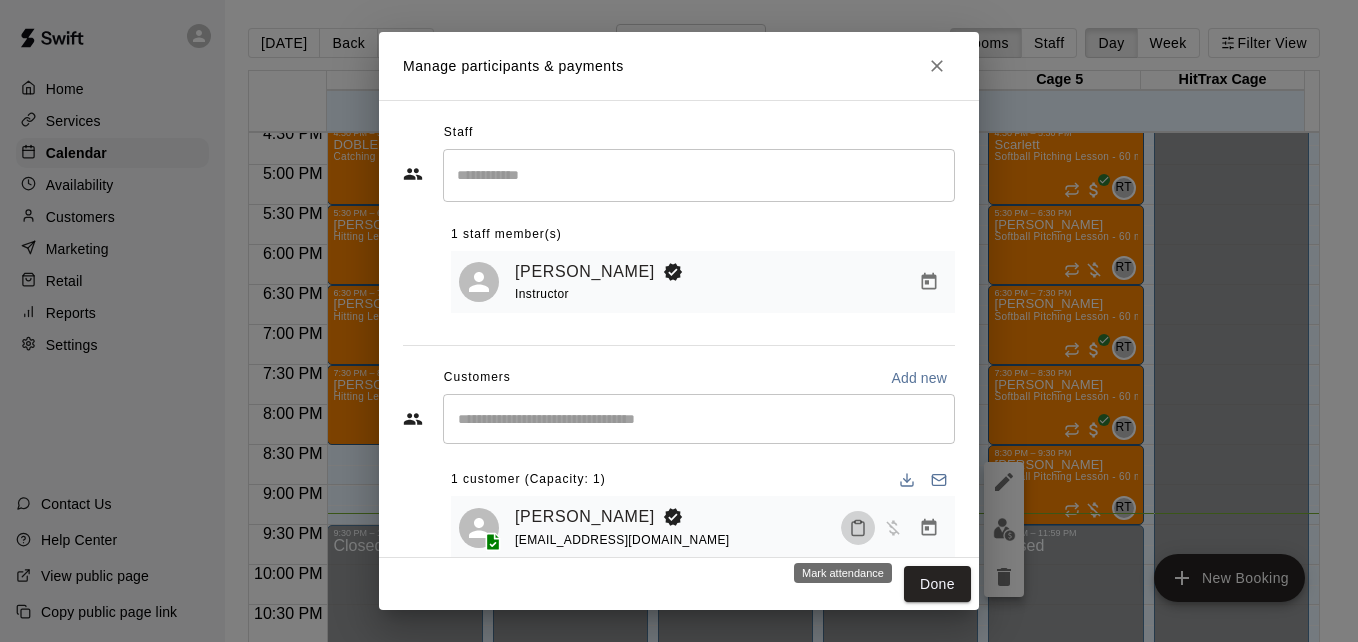 click 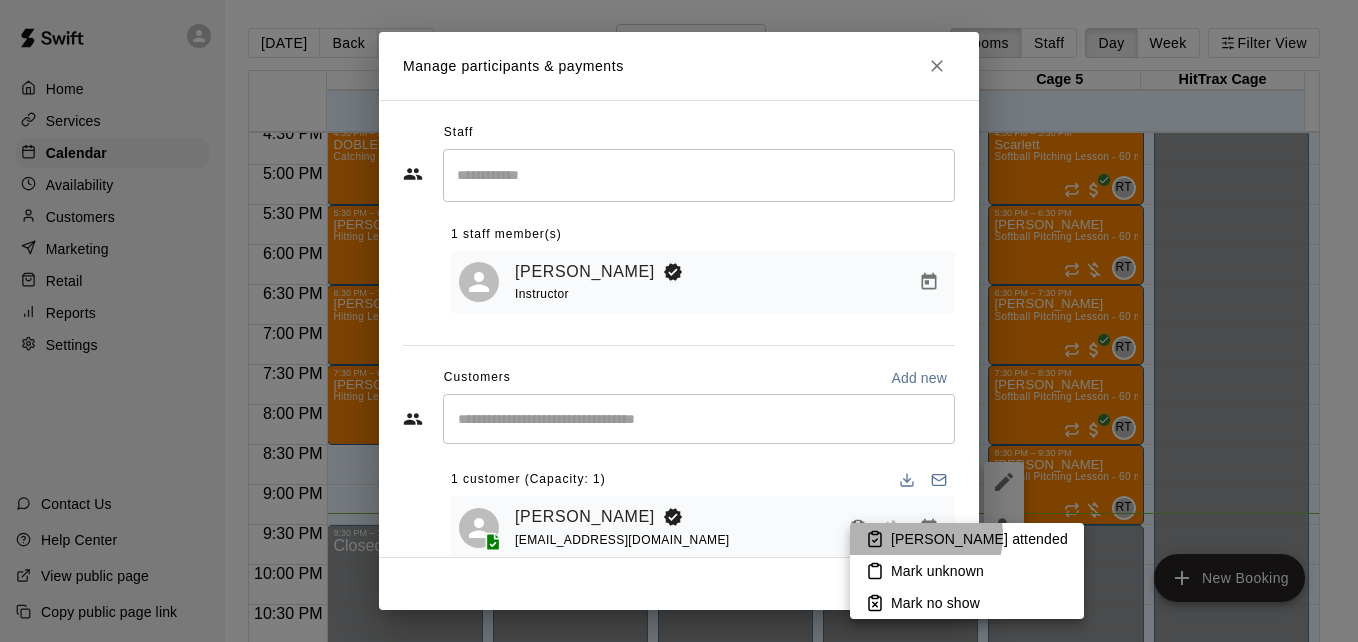 click on "[PERSON_NAME] attended" at bounding box center (979, 539) 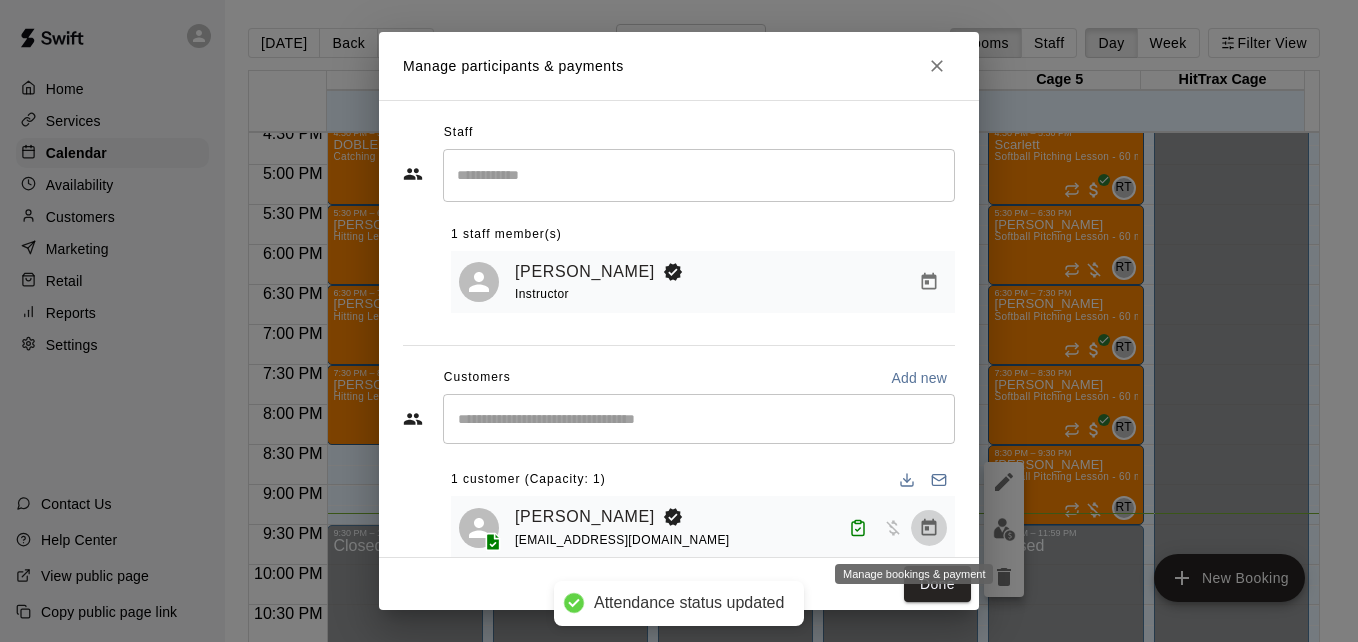 click 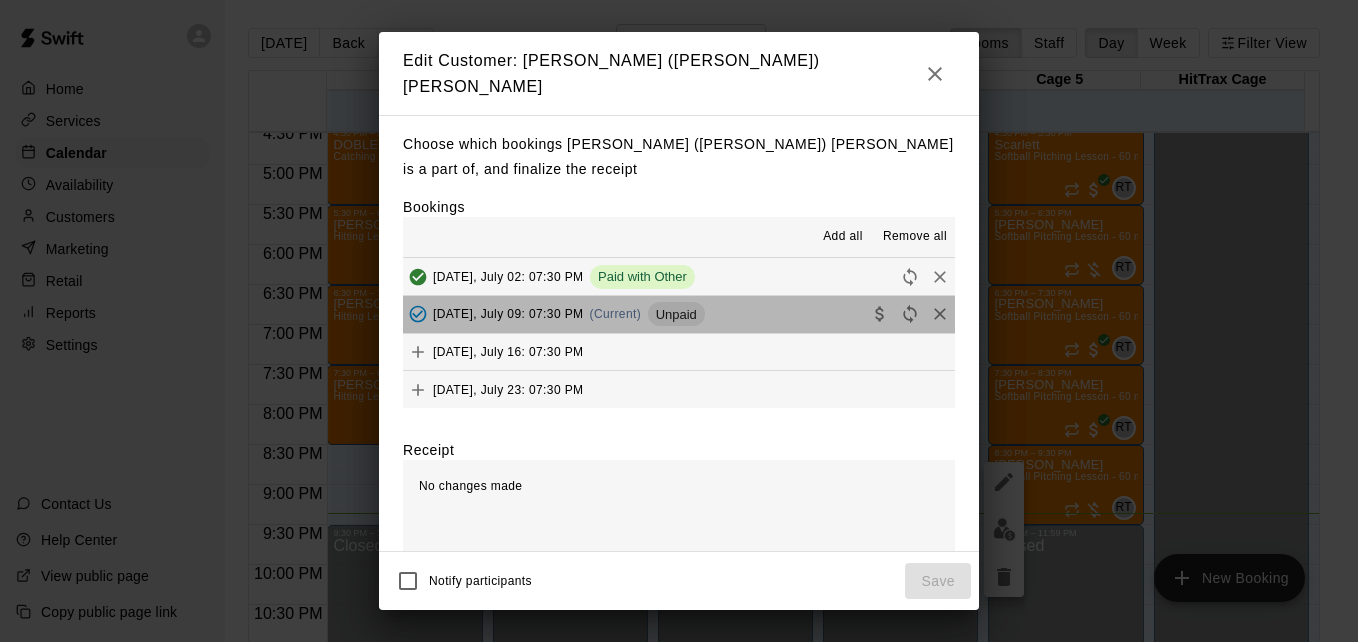 click on "[DATE], July 09: 07:30 PM (Current) Unpaid" at bounding box center (679, 314) 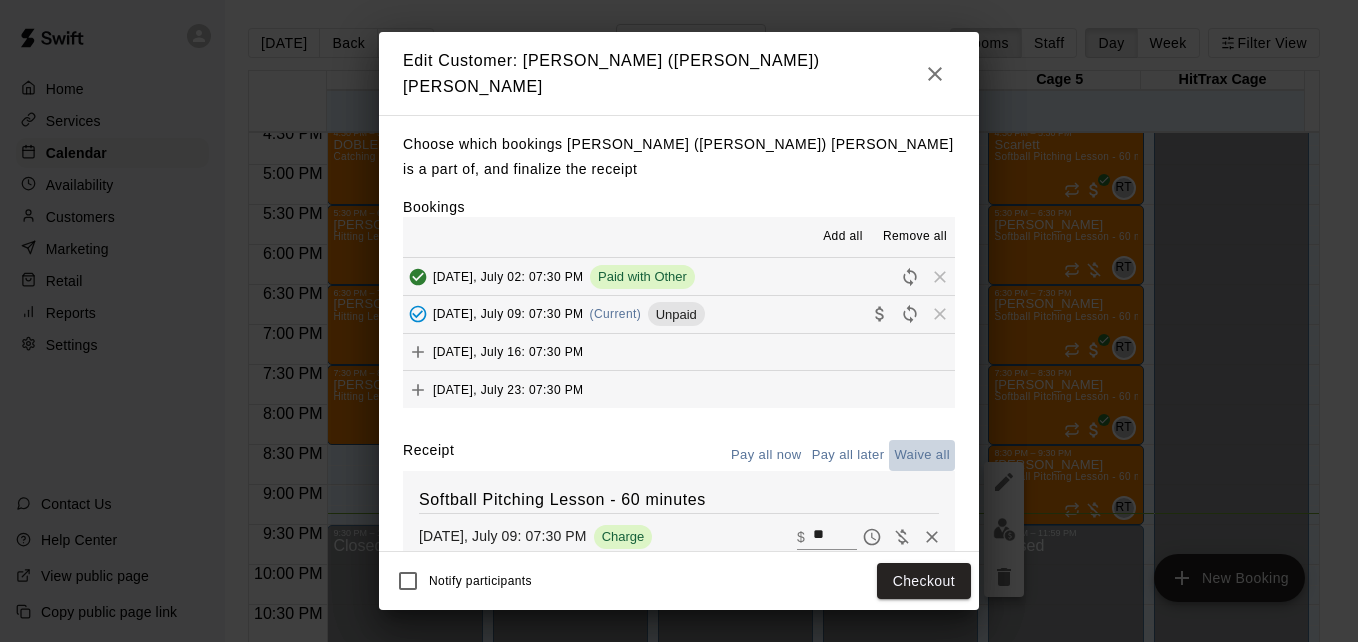 click on "Waive all" at bounding box center (922, 455) 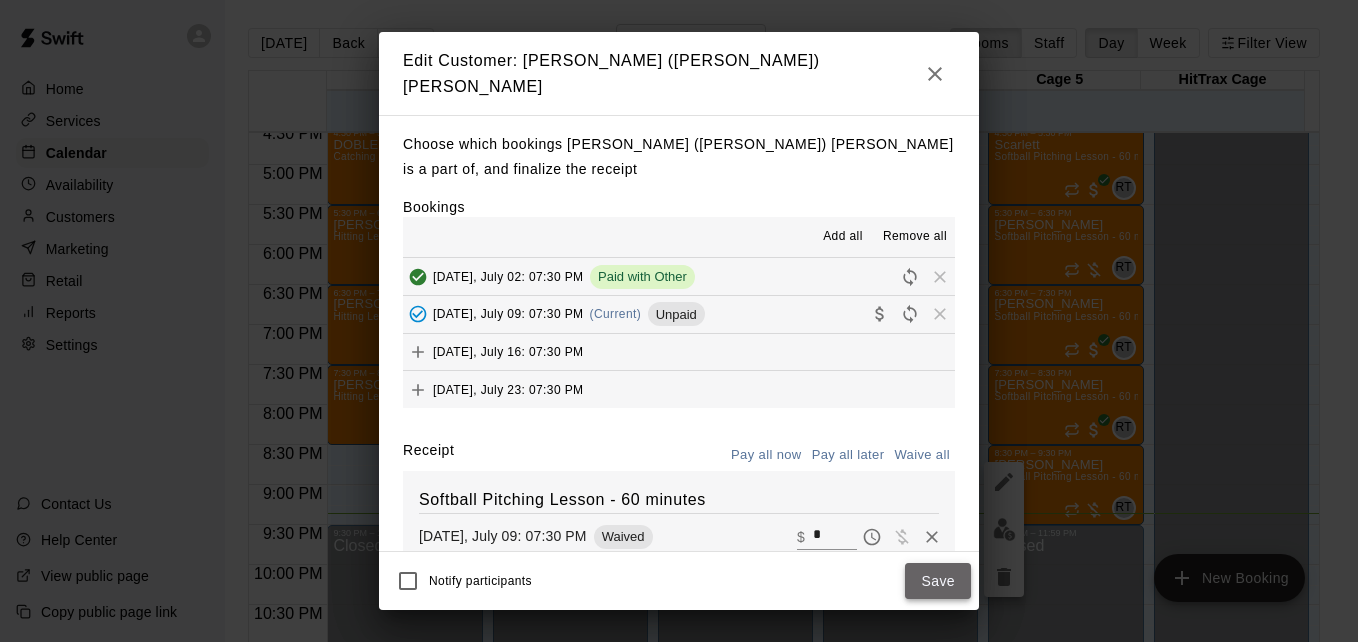 click on "Save" at bounding box center [938, 581] 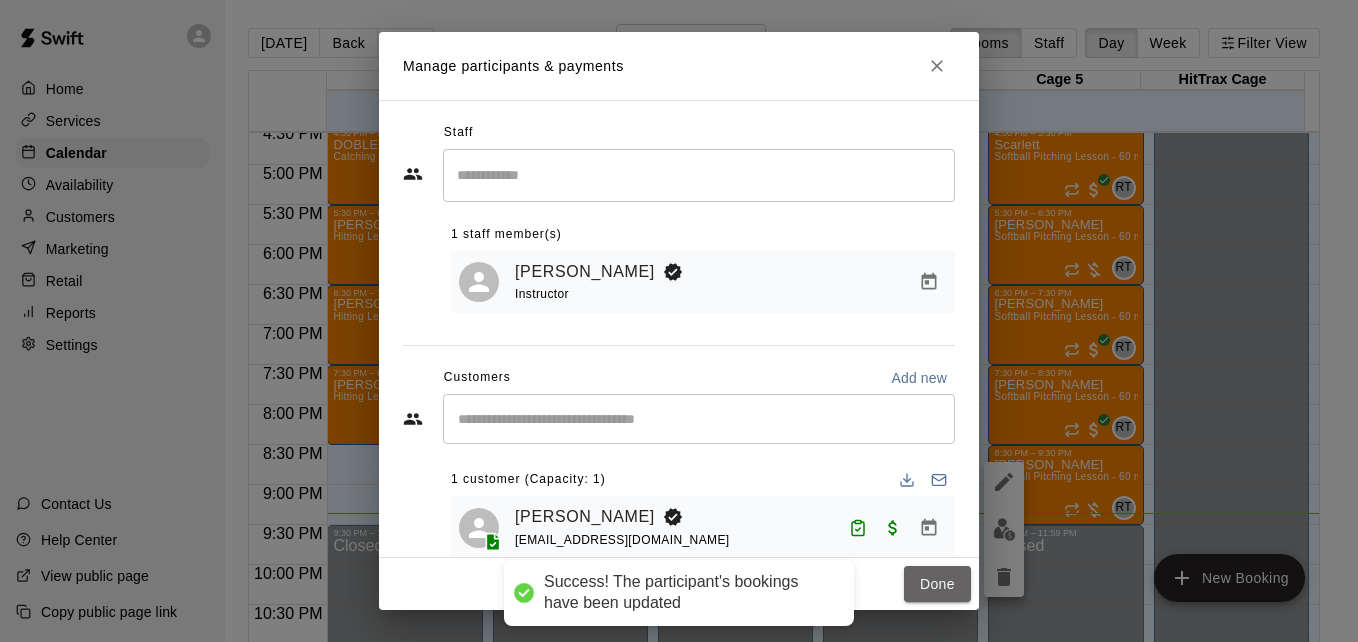 click on "Done" at bounding box center [937, 584] 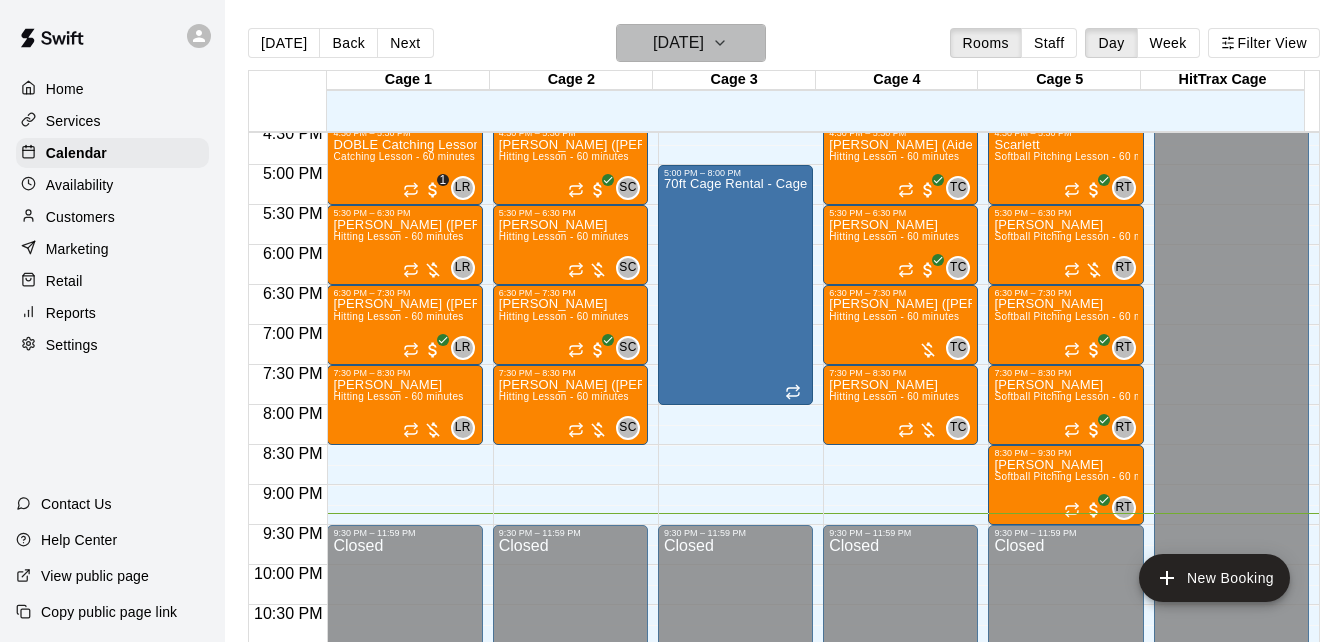 click 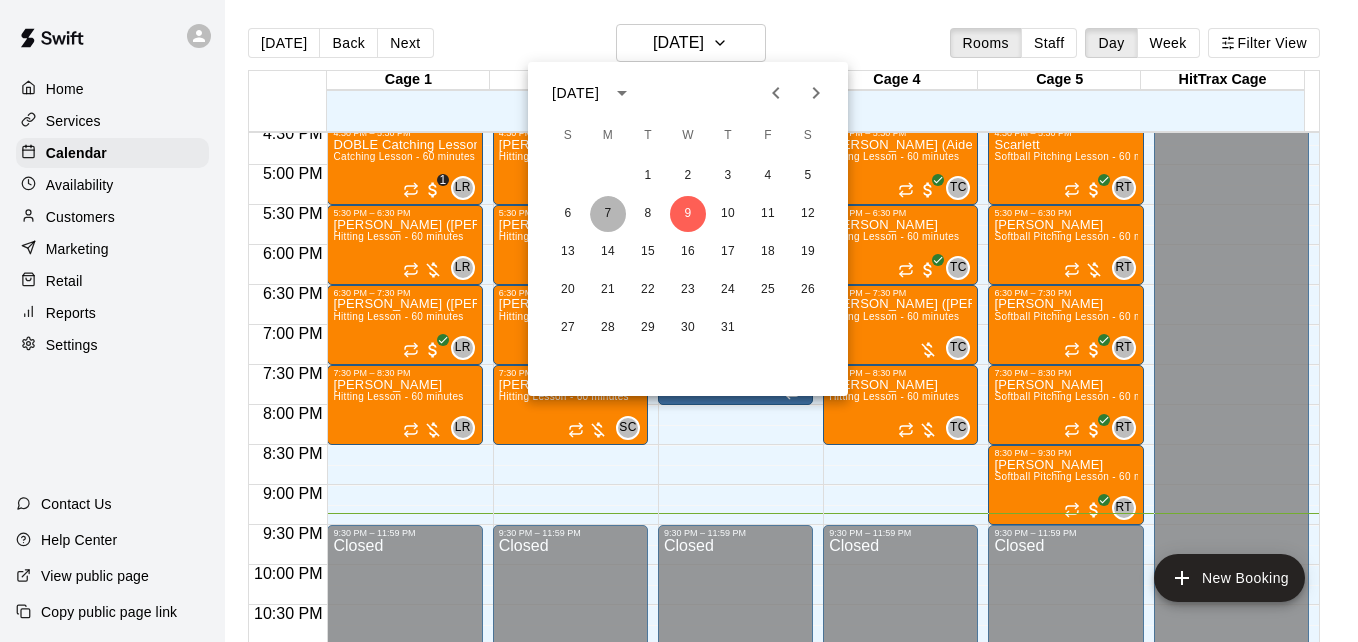 click on "7" at bounding box center (608, 214) 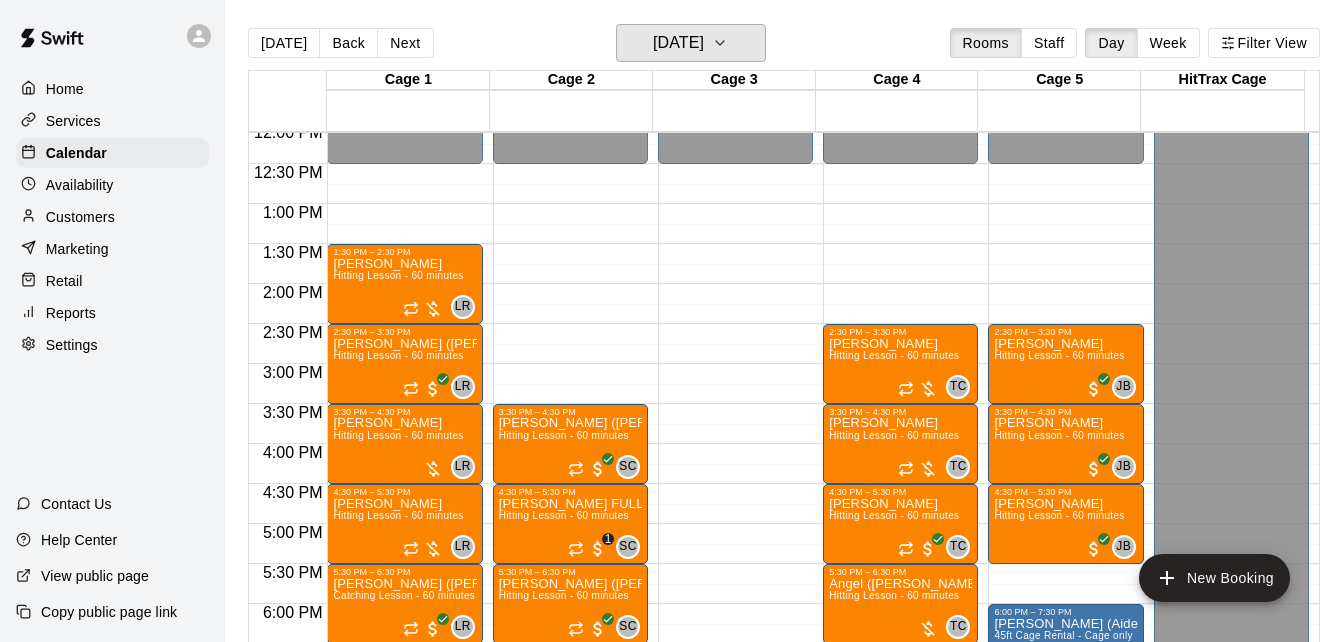 scroll, scrollTop: 941, scrollLeft: 0, axis: vertical 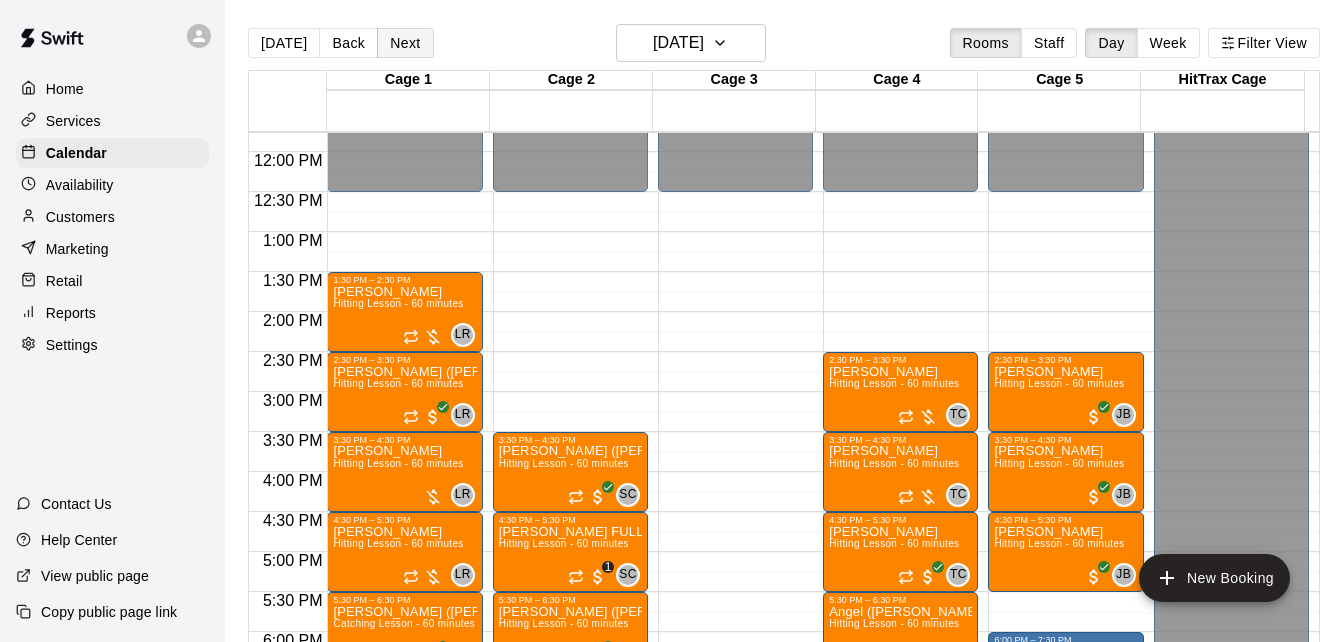 click on "Next" at bounding box center [405, 43] 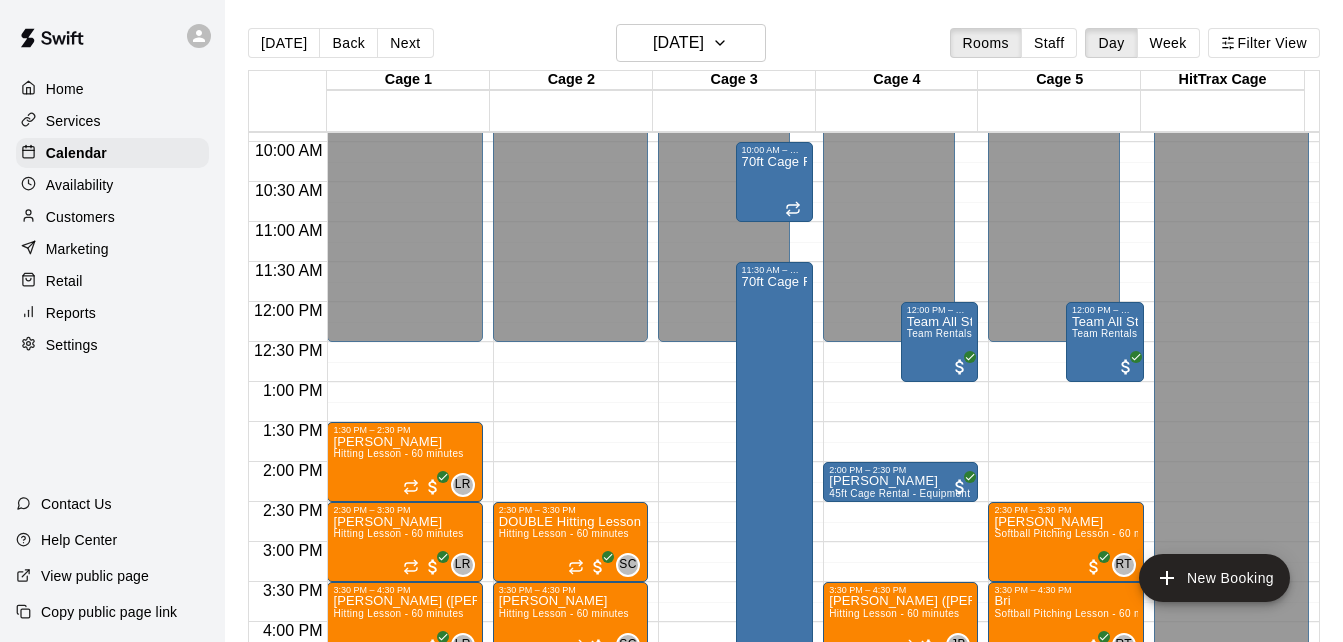 scroll, scrollTop: 781, scrollLeft: 0, axis: vertical 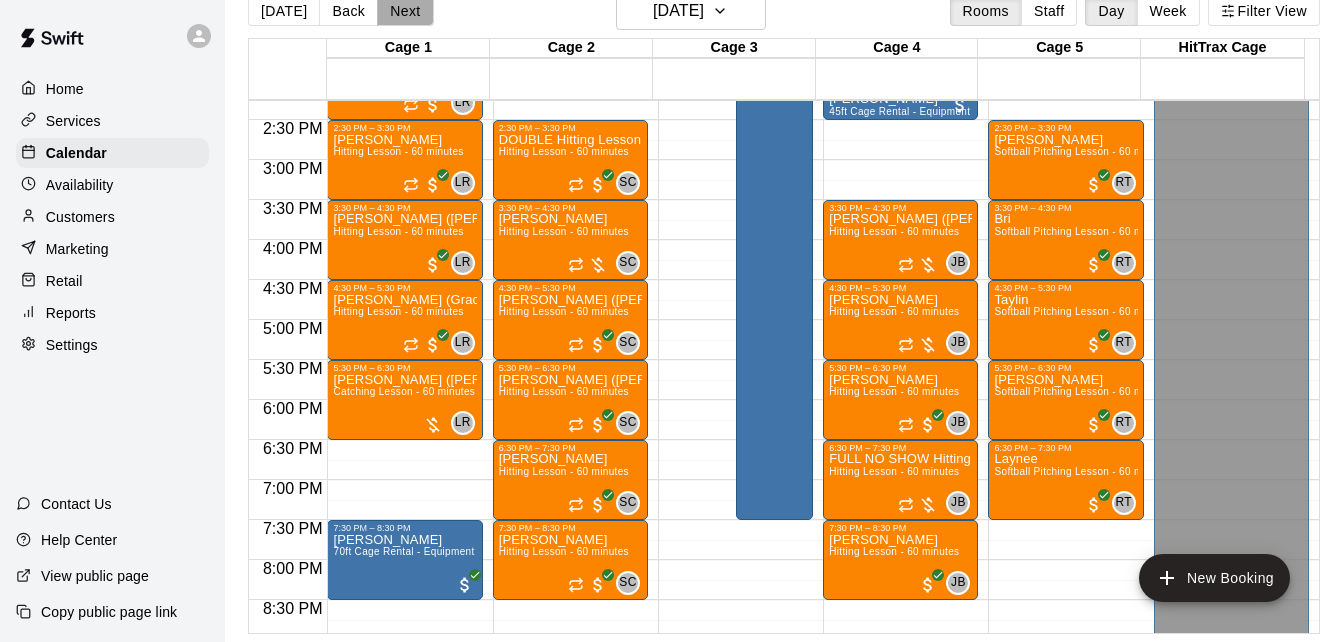 click on "Next" at bounding box center [405, 11] 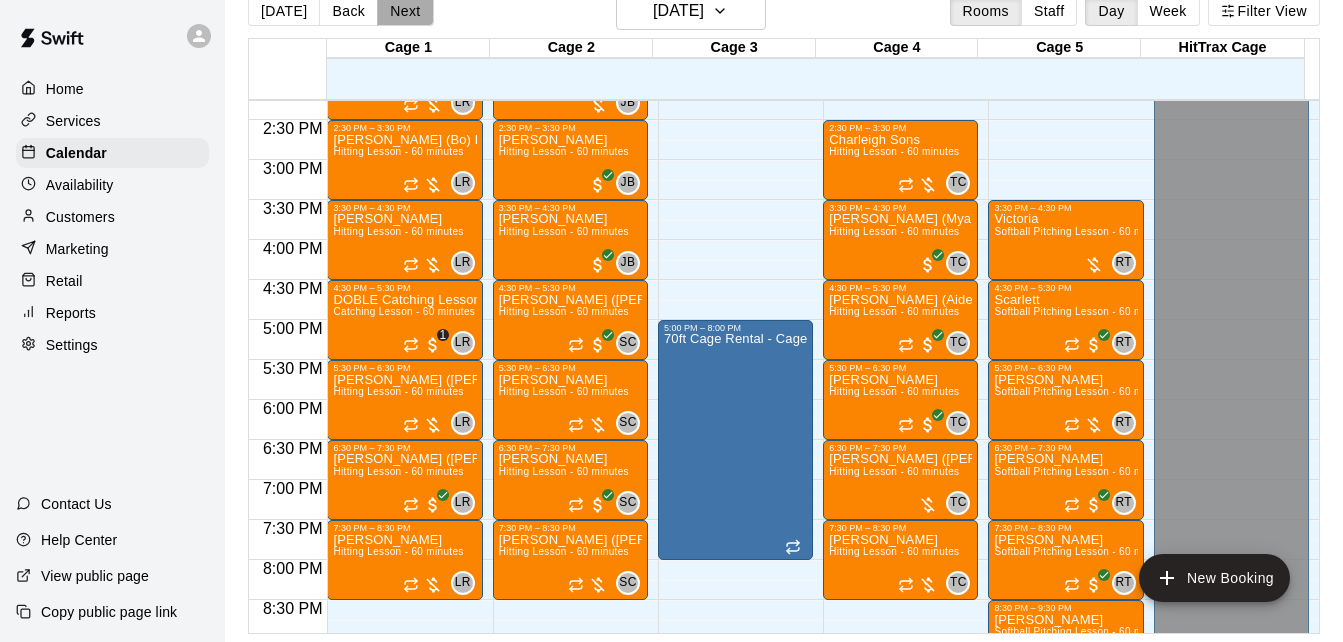click on "Next" at bounding box center (405, 11) 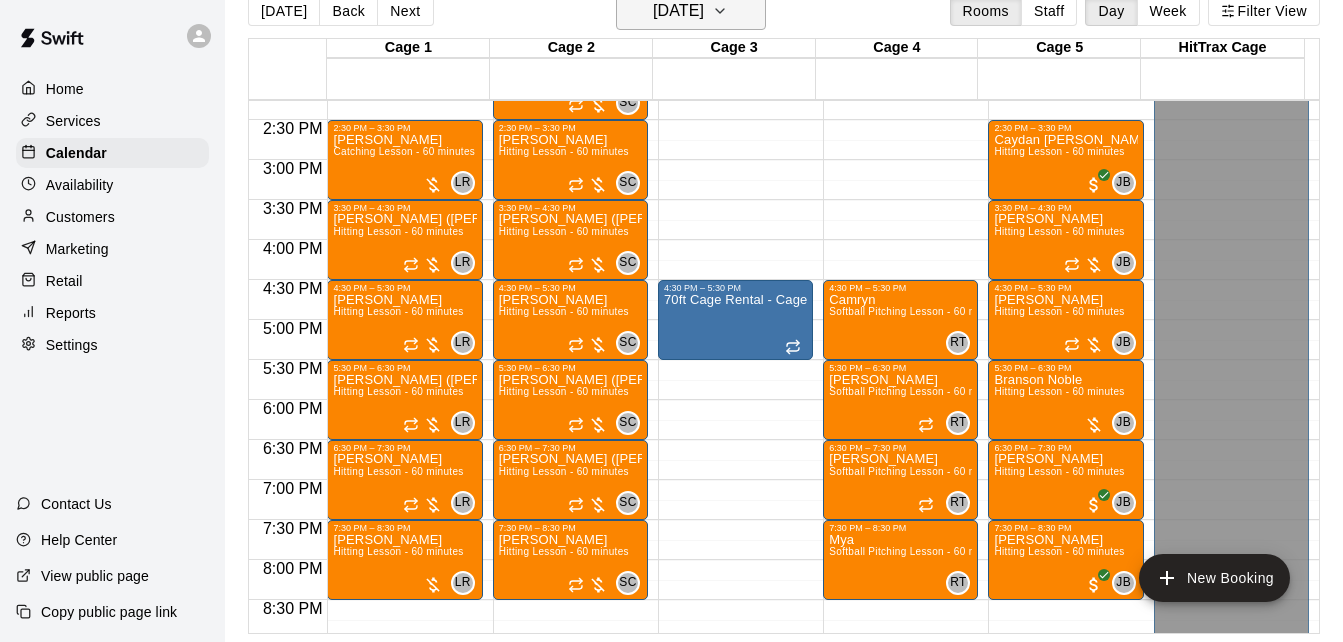 click 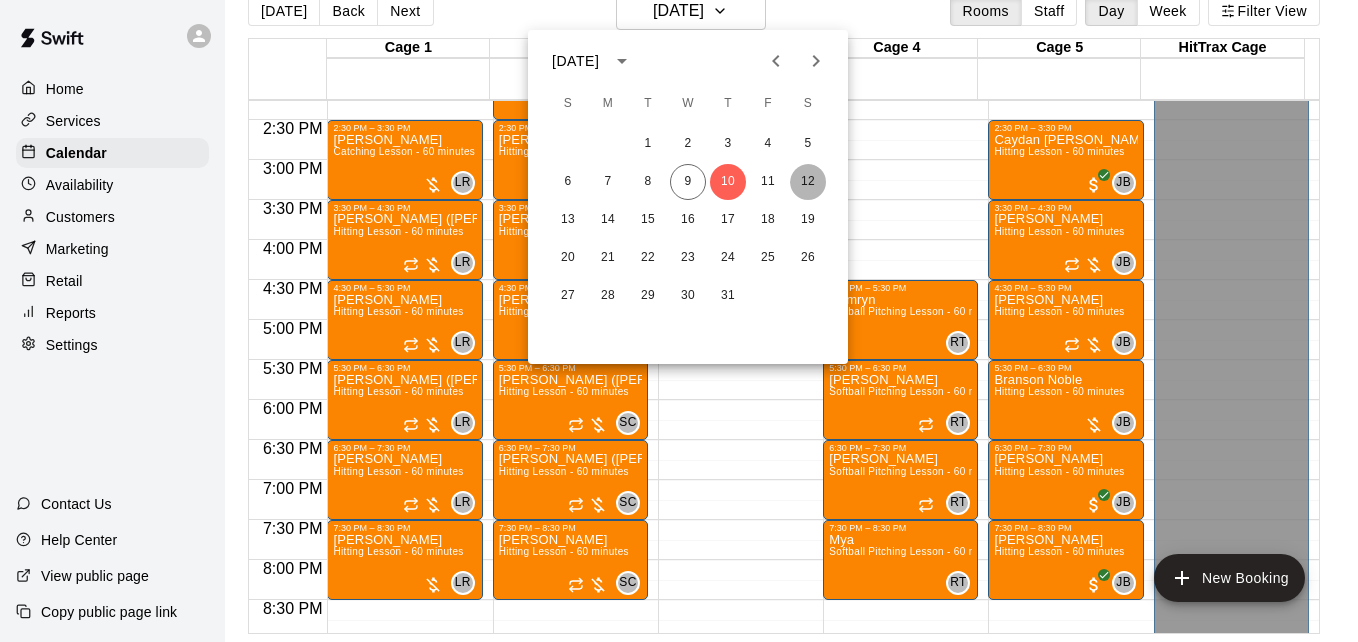 click on "12" at bounding box center [808, 182] 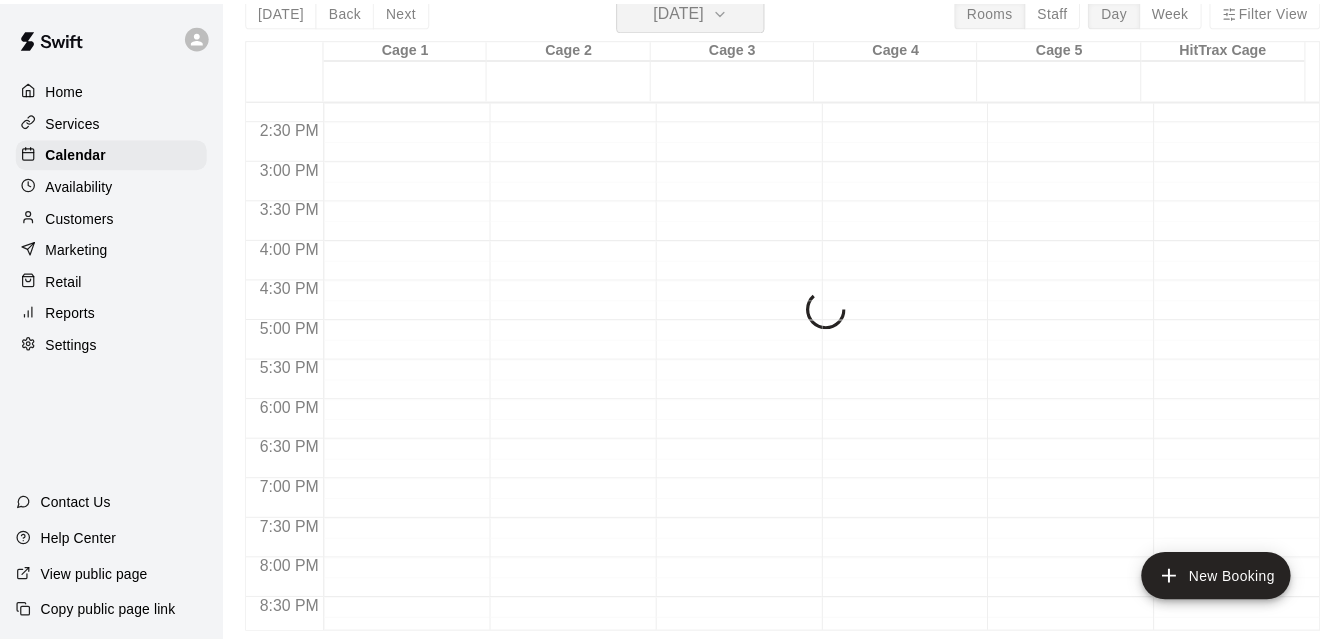 scroll, scrollTop: 24, scrollLeft: 0, axis: vertical 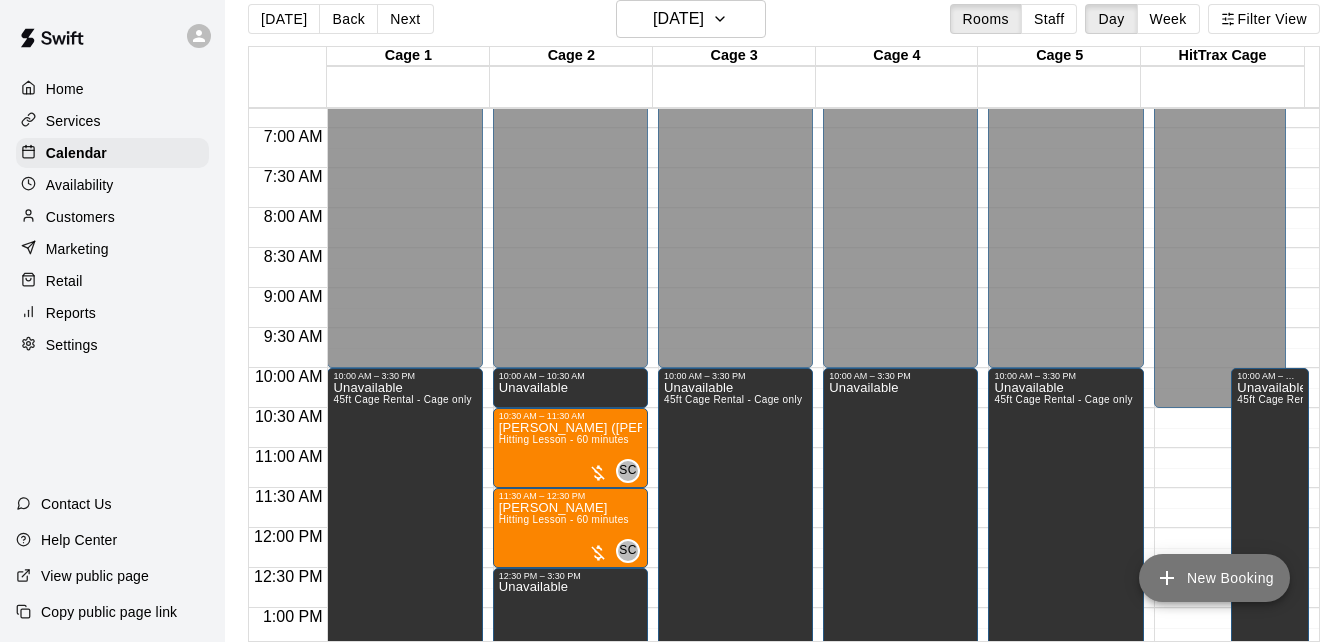 click on "New Booking" at bounding box center [1214, 578] 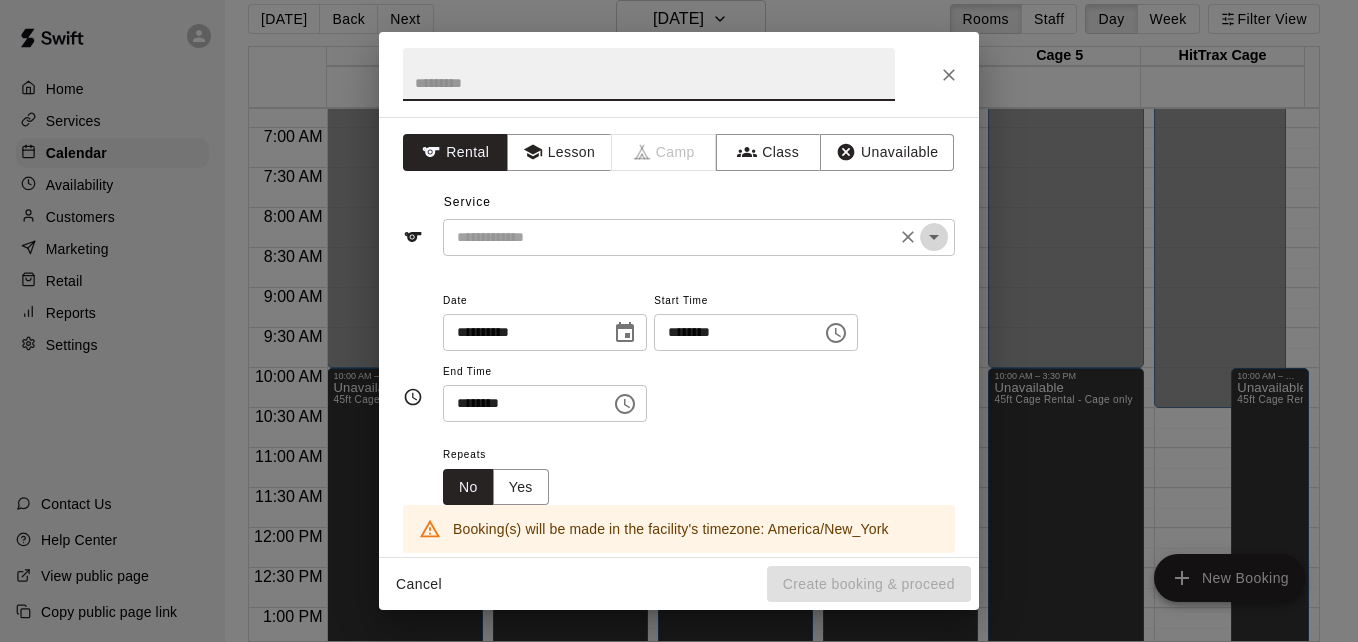 click 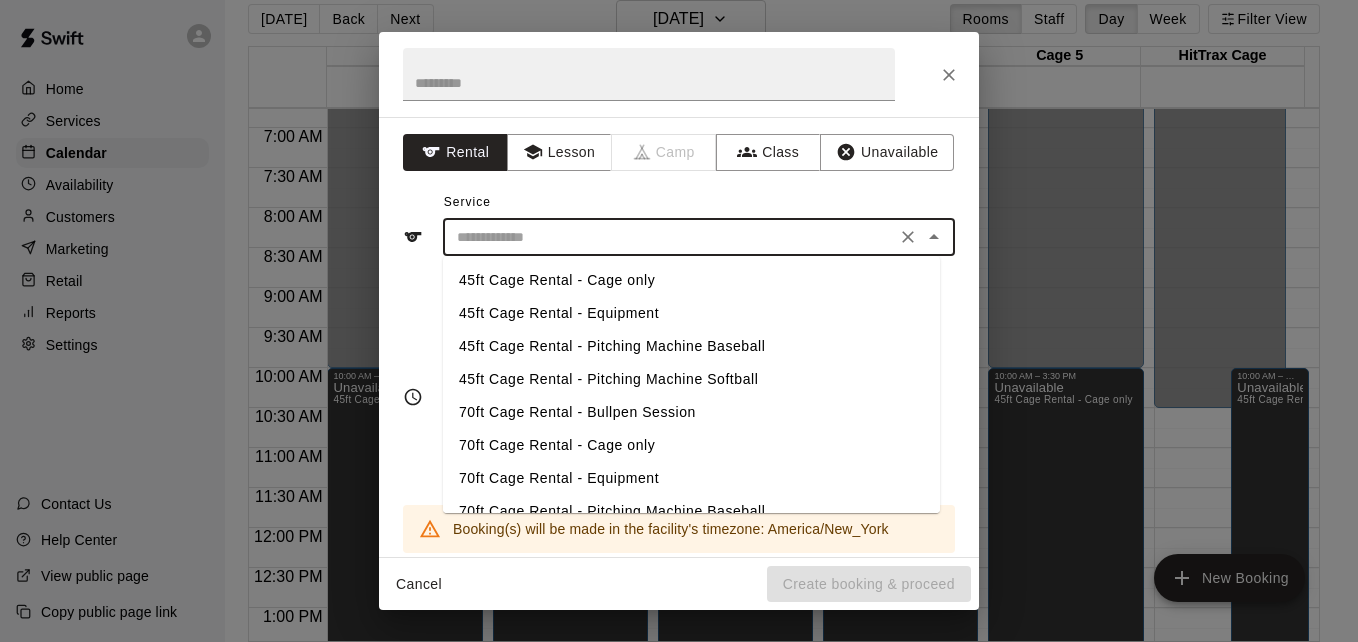 click on "70ft Cage Rental - Cage only" at bounding box center (691, 445) 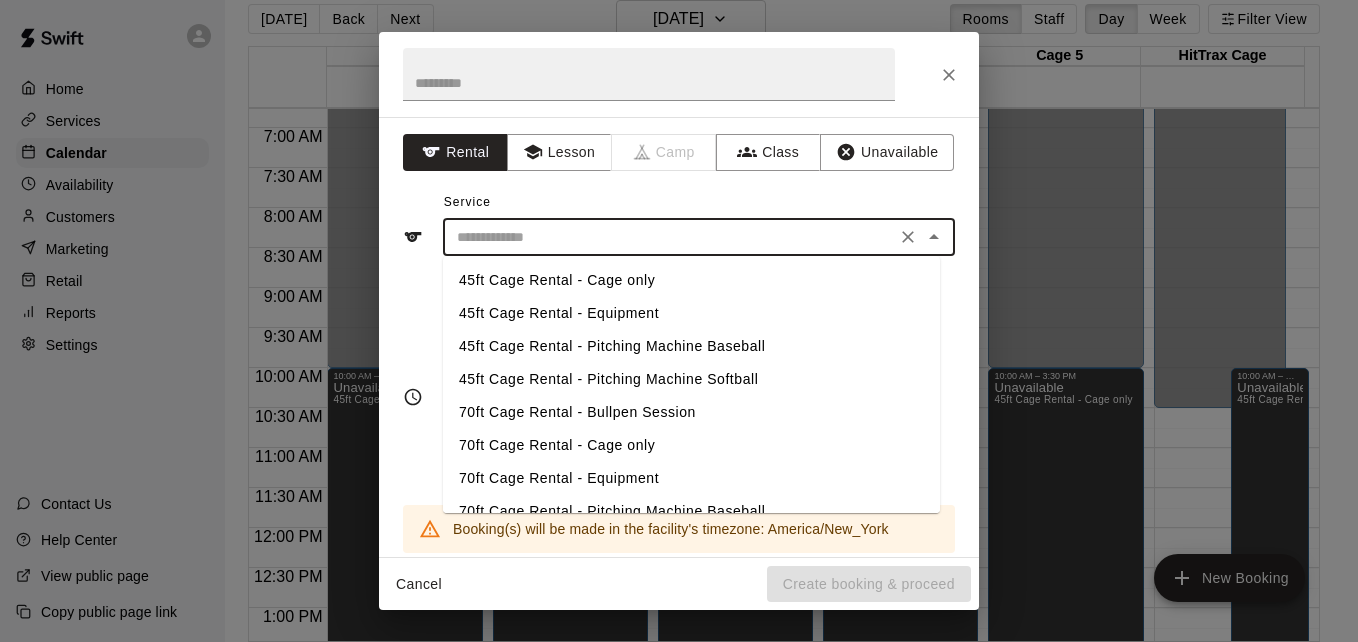 type on "**********" 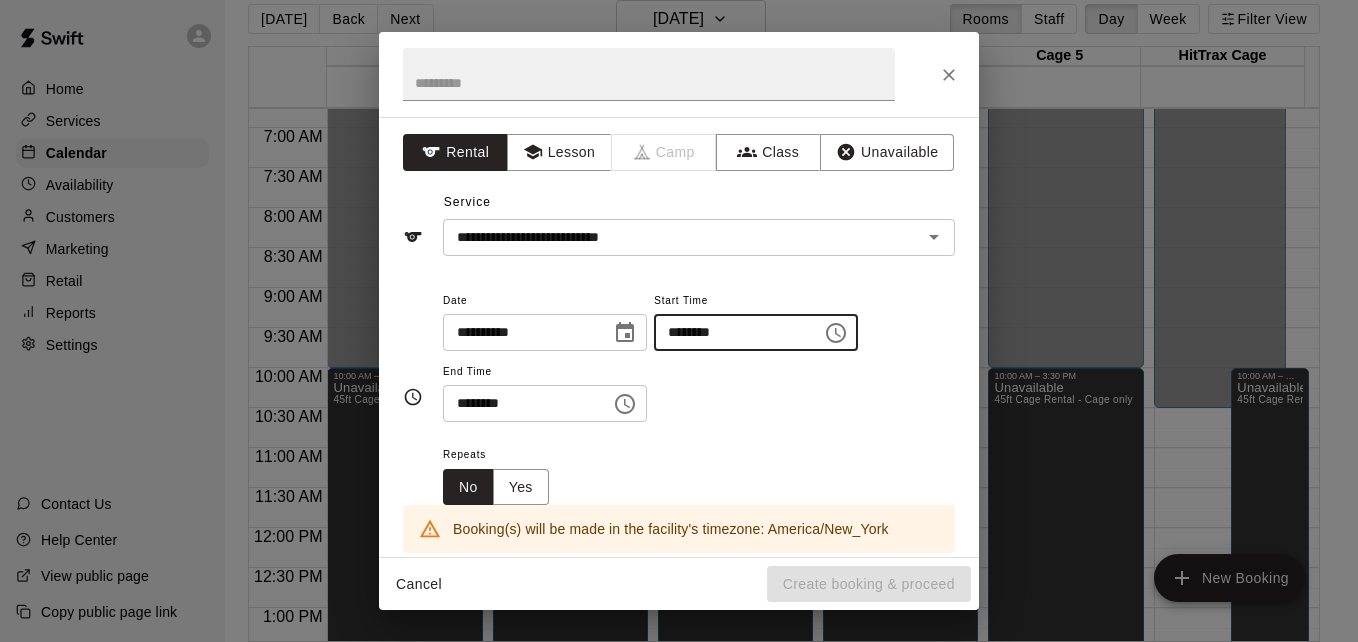 click on "********" at bounding box center [731, 332] 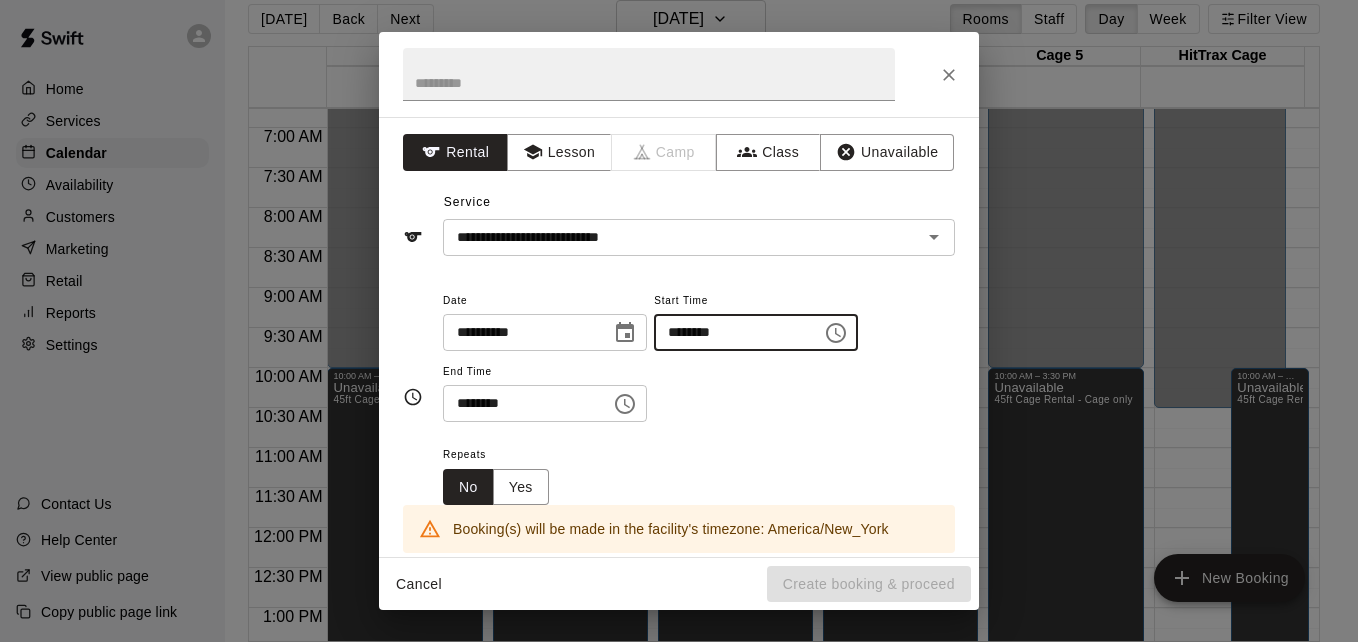 type on "********" 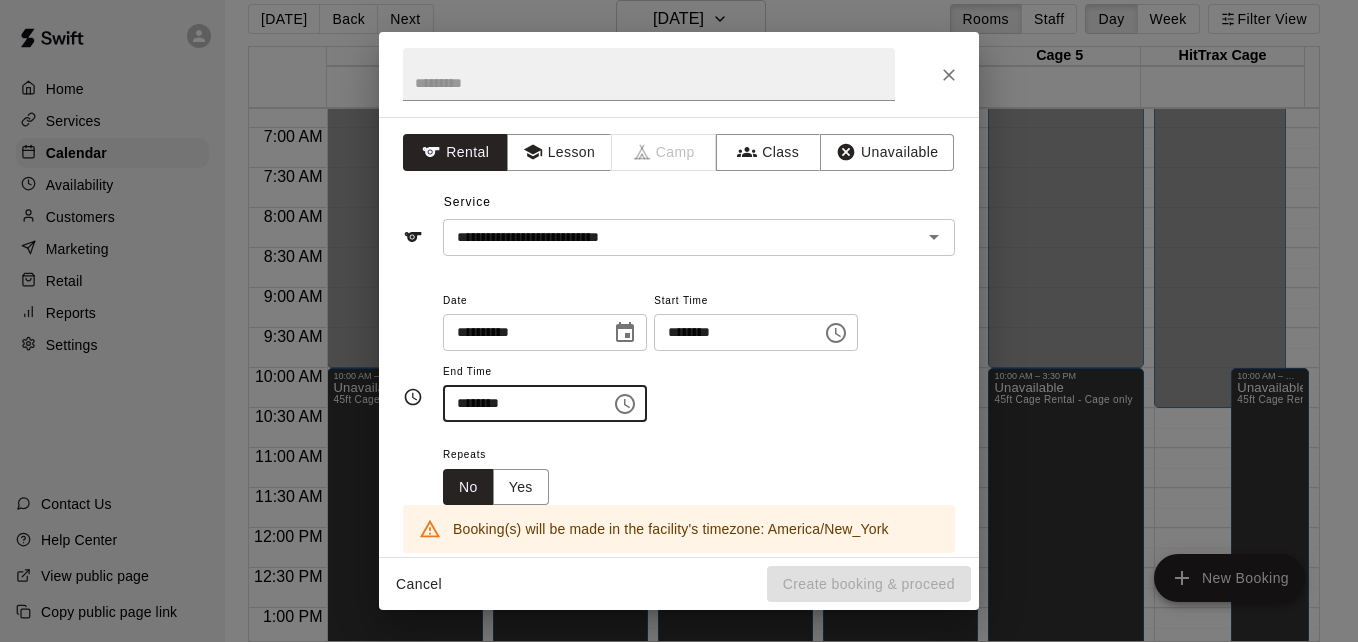 click on "********" at bounding box center (520, 403) 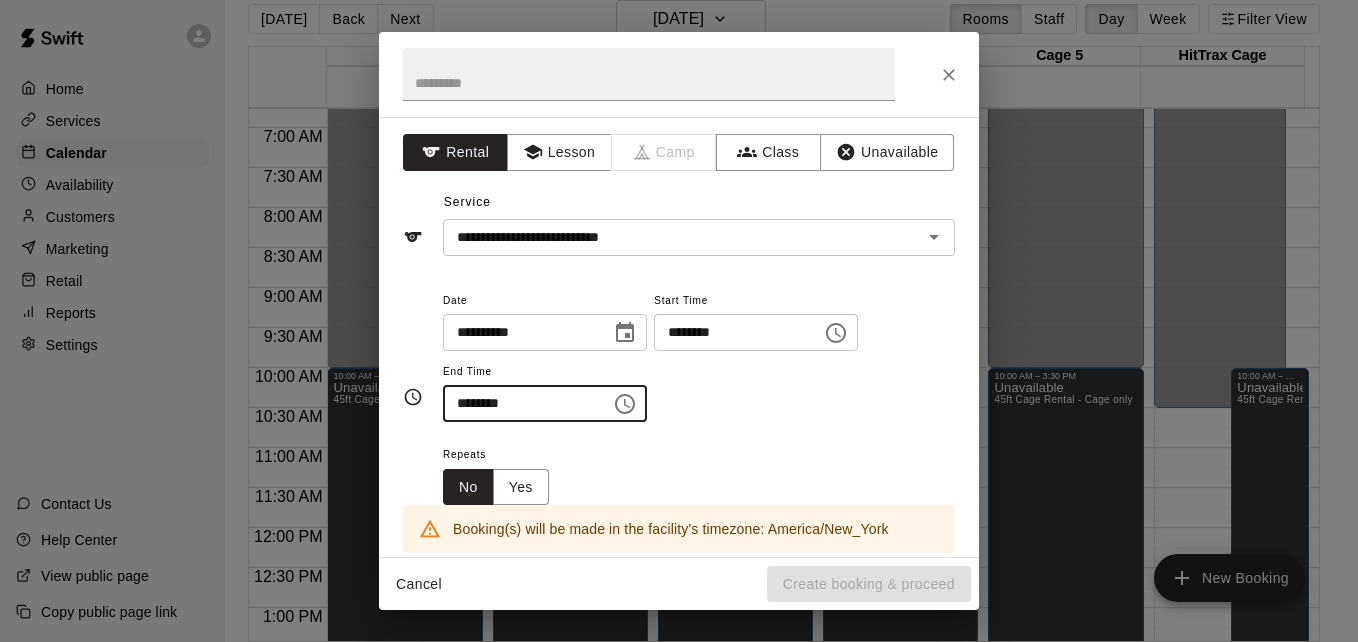 type on "********" 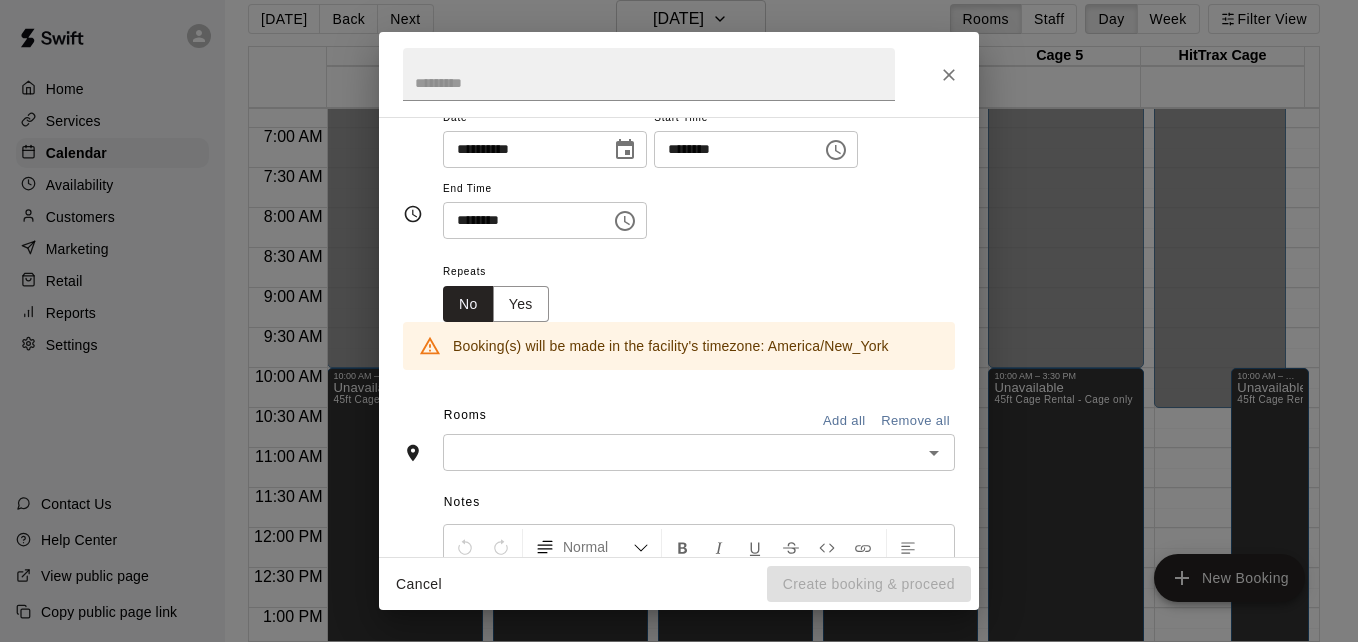 scroll, scrollTop: 200, scrollLeft: 0, axis: vertical 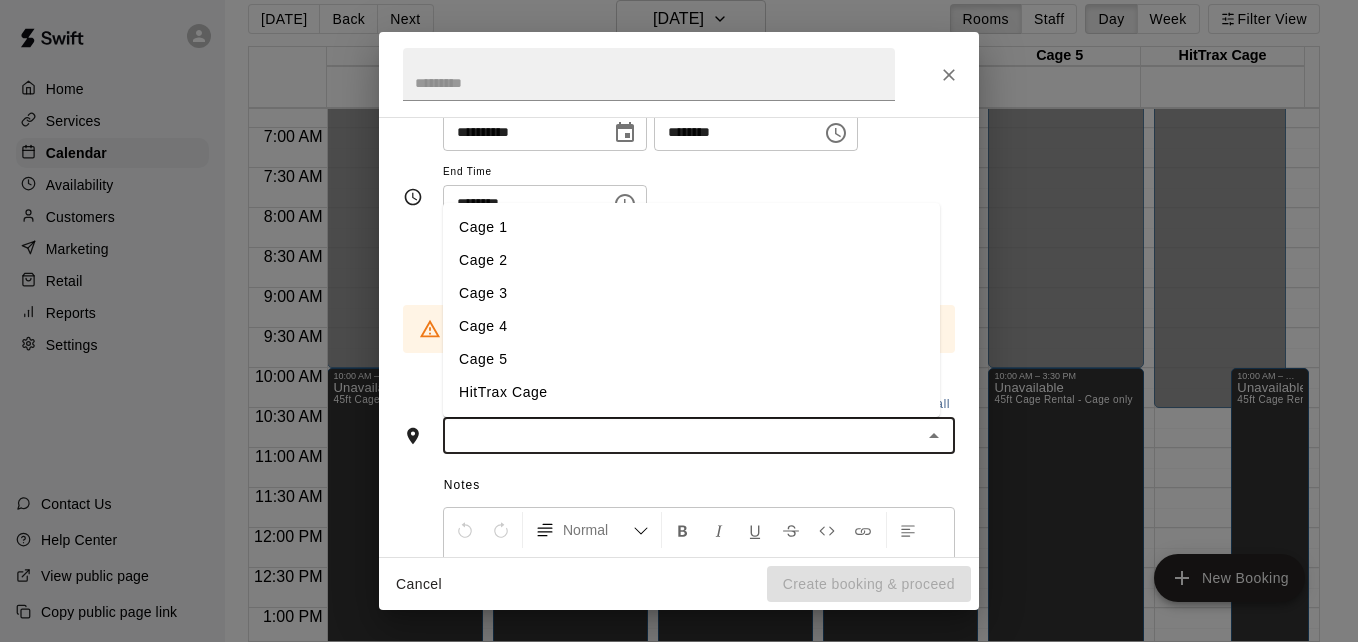 click at bounding box center [682, 435] 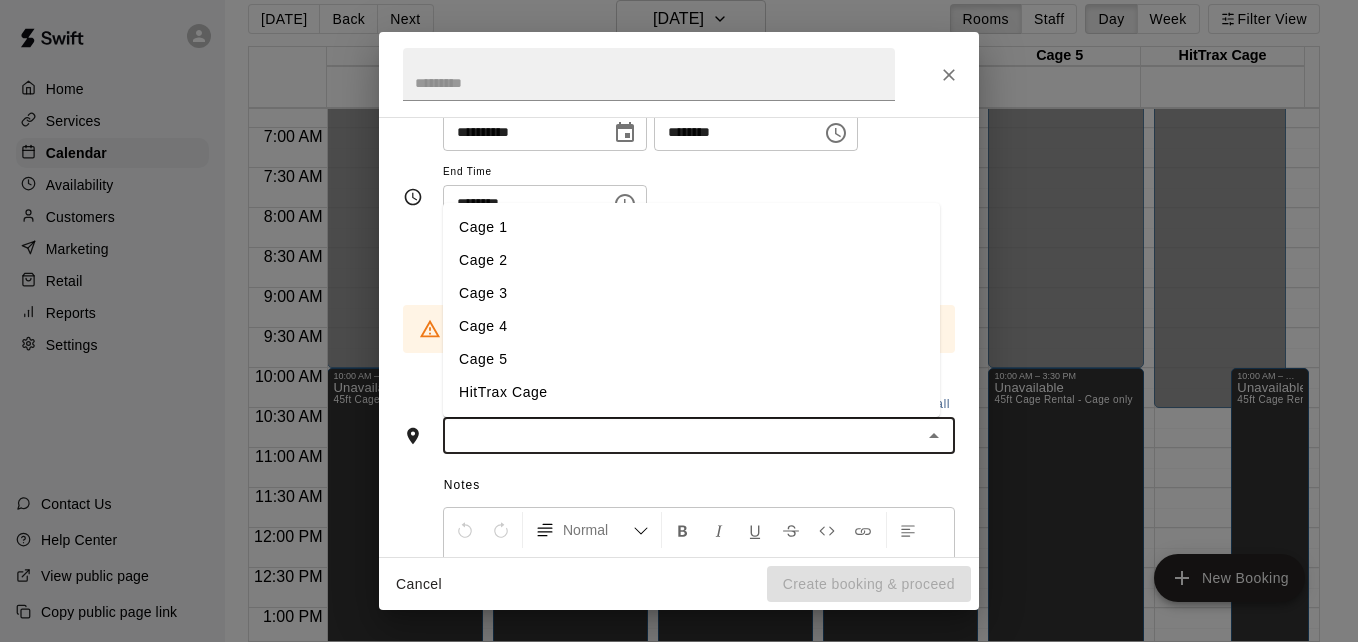 click on "Cage 3" at bounding box center [691, 293] 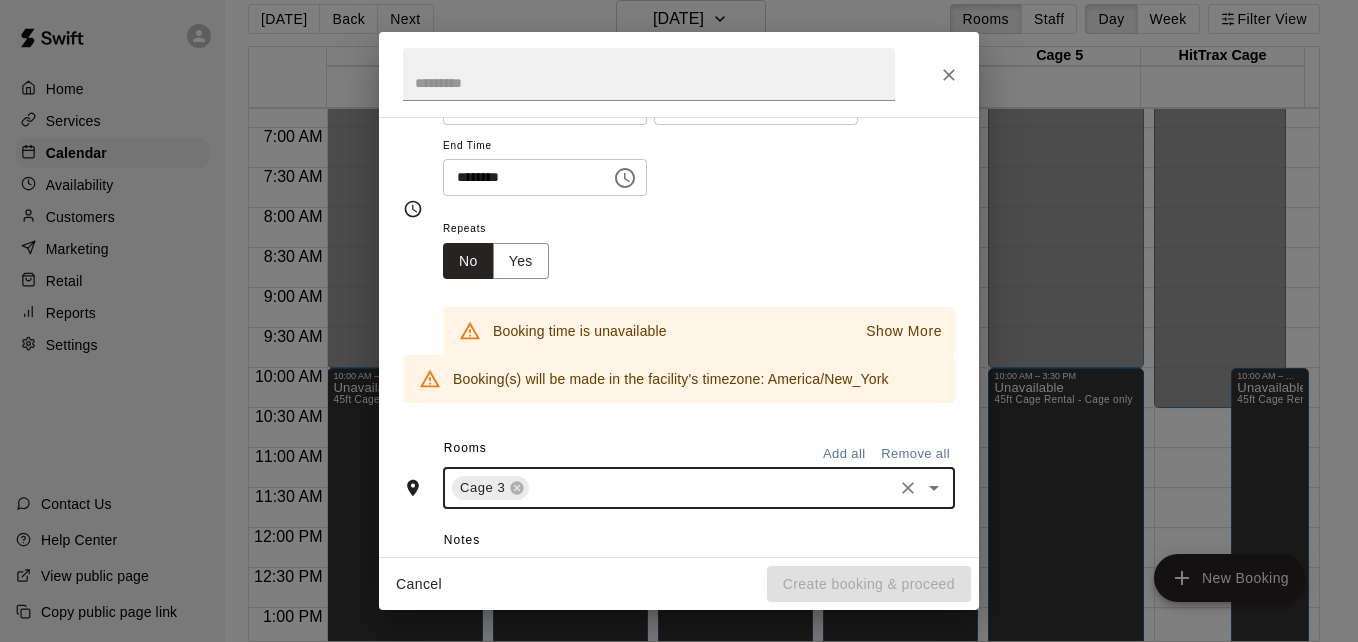 scroll, scrollTop: 238, scrollLeft: 0, axis: vertical 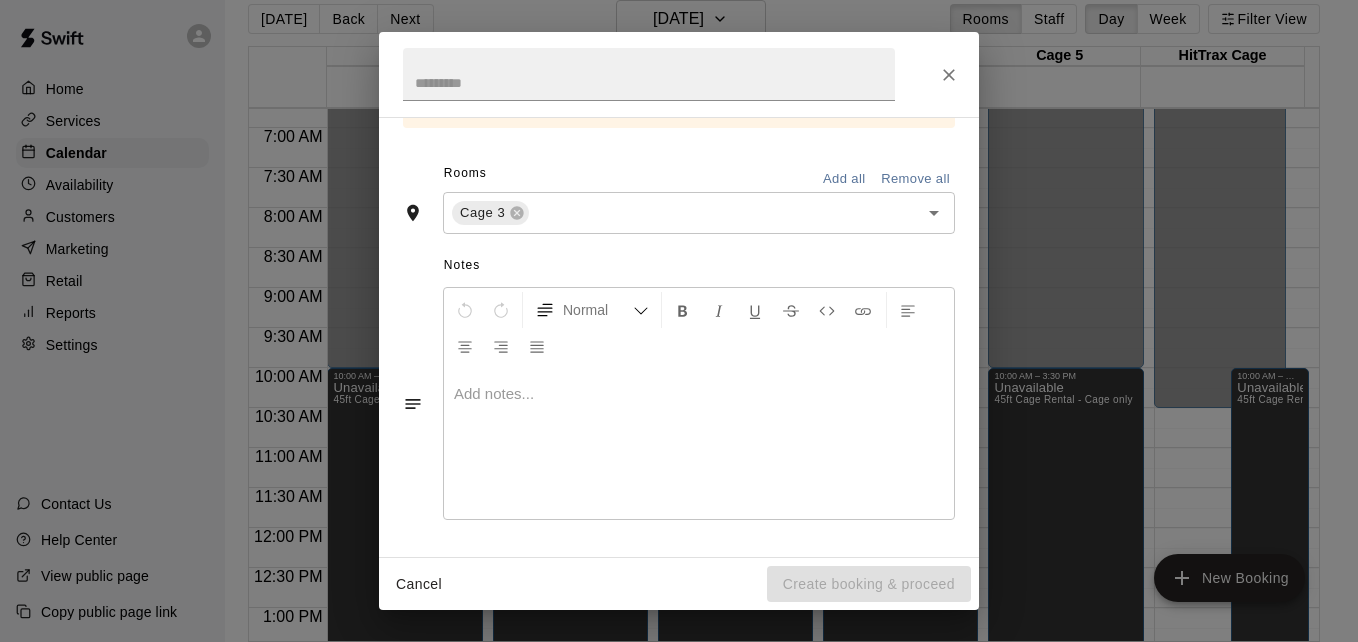 click on "Cancel Create booking & proceed" at bounding box center [679, 584] 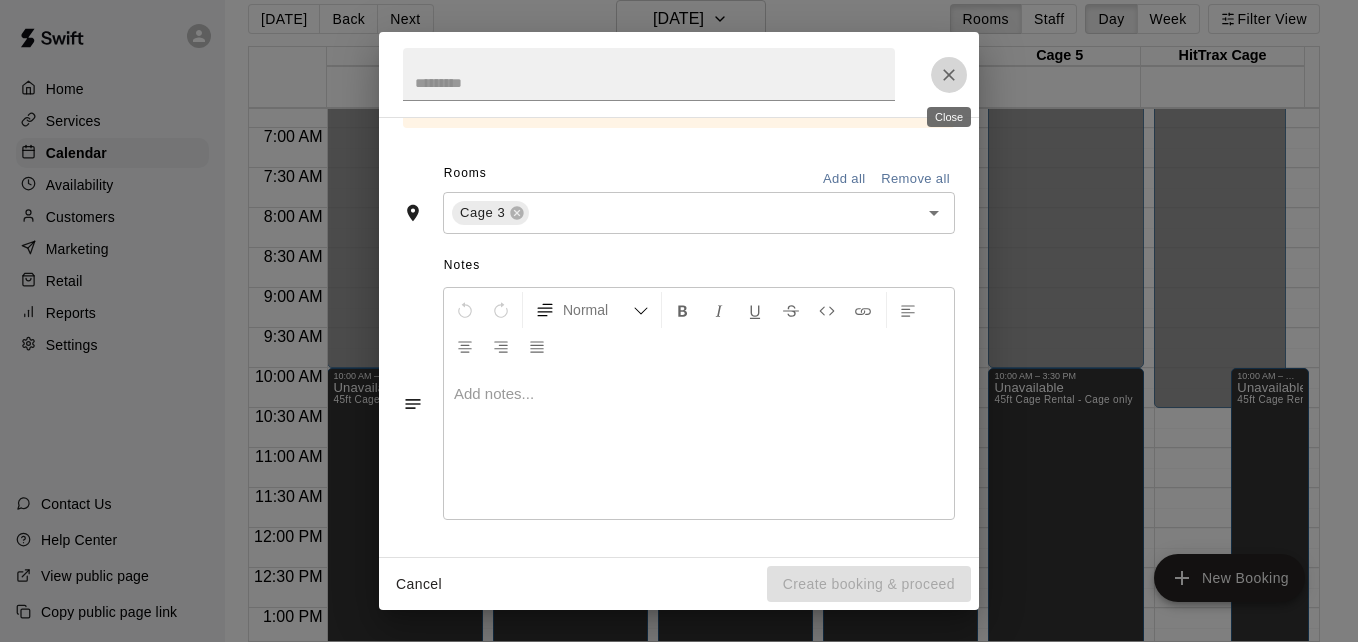 click 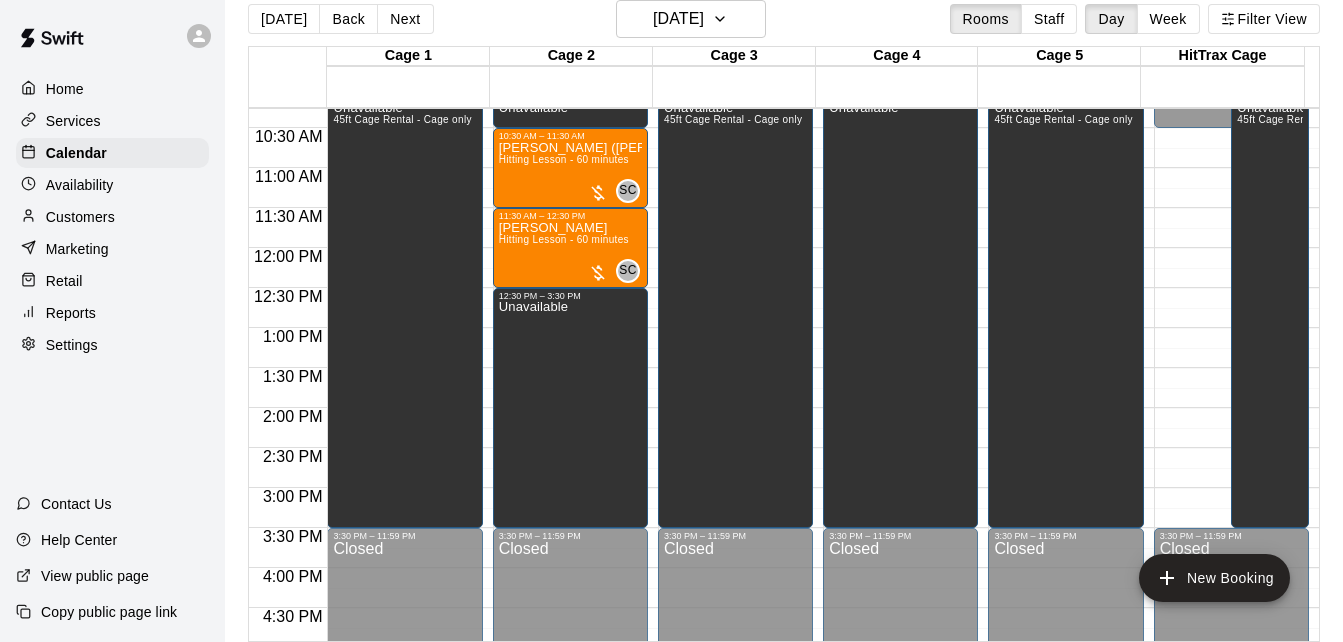 scroll, scrollTop: 861, scrollLeft: 0, axis: vertical 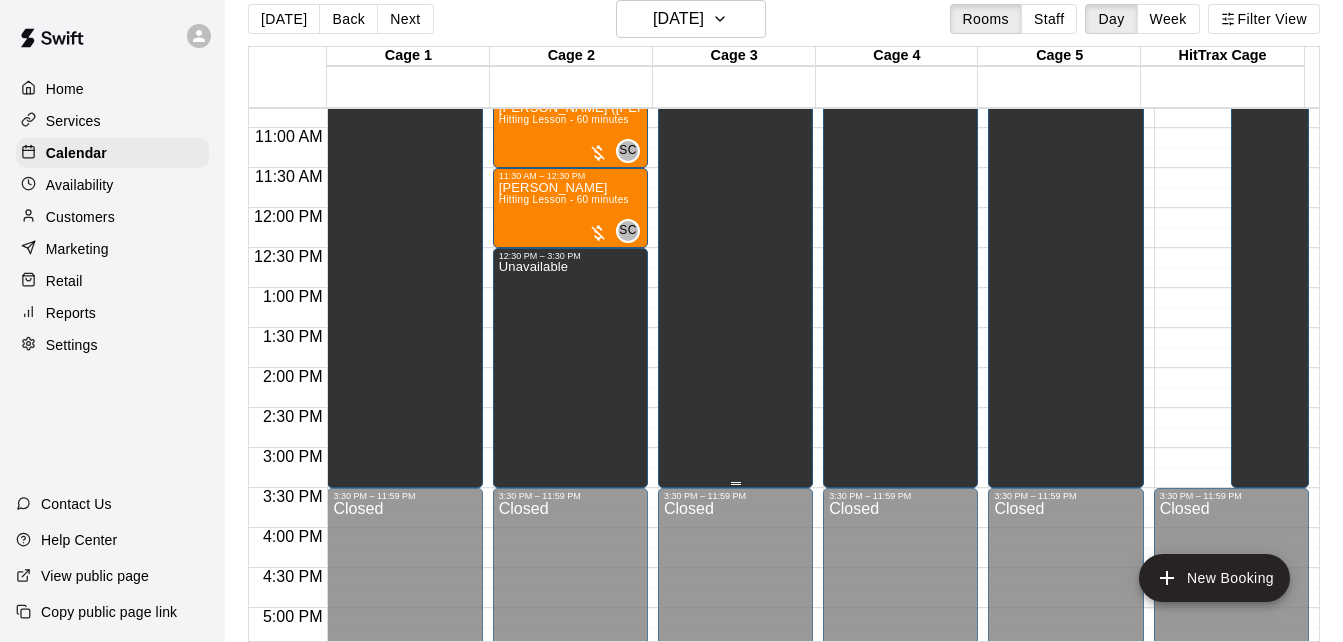 click on "Unavailable 45ft Cage Rental - Cage only" at bounding box center [733, 382] 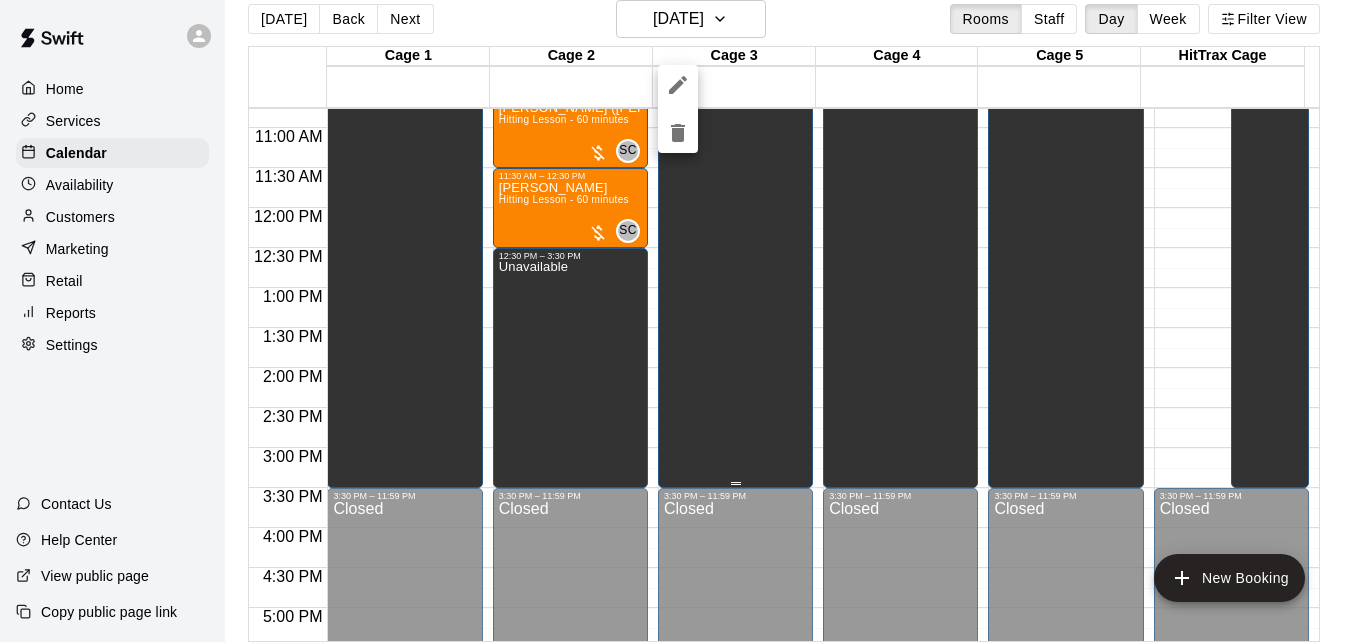 click at bounding box center (679, 321) 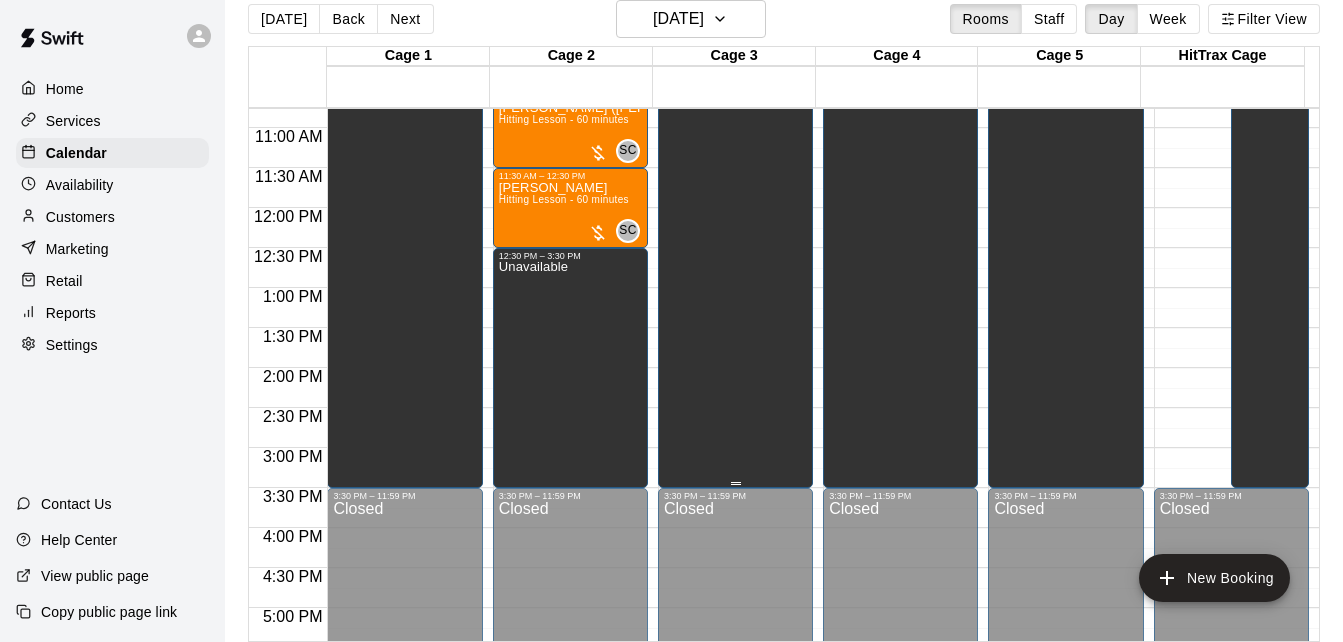 click on "Unavailable 45ft Cage Rental - Cage only" at bounding box center [733, 382] 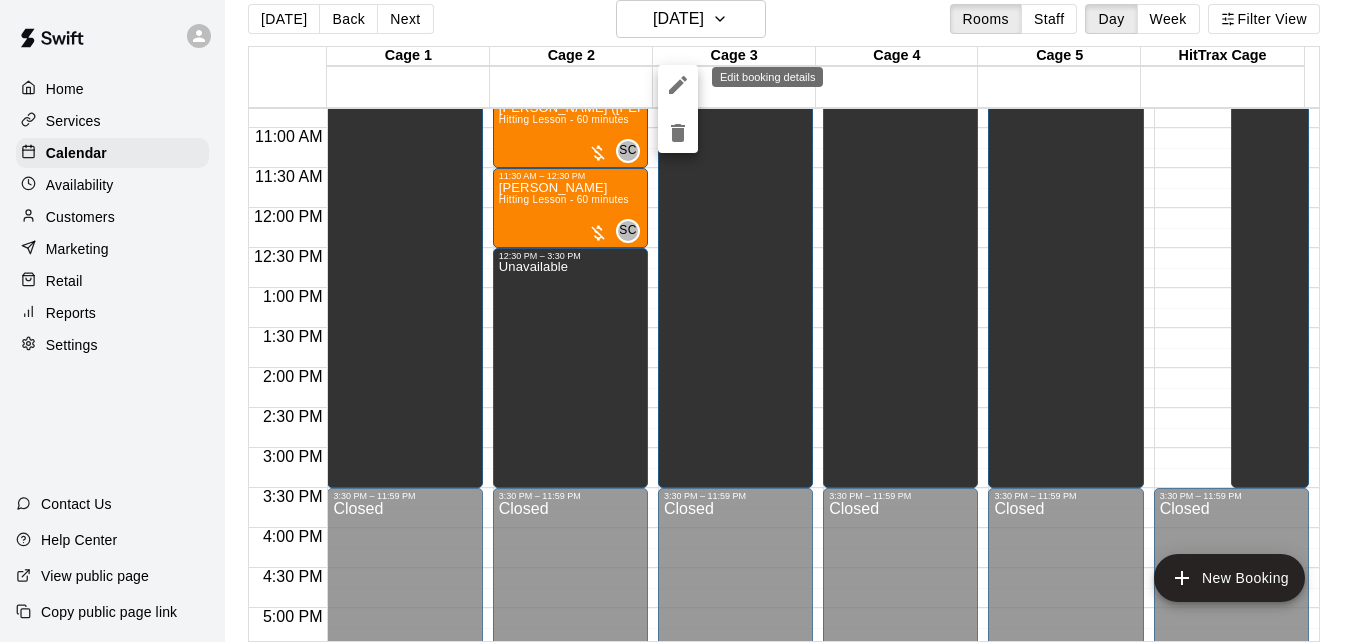 click 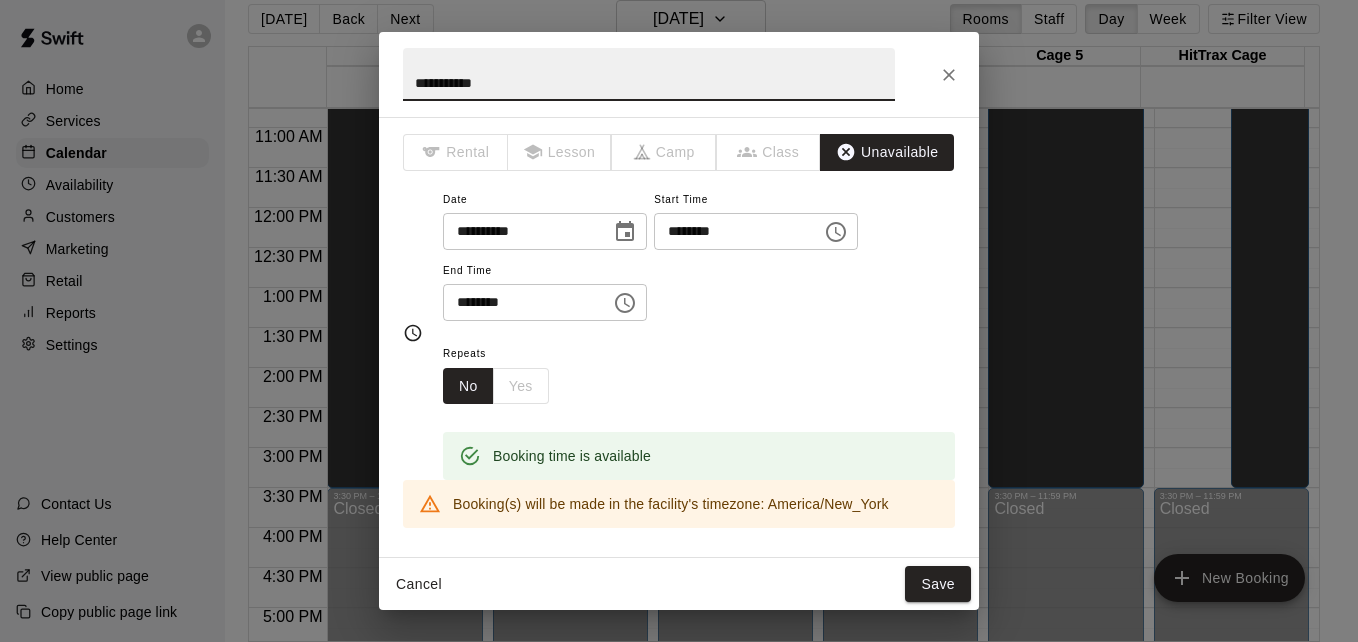 click on "********" at bounding box center (520, 302) 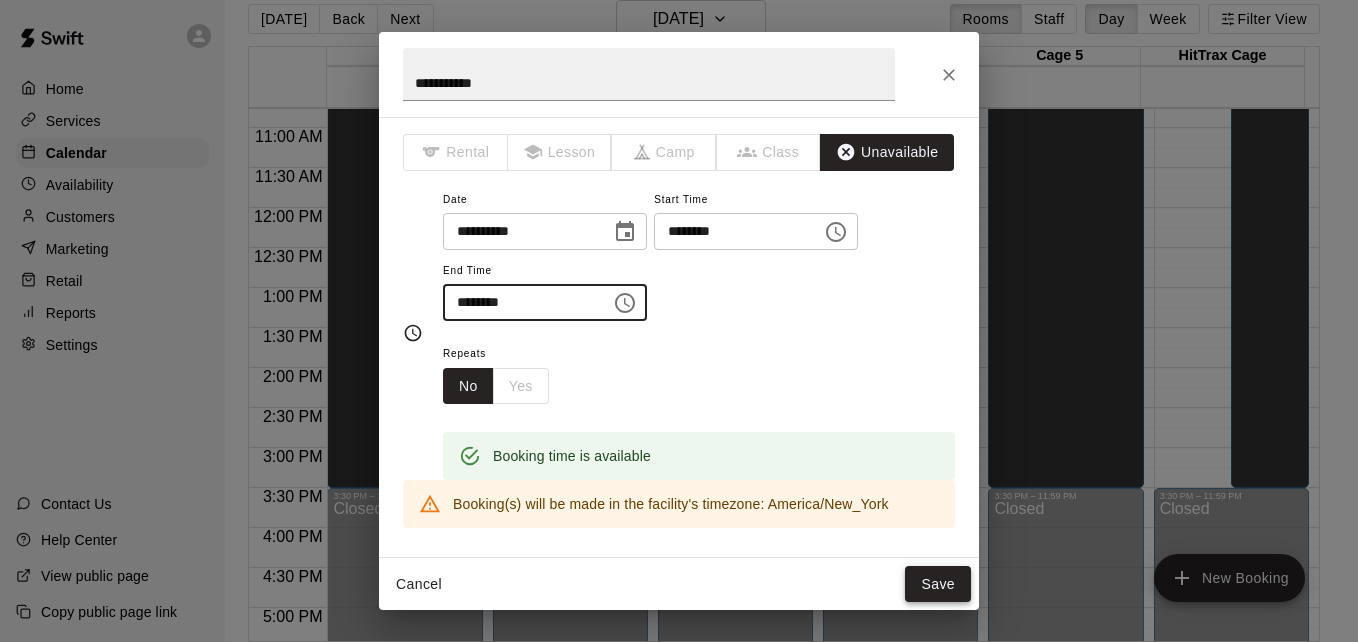 type on "********" 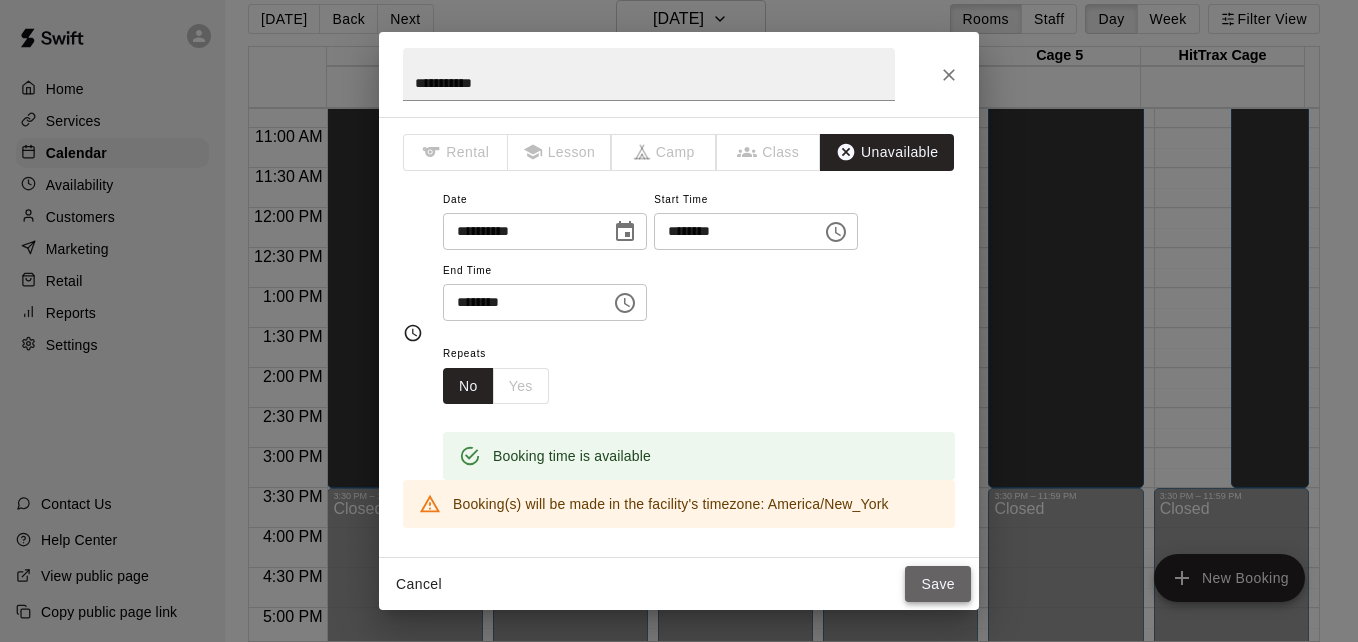 click on "Save" at bounding box center [938, 584] 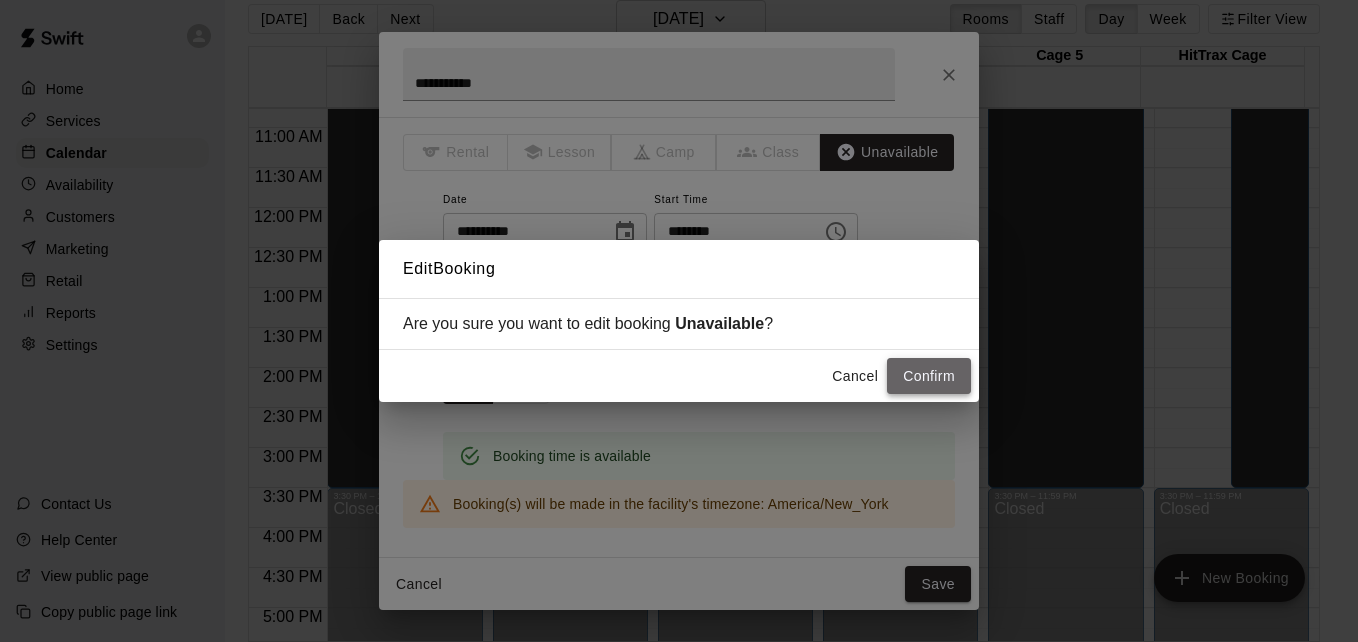 click on "Confirm" at bounding box center (929, 376) 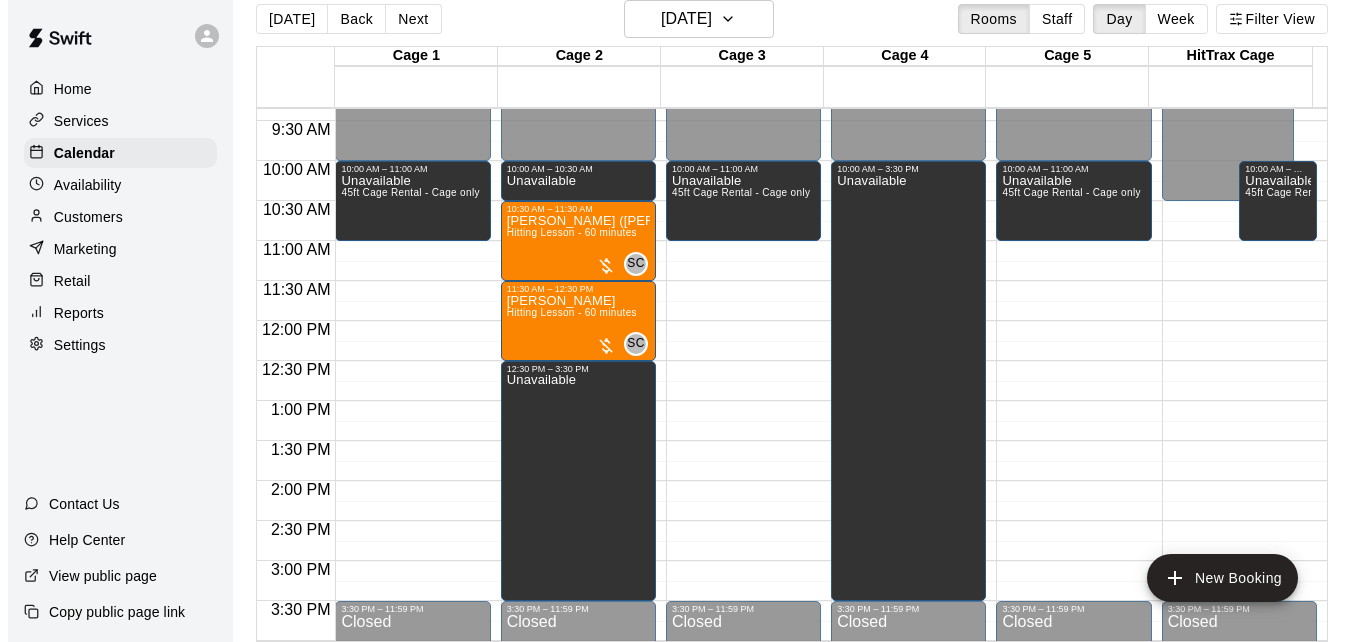 scroll, scrollTop: 741, scrollLeft: 0, axis: vertical 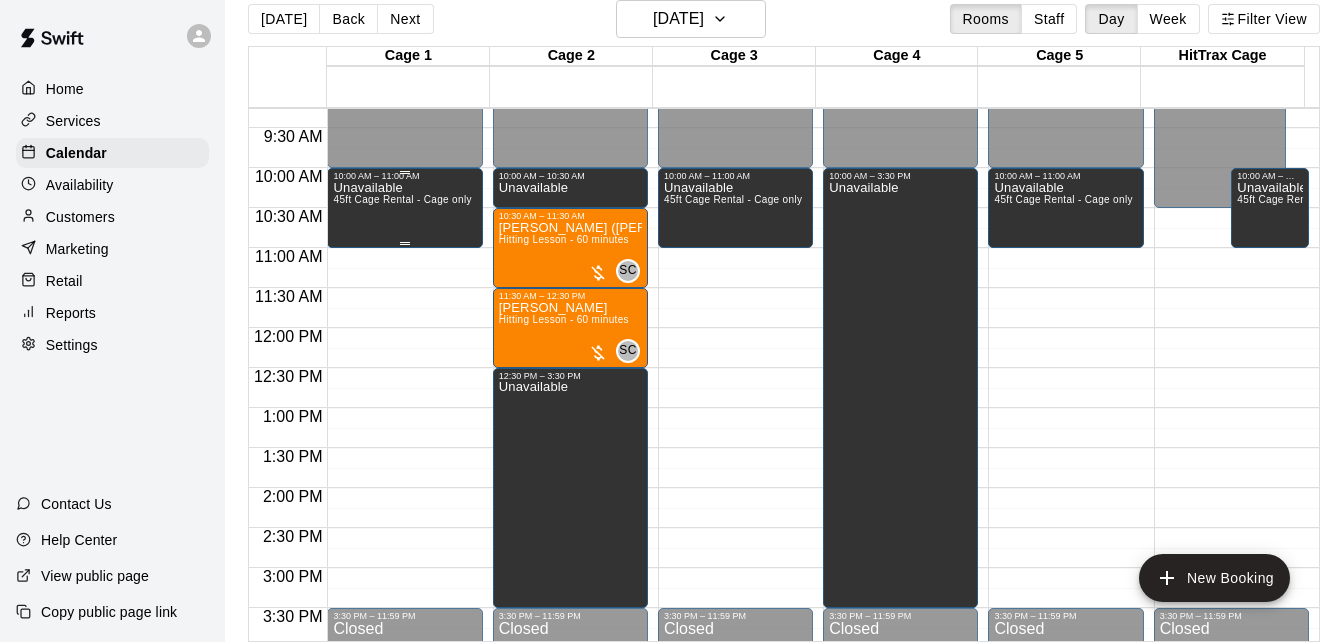 click on "Unavailable 45ft Cage Rental - Cage only" at bounding box center [402, 502] 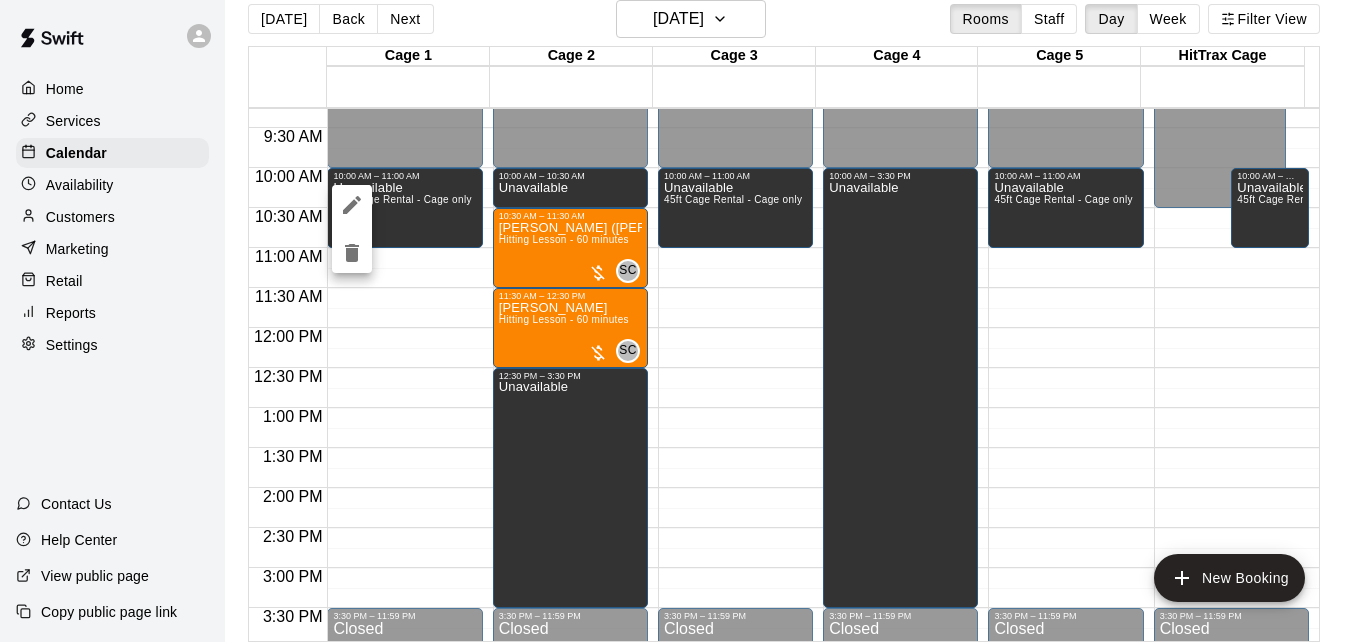 click at bounding box center [679, 321] 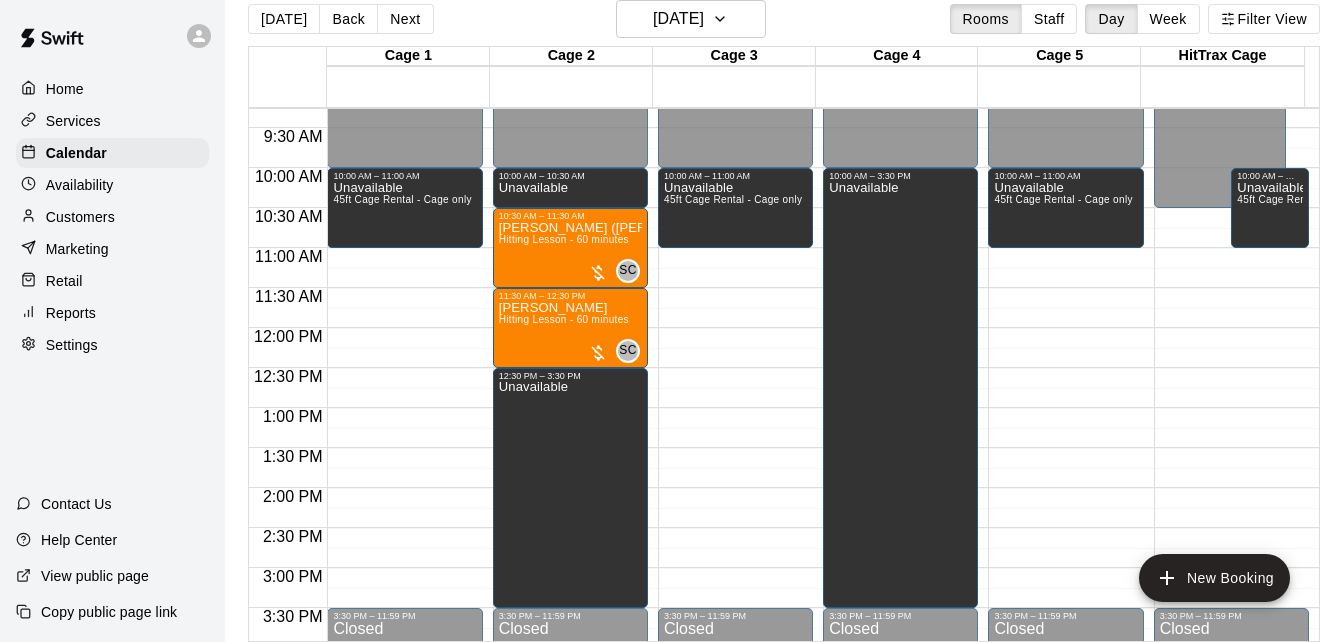 click on "Unavailable 45ft Cage Rental - Cage only" at bounding box center [733, 502] 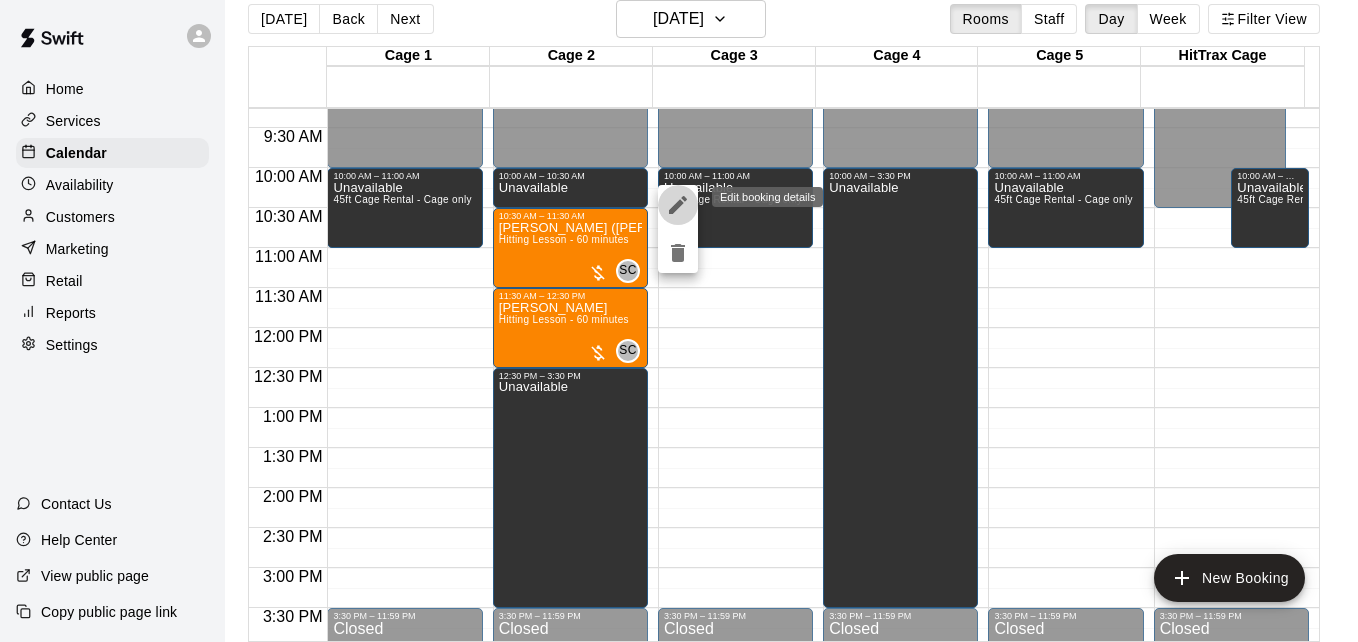 click 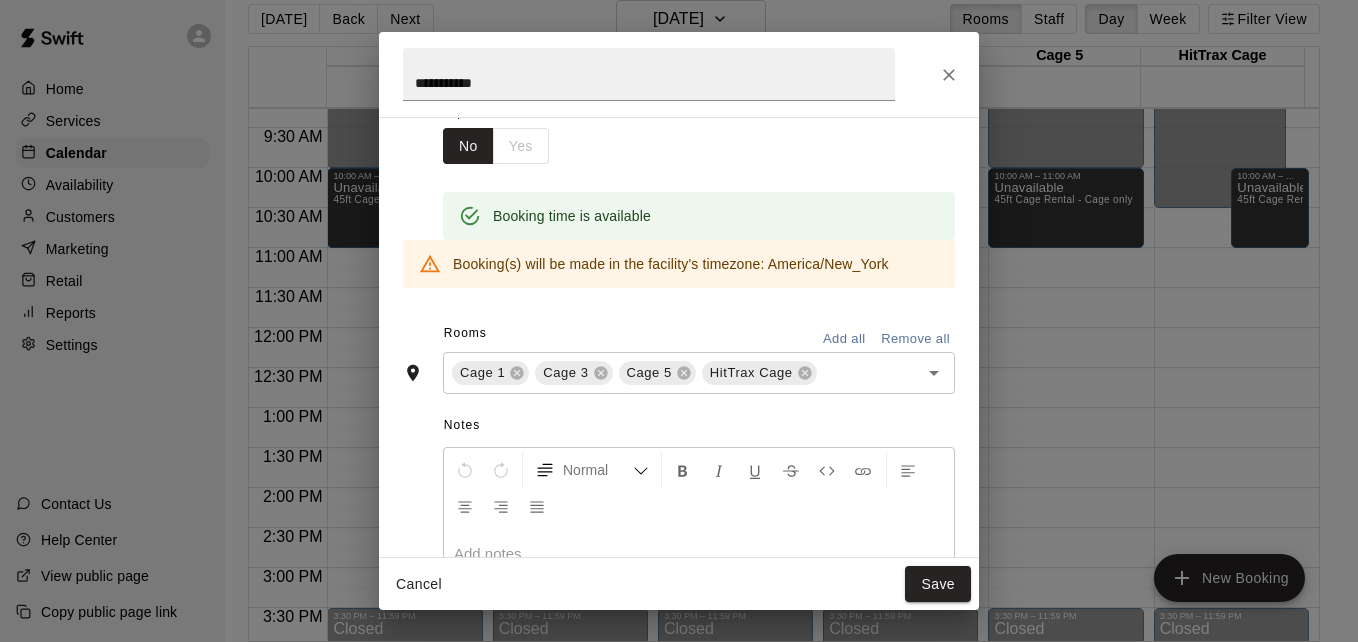 scroll, scrollTop: 280, scrollLeft: 0, axis: vertical 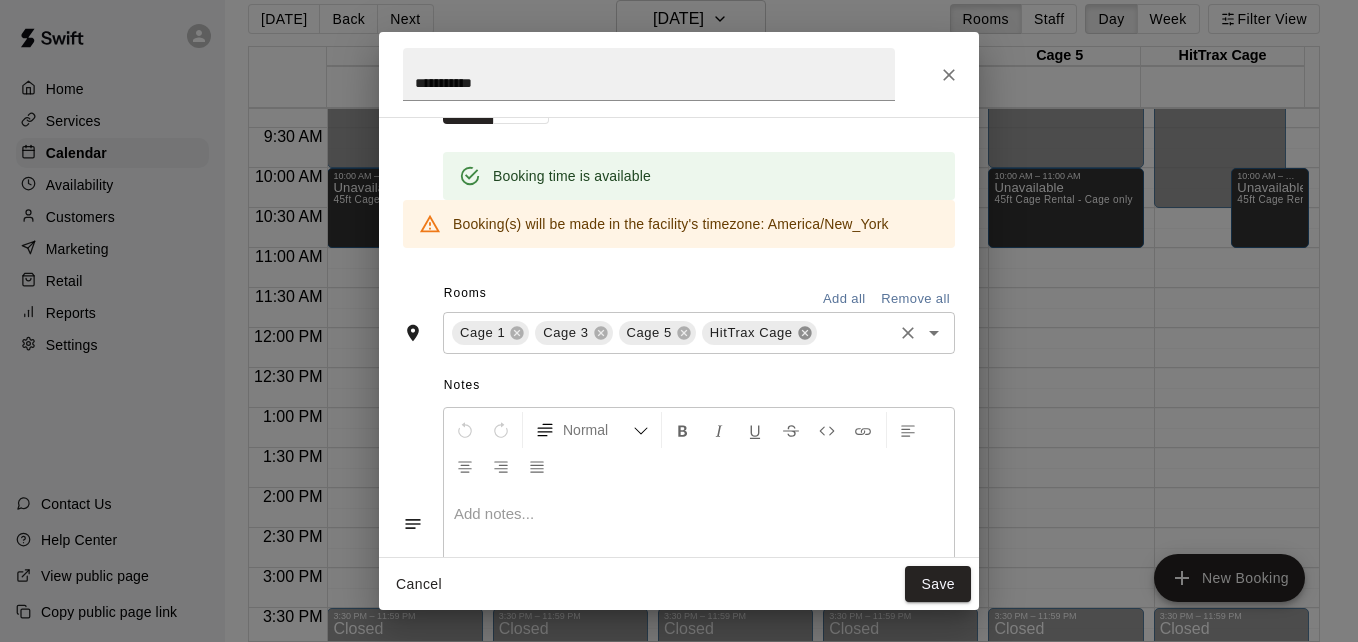 click 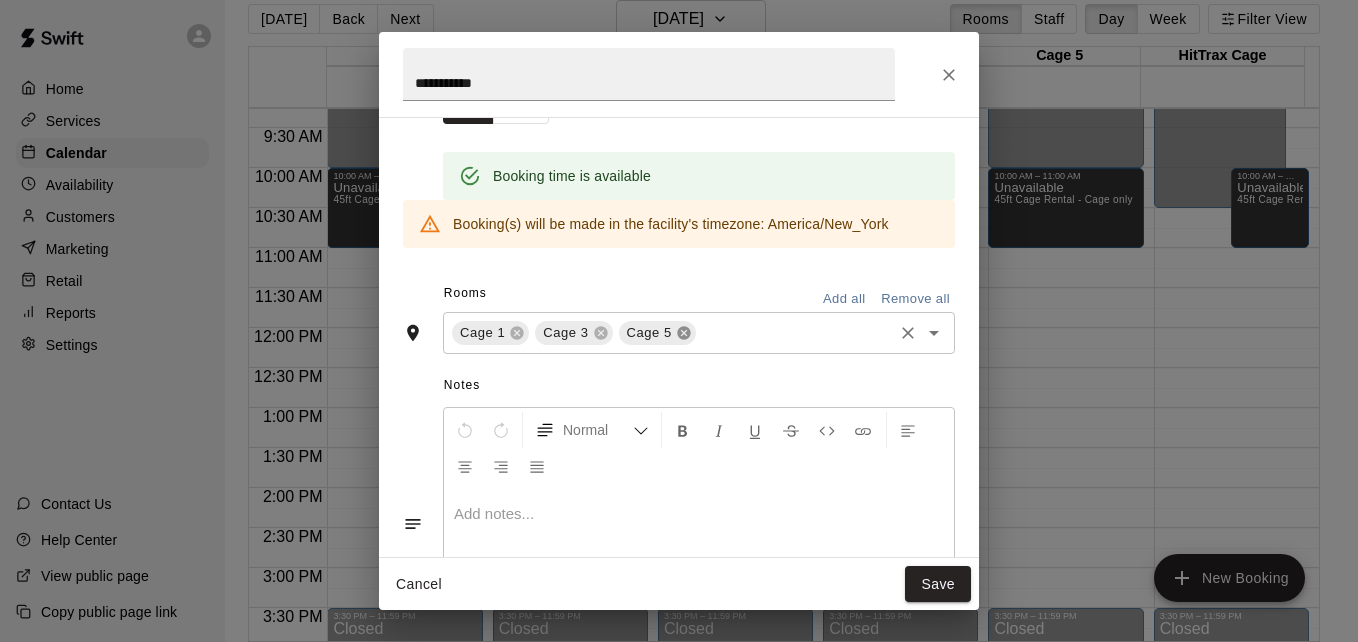 click 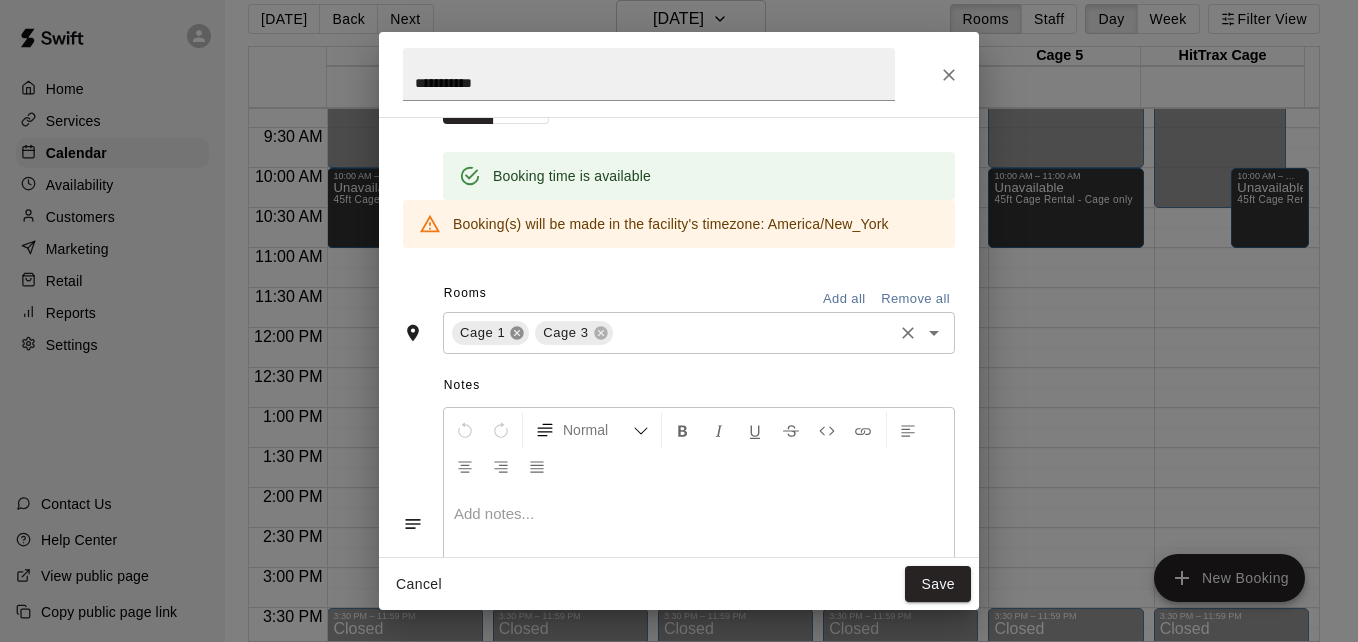 click 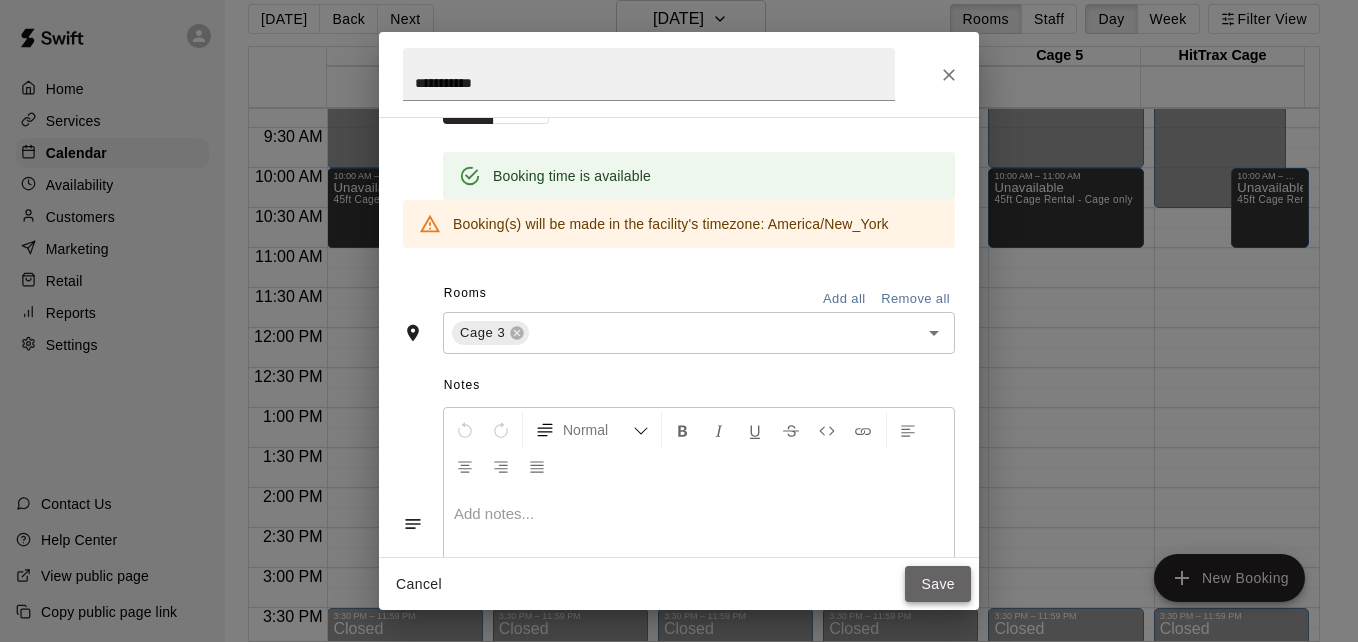 click on "Save" at bounding box center (938, 584) 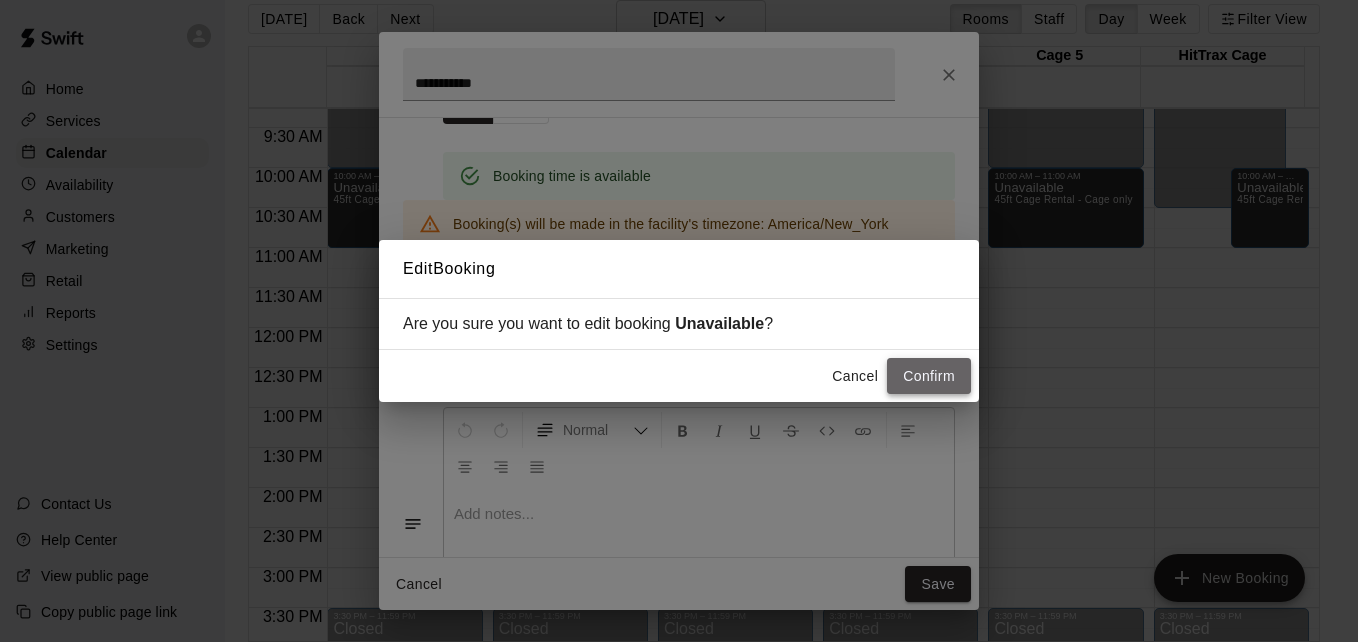 click on "Confirm" at bounding box center (929, 376) 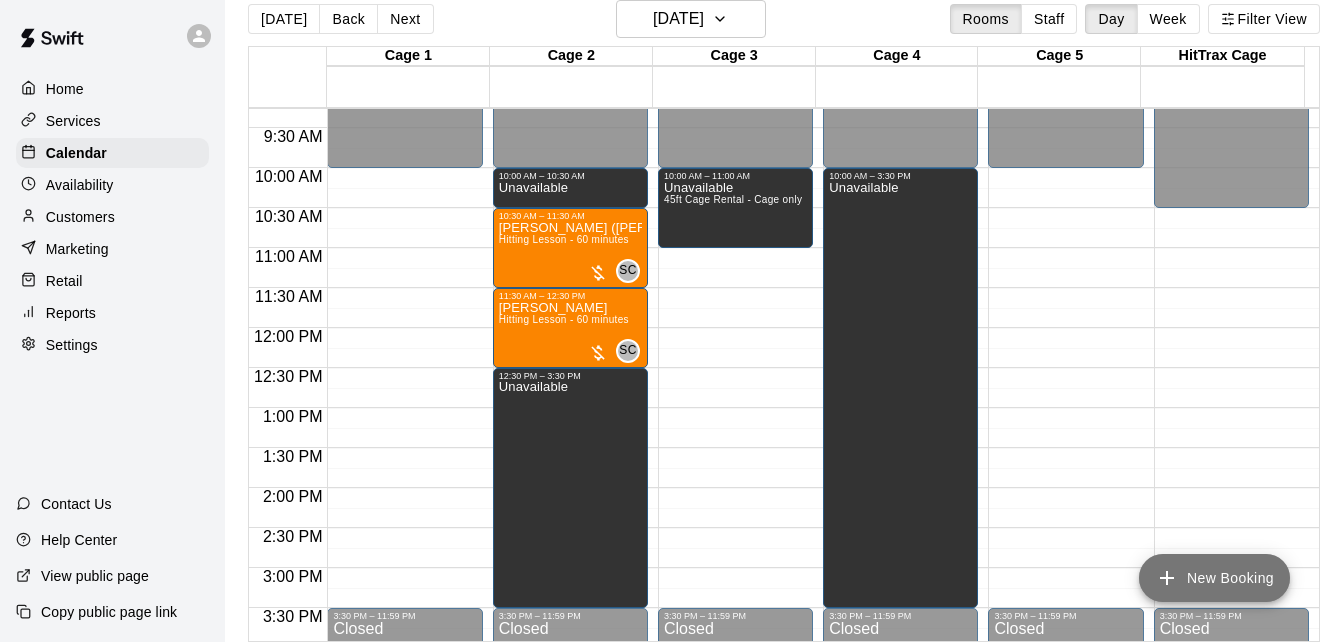 click 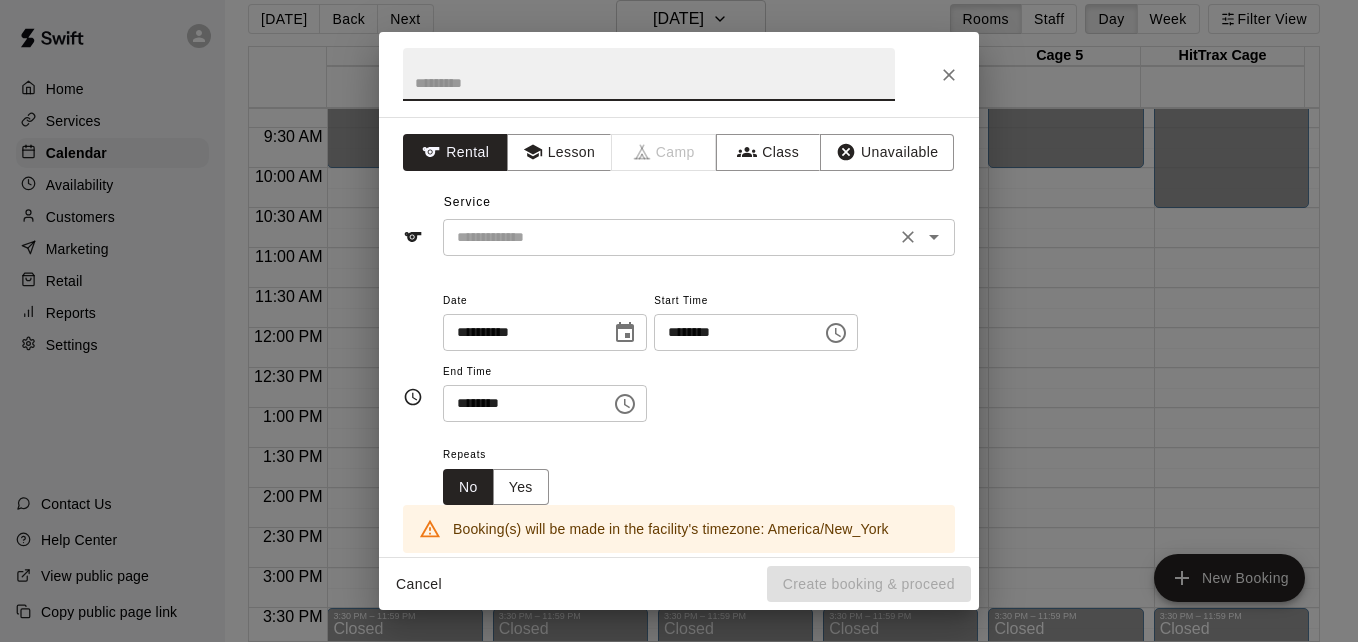 click at bounding box center [669, 237] 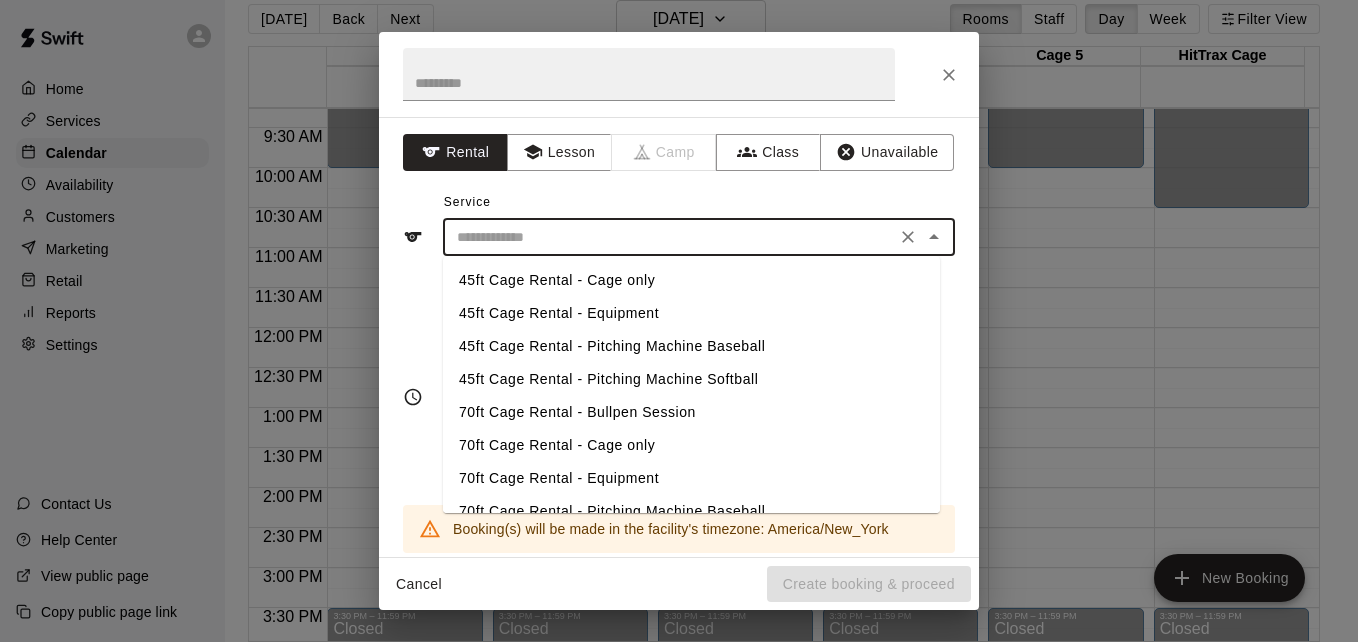 click on "70ft Cage Rental - Cage only" at bounding box center (691, 445) 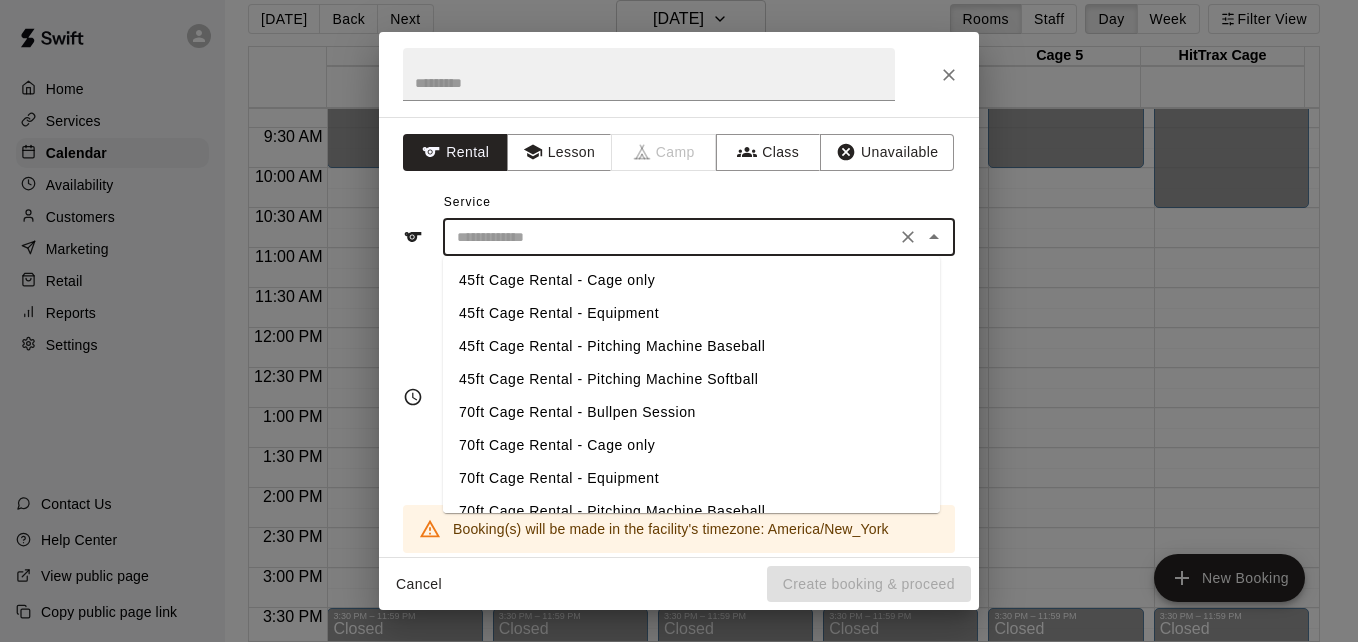type on "**********" 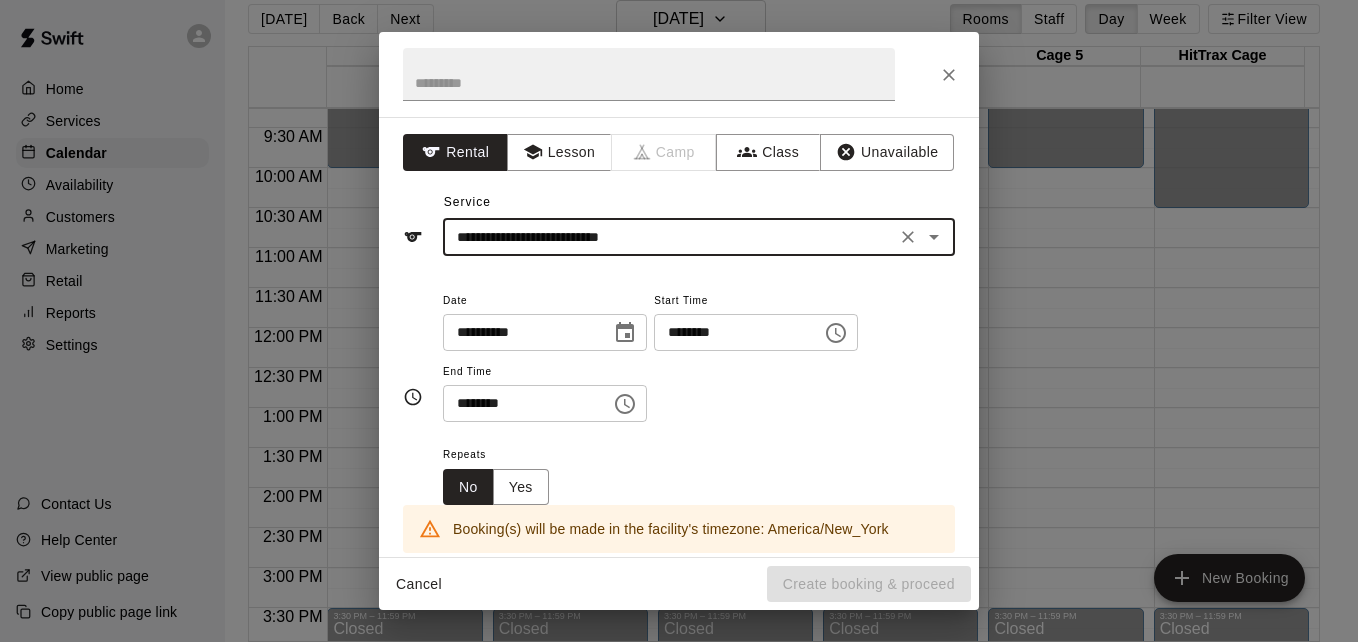 click on "********" at bounding box center (731, 332) 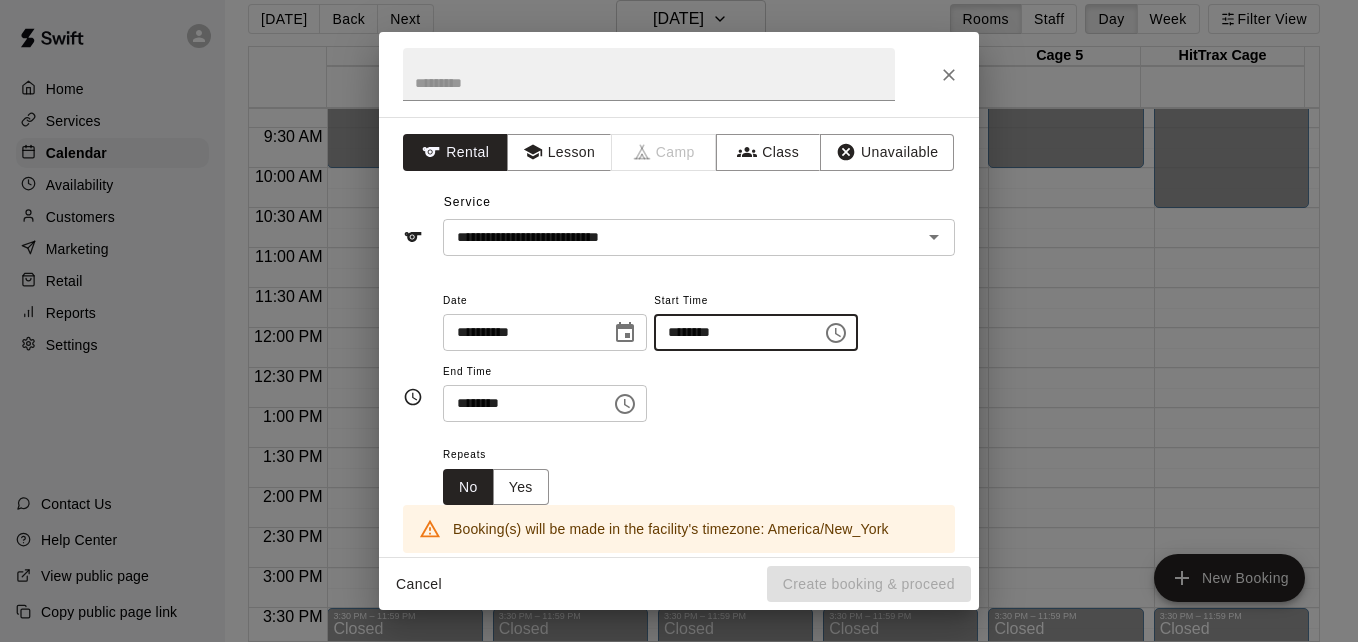 type on "********" 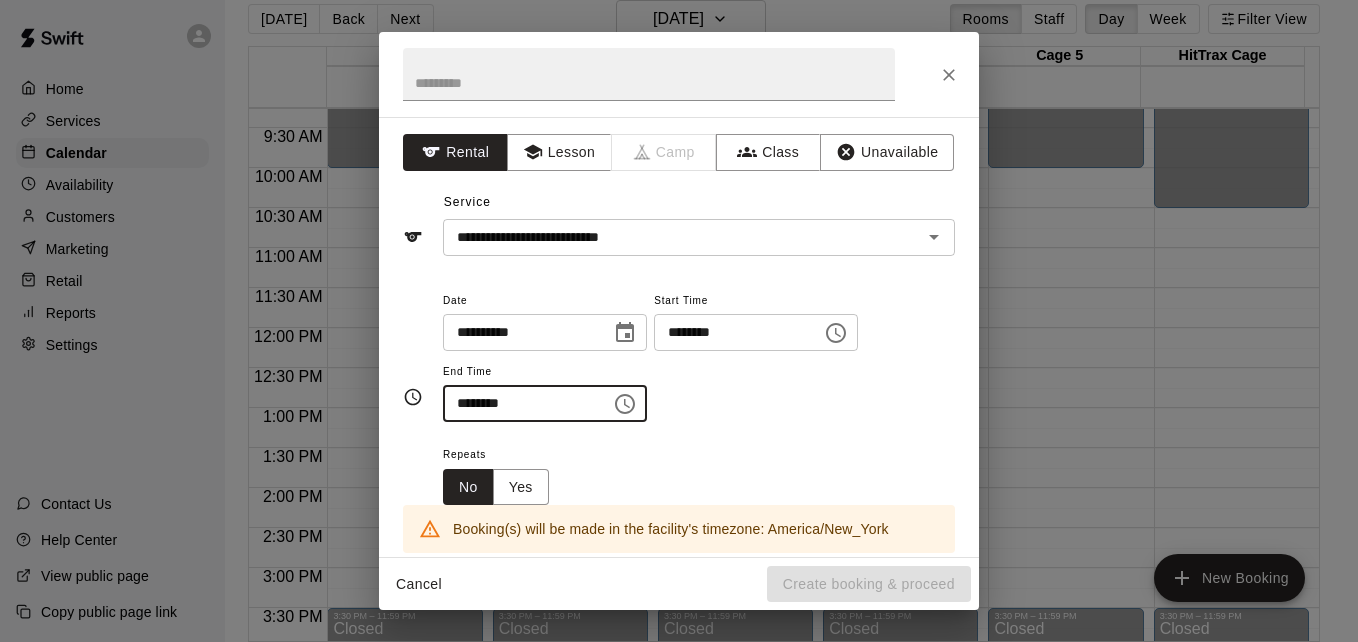 click on "********" at bounding box center (520, 403) 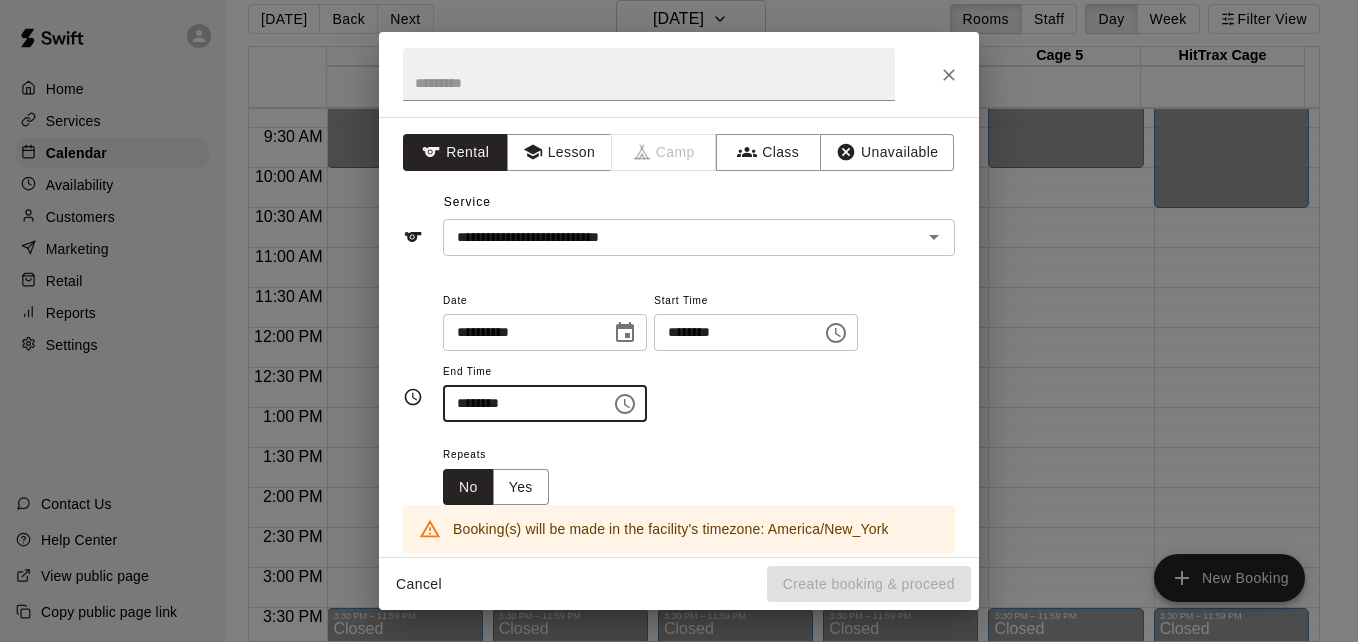 type on "********" 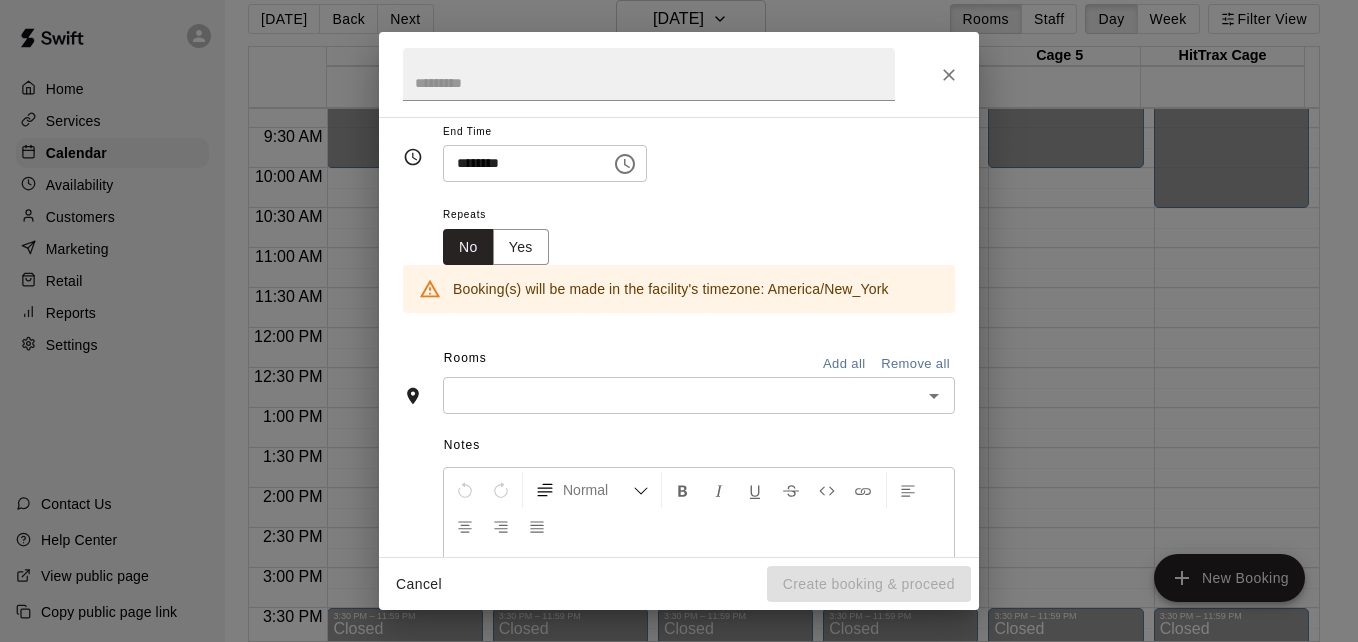 scroll, scrollTop: 280, scrollLeft: 0, axis: vertical 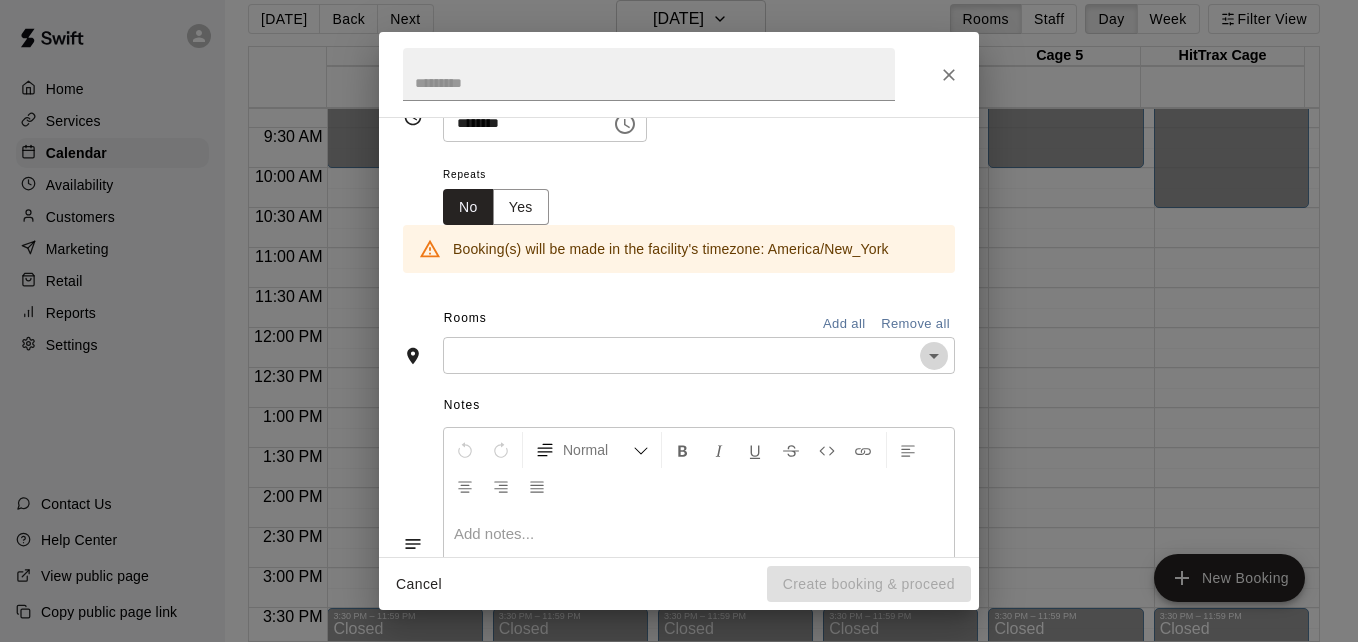 click 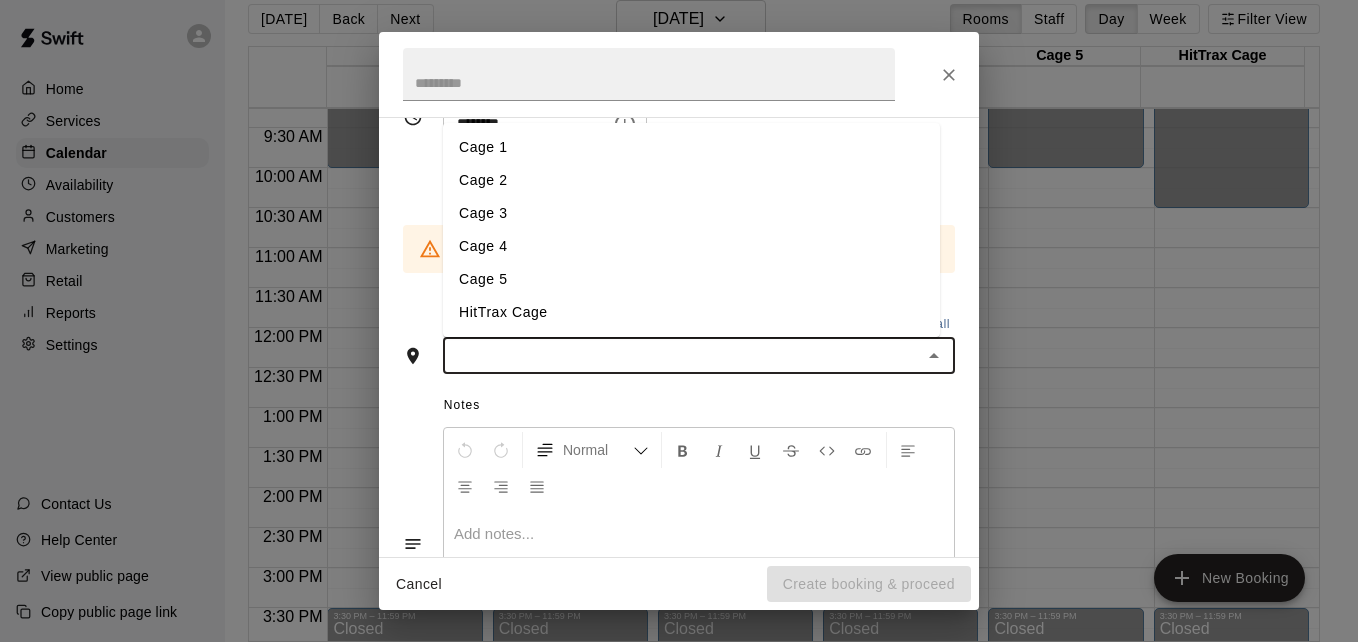 click on "Cage 3" at bounding box center [691, 213] 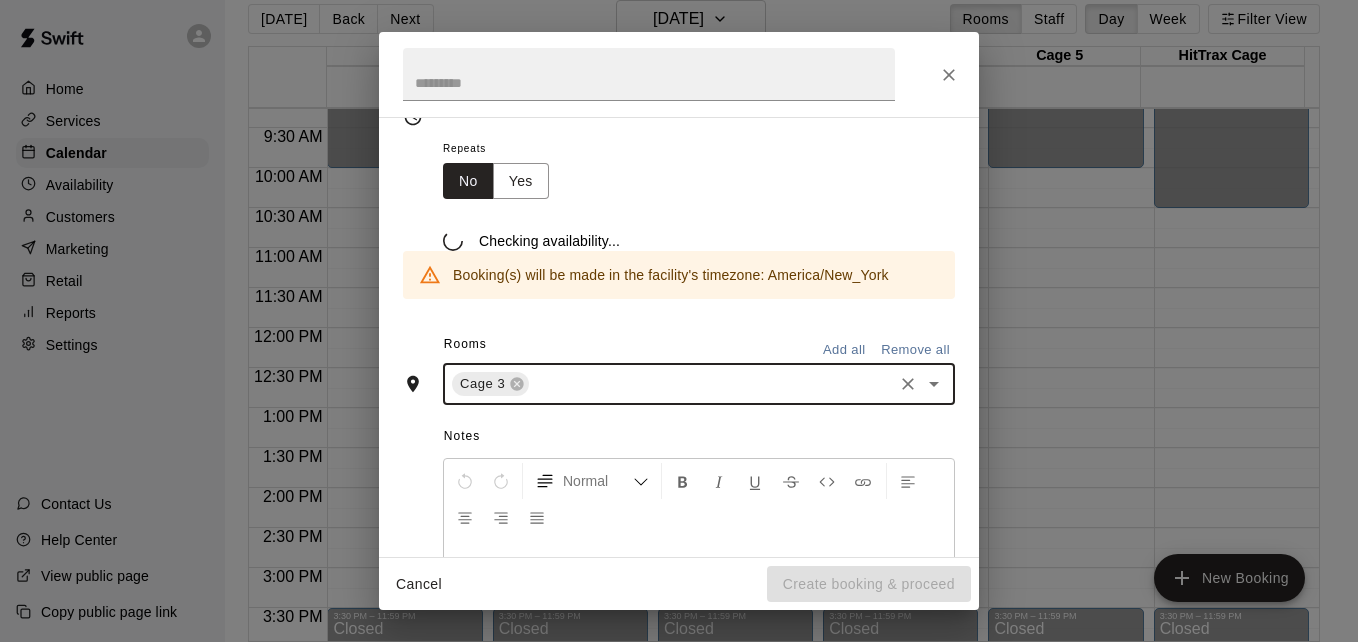 scroll, scrollTop: 318, scrollLeft: 0, axis: vertical 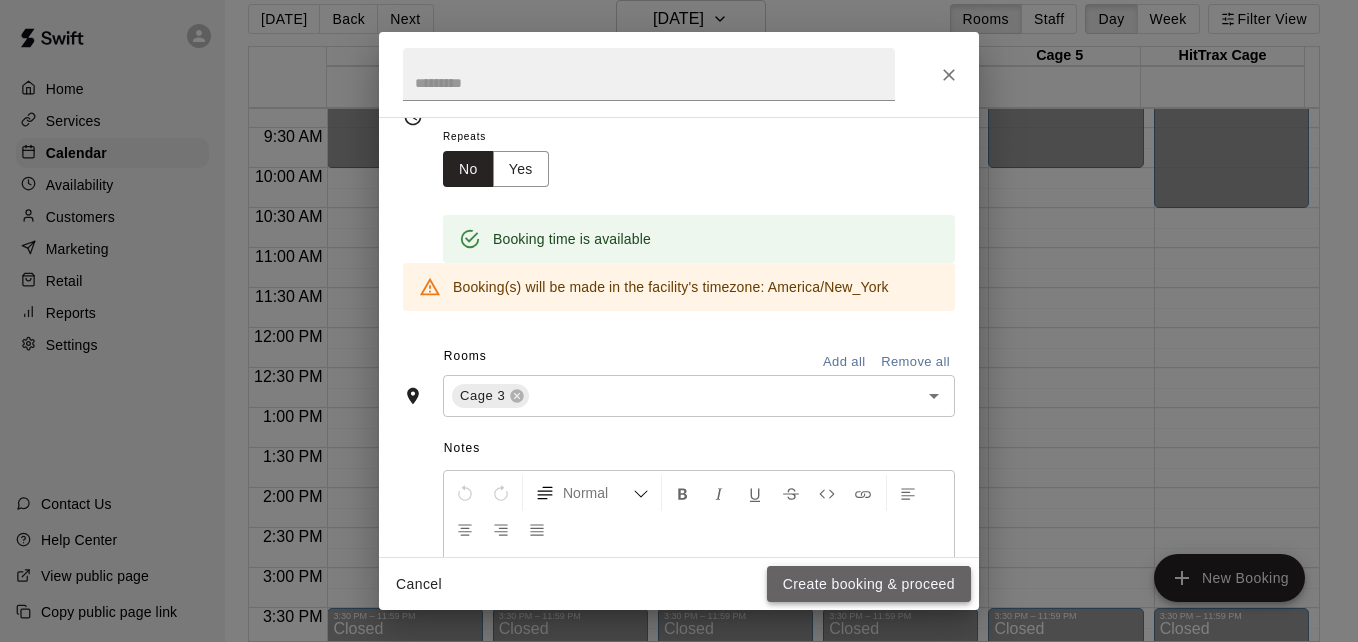 click on "Create booking & proceed" at bounding box center (869, 584) 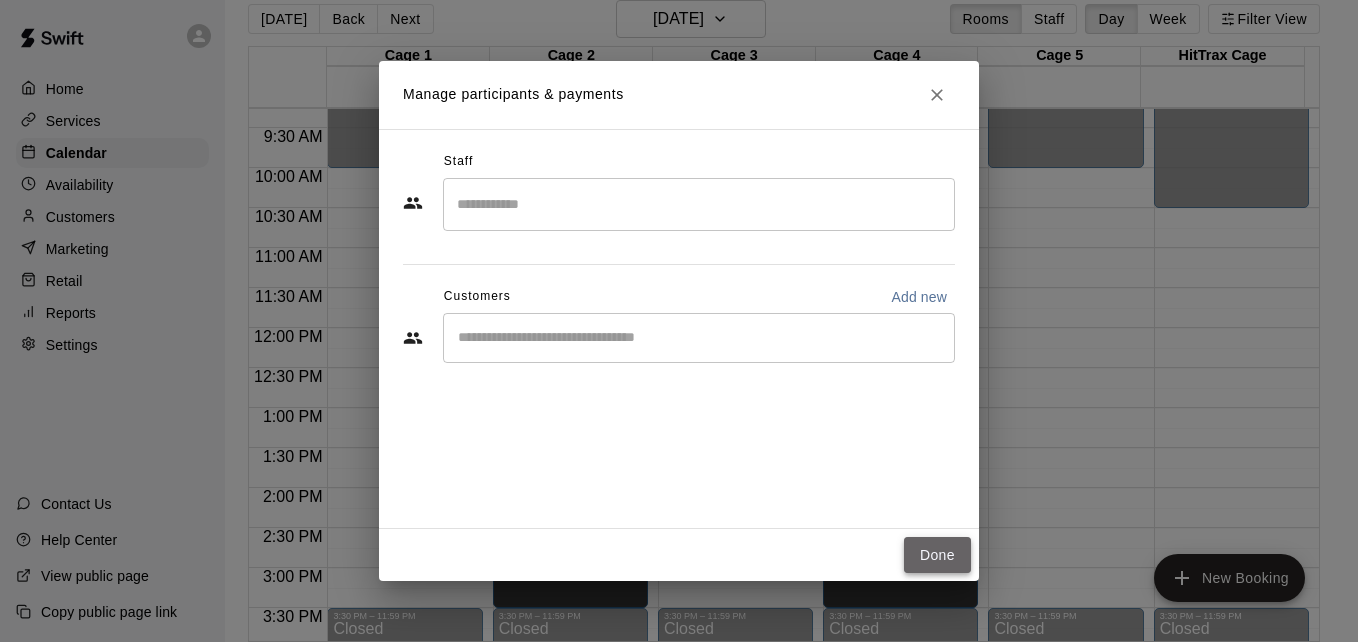 click on "Done" at bounding box center (937, 555) 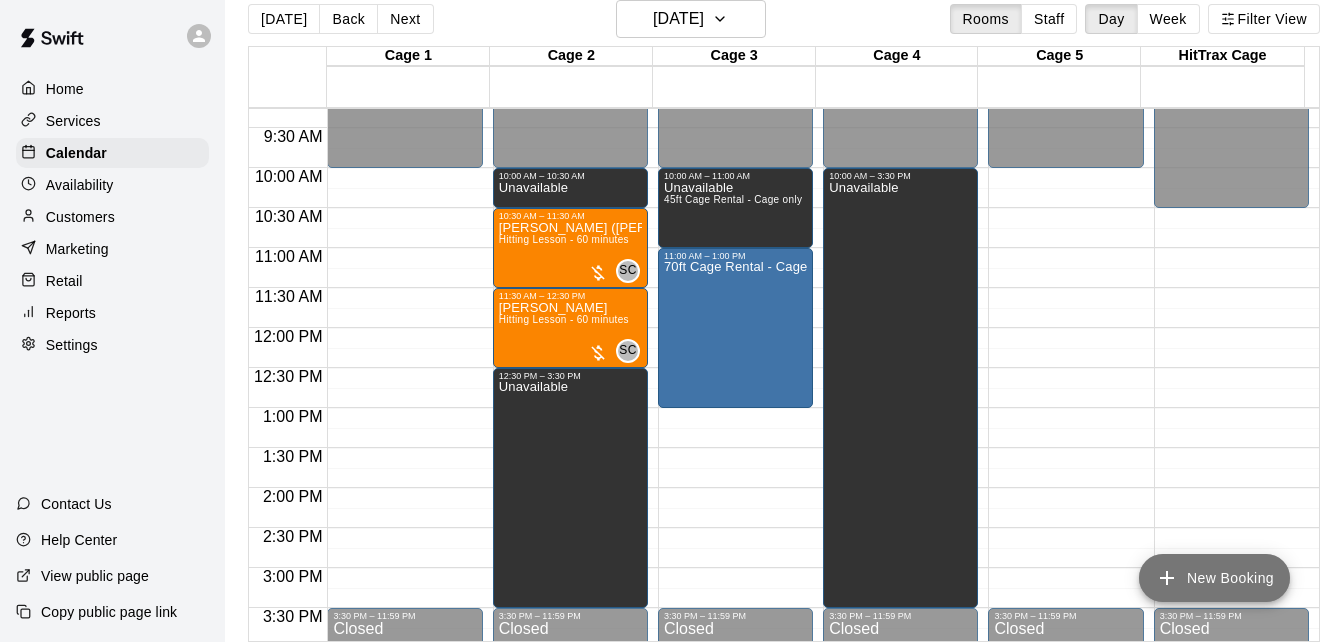 click on "New Booking" at bounding box center [1214, 578] 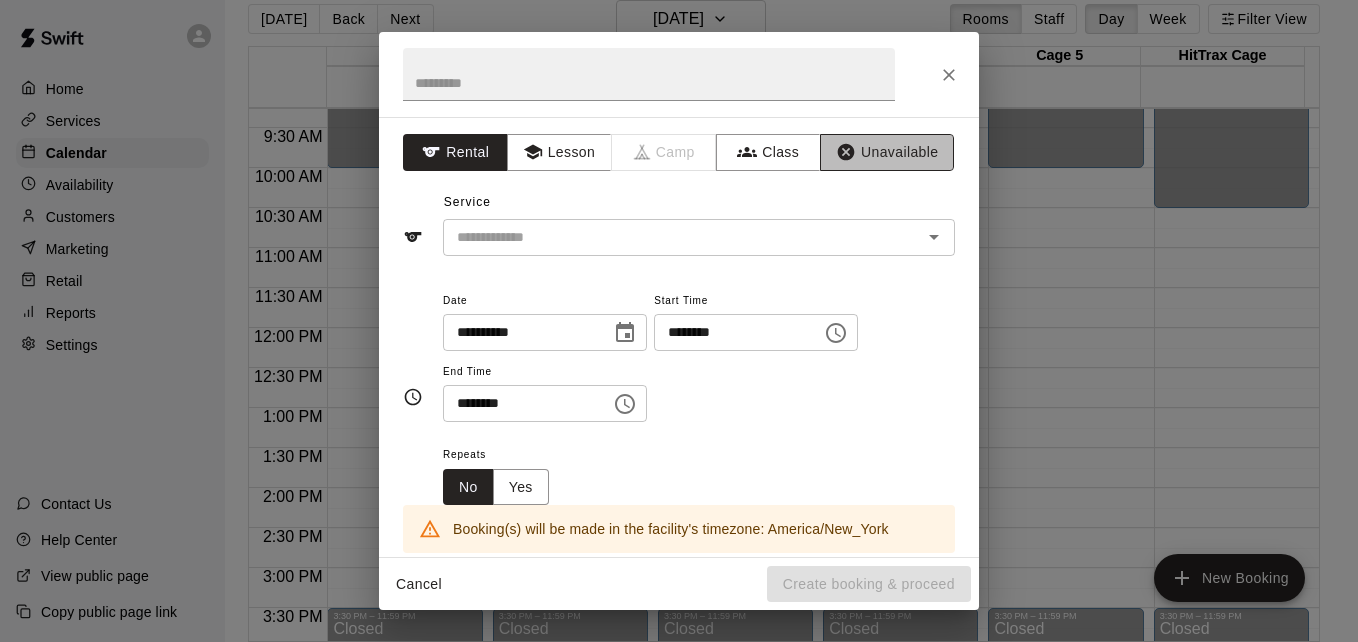 click on "Unavailable" at bounding box center (887, 152) 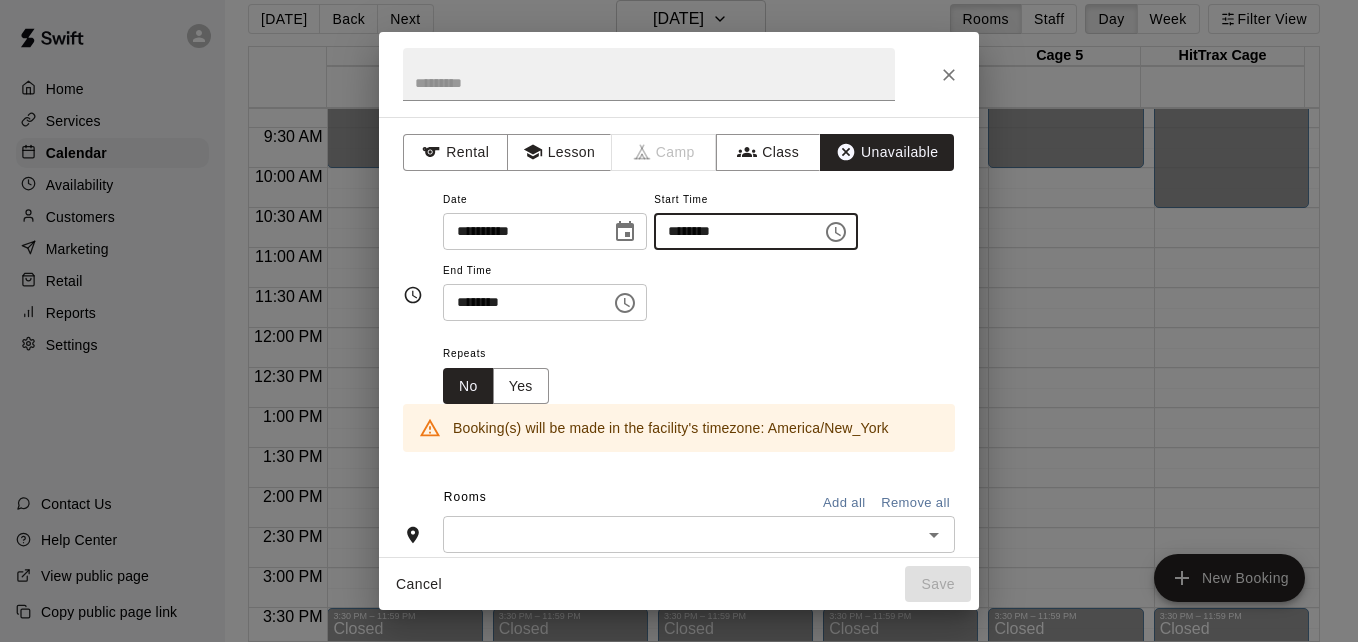 click on "********" at bounding box center (731, 231) 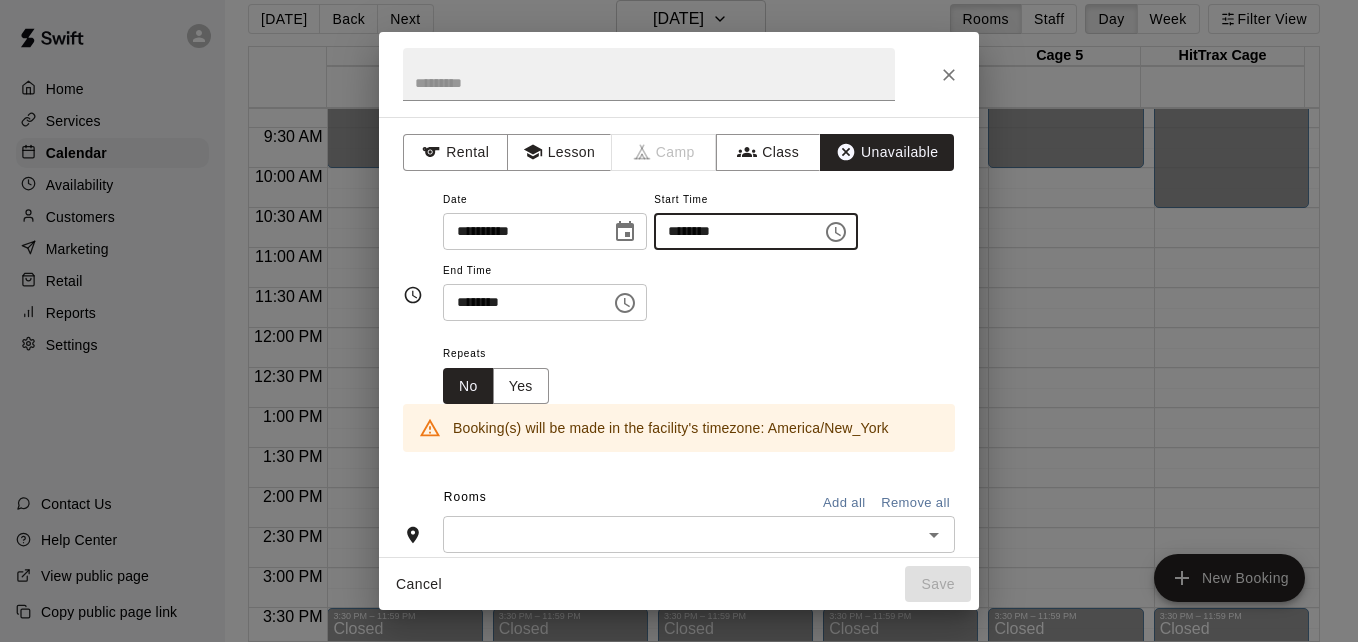 type on "********" 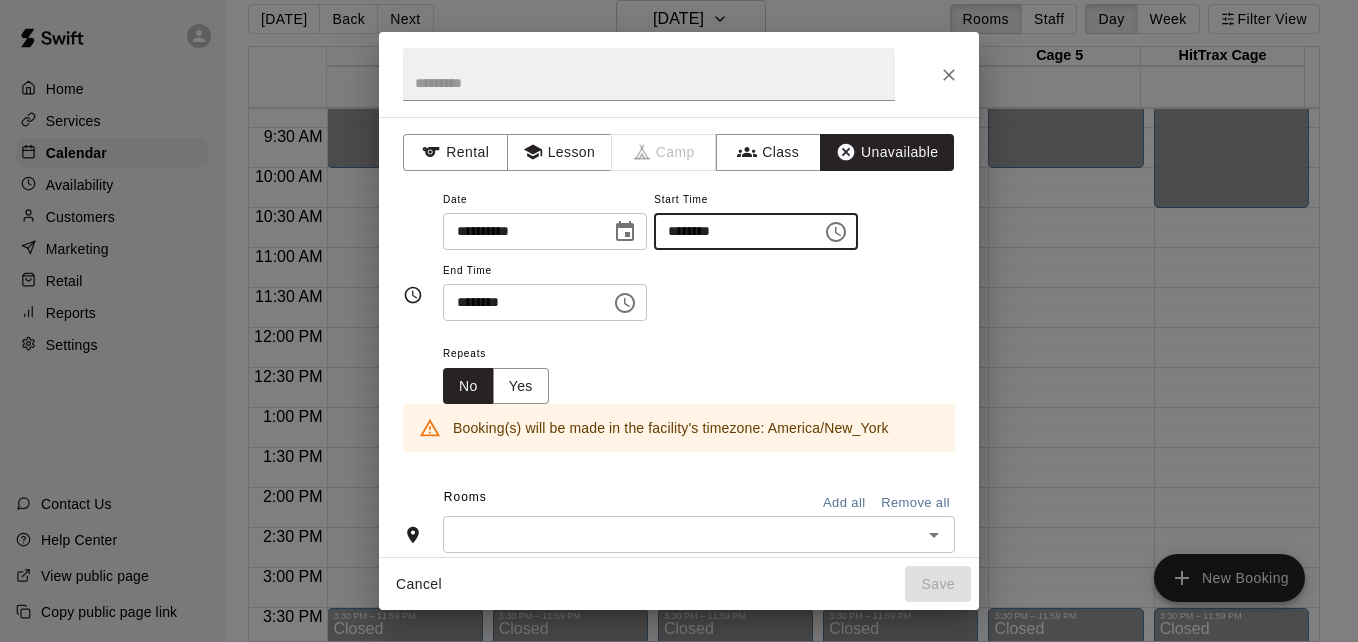 click on "********" at bounding box center (520, 302) 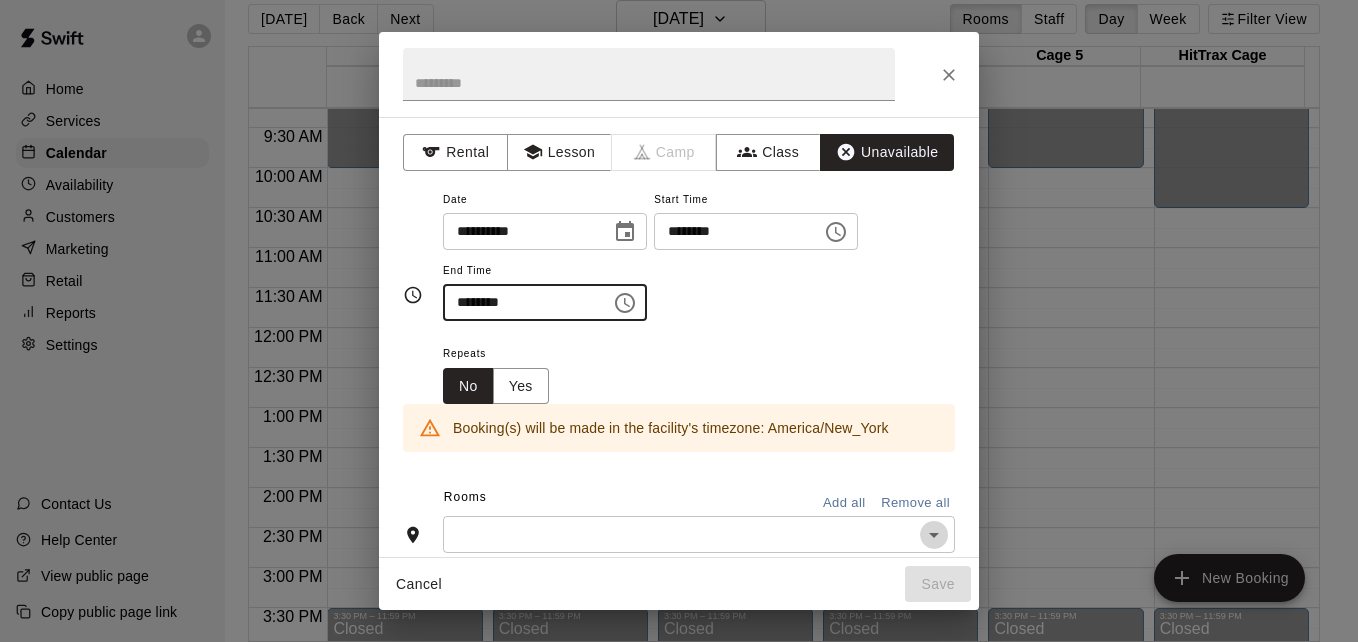 click 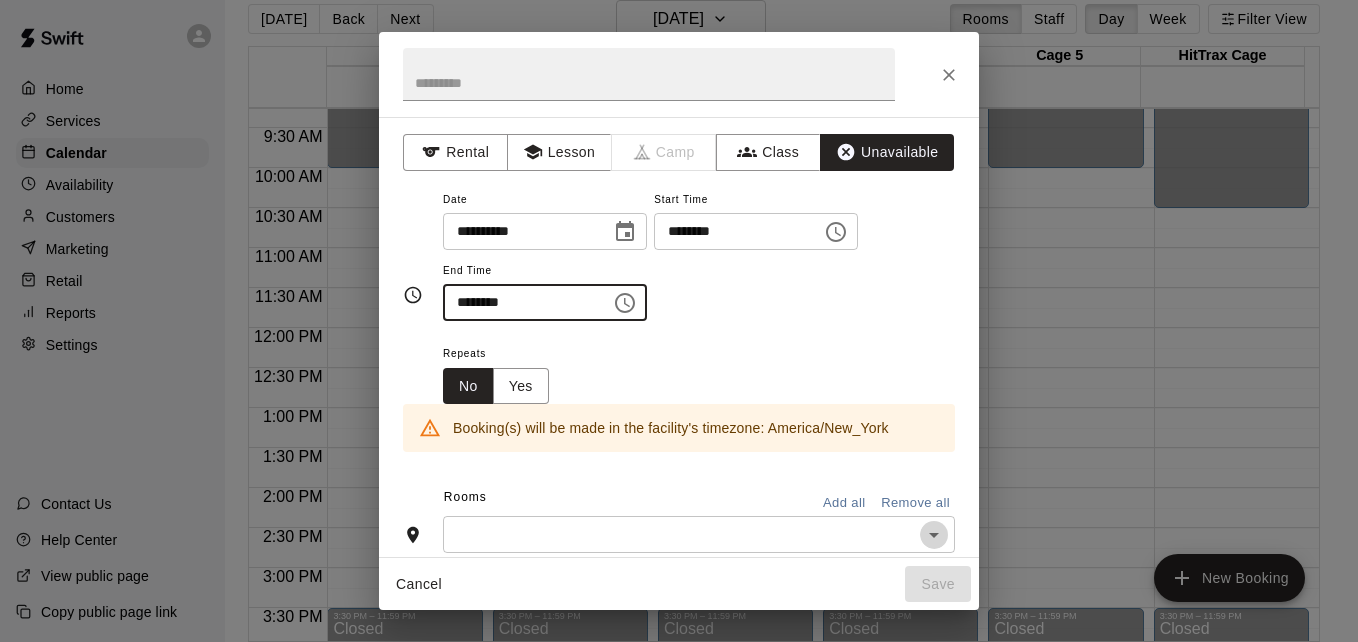 type on "********" 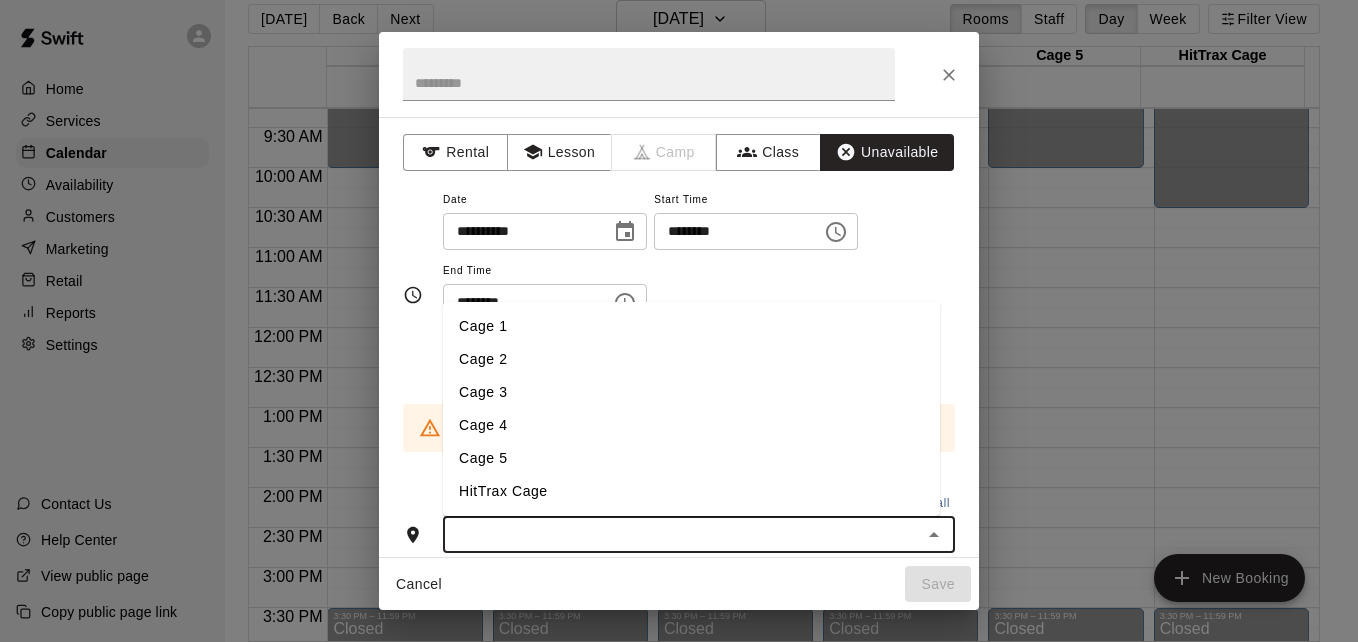 click on "Cage 1" at bounding box center [691, 326] 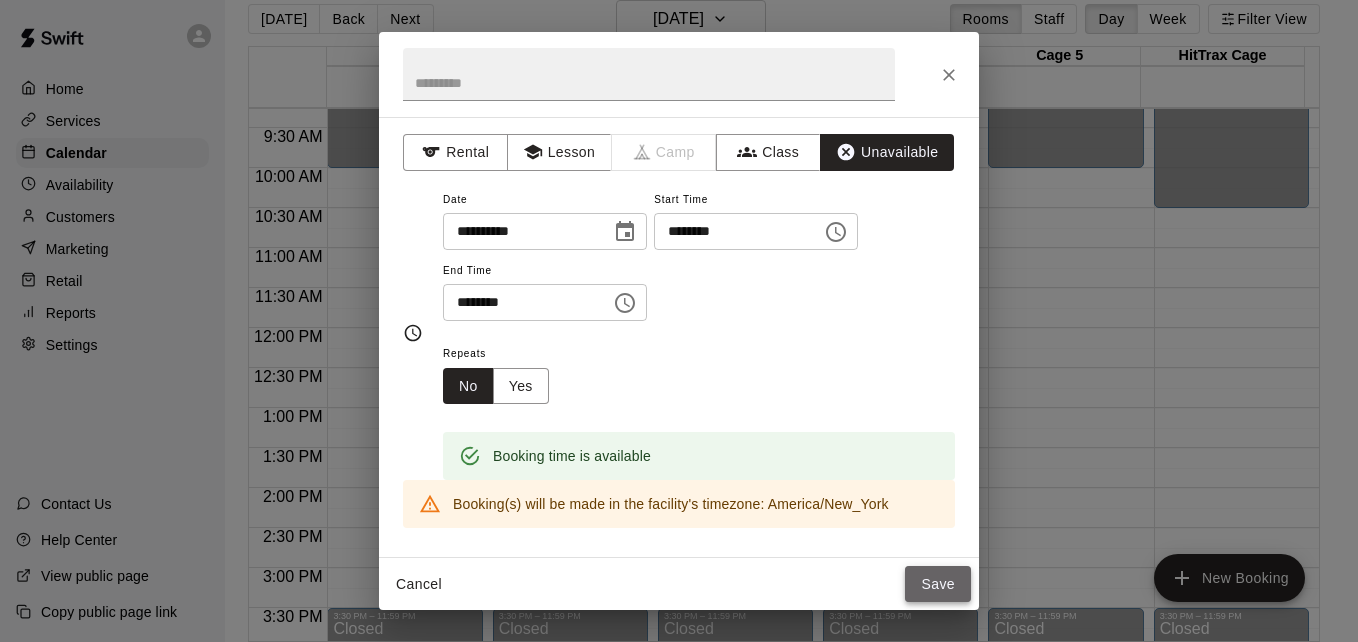 click on "Save" at bounding box center [938, 584] 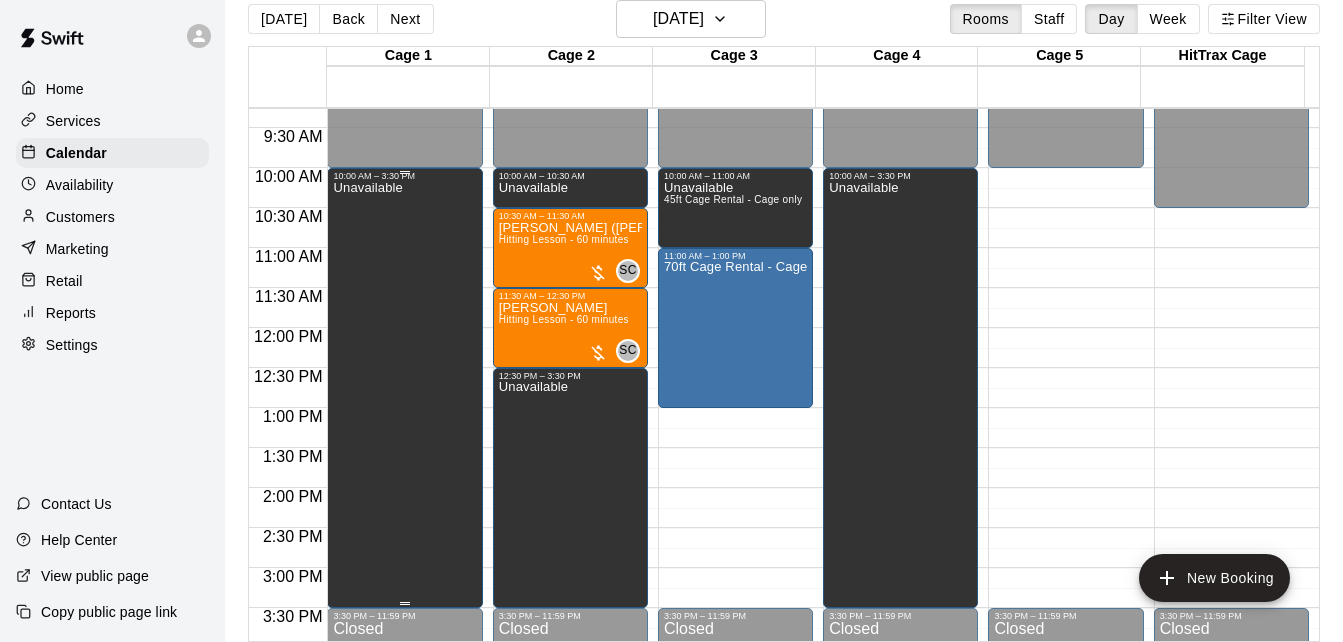 click on "Unavailable" at bounding box center [404, 502] 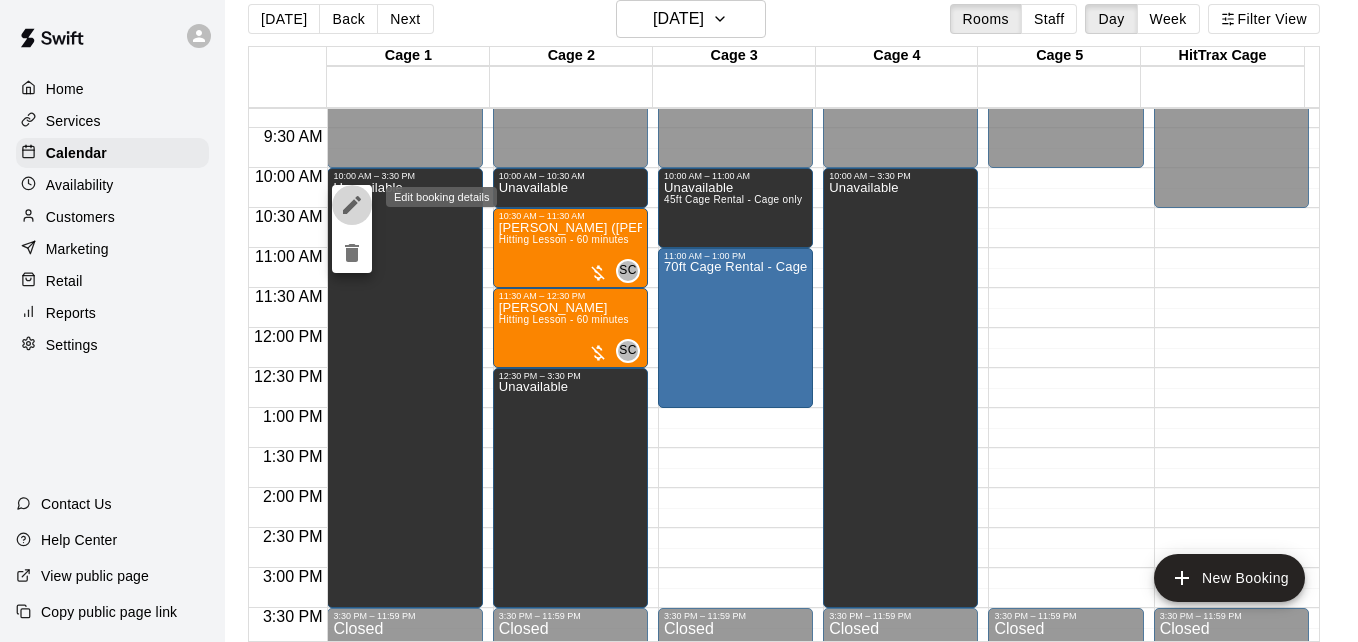 click 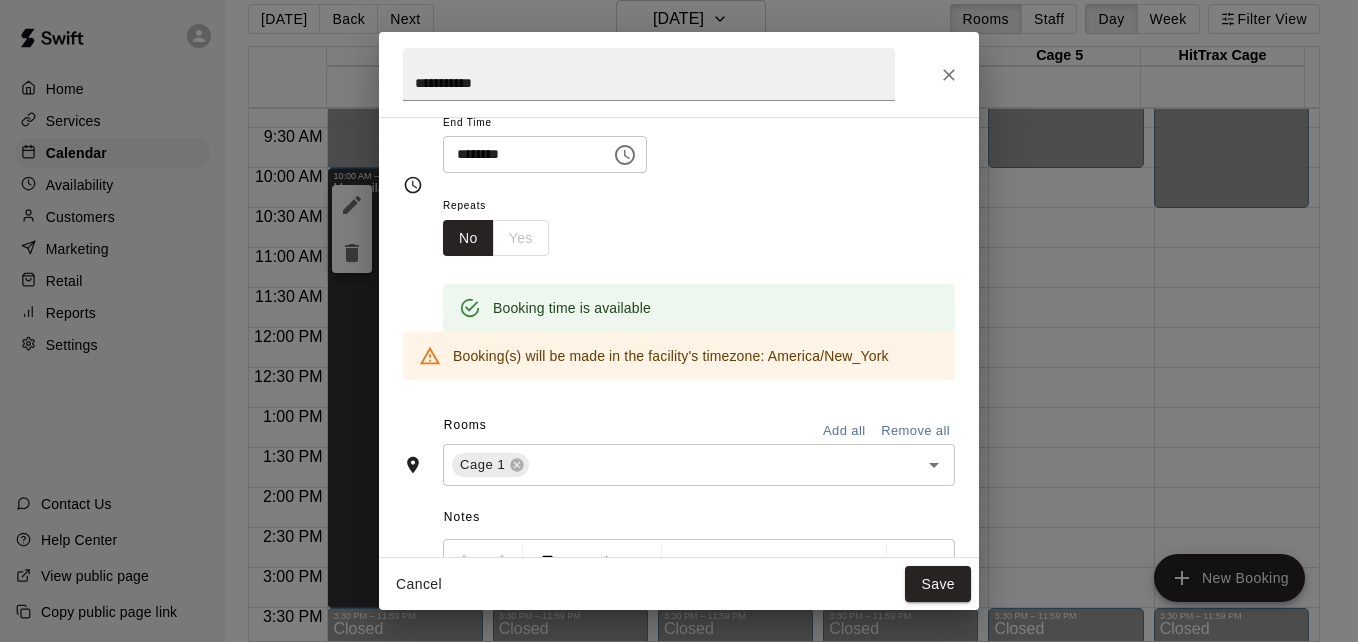 scroll, scrollTop: 160, scrollLeft: 0, axis: vertical 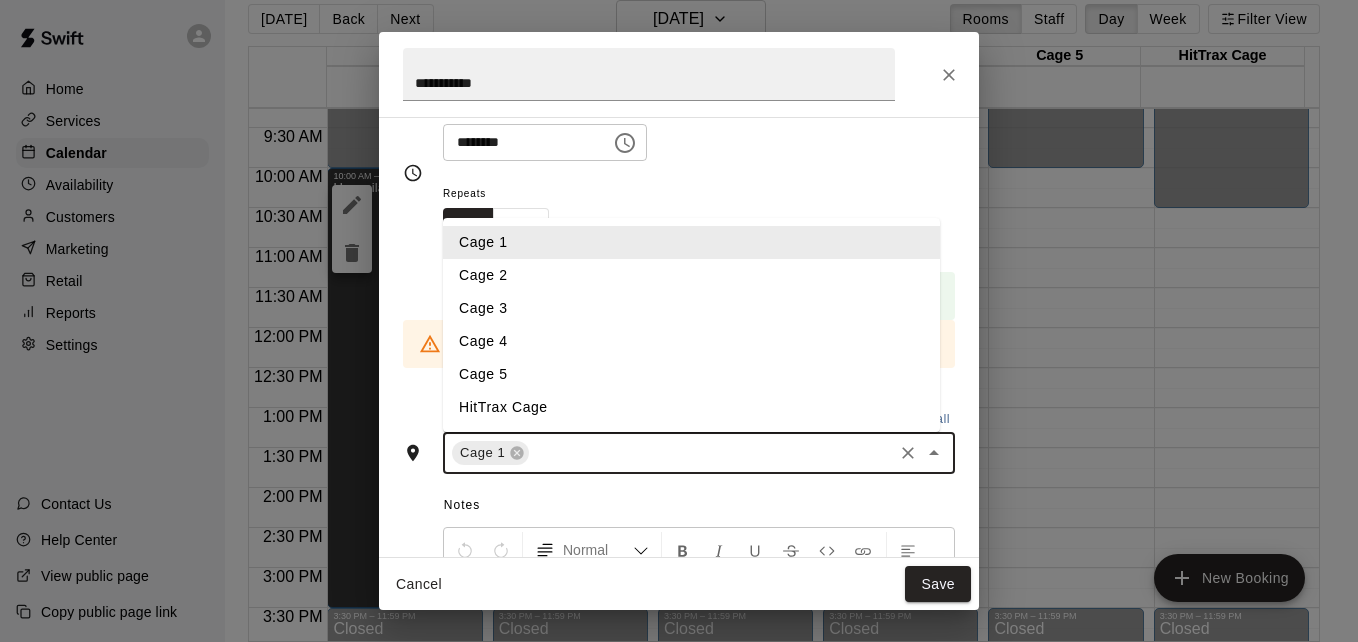 click at bounding box center (711, 453) 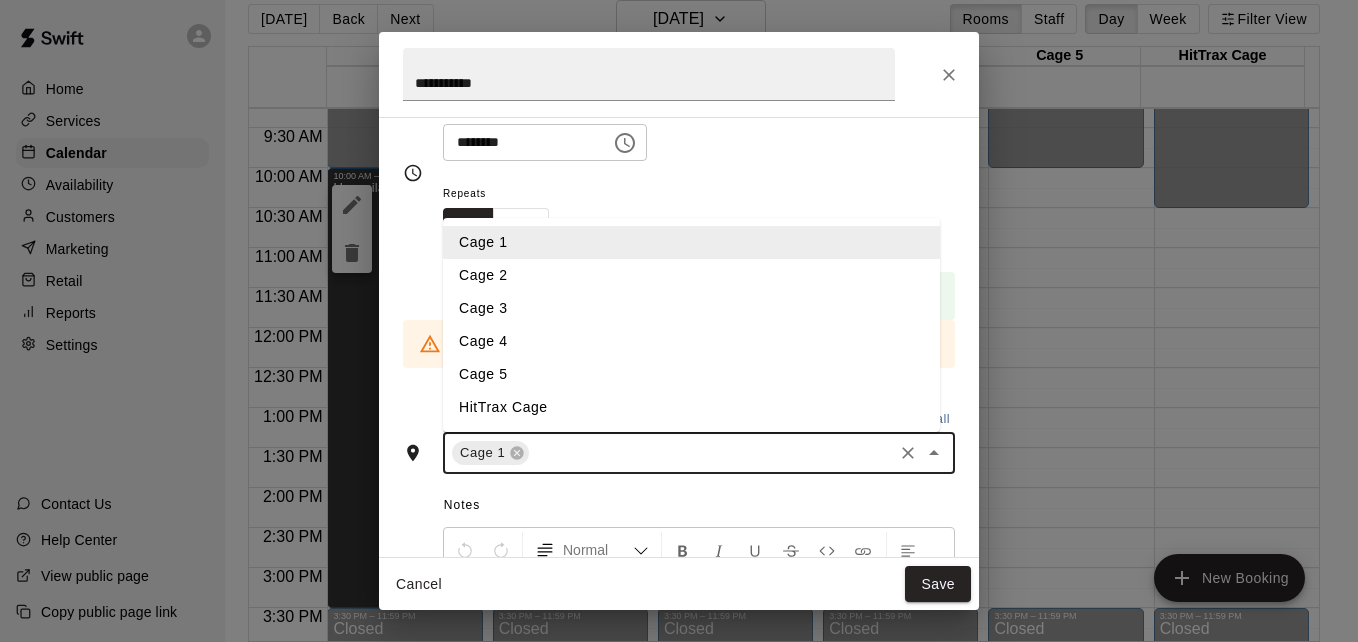 click on "Cage 4" at bounding box center (691, 341) 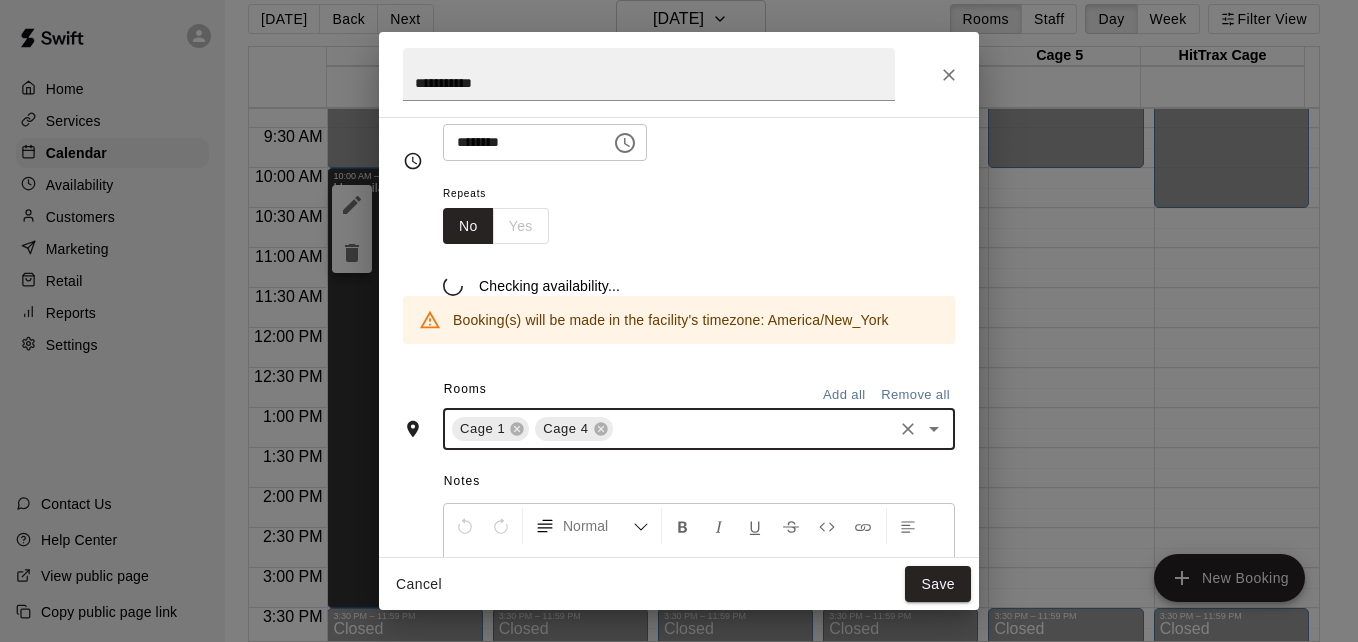 scroll, scrollTop: 148, scrollLeft: 0, axis: vertical 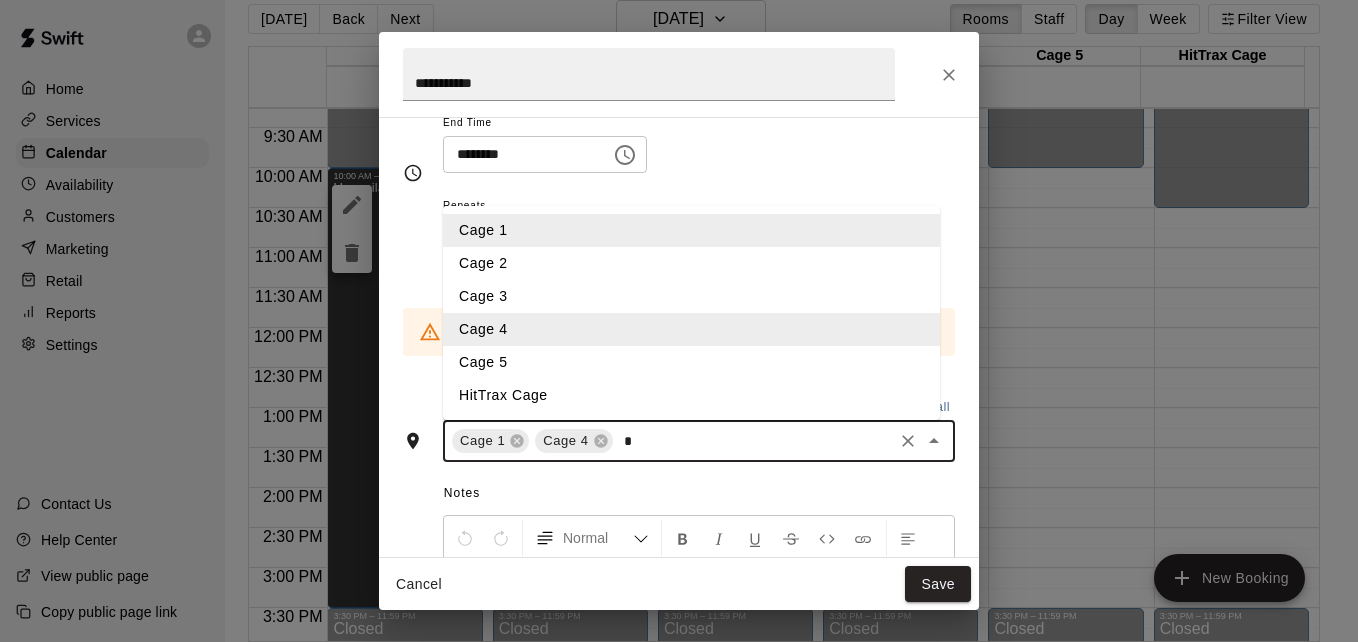 type on "**" 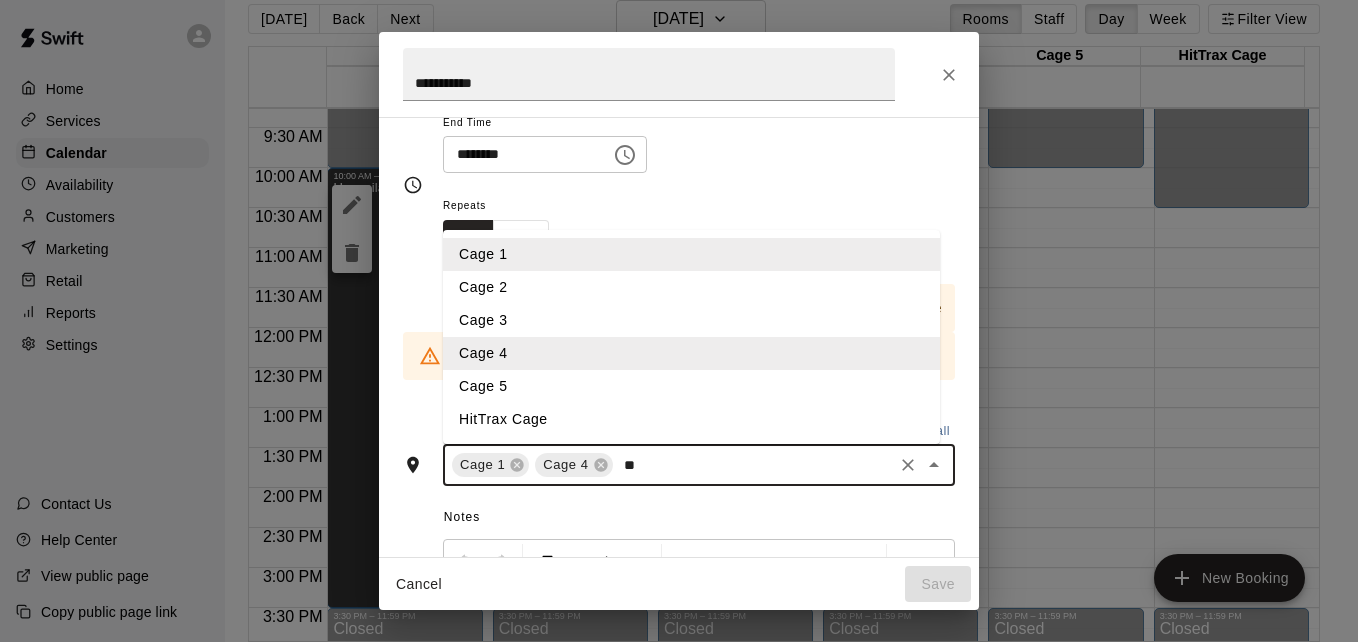 scroll, scrollTop: 160, scrollLeft: 0, axis: vertical 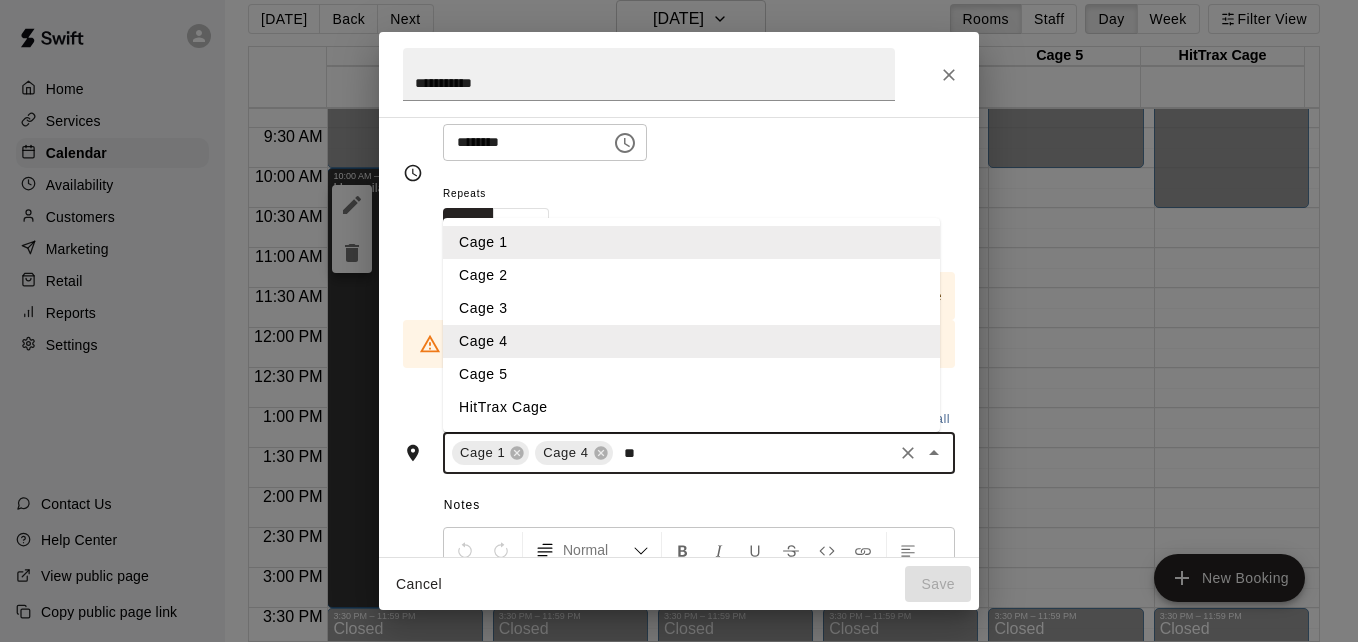 click on "Cage 5" at bounding box center (691, 374) 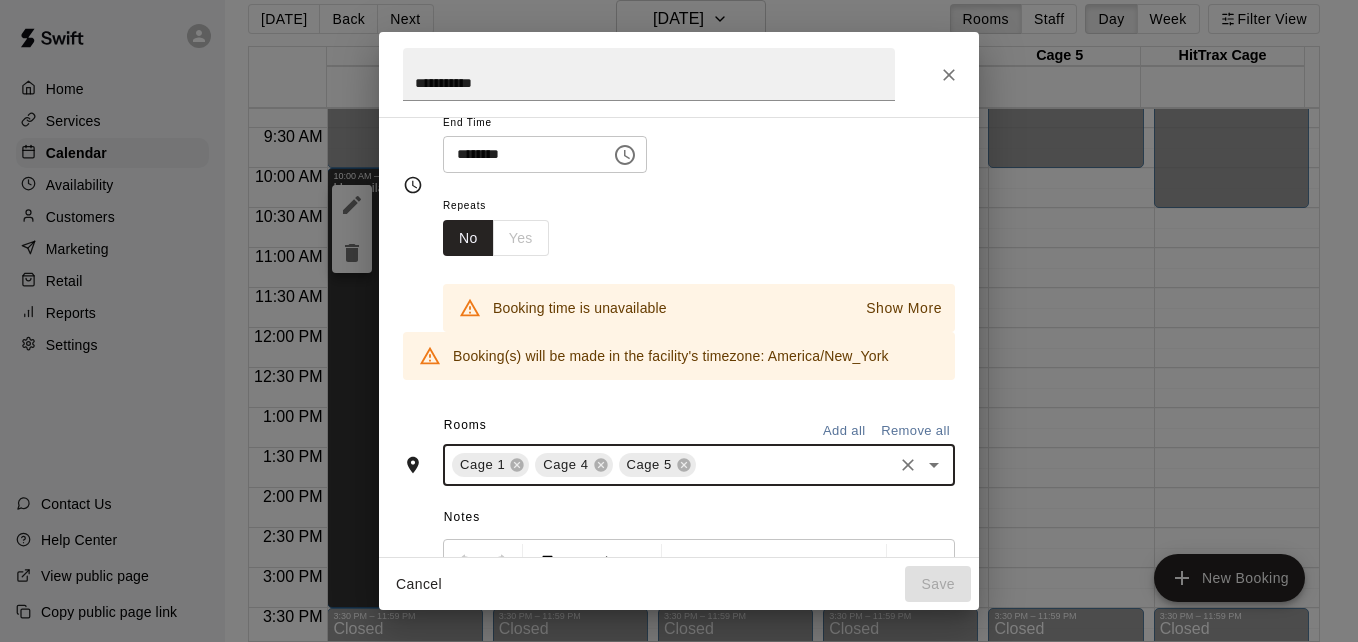 scroll, scrollTop: 160, scrollLeft: 0, axis: vertical 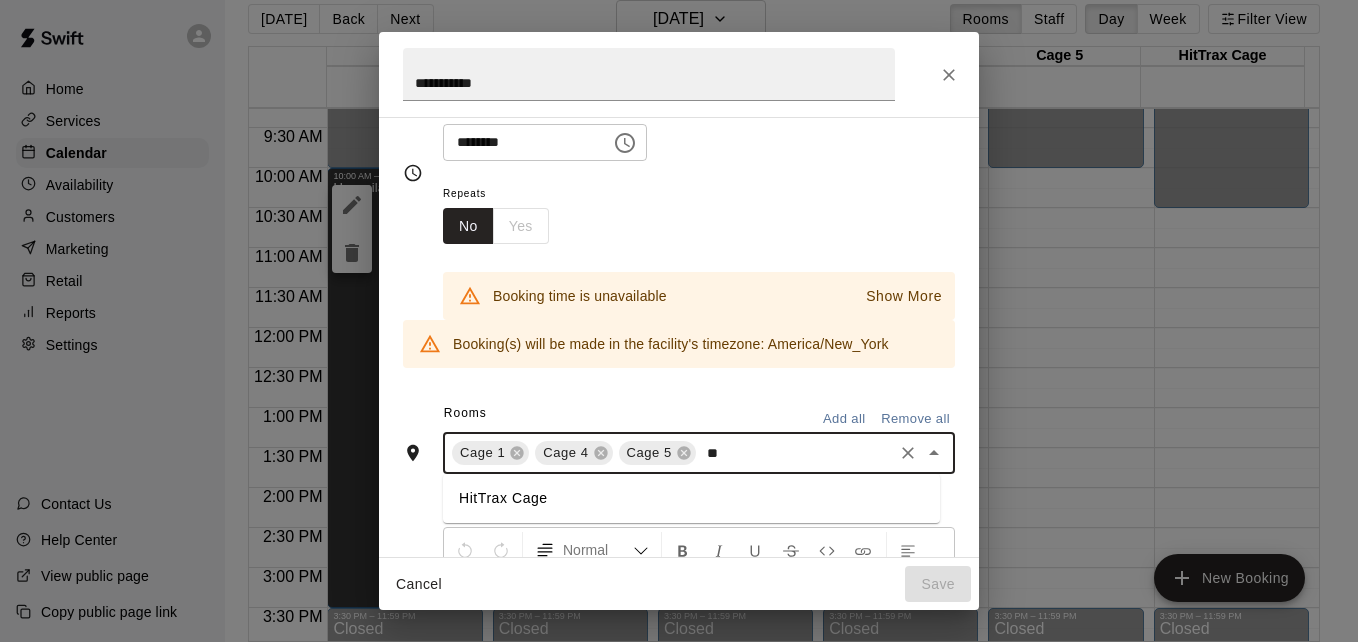 type on "*" 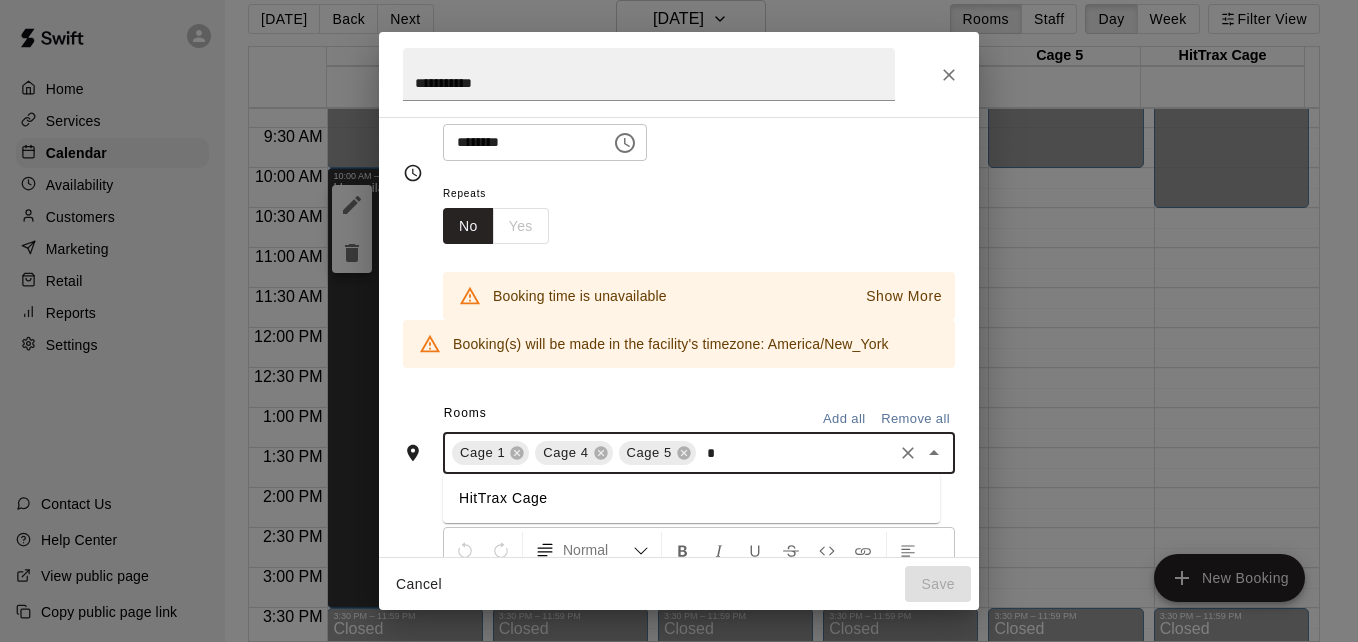 type 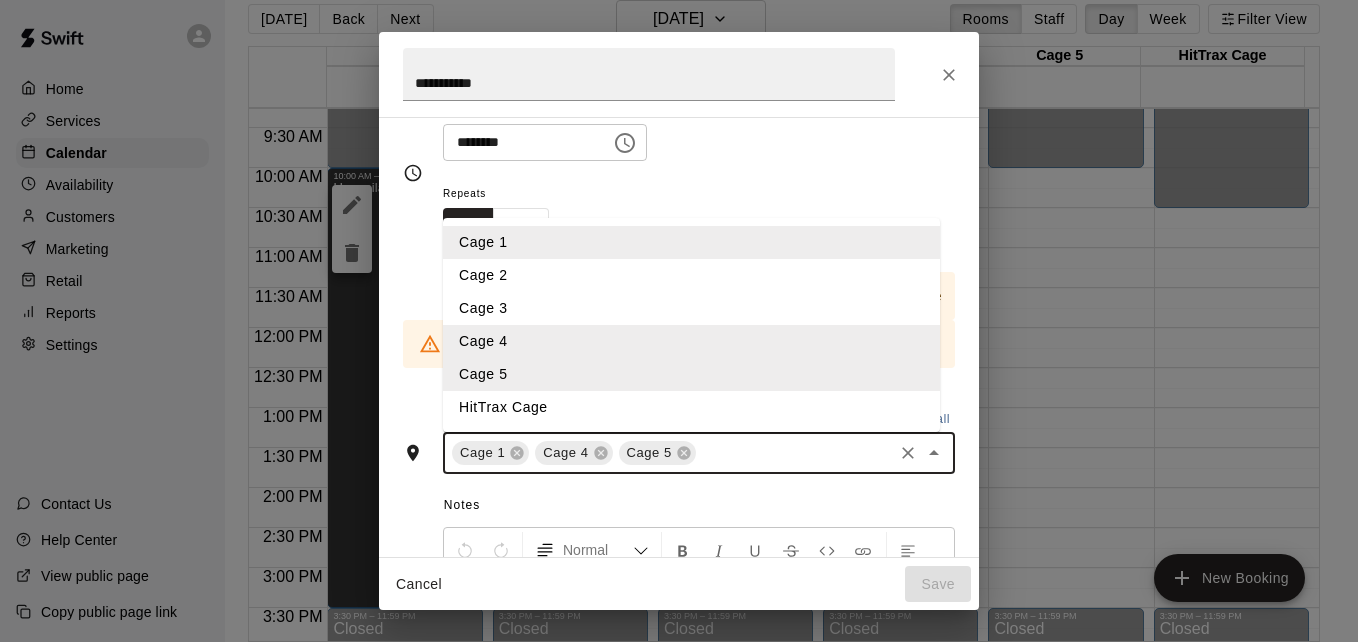 click on "HitTrax Cage" at bounding box center (691, 407) 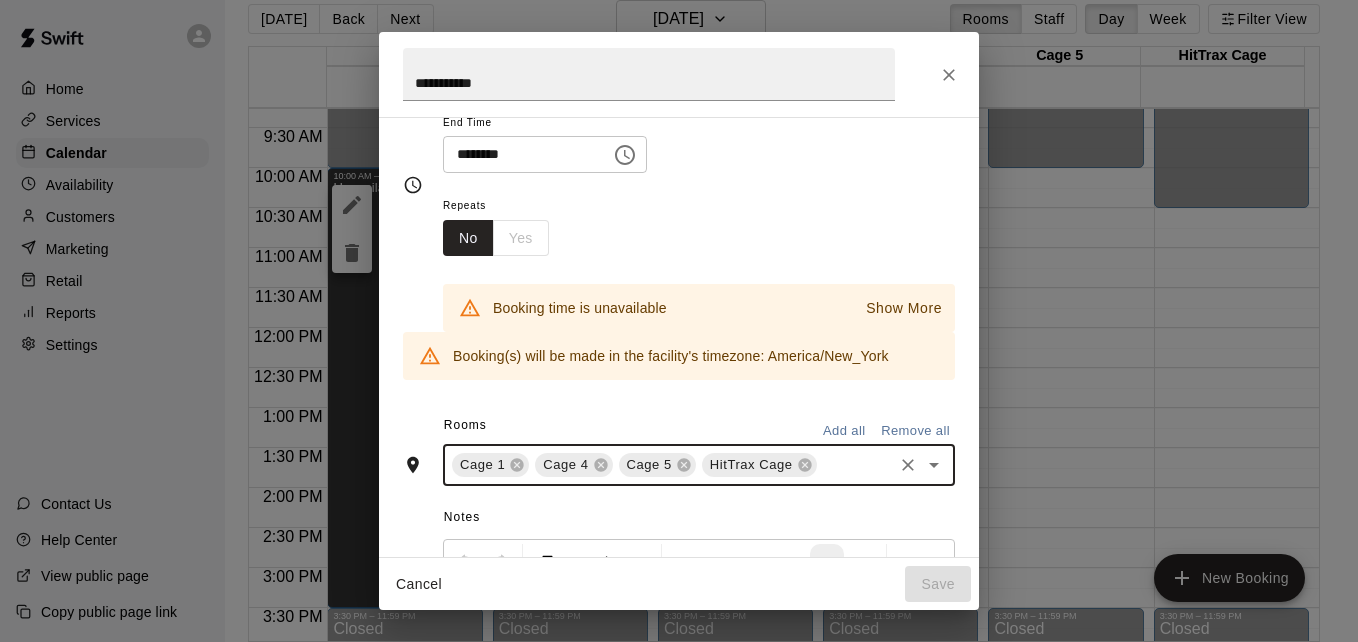 scroll, scrollTop: 160, scrollLeft: 0, axis: vertical 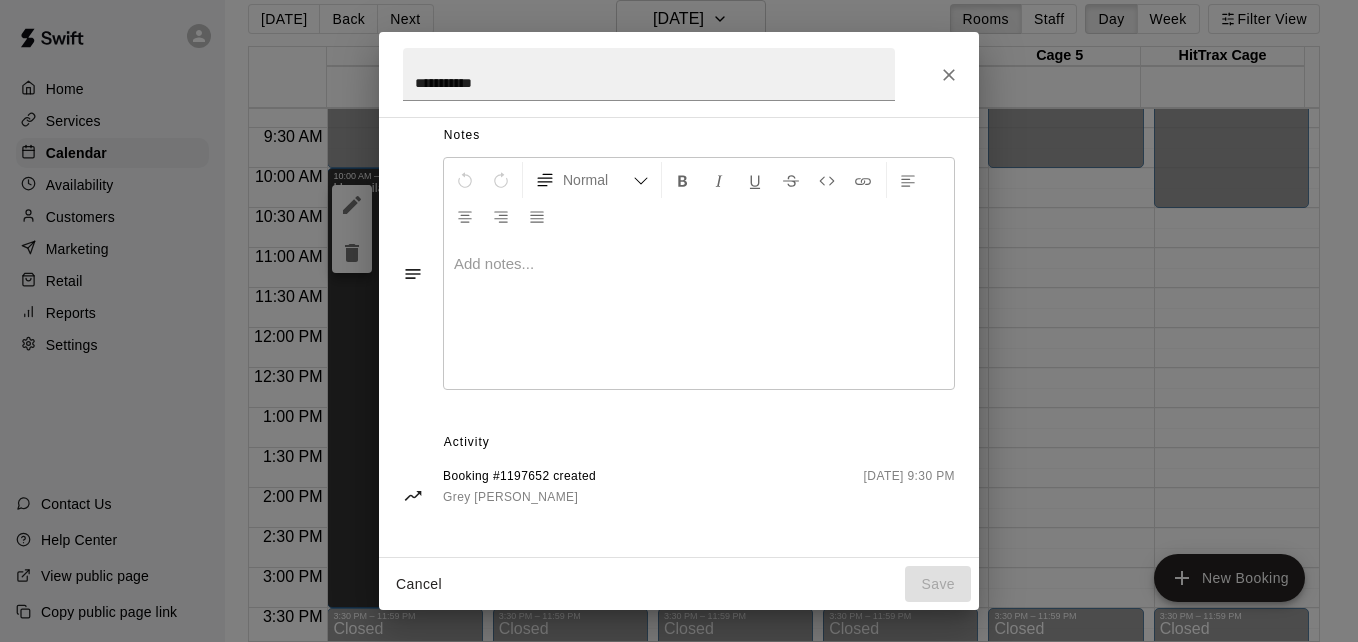 click on "Cancel Save" at bounding box center [679, 584] 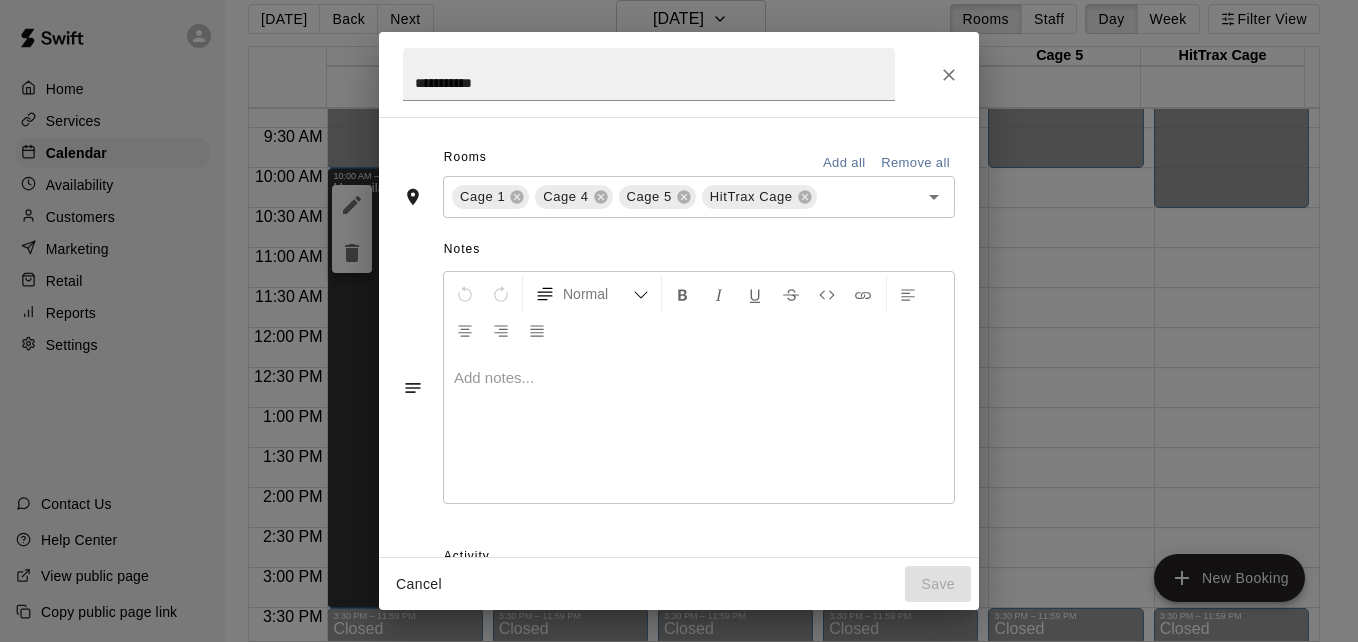 scroll, scrollTop: 440, scrollLeft: 0, axis: vertical 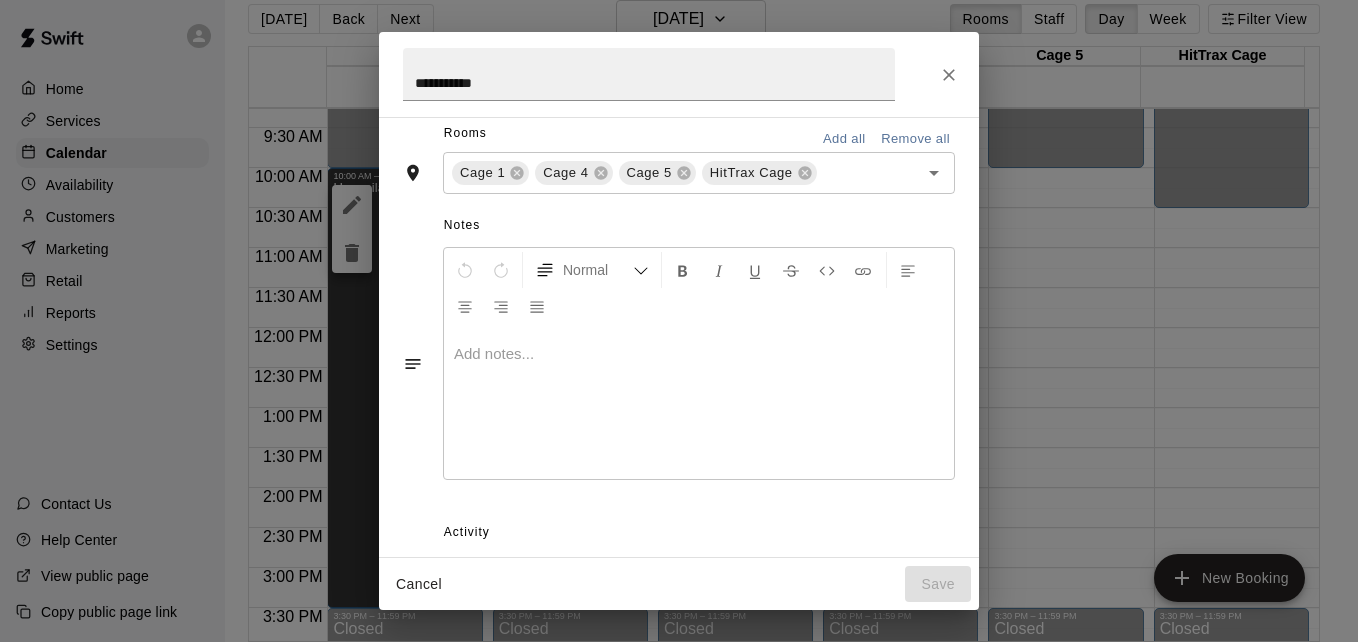 click on "Activity Booking #1197652 created Grey [PERSON_NAME] [DATE] 9:30 PM" at bounding box center (679, 565) 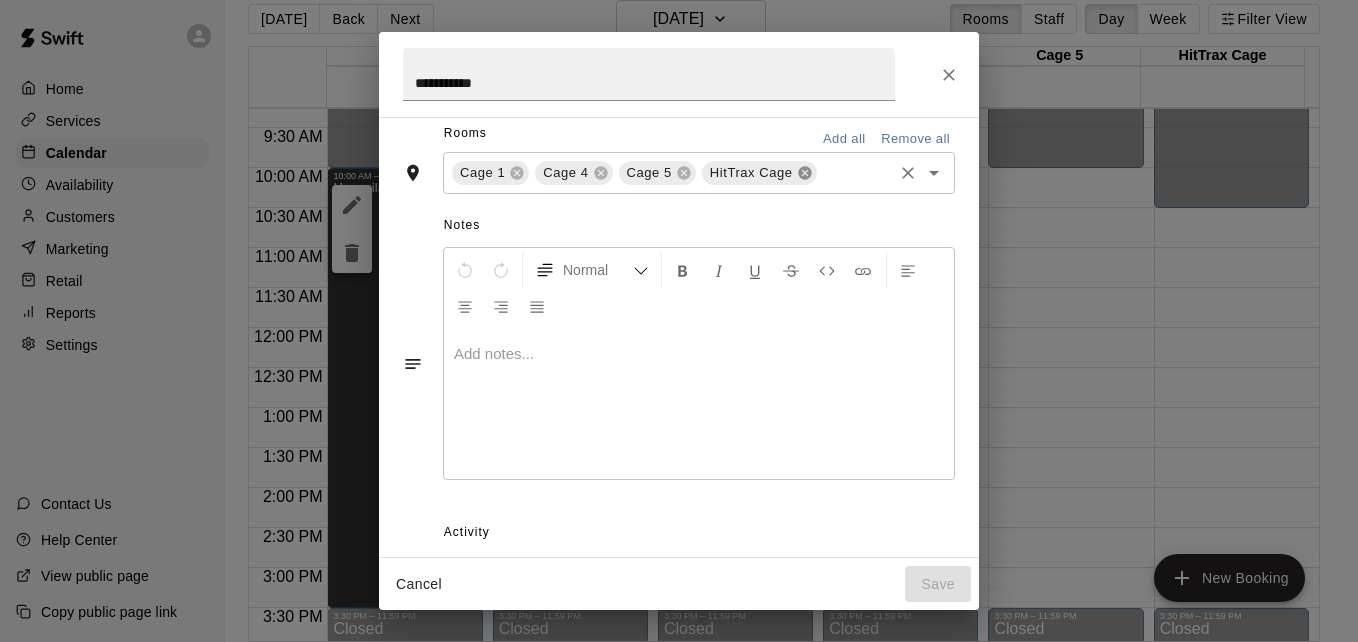 click 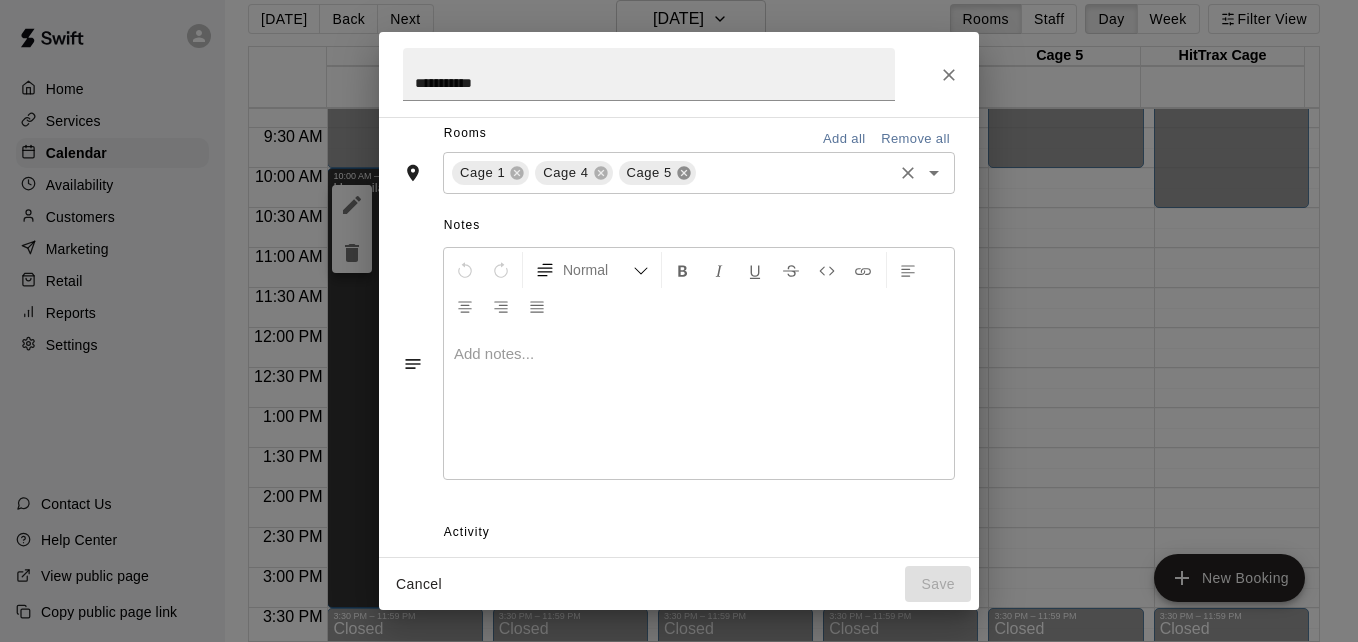 click 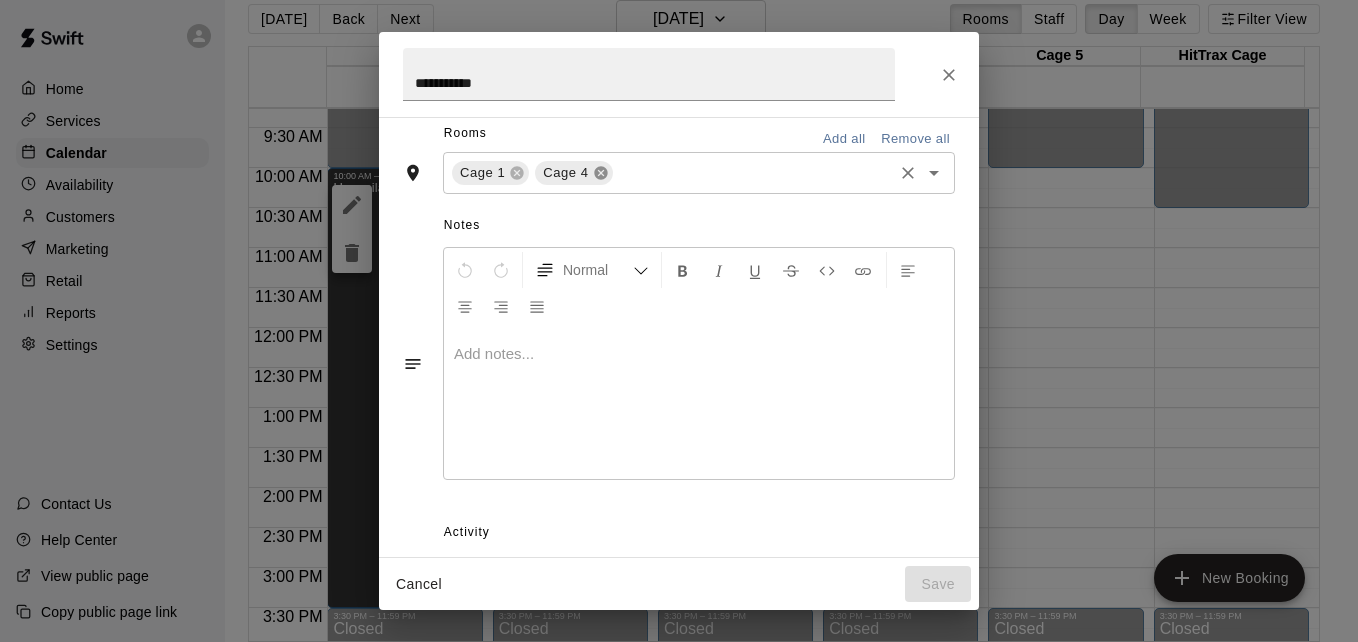click 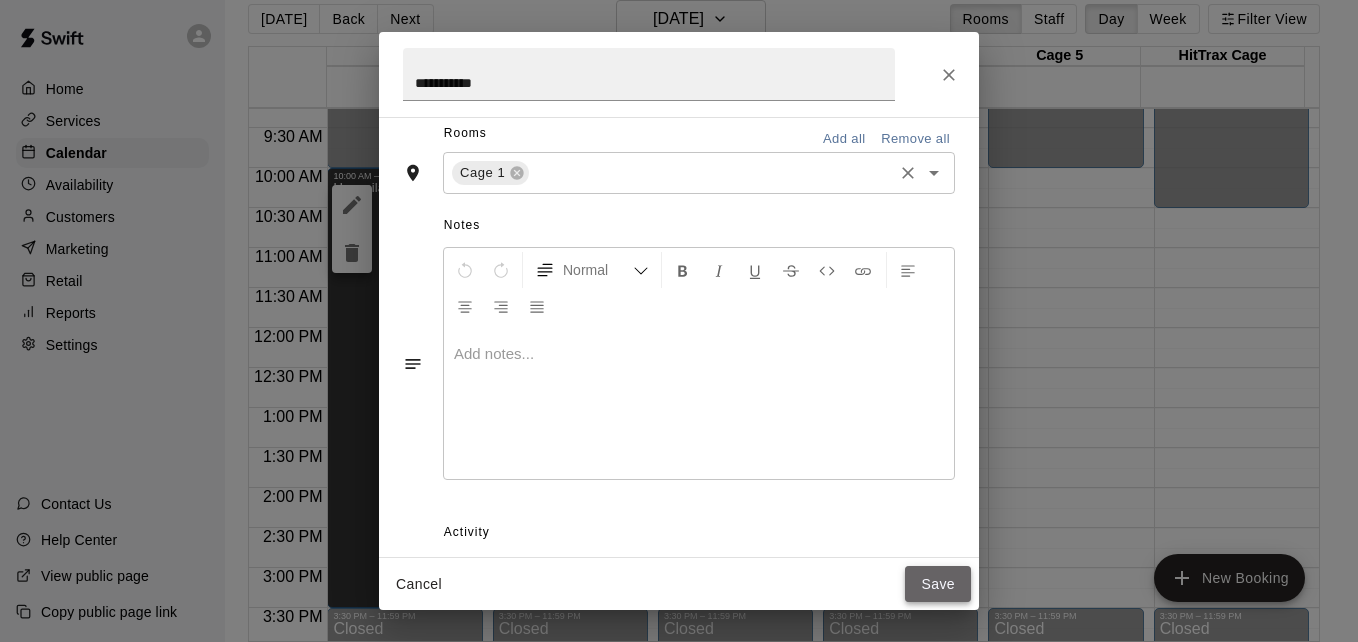 click on "Save" at bounding box center (938, 584) 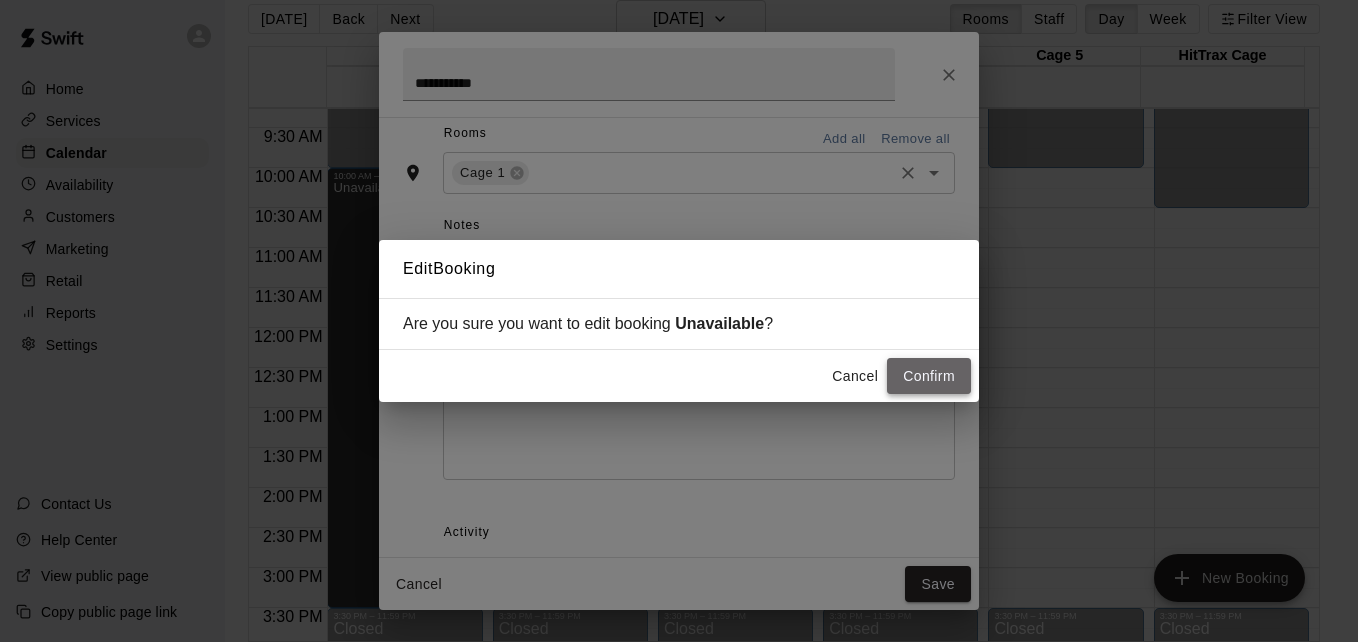 click on "Confirm" at bounding box center [929, 376] 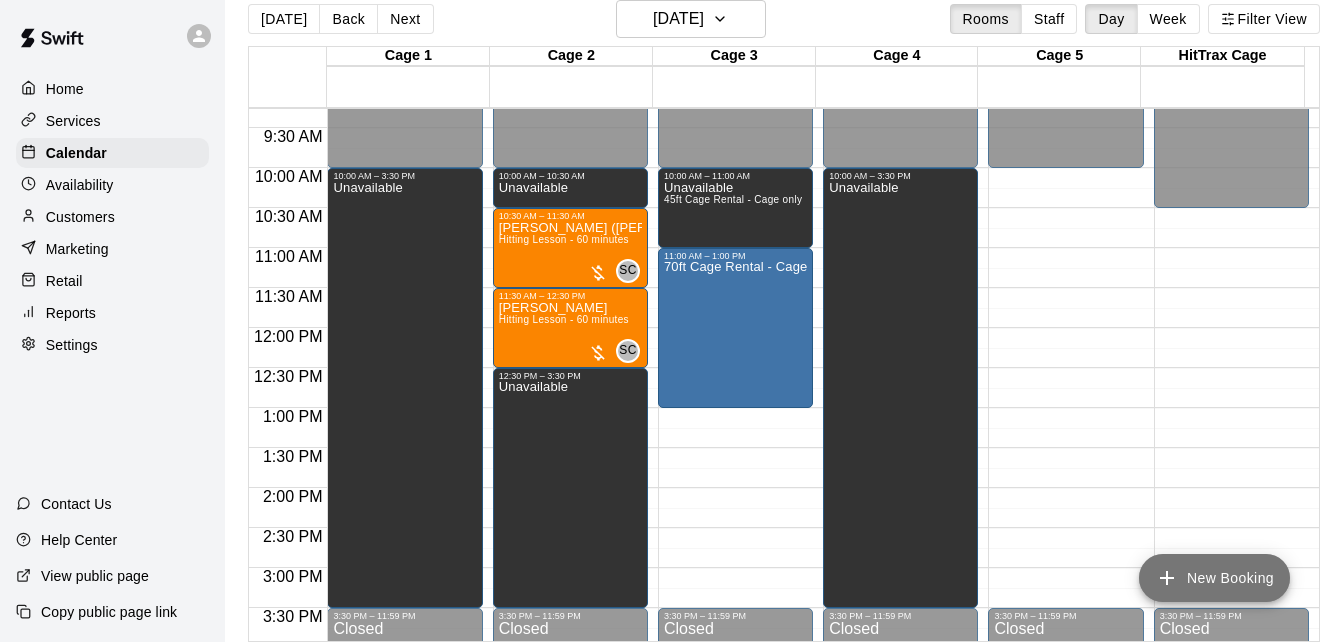 click on "New Booking" at bounding box center (1214, 578) 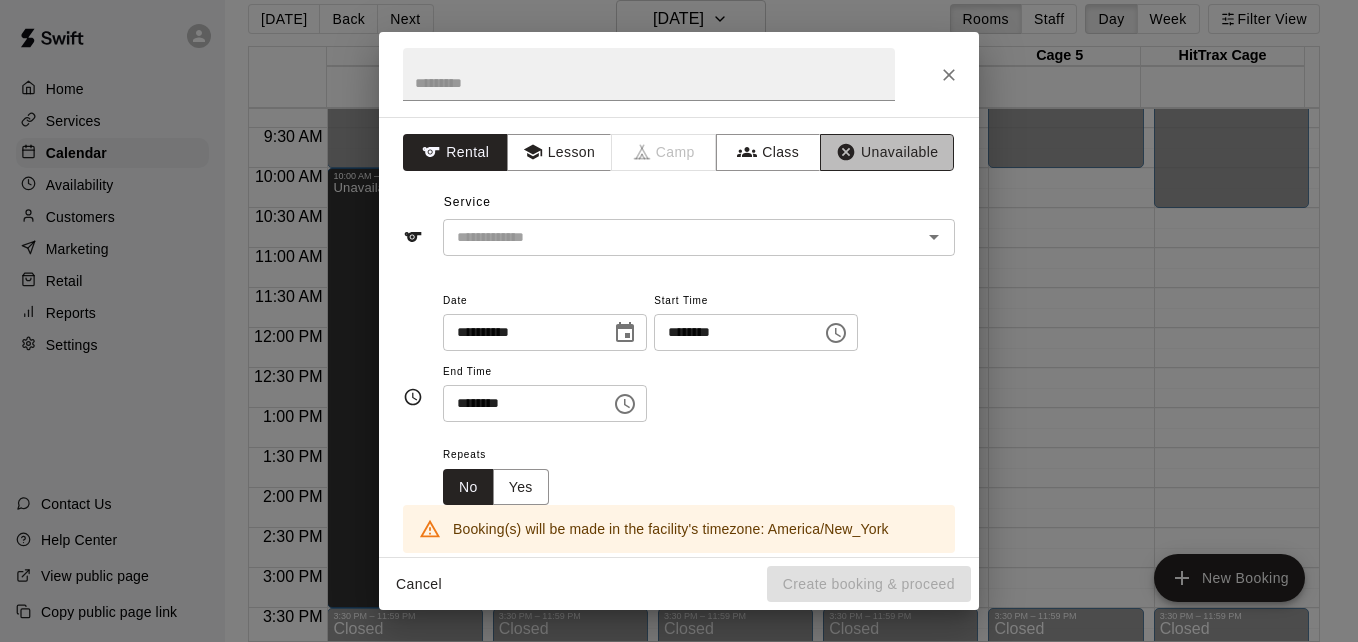 click on "Unavailable" at bounding box center (887, 152) 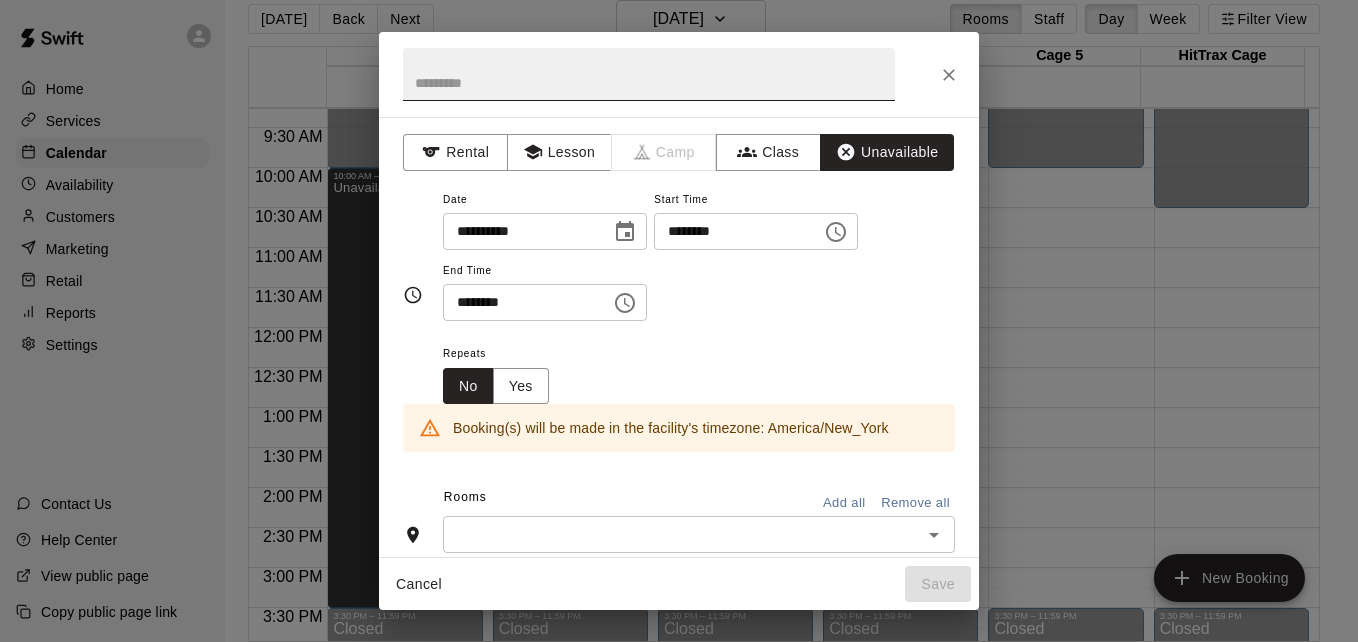 click at bounding box center (649, 74) 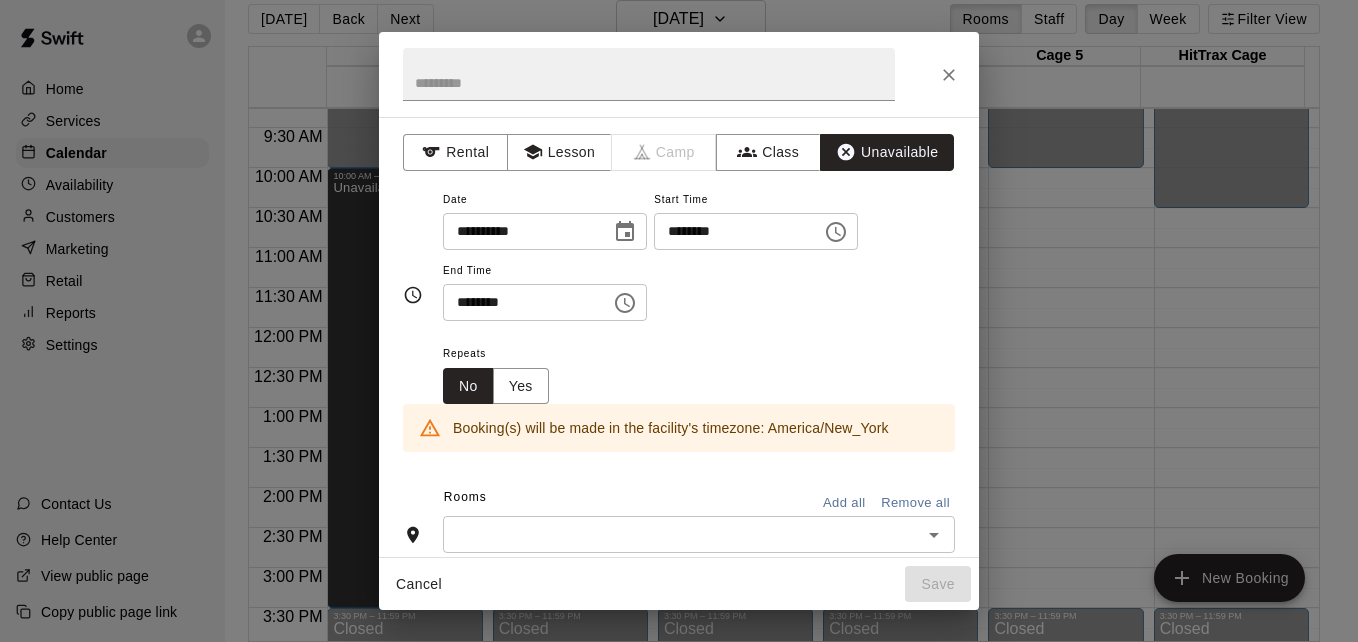 drag, startPoint x: 722, startPoint y: 38, endPoint x: 837, endPoint y: 149, distance: 159.83116 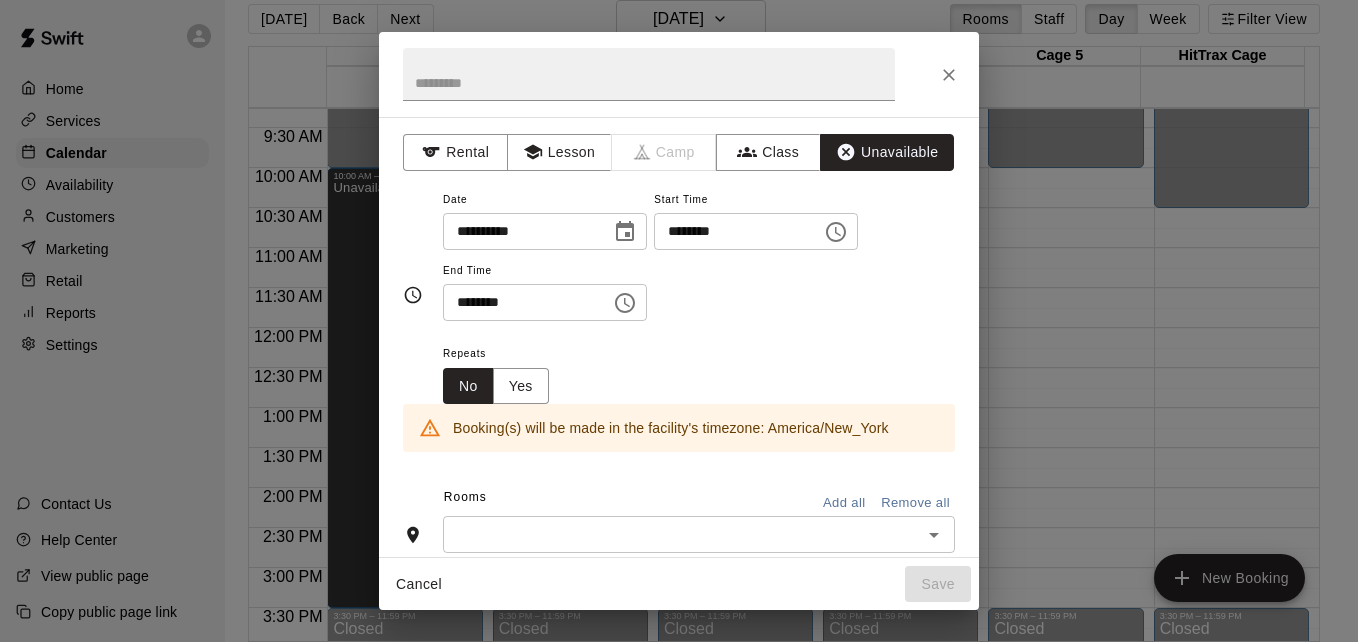 click on "**********" at bounding box center [679, 321] 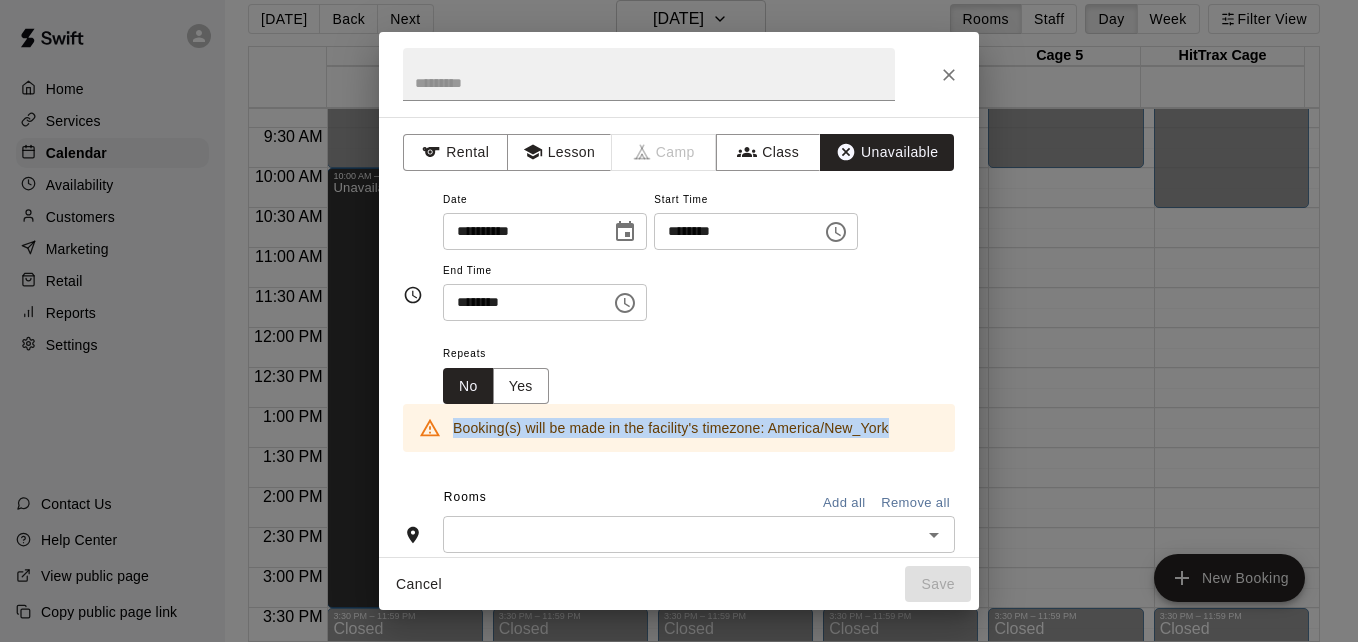 drag, startPoint x: 882, startPoint y: 349, endPoint x: 1069, endPoint y: 420, distance: 200.025 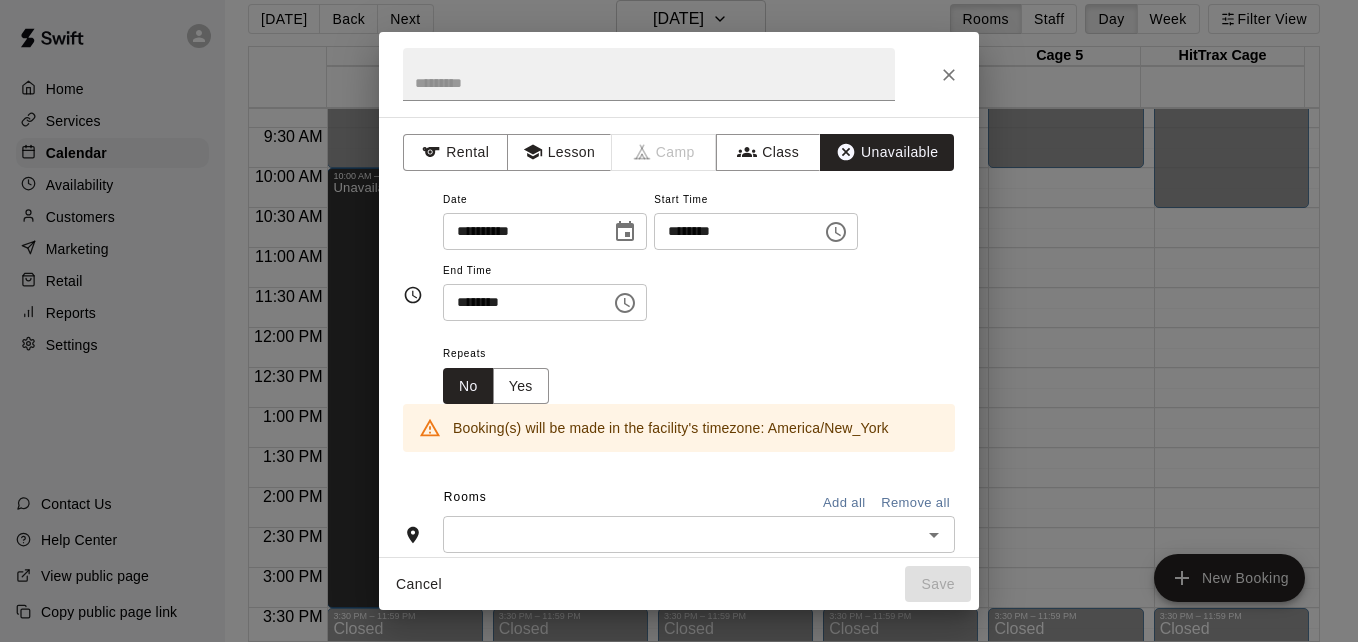 click on "**********" at bounding box center (679, 321) 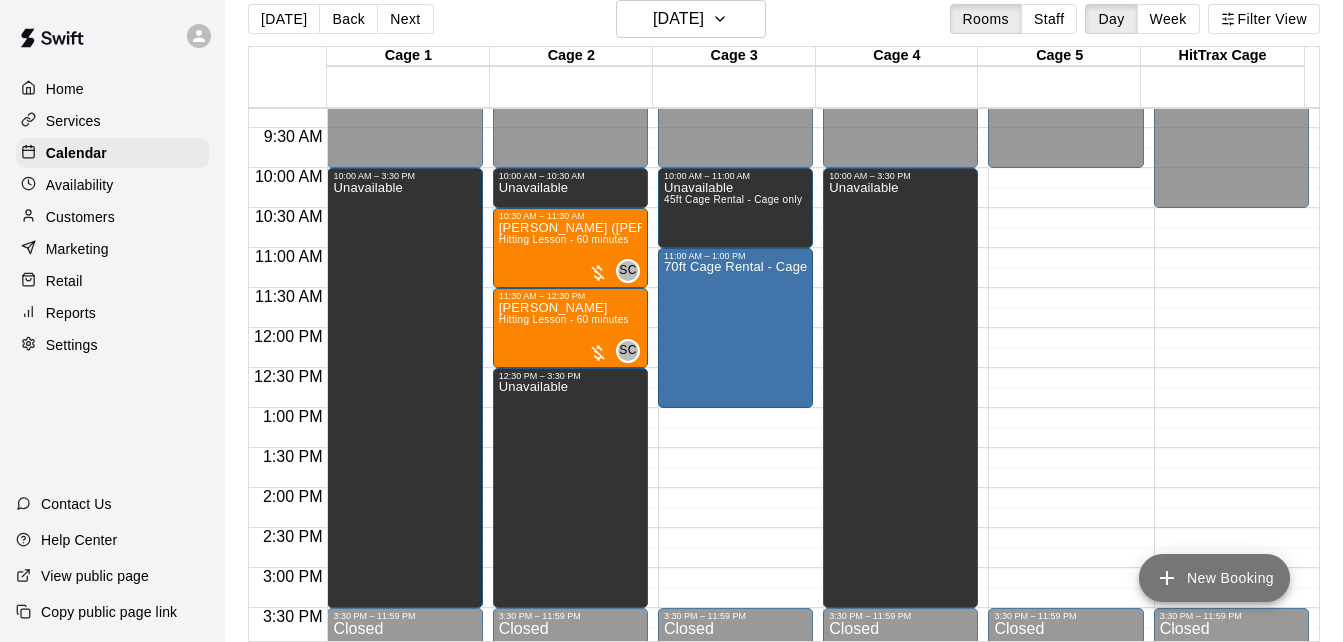 click on "New Booking" at bounding box center (1214, 578) 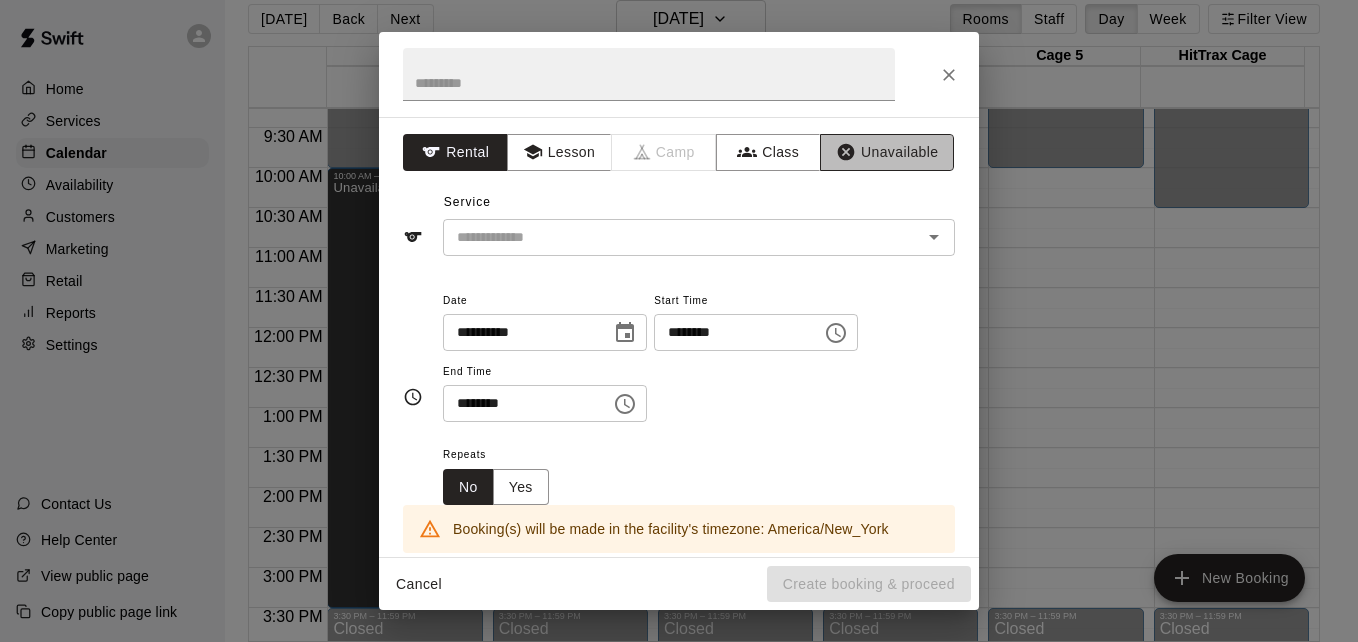 click on "Unavailable" at bounding box center (887, 152) 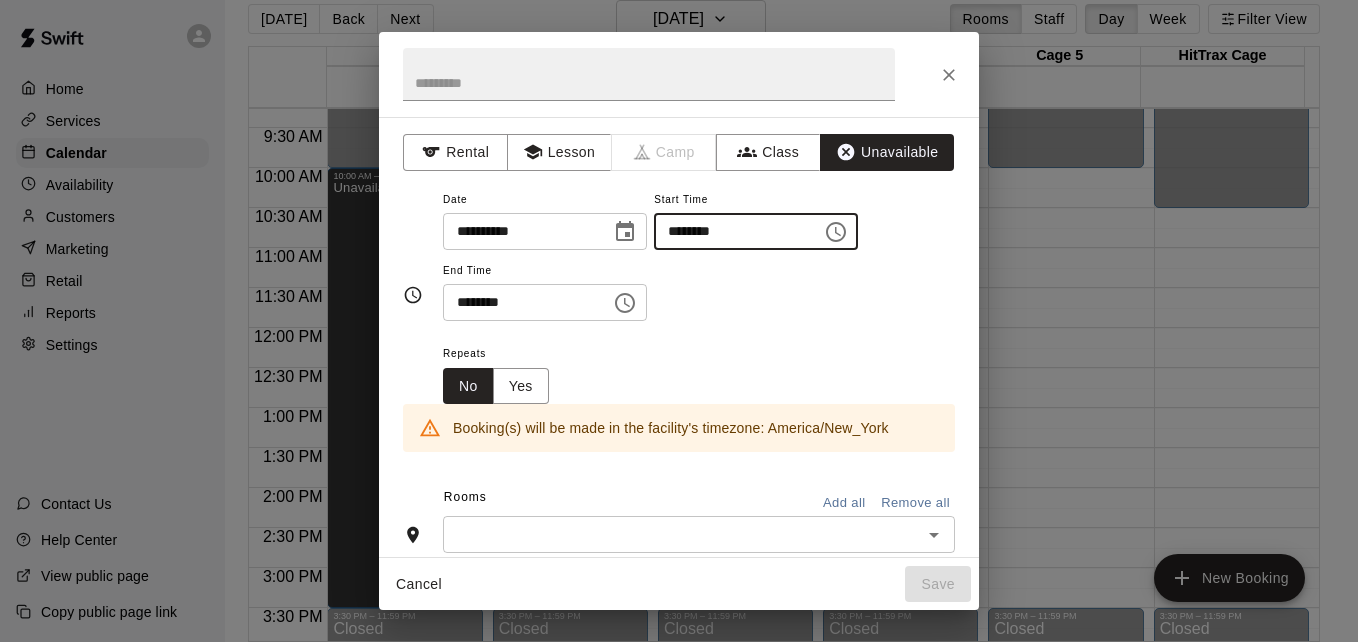 click on "********" at bounding box center (731, 231) 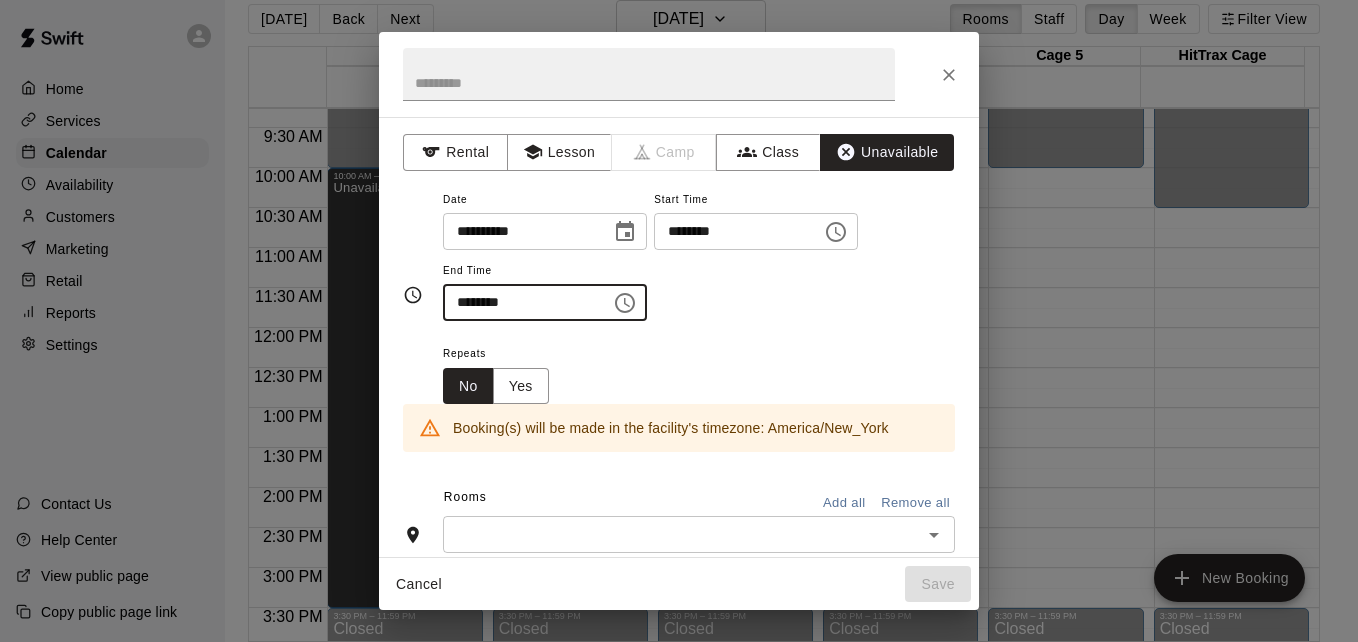 click on "********" at bounding box center (520, 302) 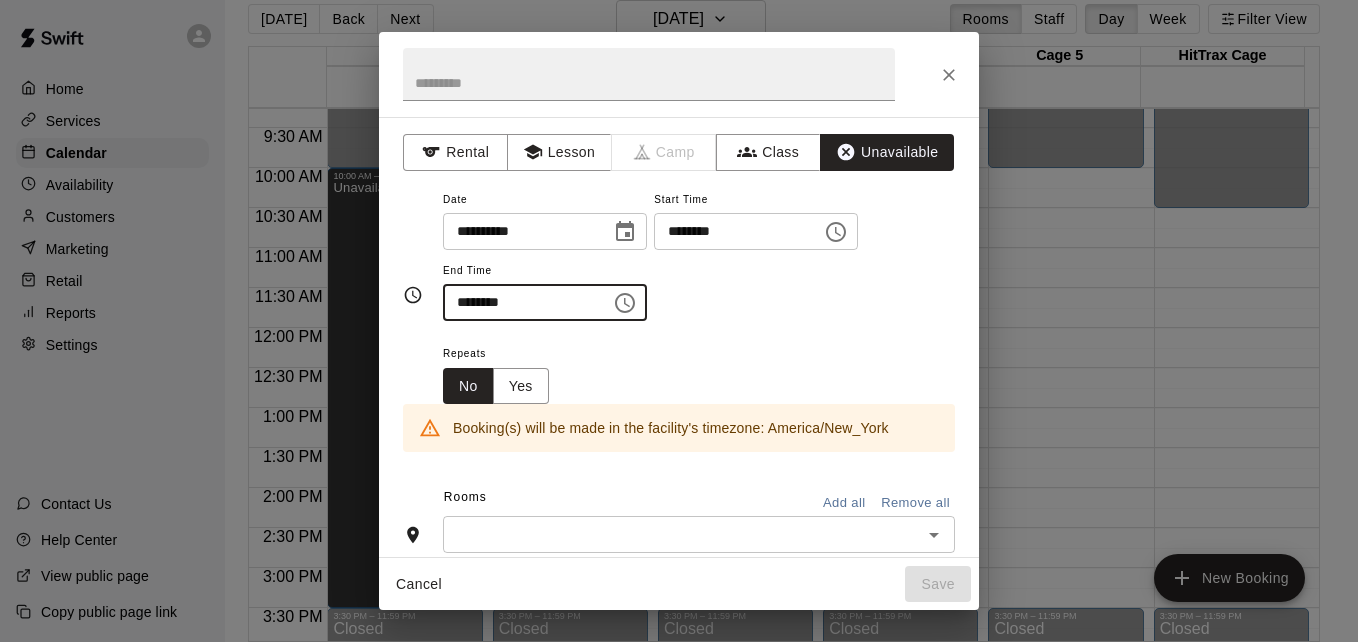 type on "********" 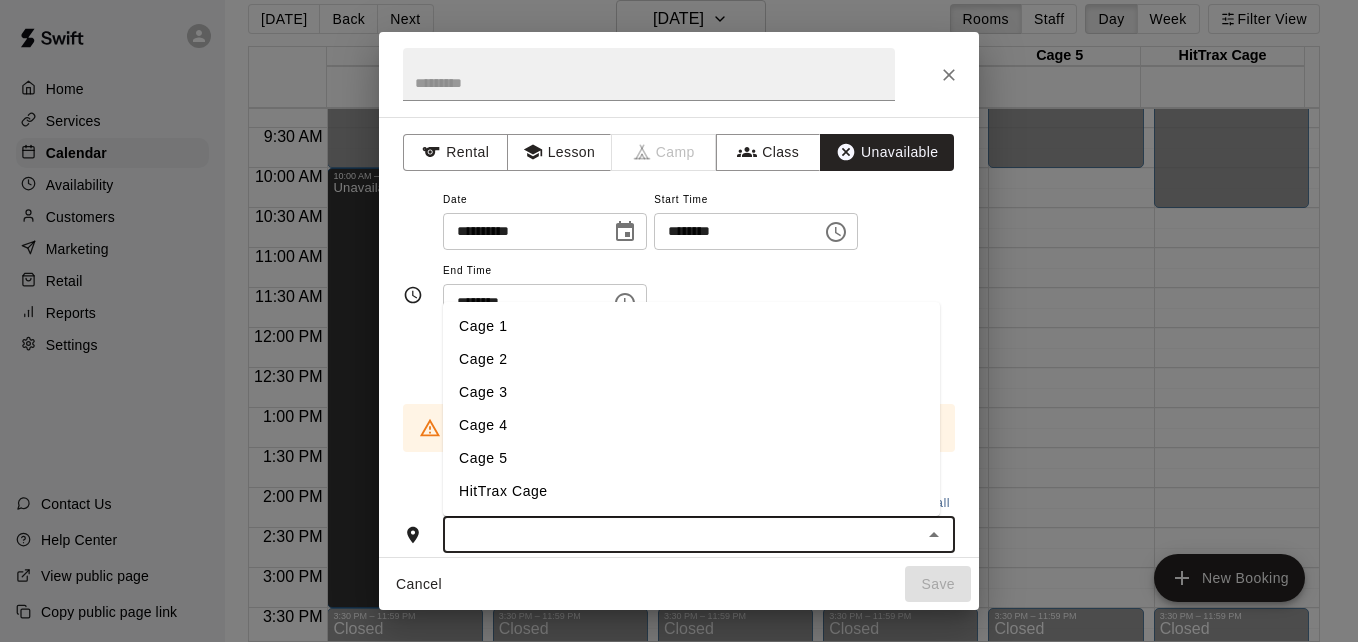 click at bounding box center [682, 534] 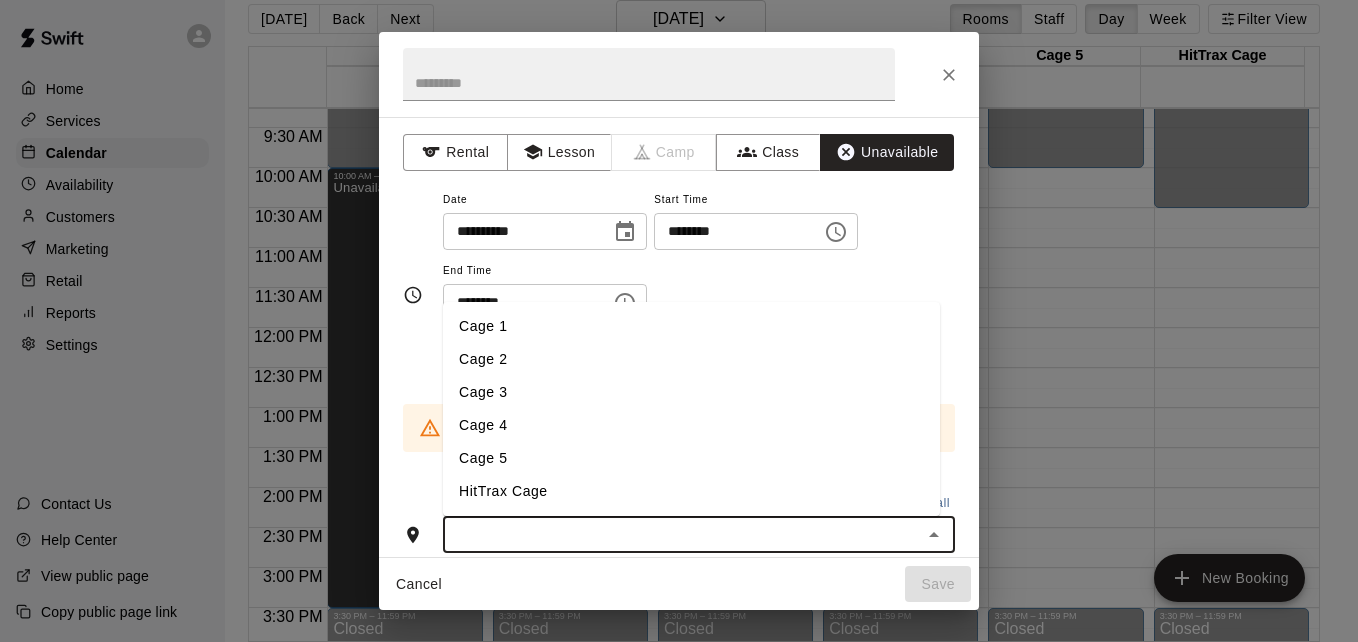 click on "Cage 3" at bounding box center (691, 392) 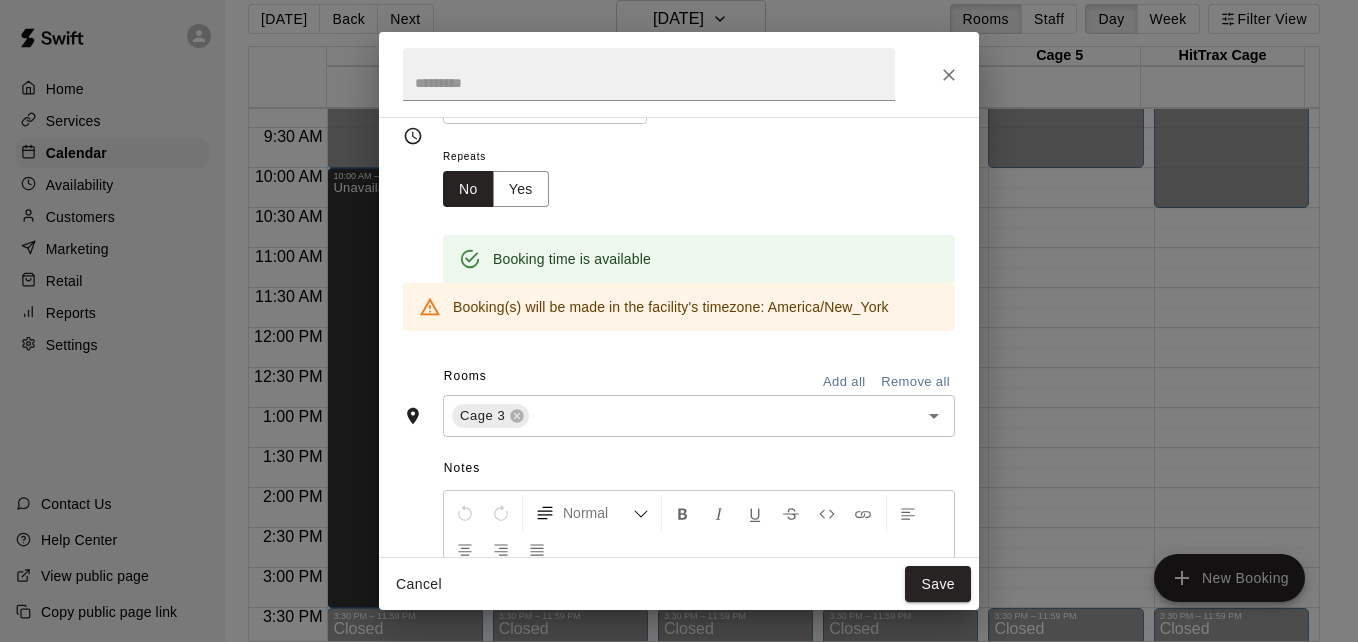 scroll, scrollTop: 200, scrollLeft: 0, axis: vertical 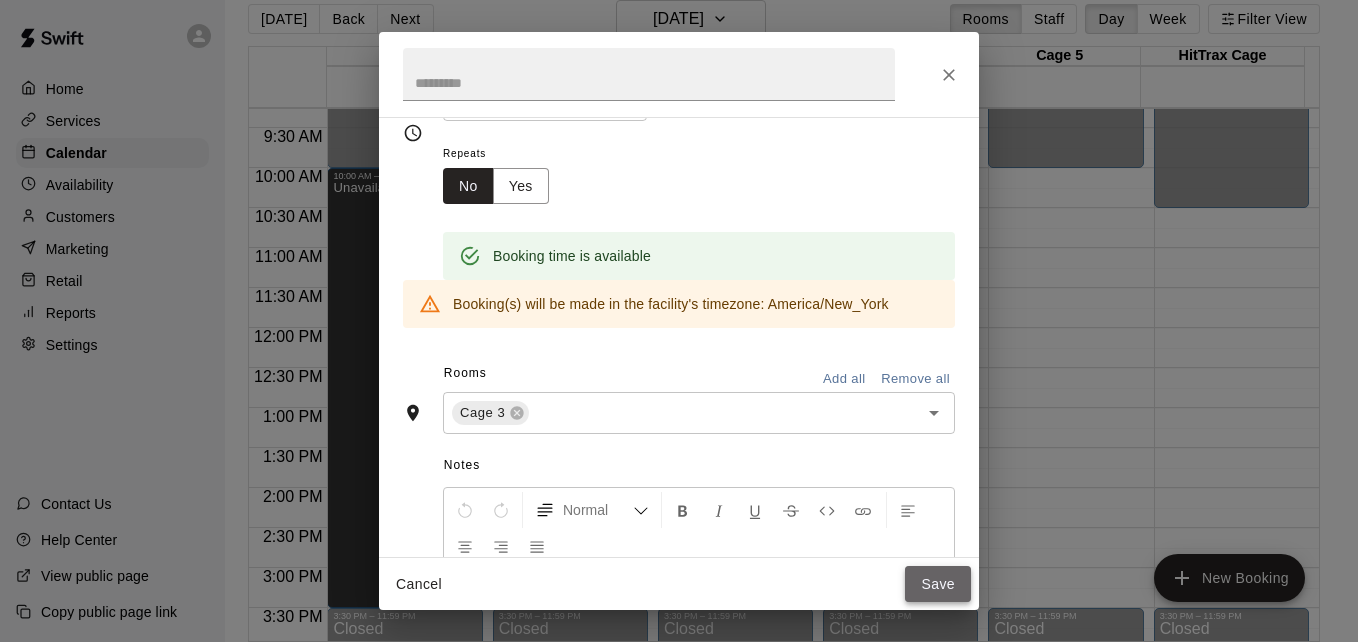 click on "Save" at bounding box center (938, 584) 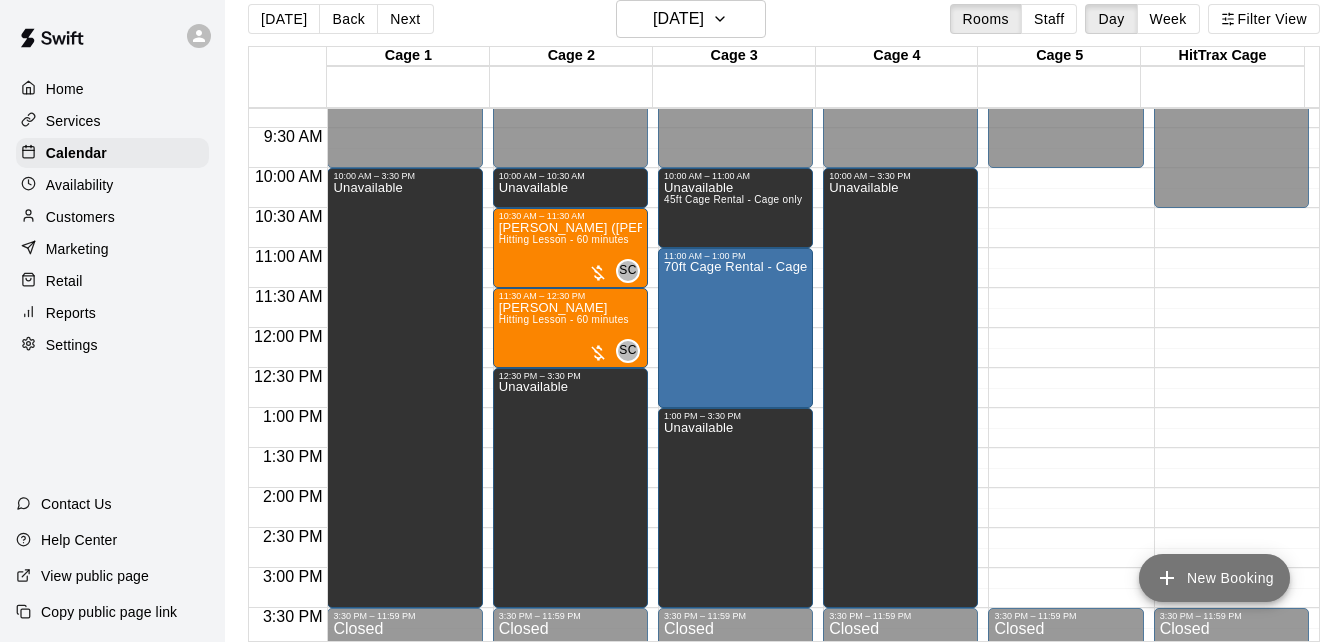 click on "New Booking" at bounding box center [1214, 578] 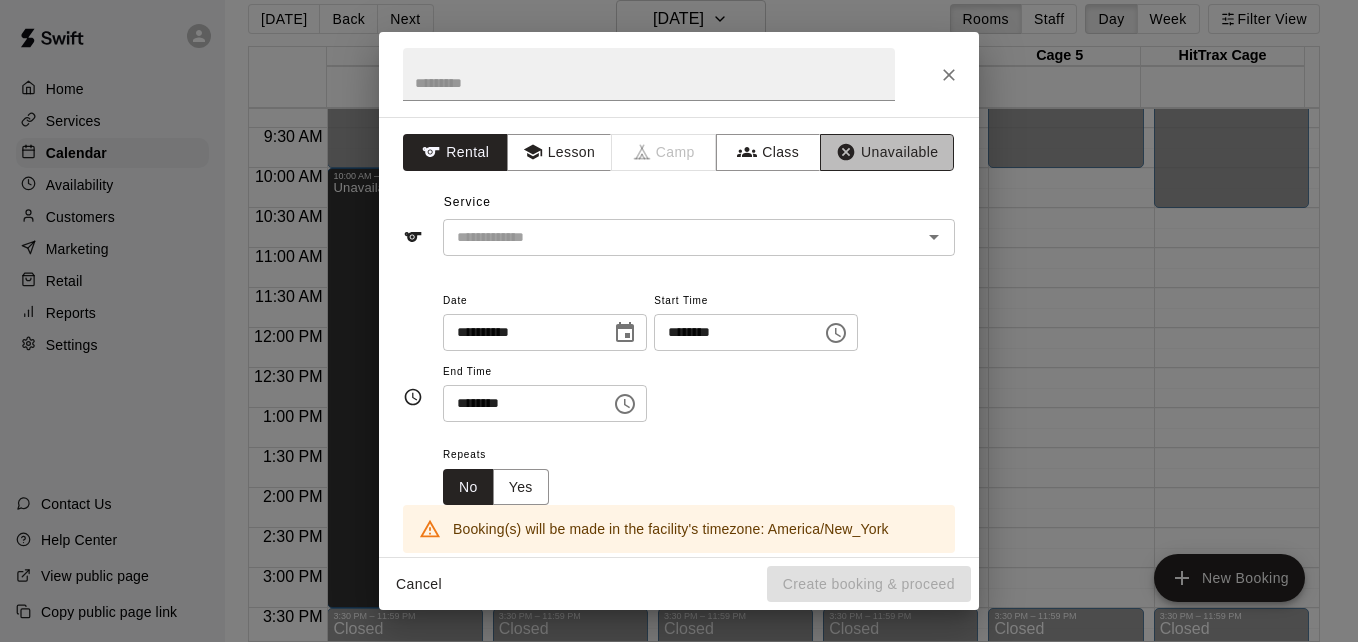 click on "Unavailable" at bounding box center (887, 152) 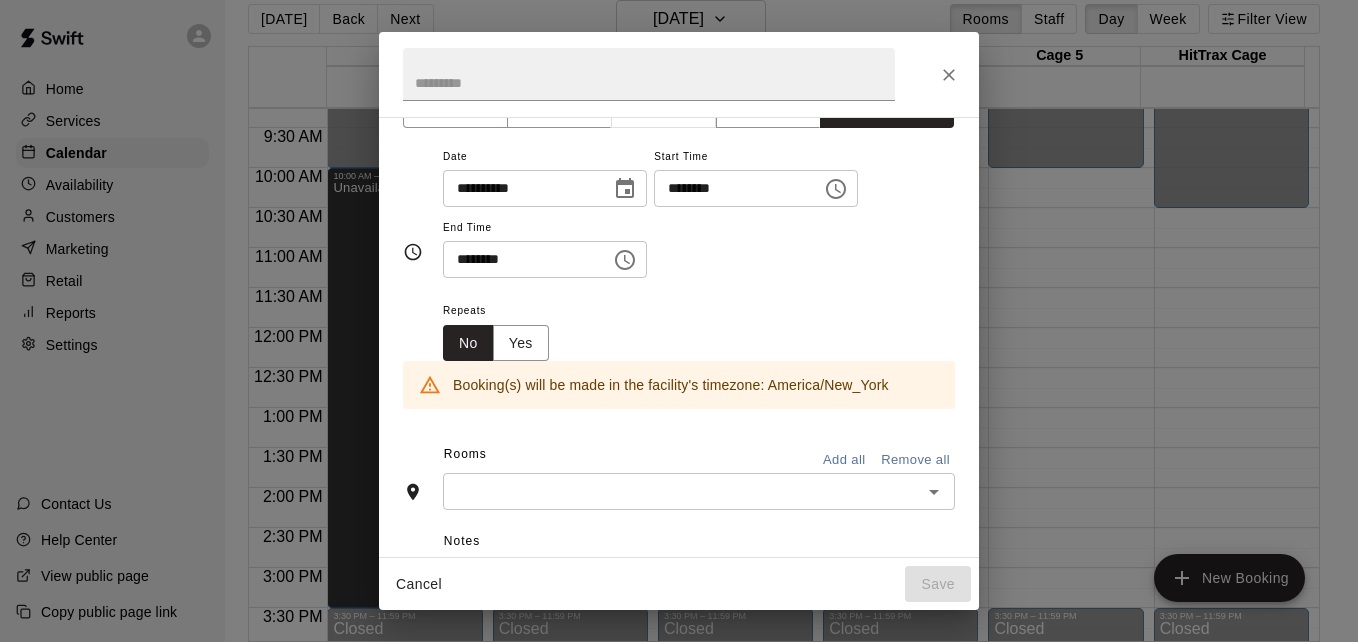scroll, scrollTop: 80, scrollLeft: 0, axis: vertical 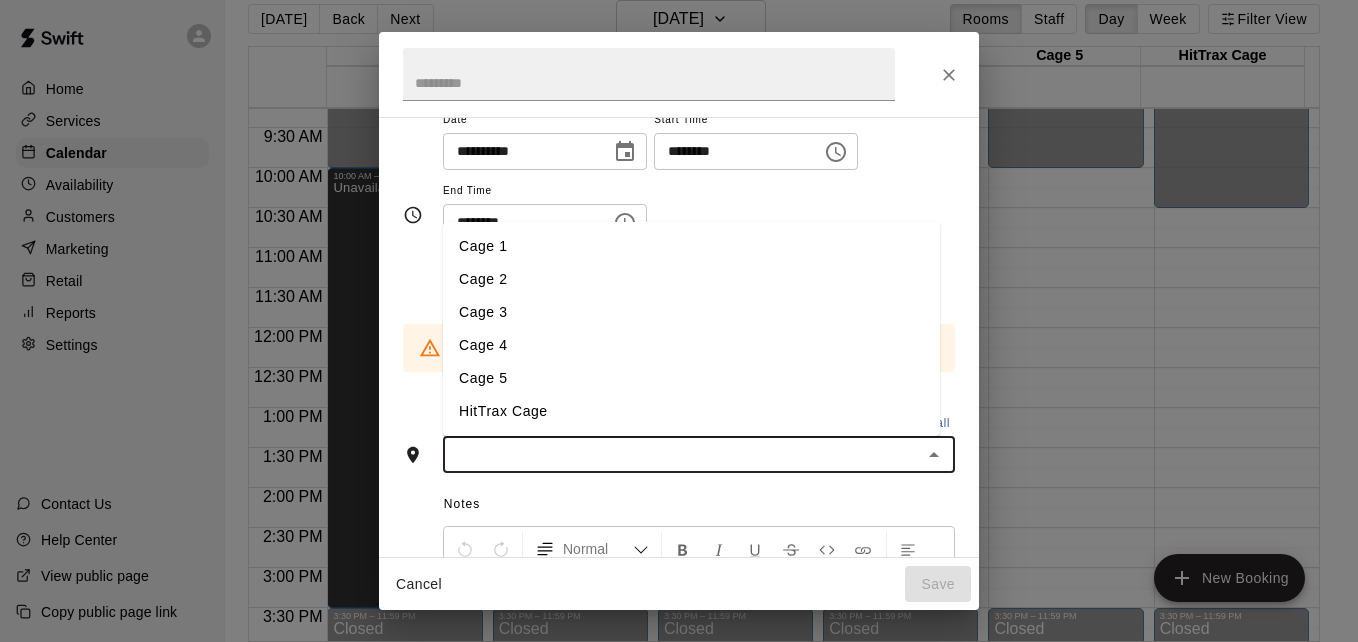 click at bounding box center [682, 454] 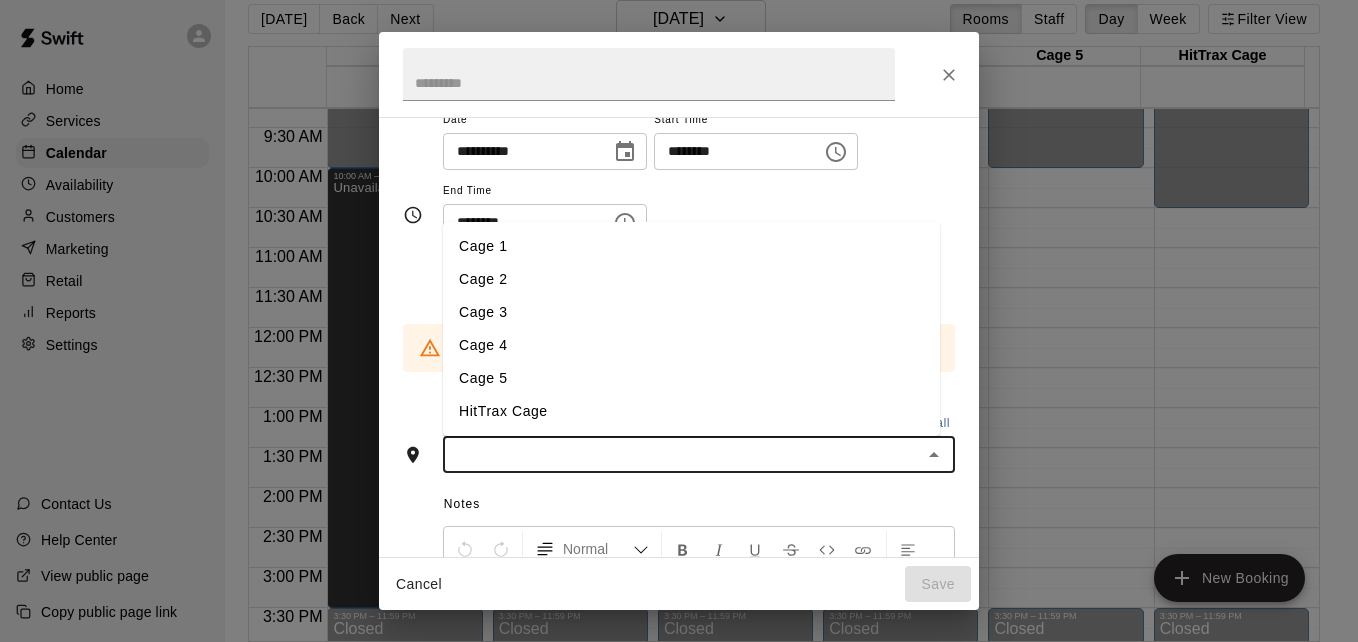 click on "Cage 5" at bounding box center (691, 378) 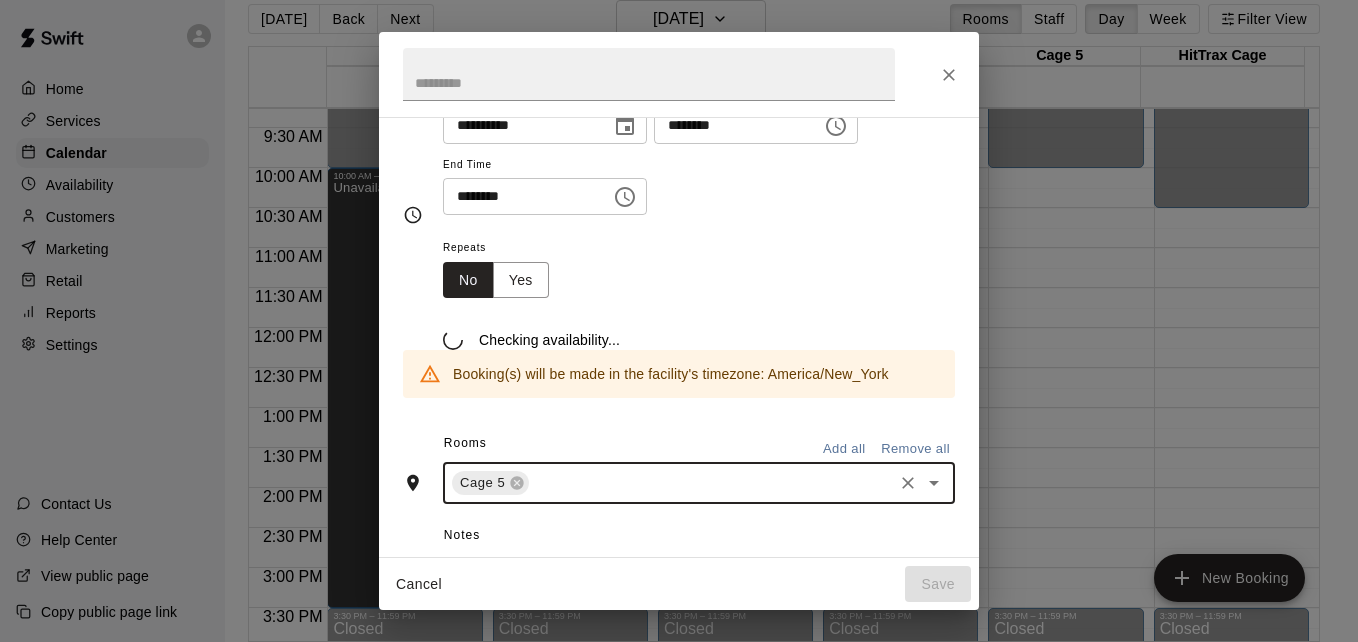 scroll, scrollTop: 118, scrollLeft: 0, axis: vertical 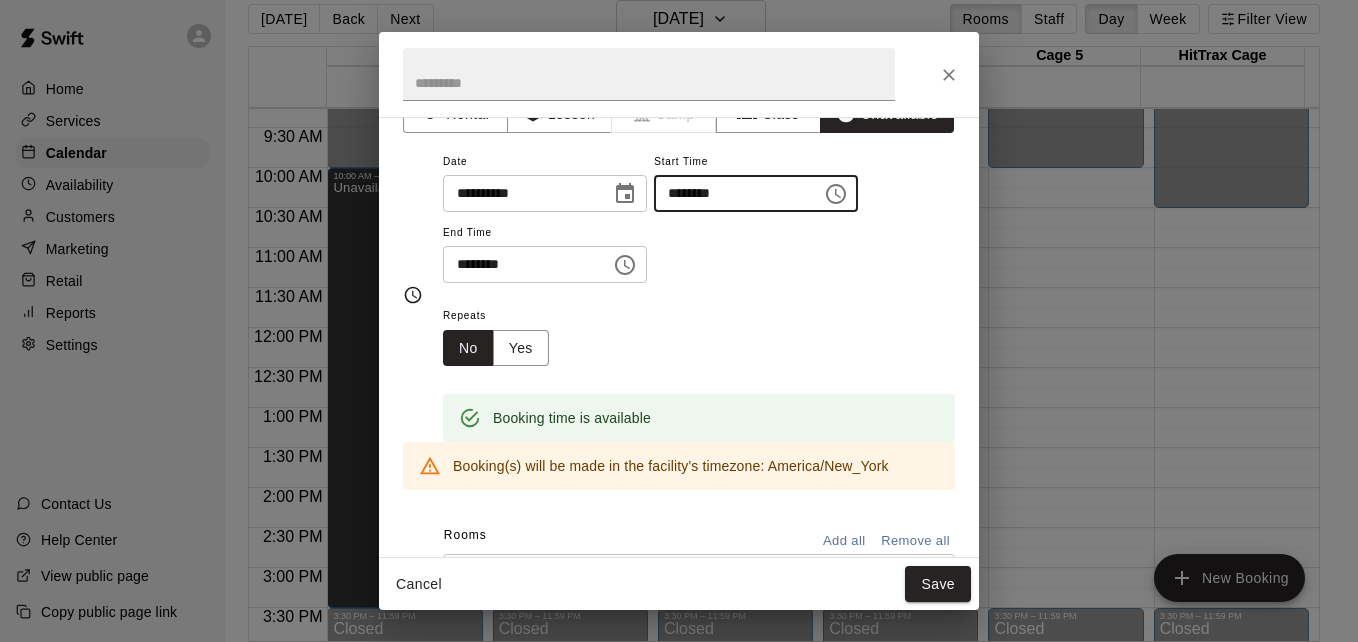 click on "********" at bounding box center [731, 193] 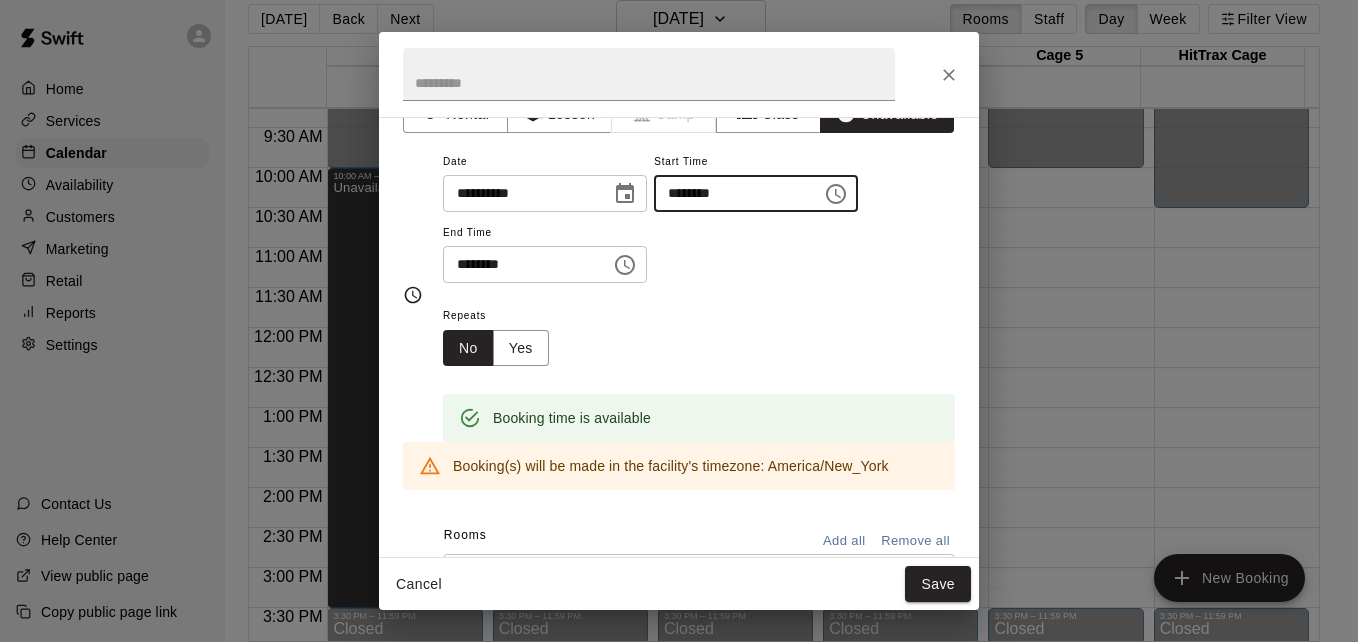 type on "********" 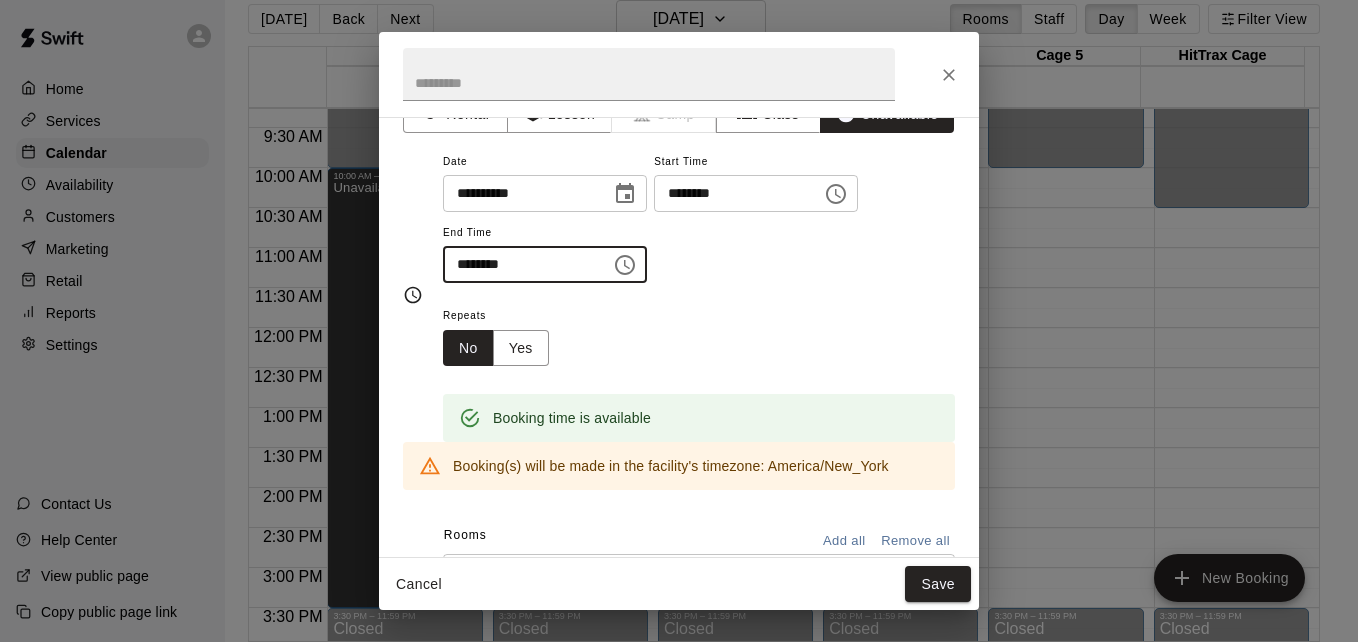 click on "********" at bounding box center [520, 264] 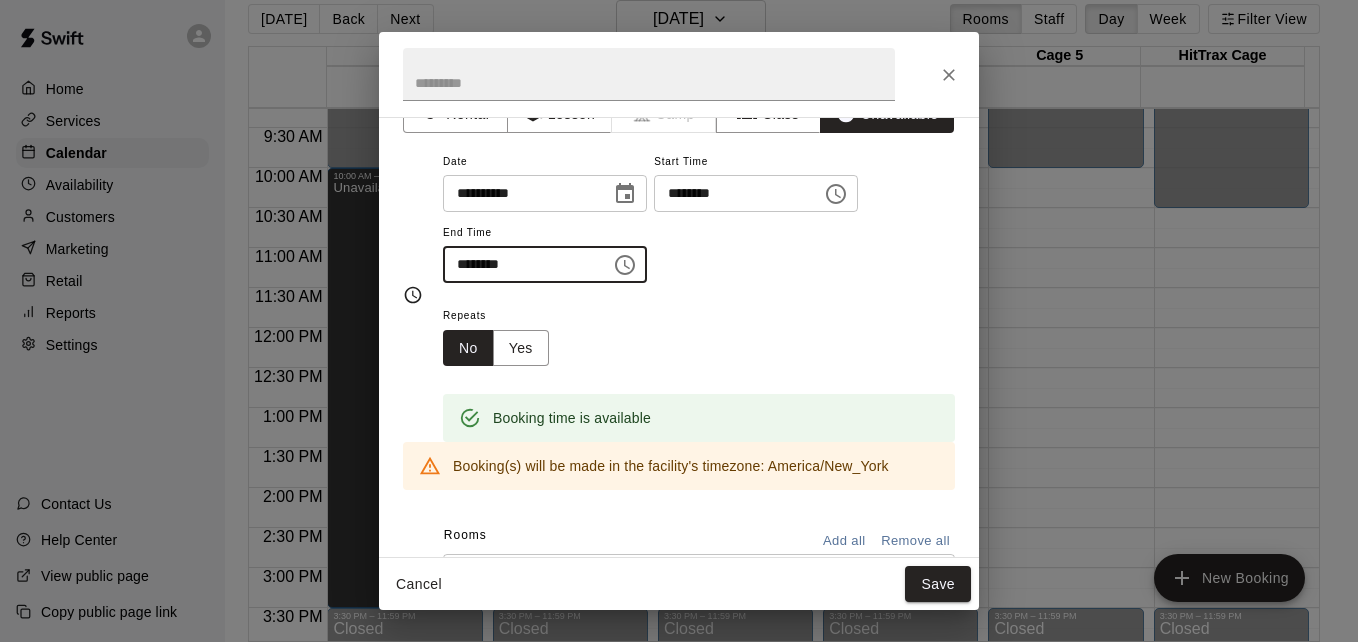 type on "********" 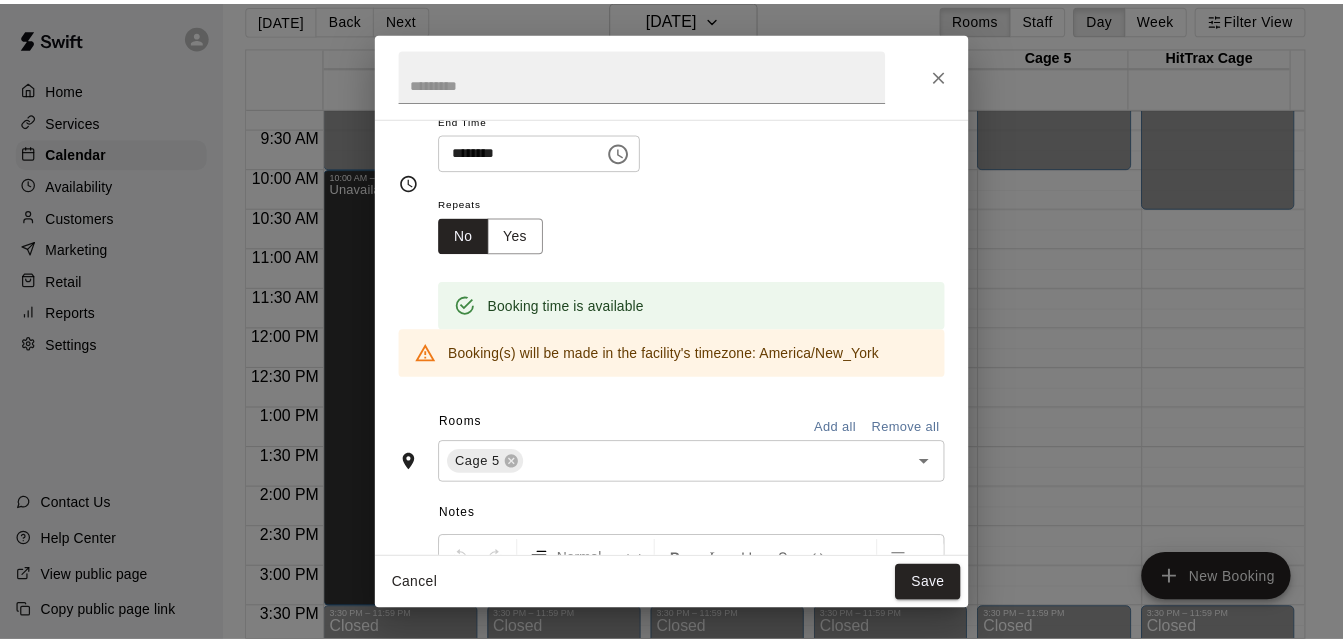 scroll, scrollTop: 158, scrollLeft: 0, axis: vertical 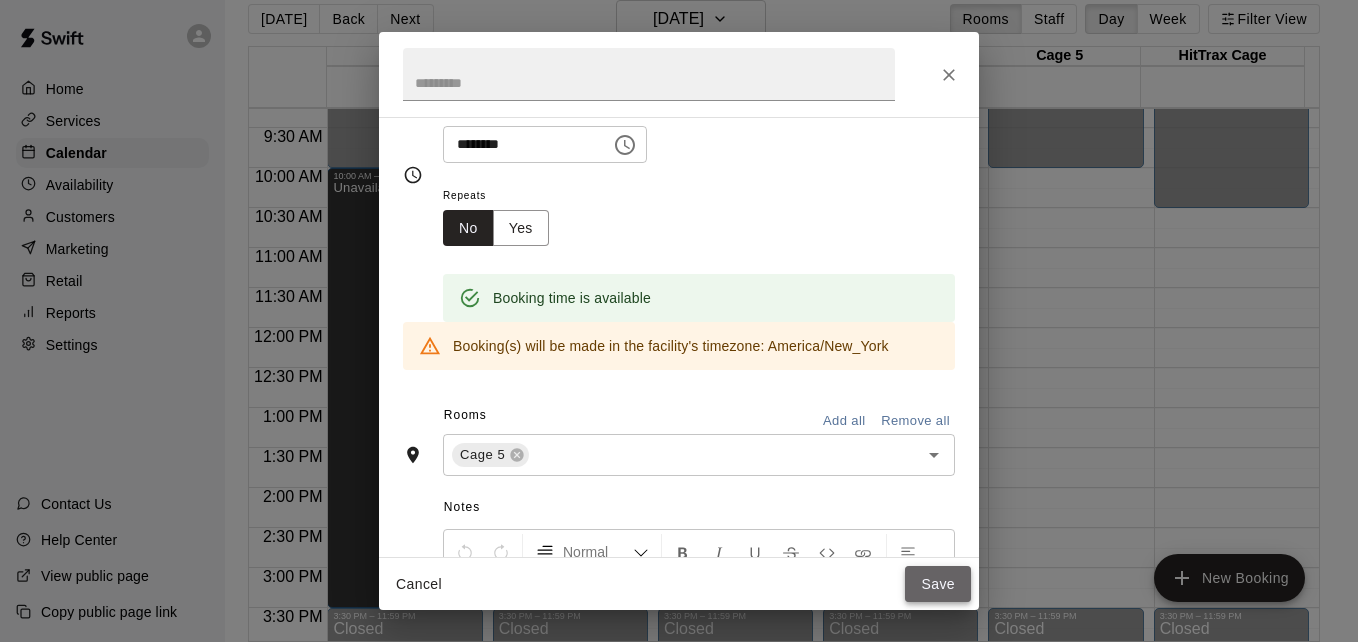 click on "Save" at bounding box center (938, 584) 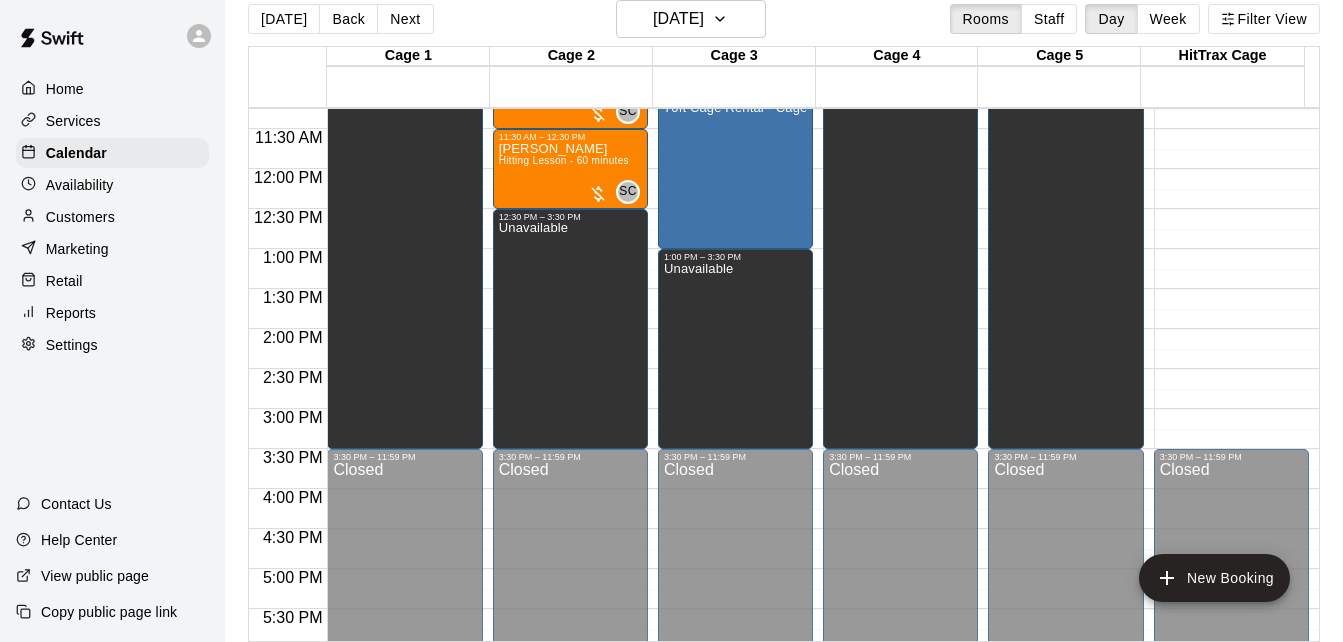 scroll, scrollTop: 901, scrollLeft: 0, axis: vertical 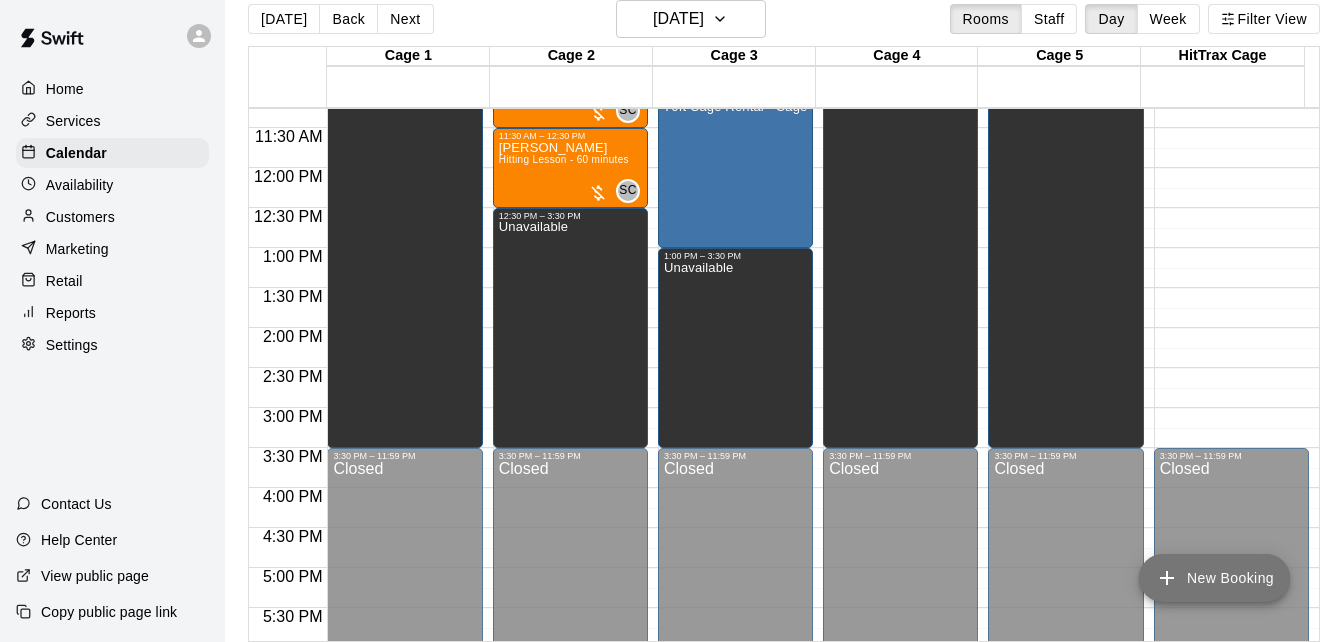 click on "New Booking" at bounding box center (1214, 578) 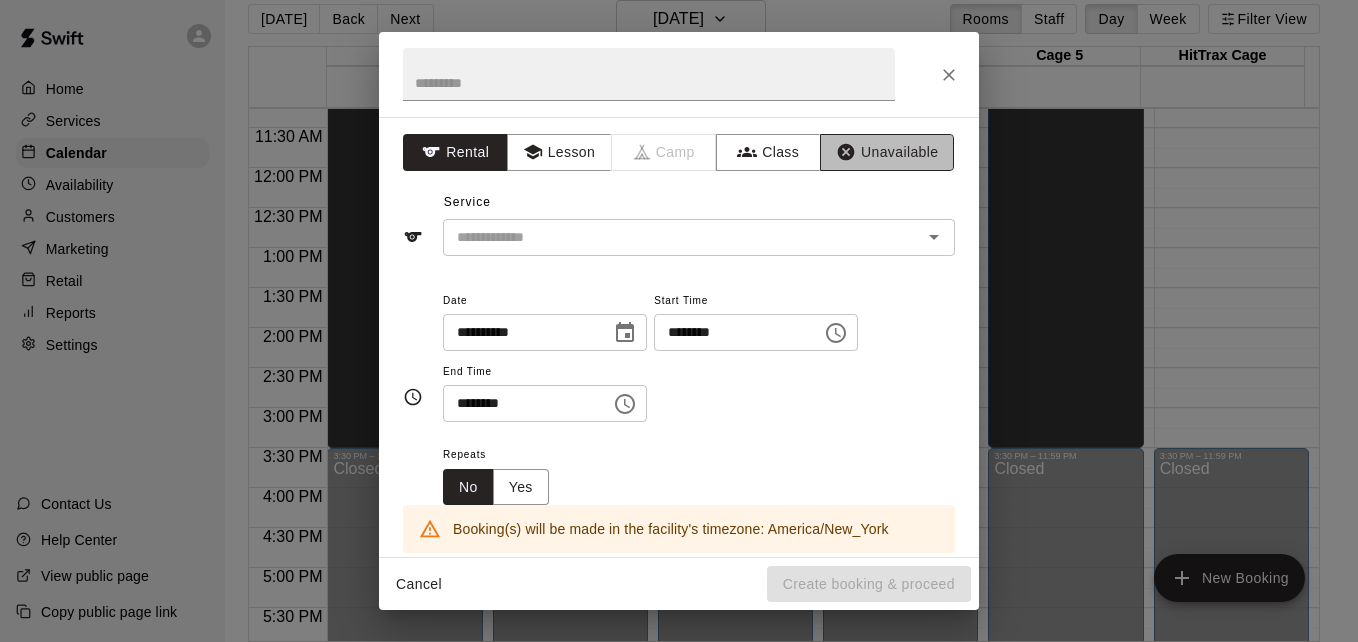 click on "Unavailable" at bounding box center (887, 152) 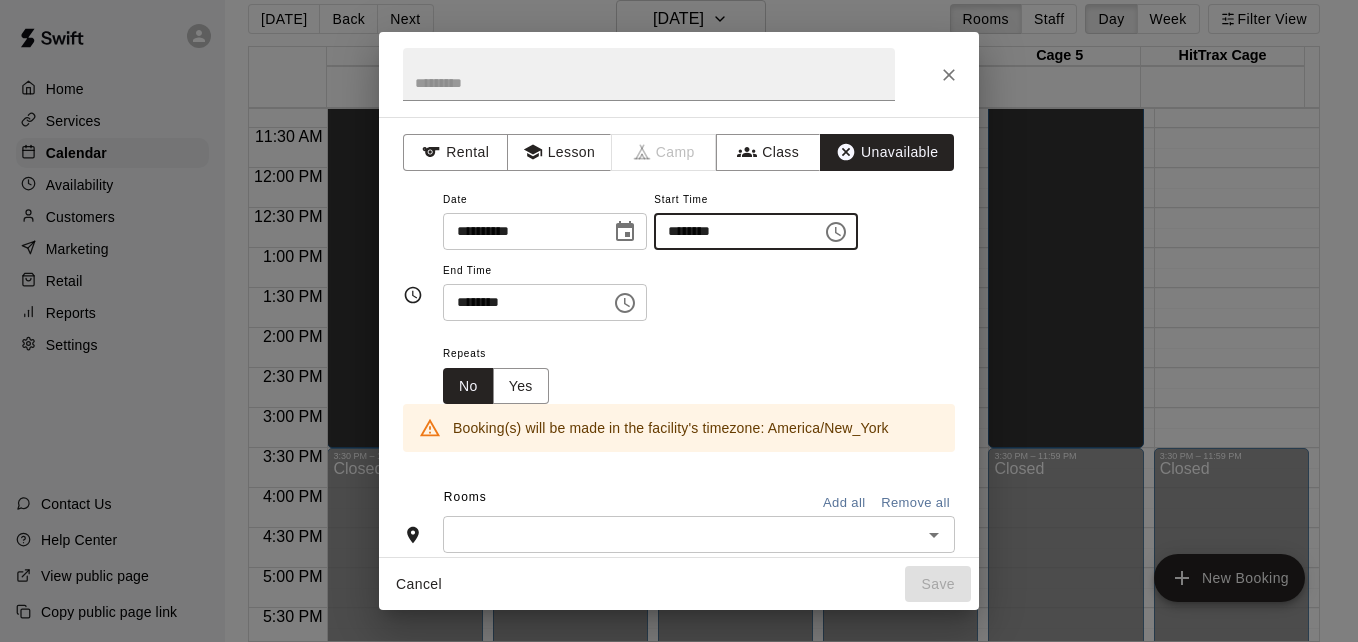 click on "********" at bounding box center [731, 231] 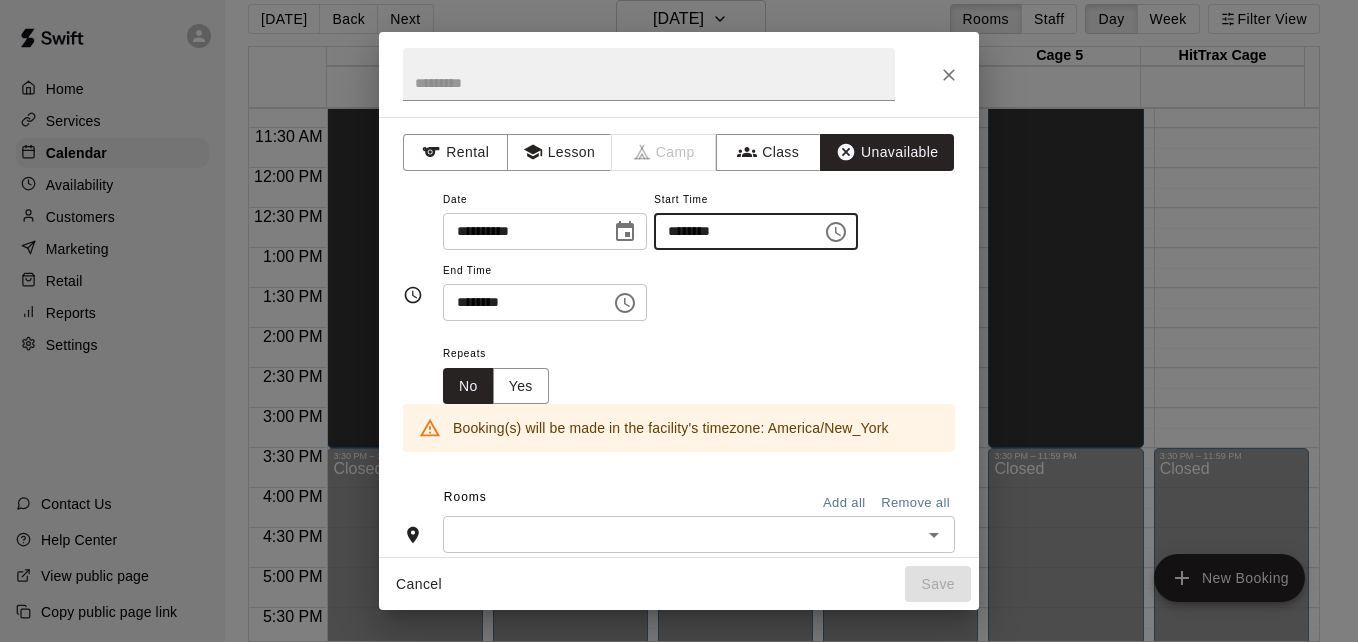 type on "********" 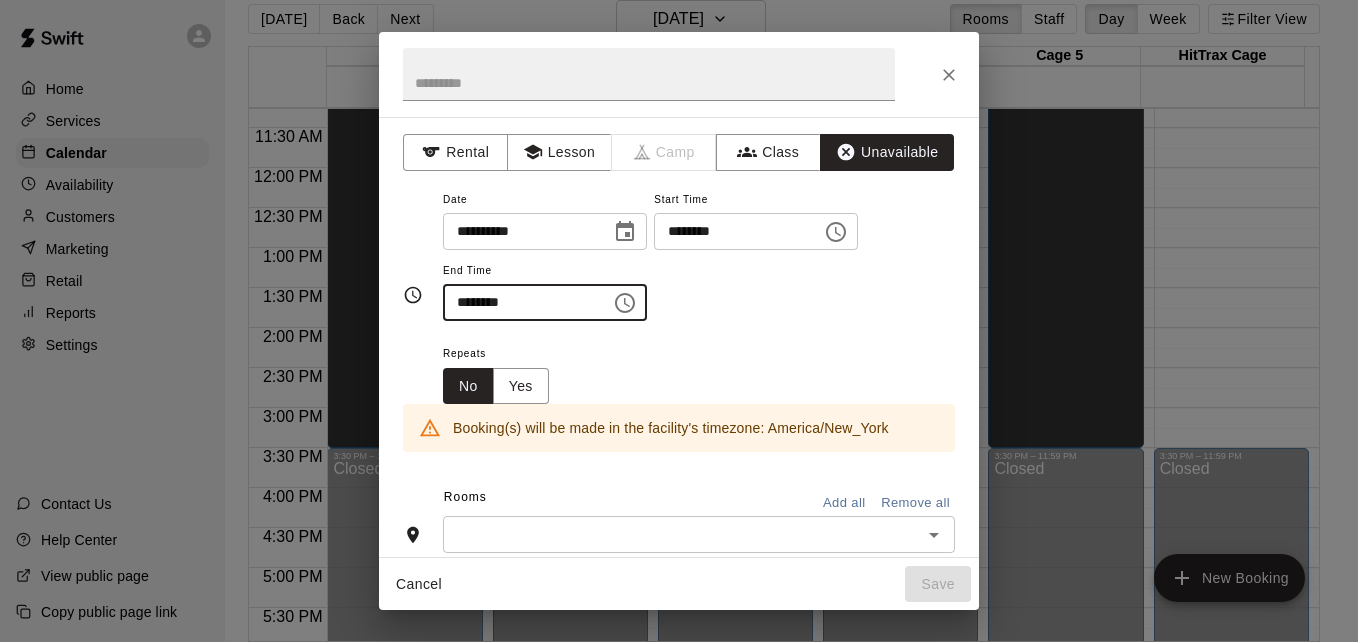 click on "********" at bounding box center (520, 302) 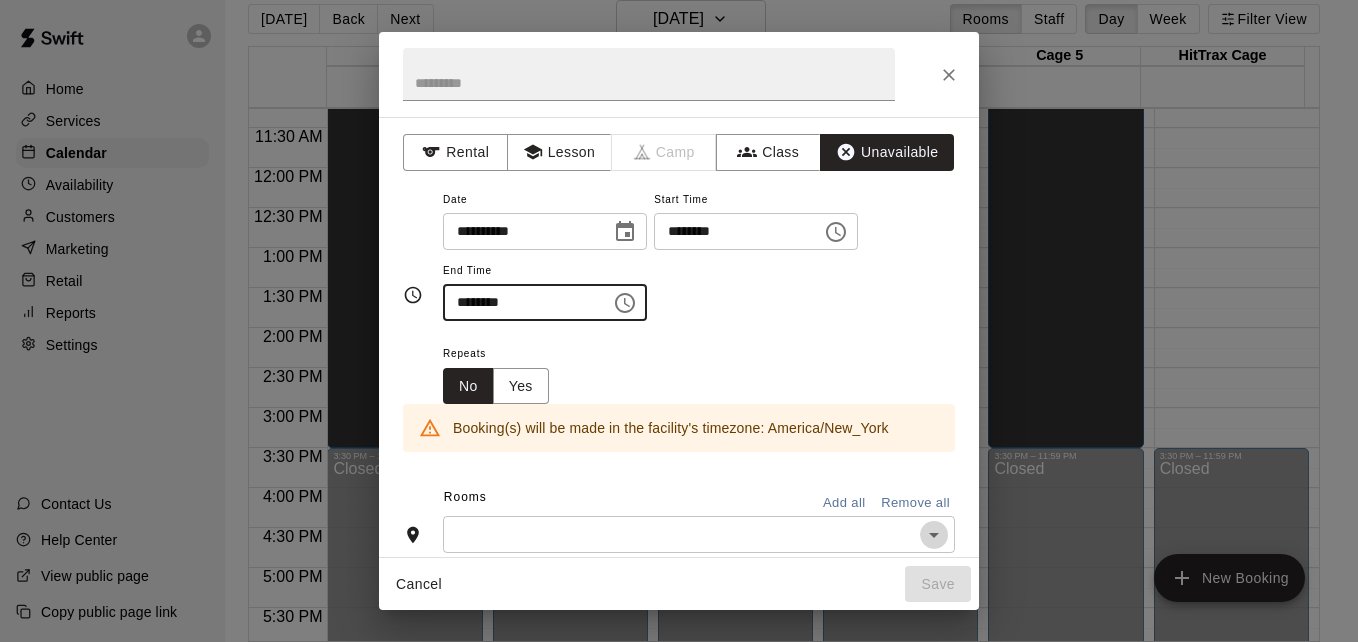 click 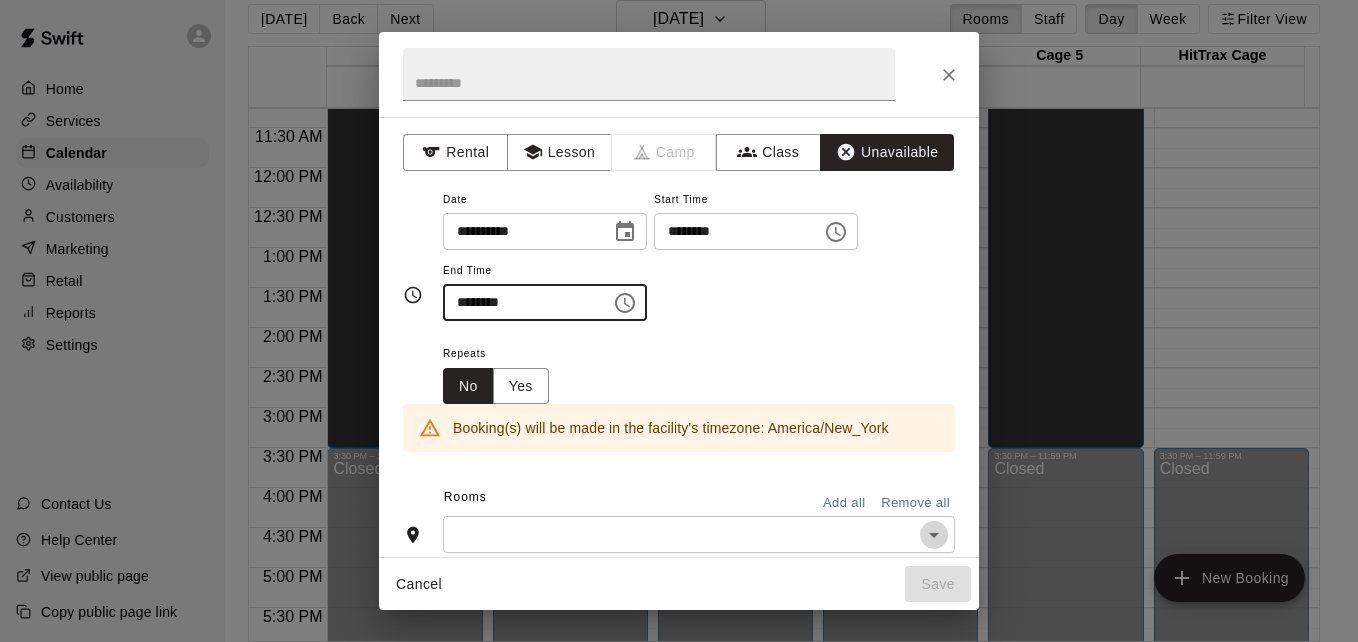 type on "********" 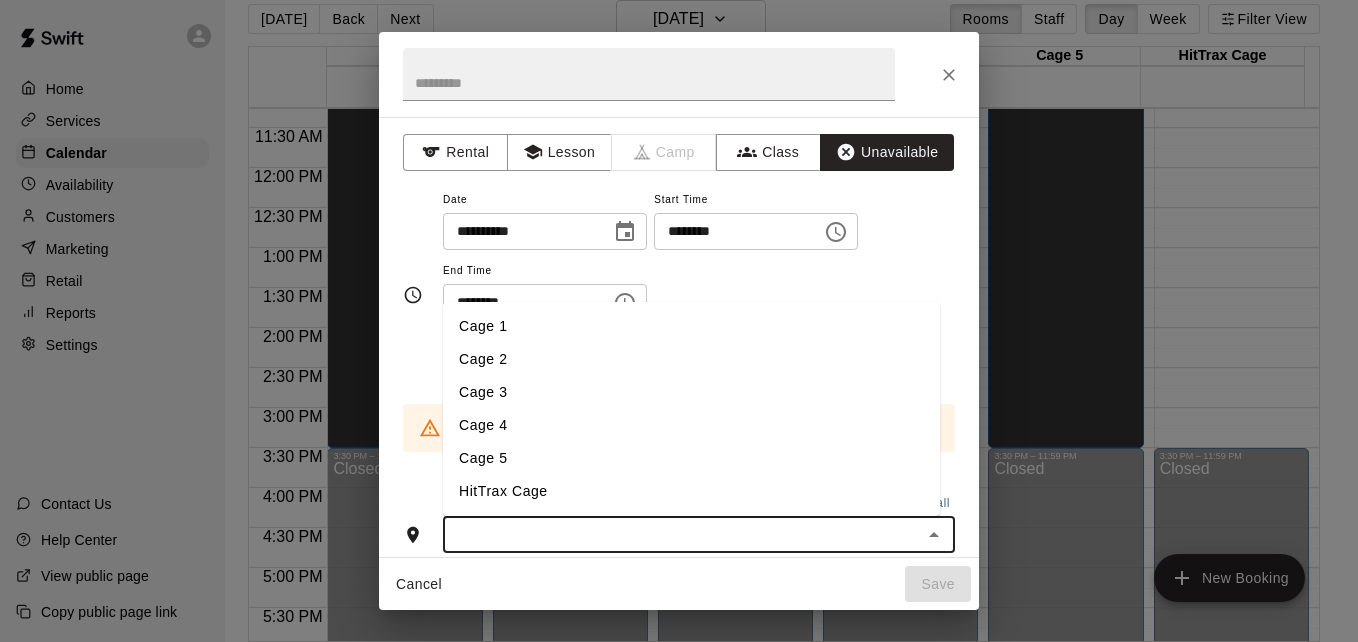 click on "HitTrax Cage" at bounding box center [691, 491] 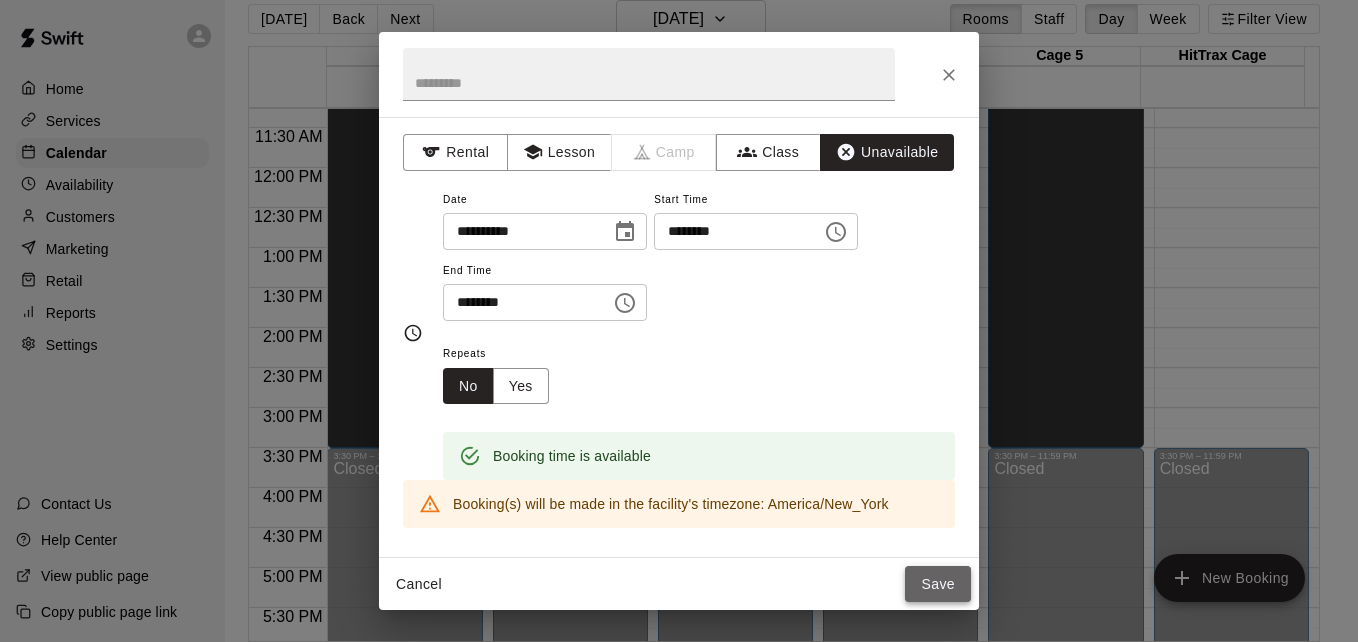 click on "Save" at bounding box center (938, 584) 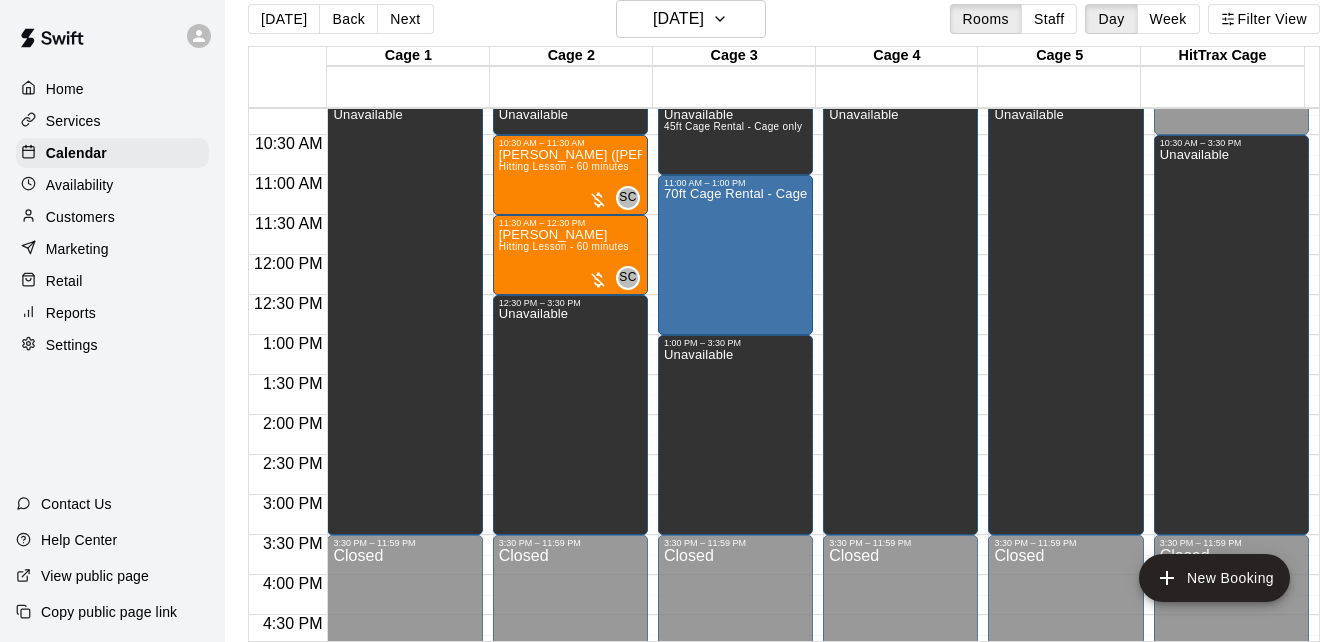 scroll, scrollTop: 861, scrollLeft: 0, axis: vertical 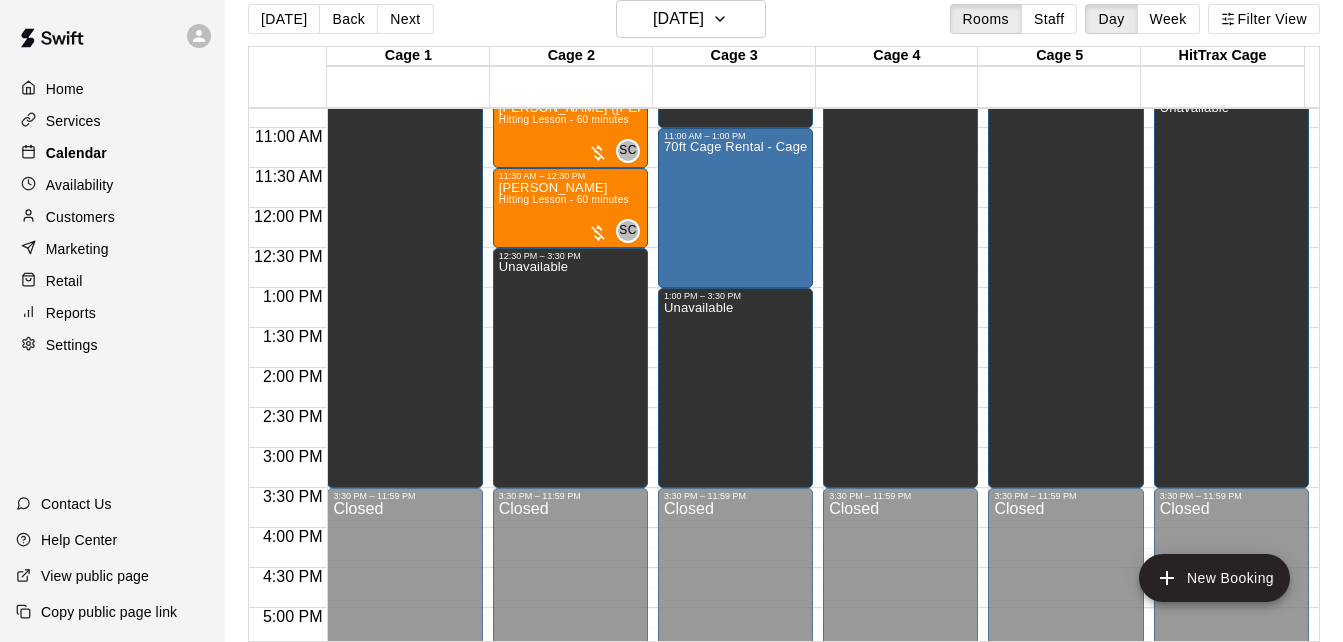 click on "Calendar" at bounding box center [112, 153] 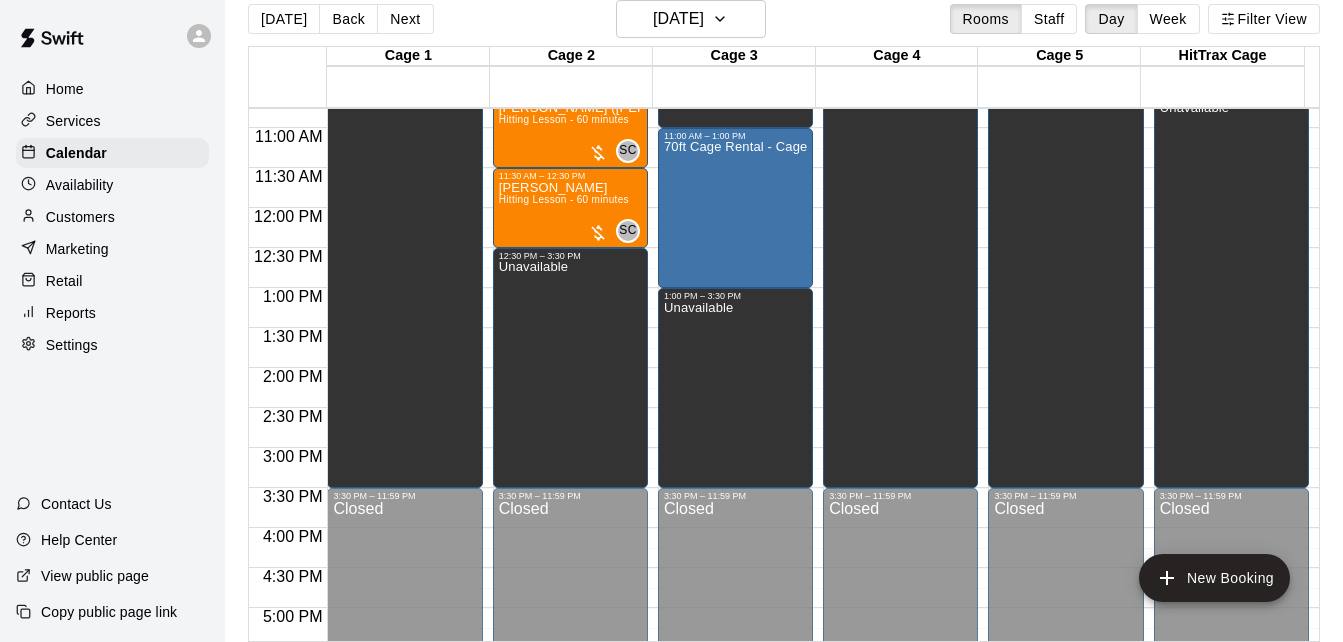 scroll, scrollTop: 0, scrollLeft: 0, axis: both 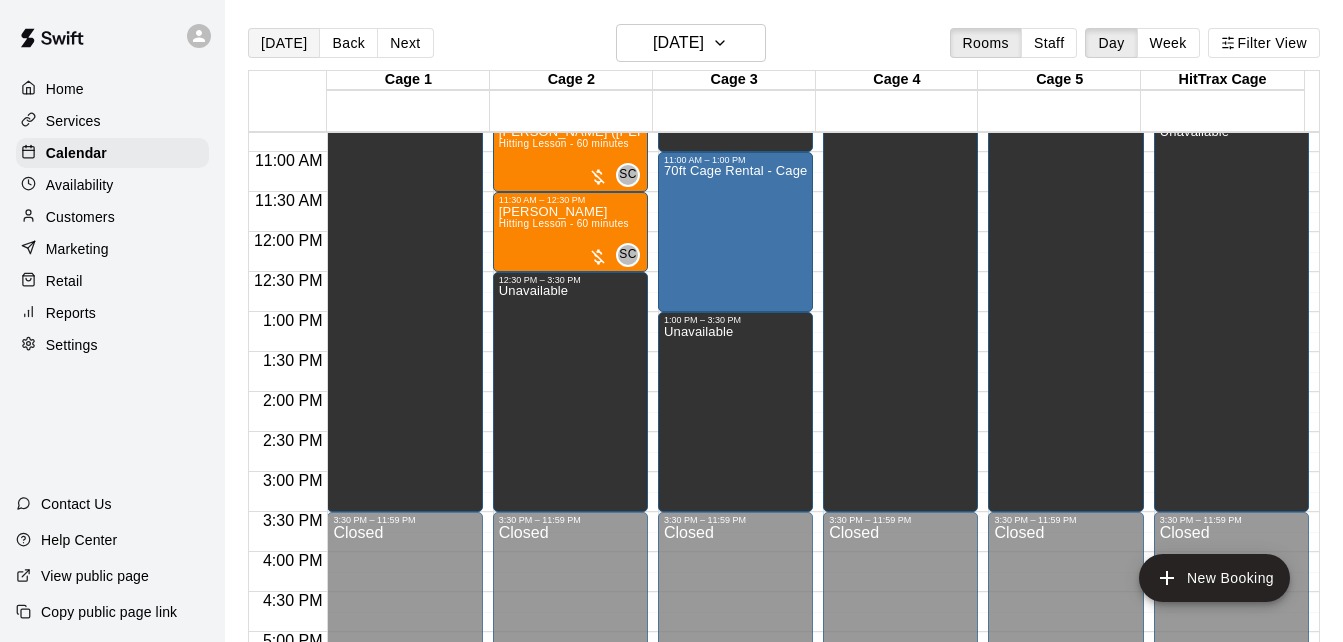 click on "[DATE]" at bounding box center (284, 43) 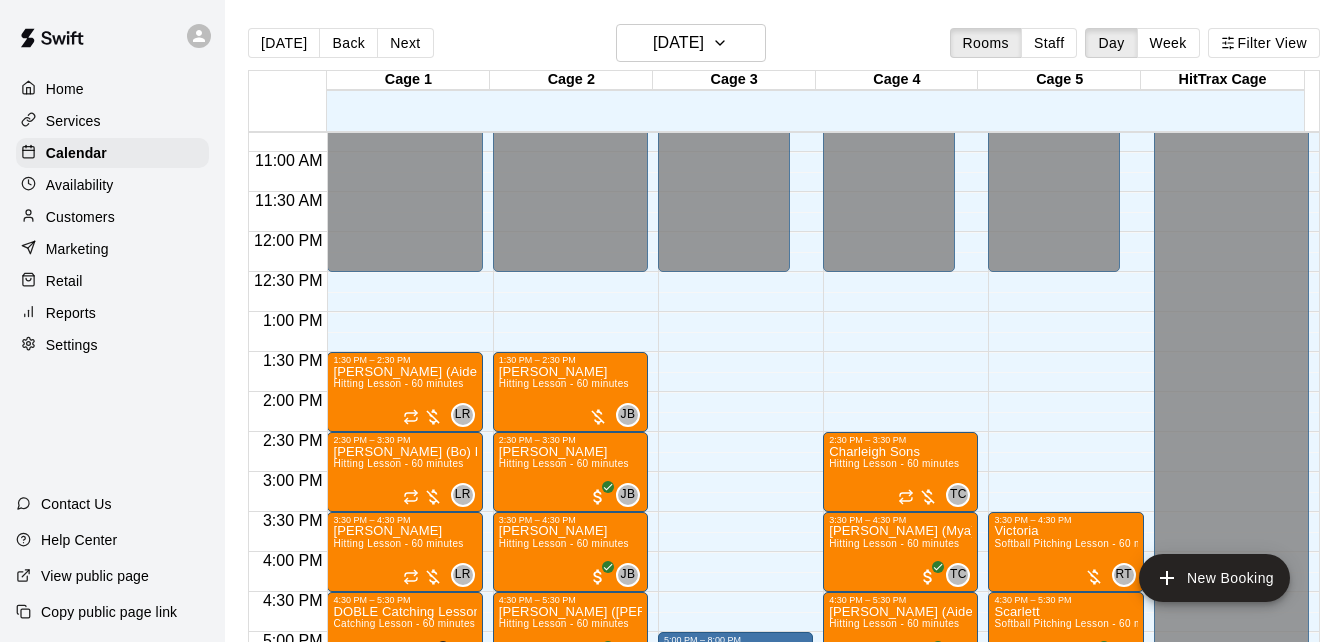 scroll, scrollTop: 32, scrollLeft: 0, axis: vertical 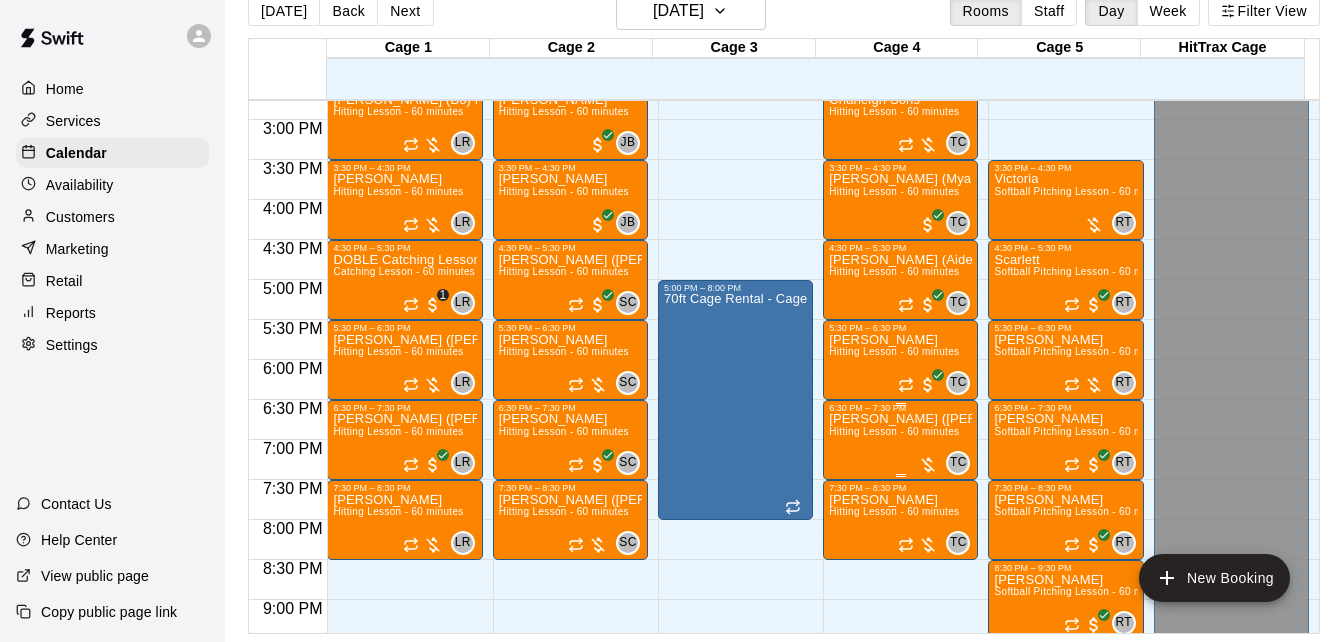 click on "Hitting Lesson - 60 minutes" at bounding box center (894, 431) 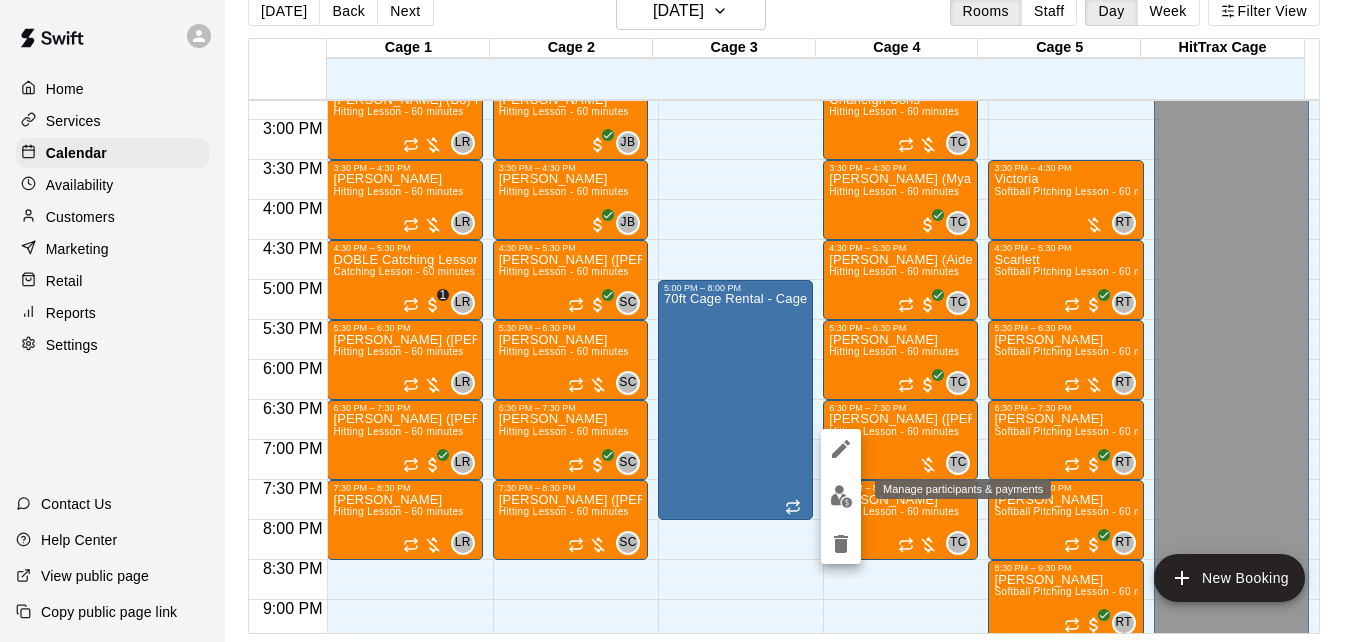 click at bounding box center (841, 496) 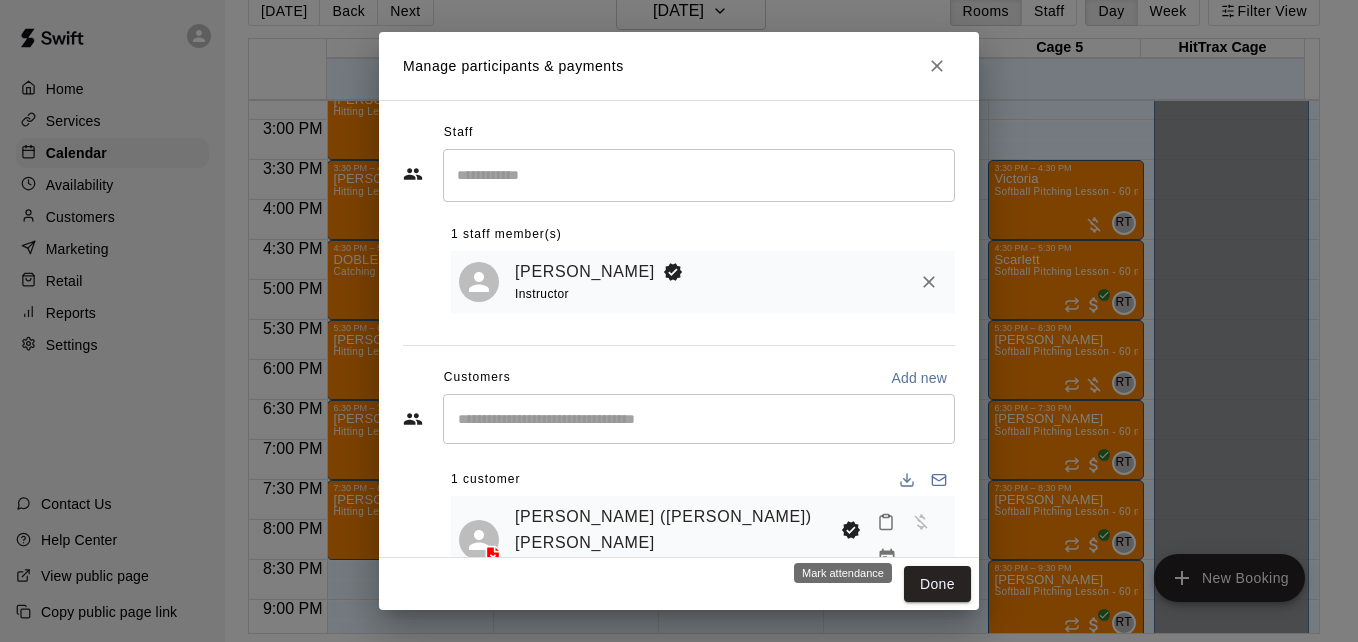 click 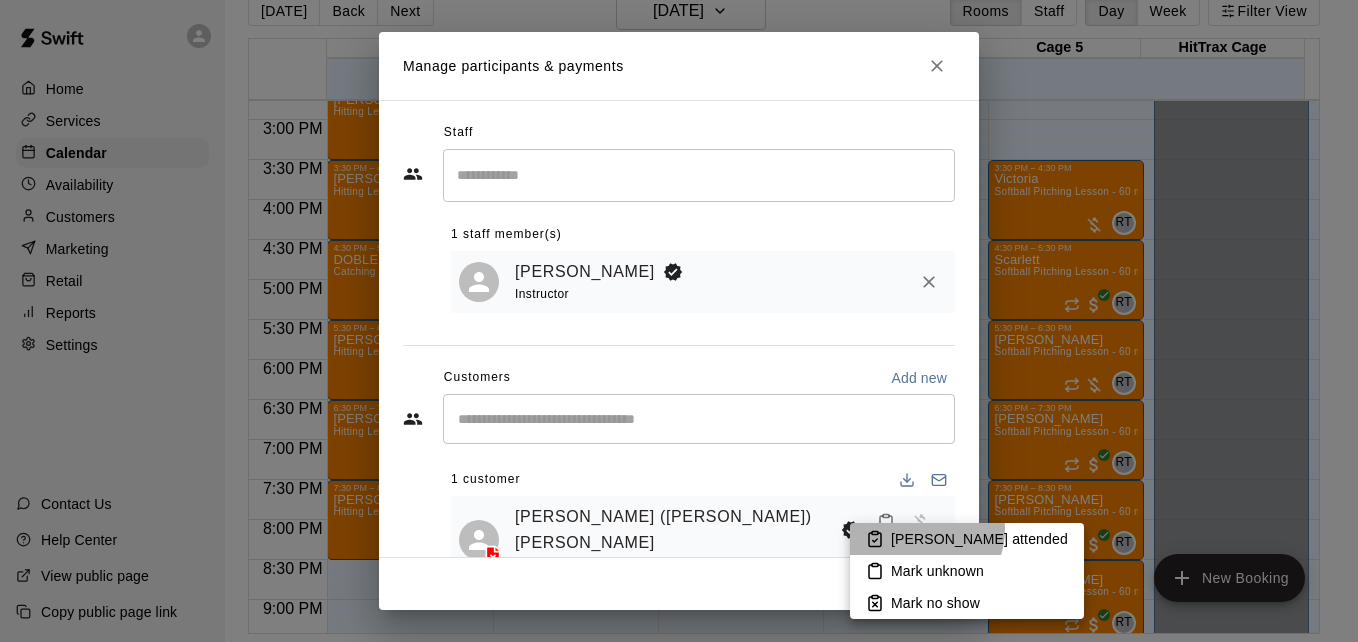 click on "[PERSON_NAME] attended" at bounding box center (979, 539) 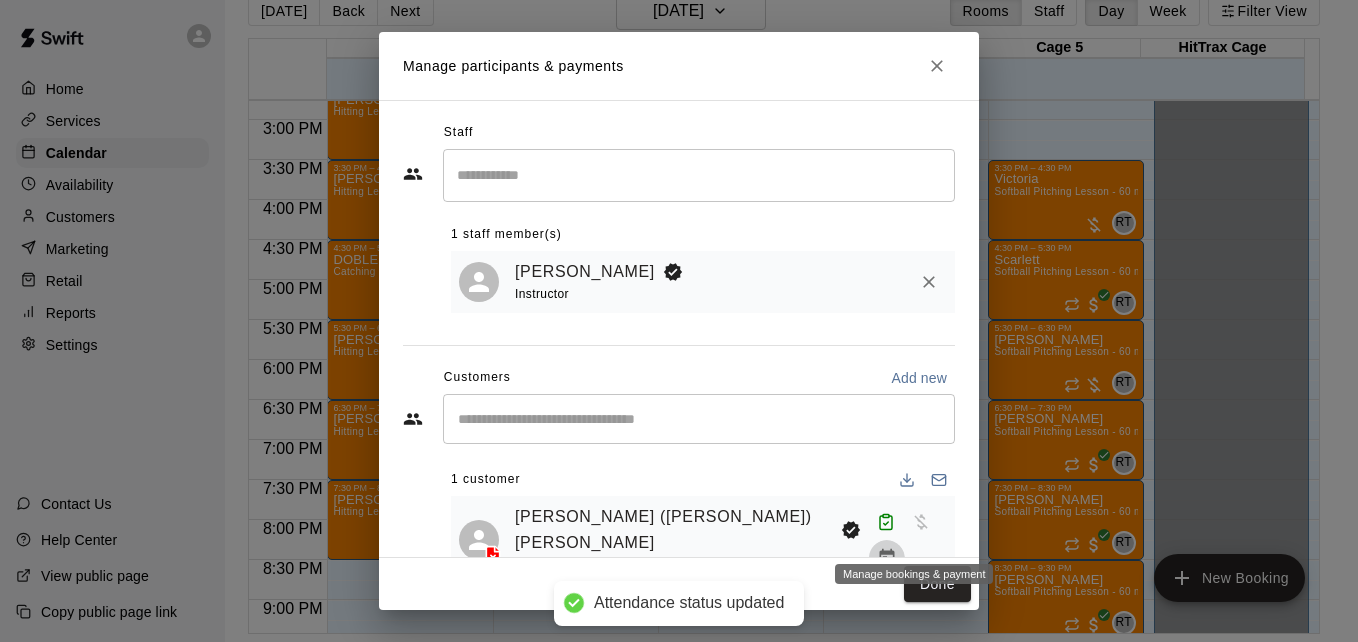 click 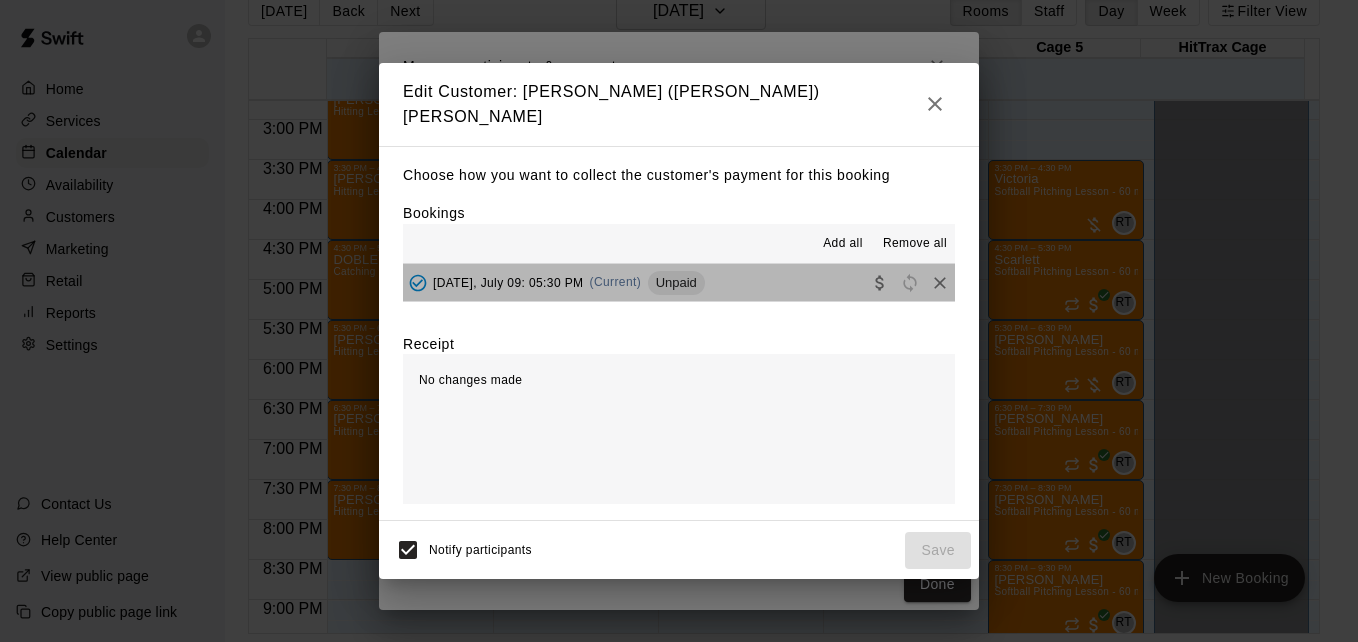 click on "[DATE], July 09: 05:30 PM (Current) Unpaid" at bounding box center (679, 282) 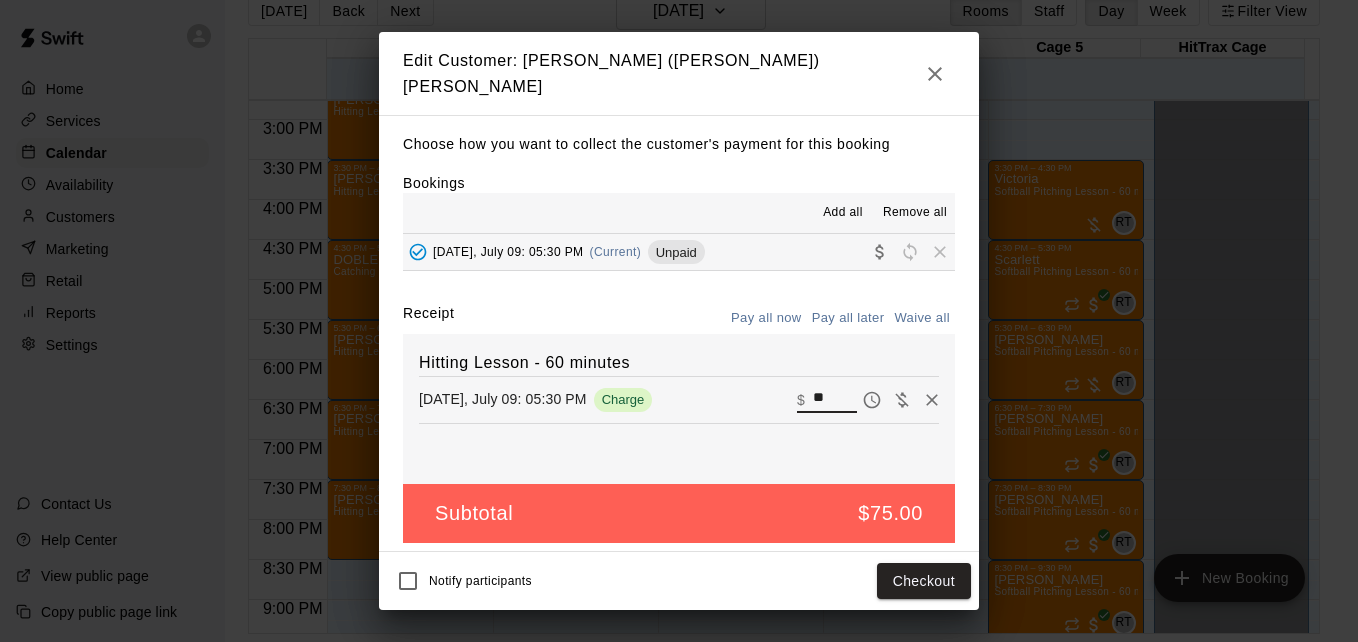 click on "**" at bounding box center (835, 400) 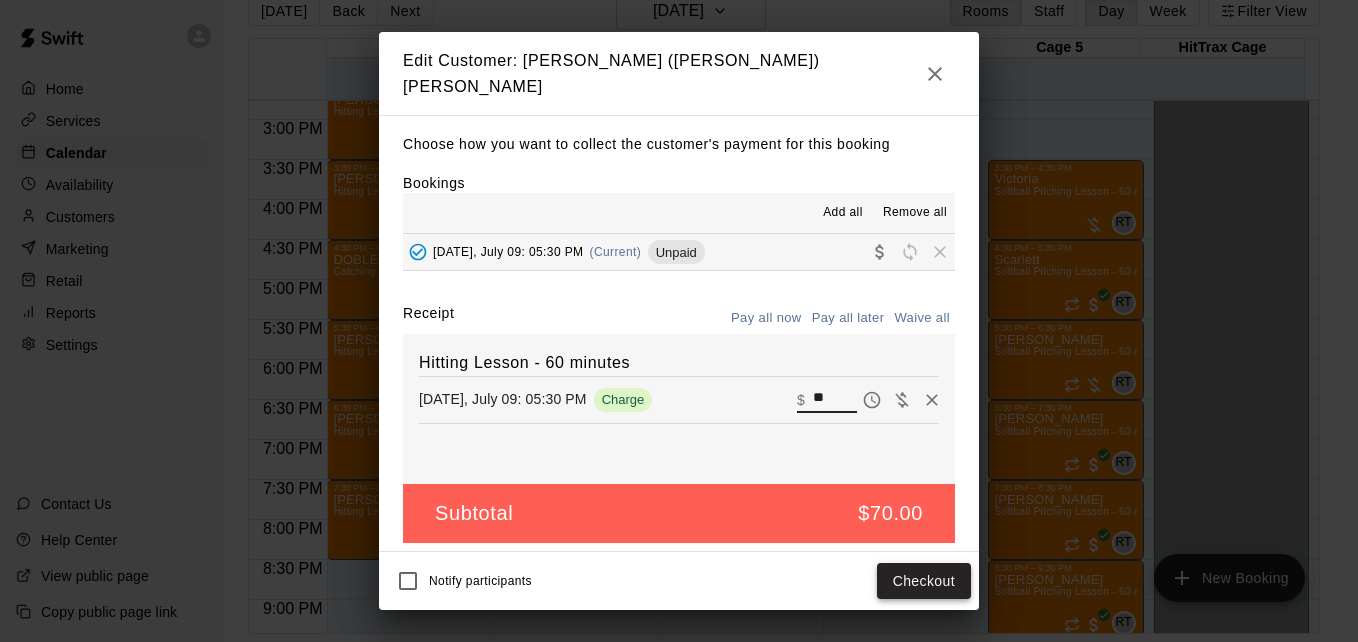 type on "**" 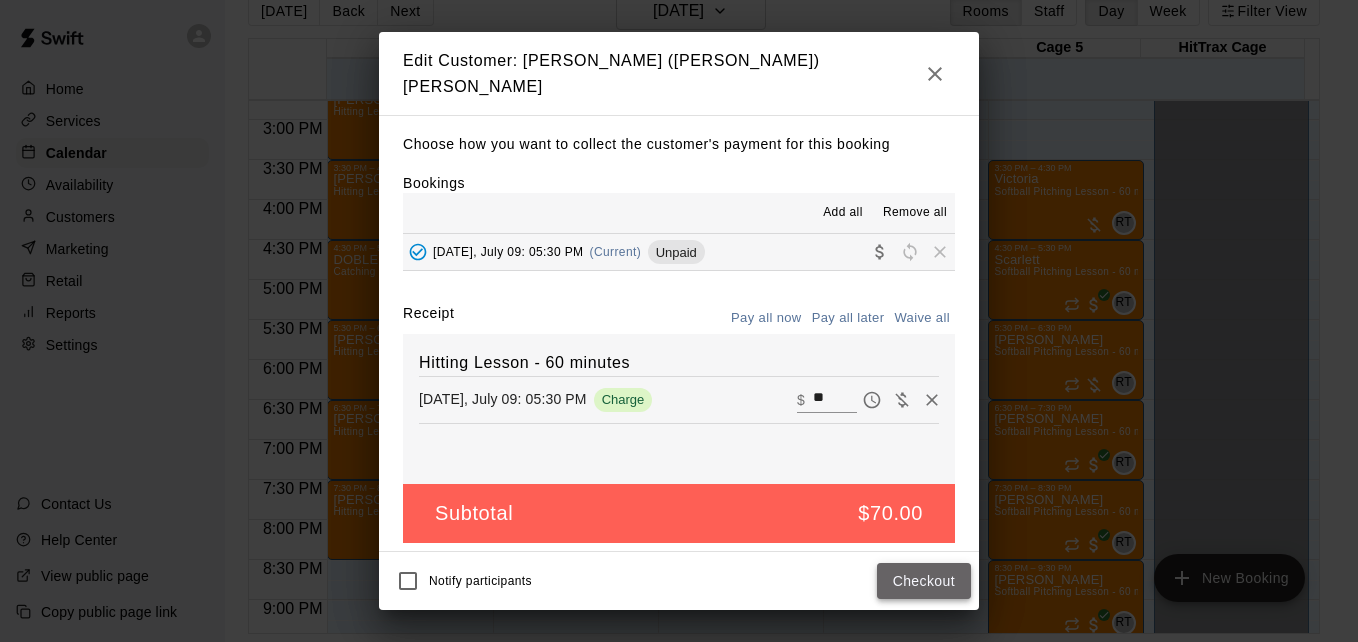 click on "Checkout" at bounding box center (924, 581) 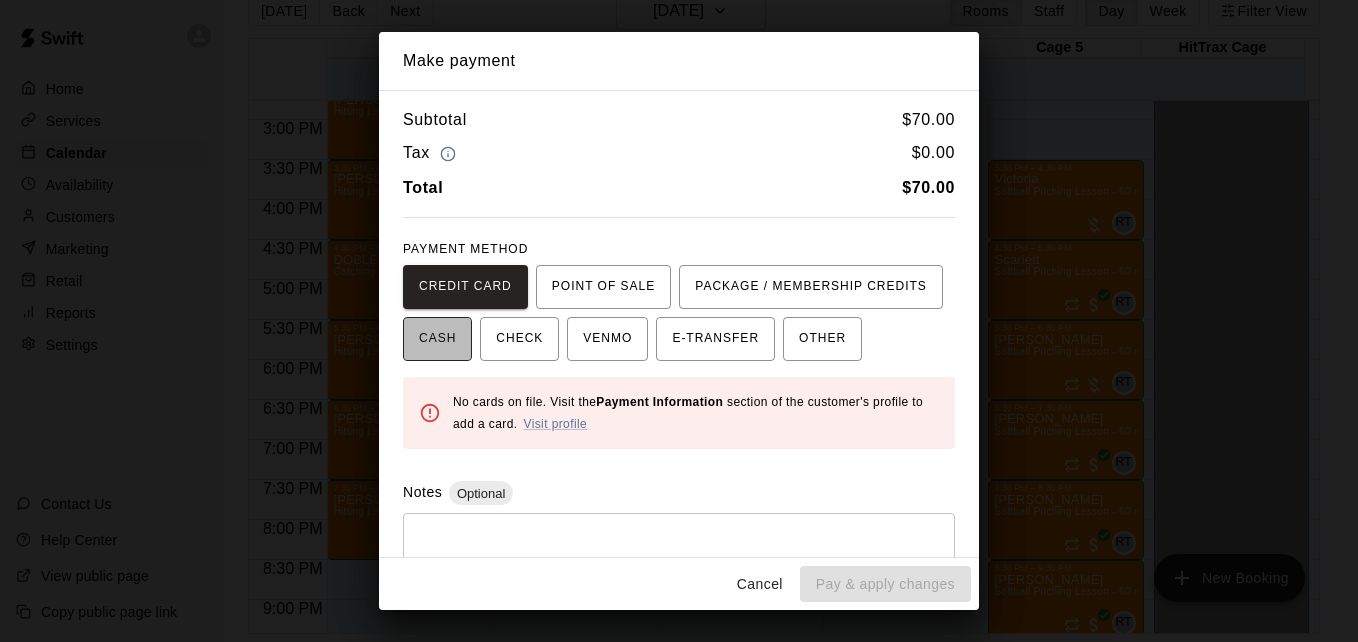 click on "CASH" at bounding box center (437, 339) 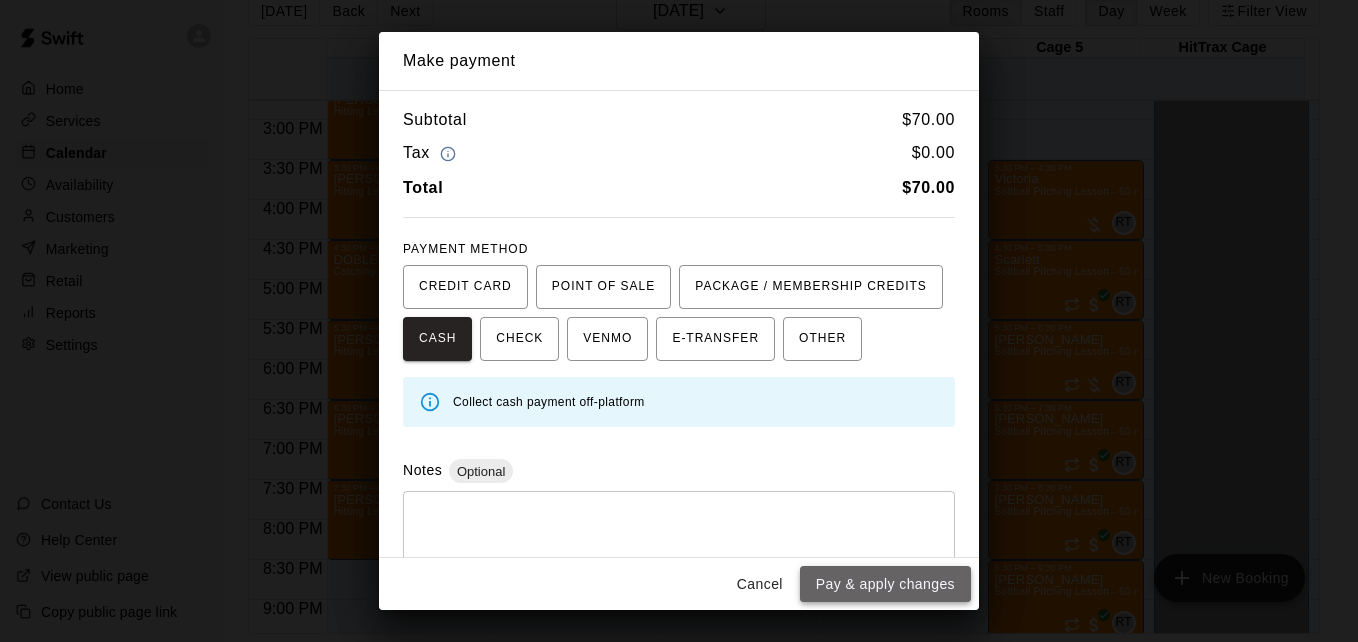 click on "Pay & apply changes" at bounding box center (885, 584) 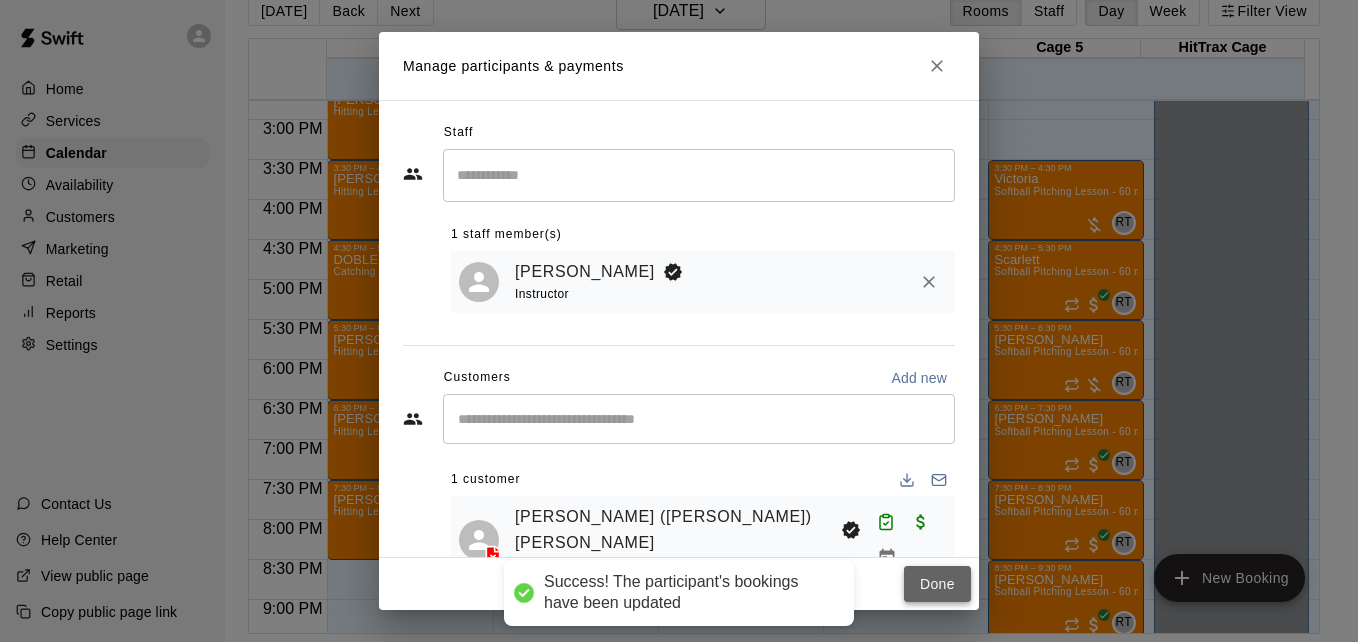 click on "Done" at bounding box center (937, 584) 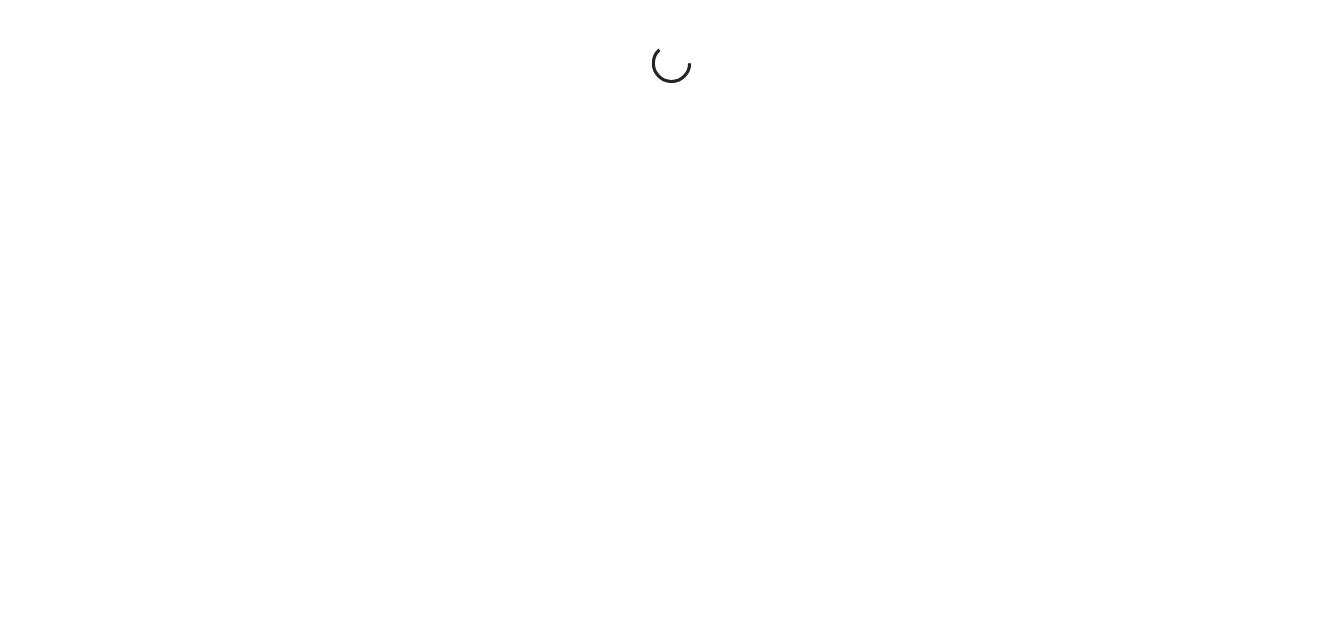 scroll, scrollTop: 0, scrollLeft: 0, axis: both 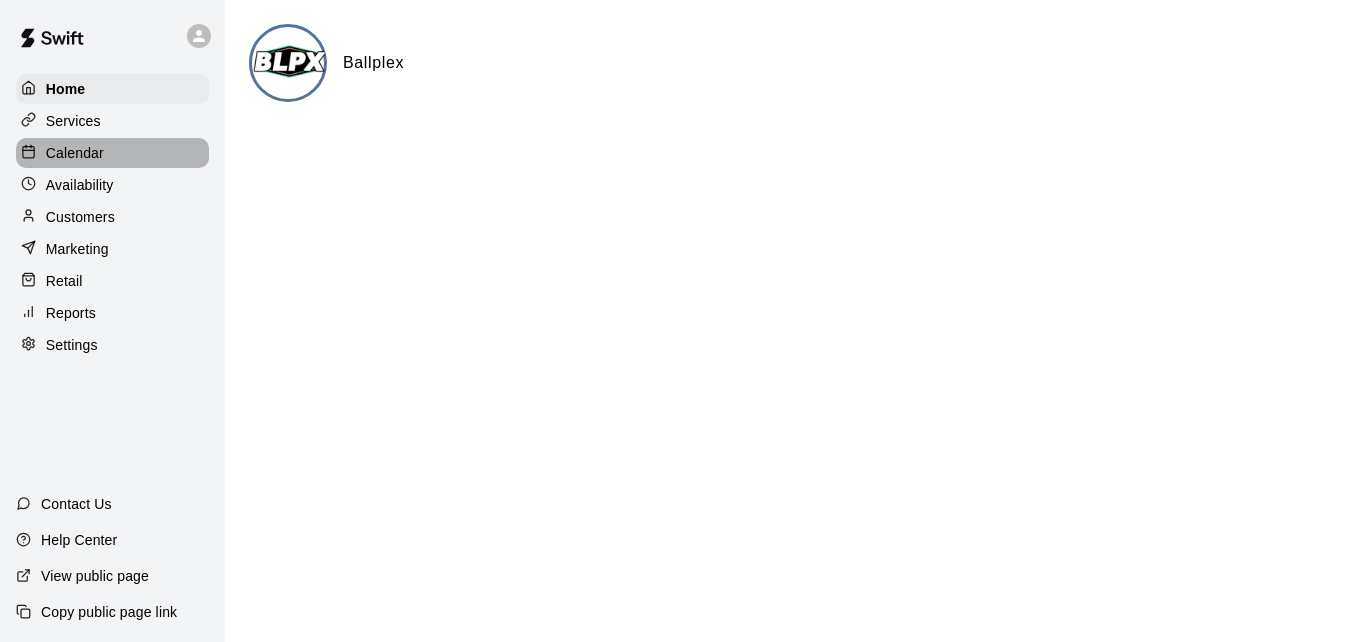 click on "Calendar" at bounding box center (112, 153) 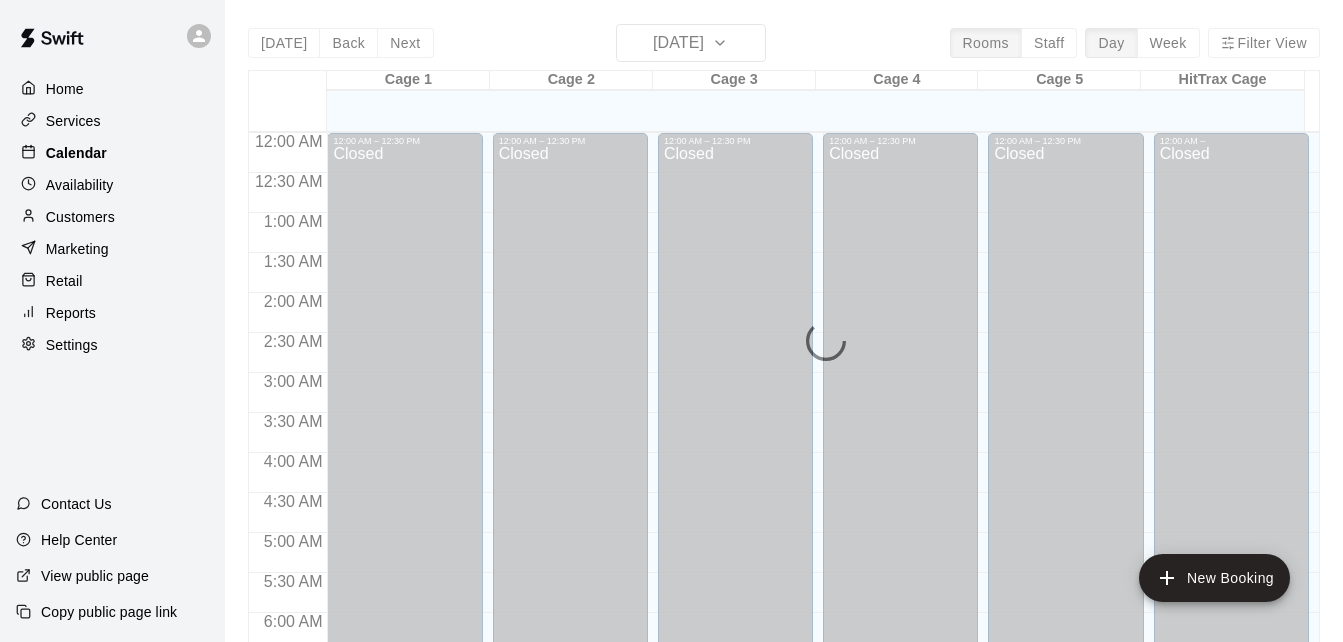 scroll, scrollTop: 1328, scrollLeft: 0, axis: vertical 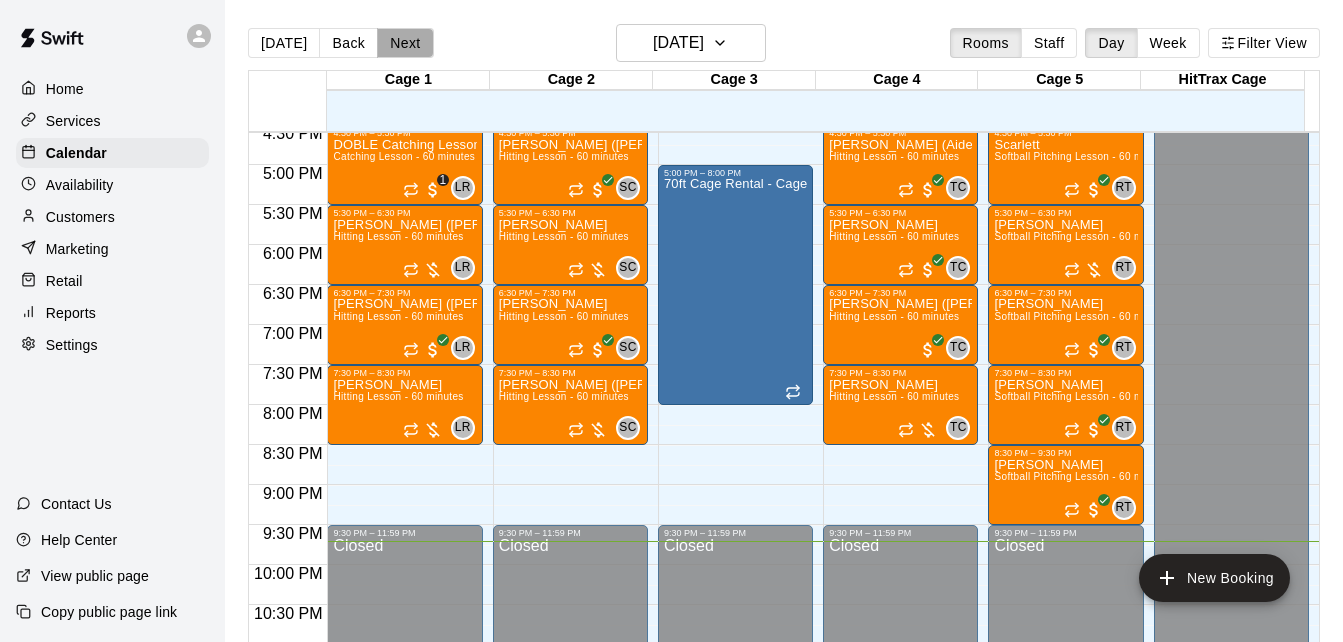 click on "Next" at bounding box center (405, 43) 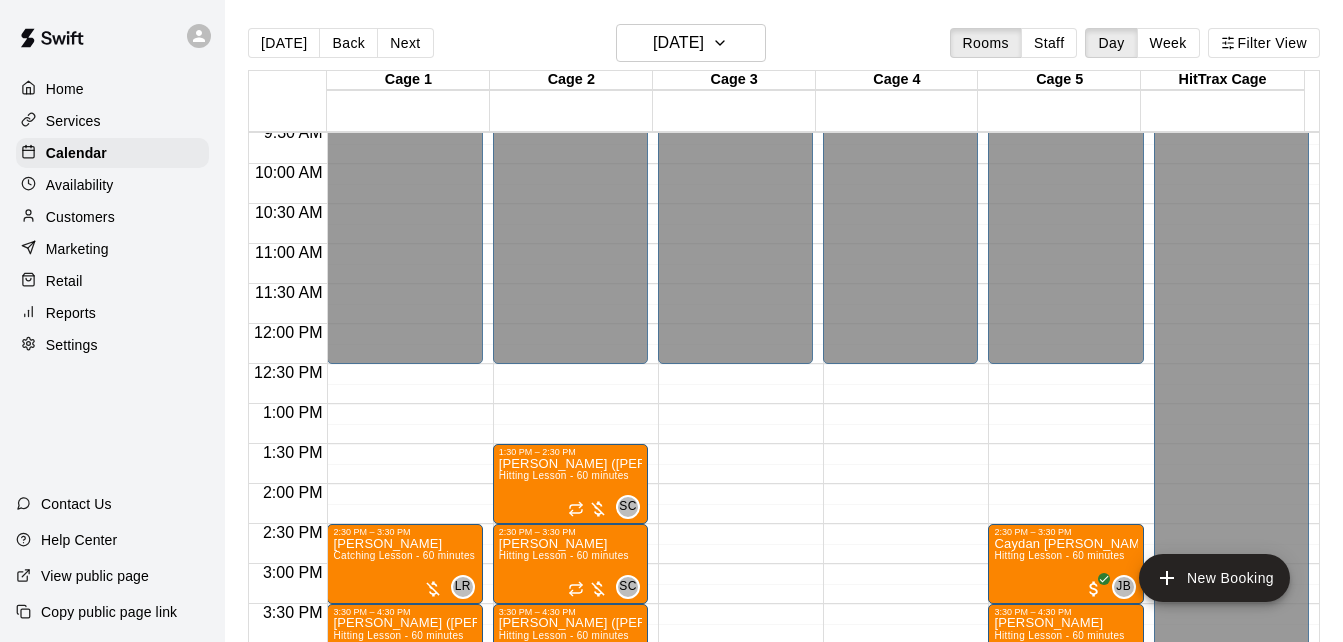 scroll, scrollTop: 768, scrollLeft: 0, axis: vertical 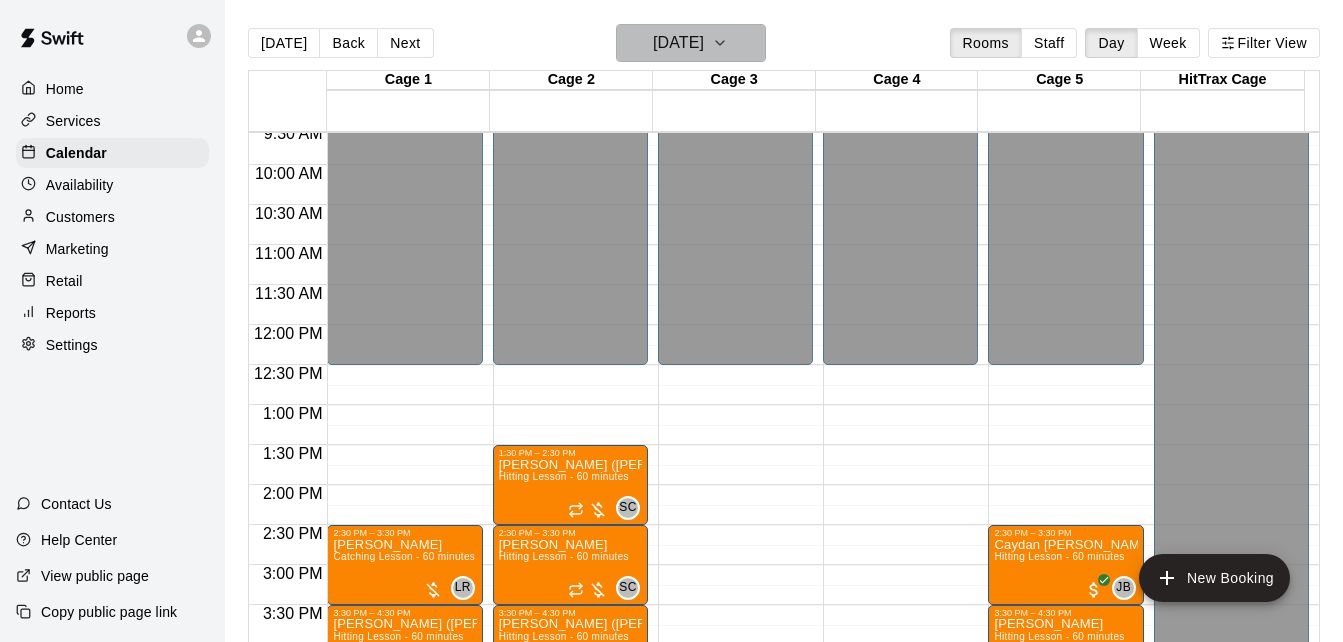 click 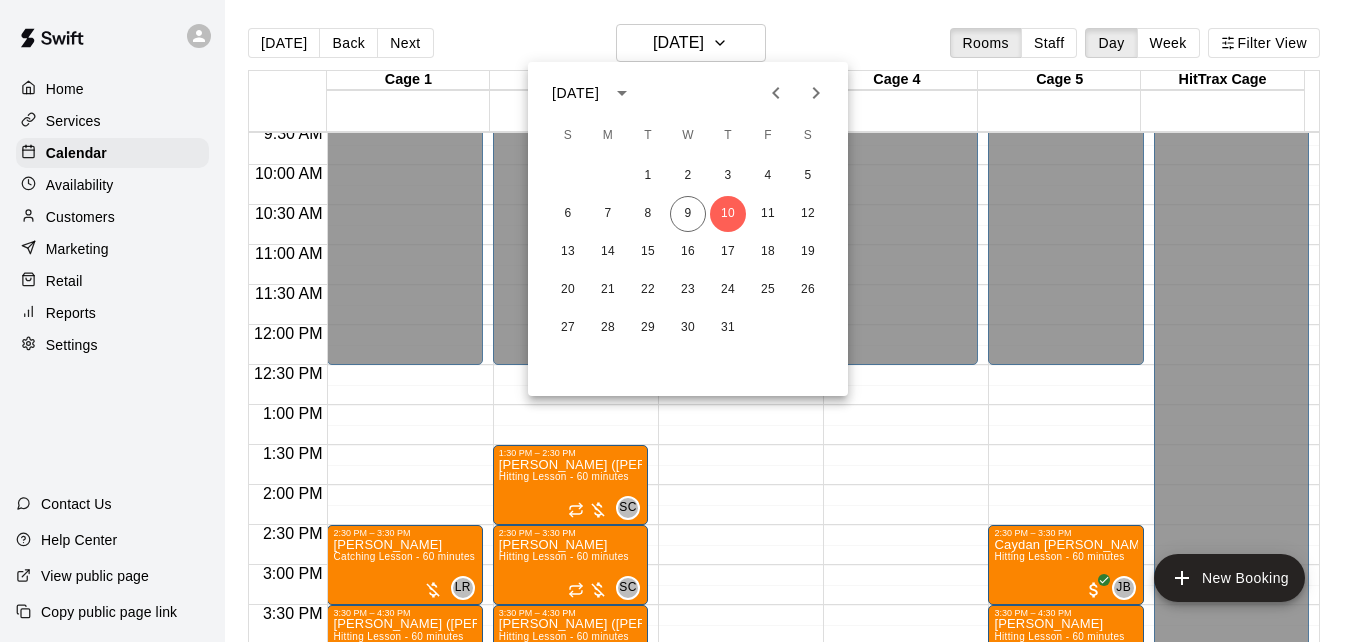 click on "1 2 3 4 5" at bounding box center [688, 176] 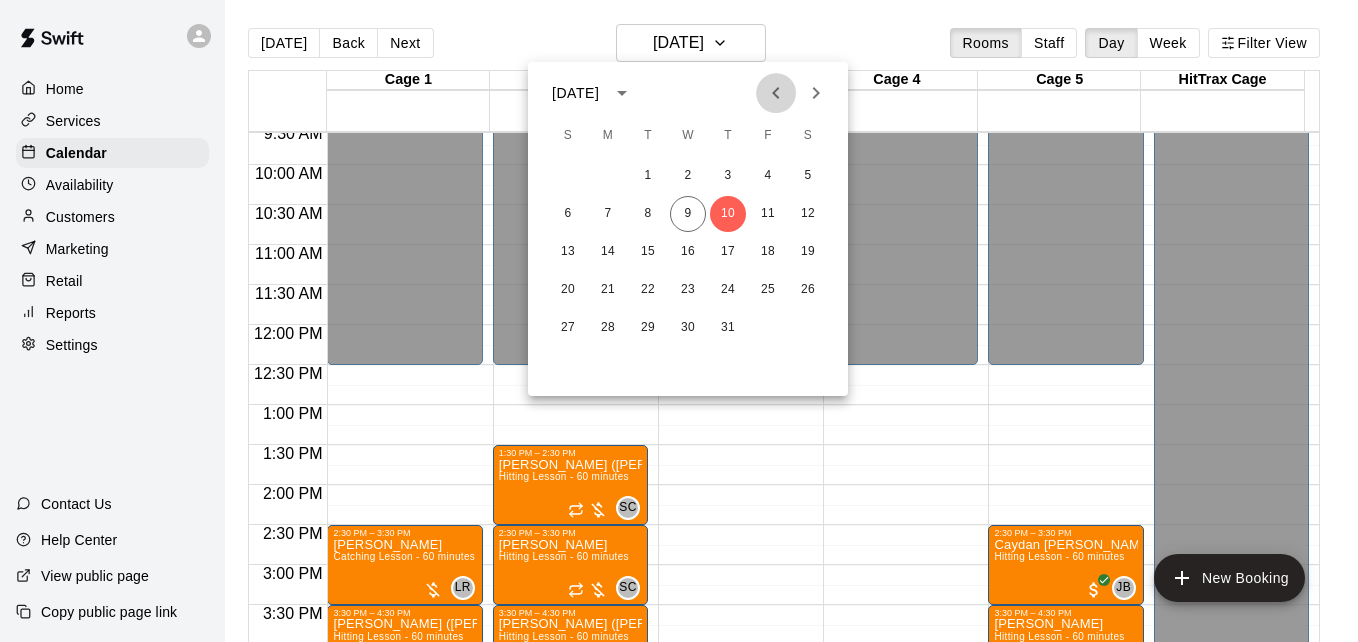click 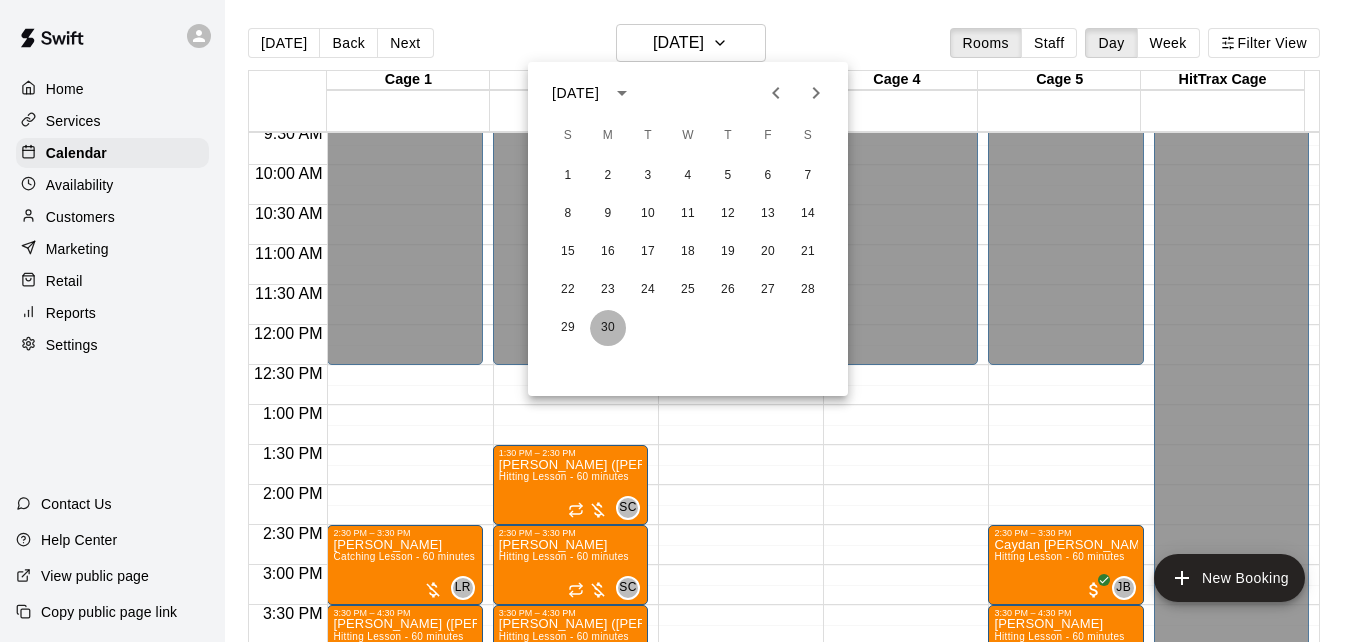 click on "30" at bounding box center (608, 328) 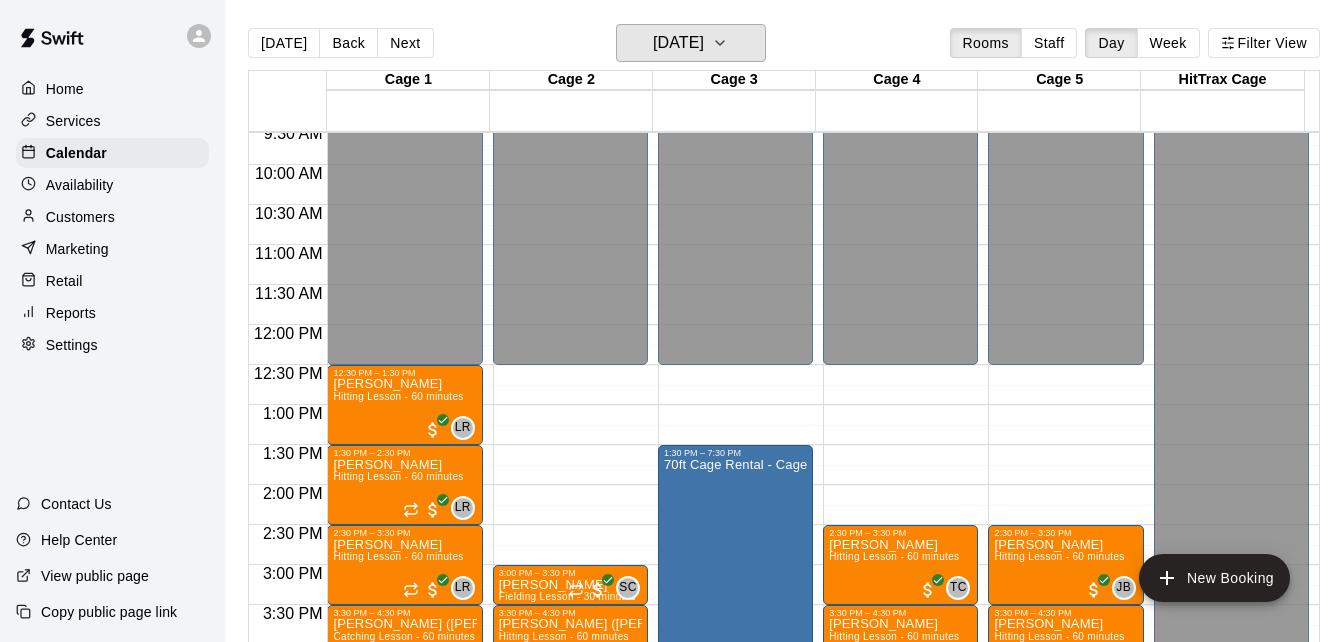 scroll, scrollTop: 32, scrollLeft: 0, axis: vertical 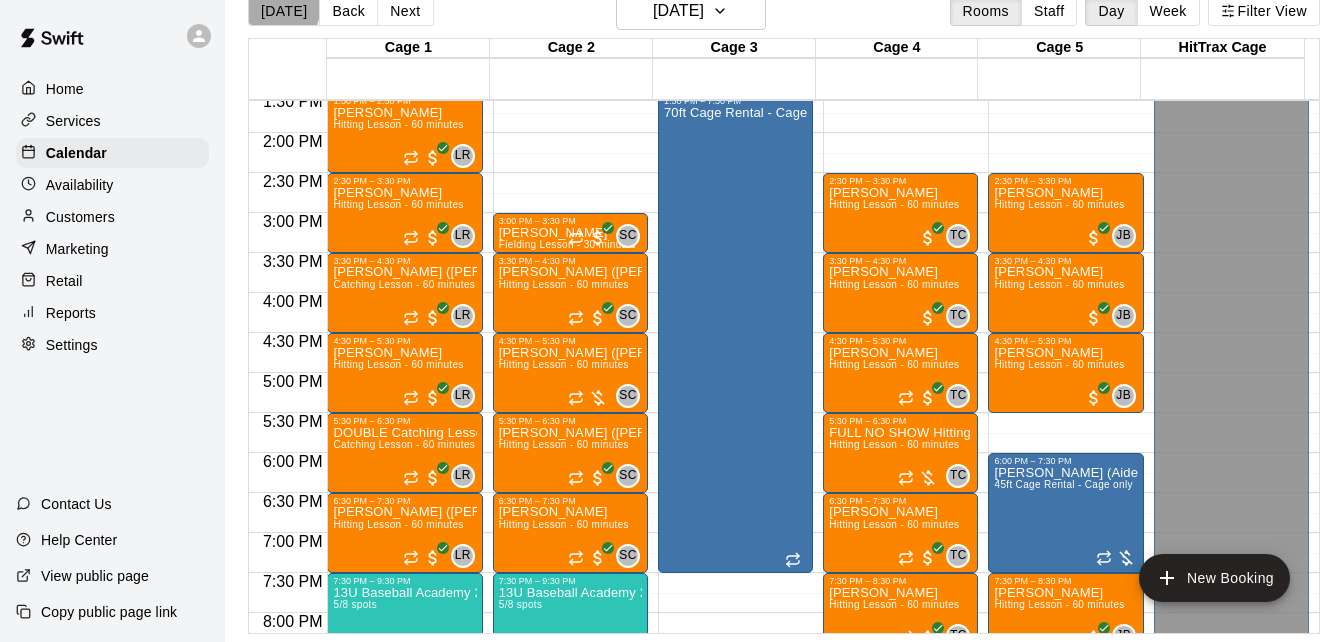 click on "[DATE]" at bounding box center [284, 11] 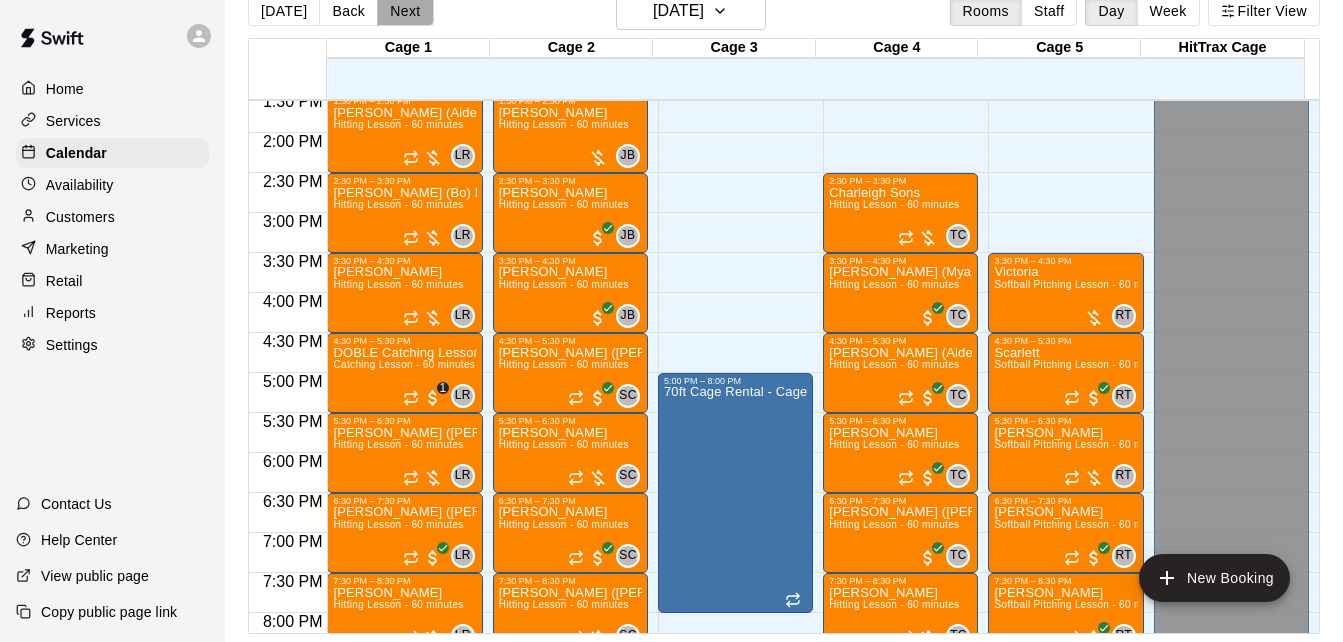 click on "Next" at bounding box center [405, 11] 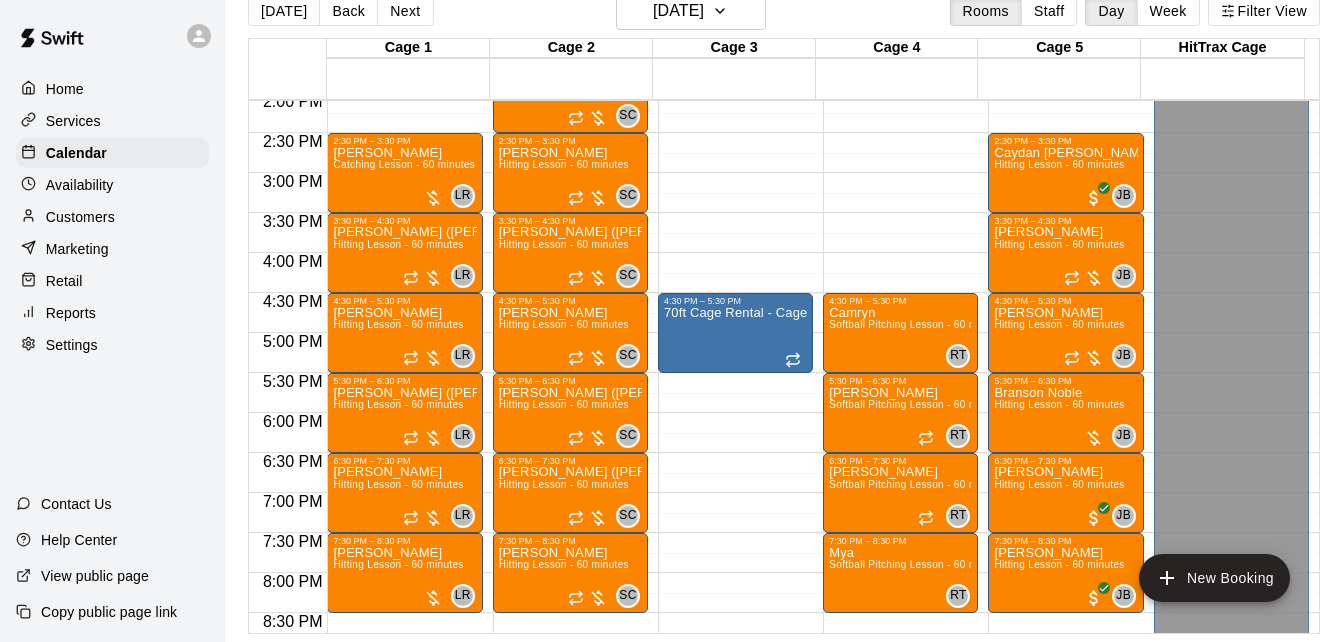 scroll, scrollTop: 1088, scrollLeft: 0, axis: vertical 